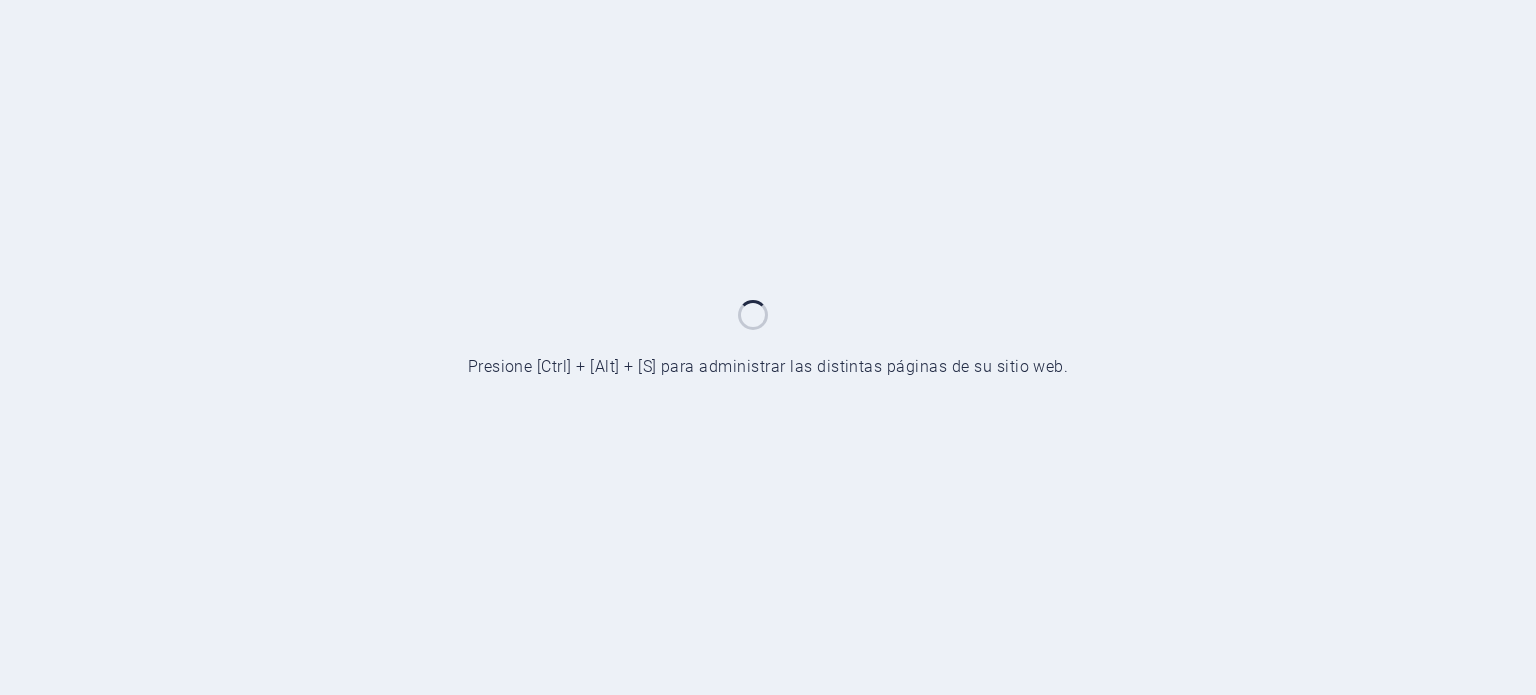scroll, scrollTop: 0, scrollLeft: 0, axis: both 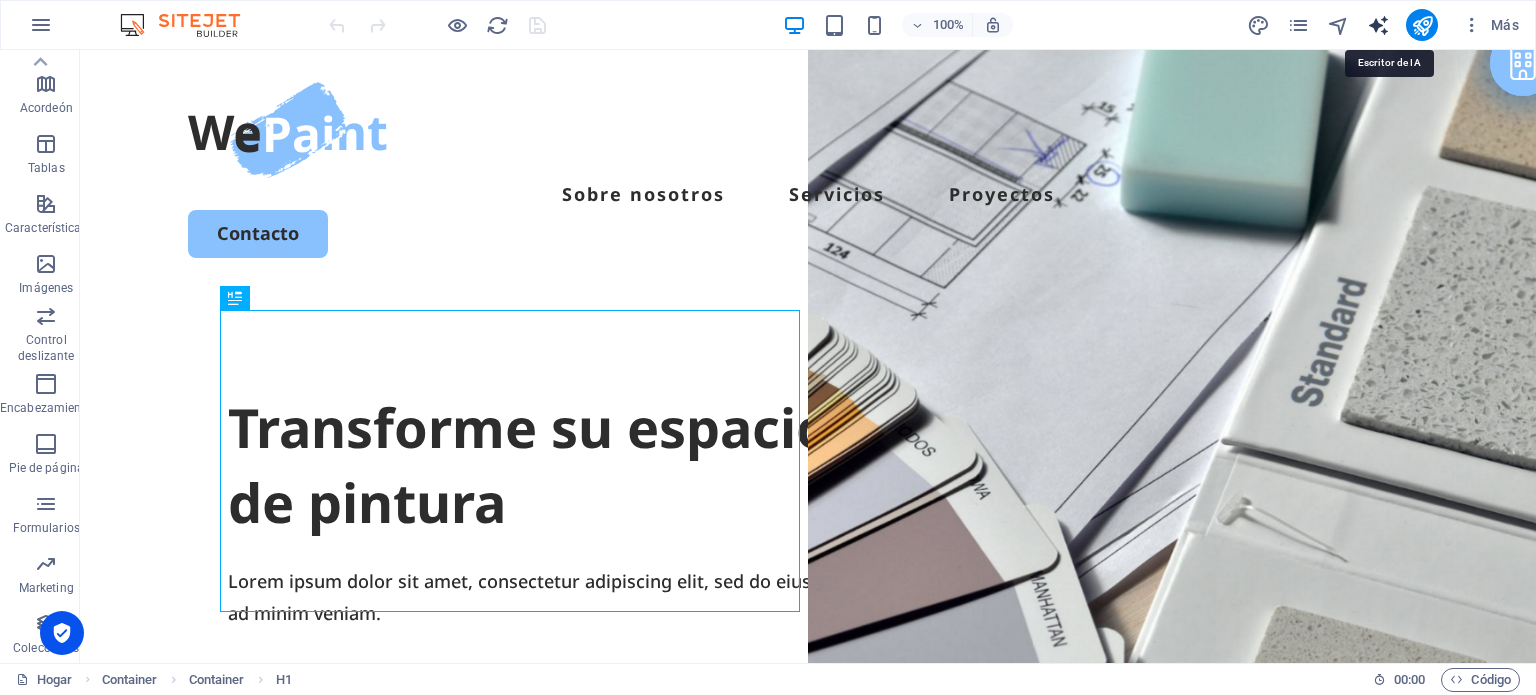 click at bounding box center [1378, 25] 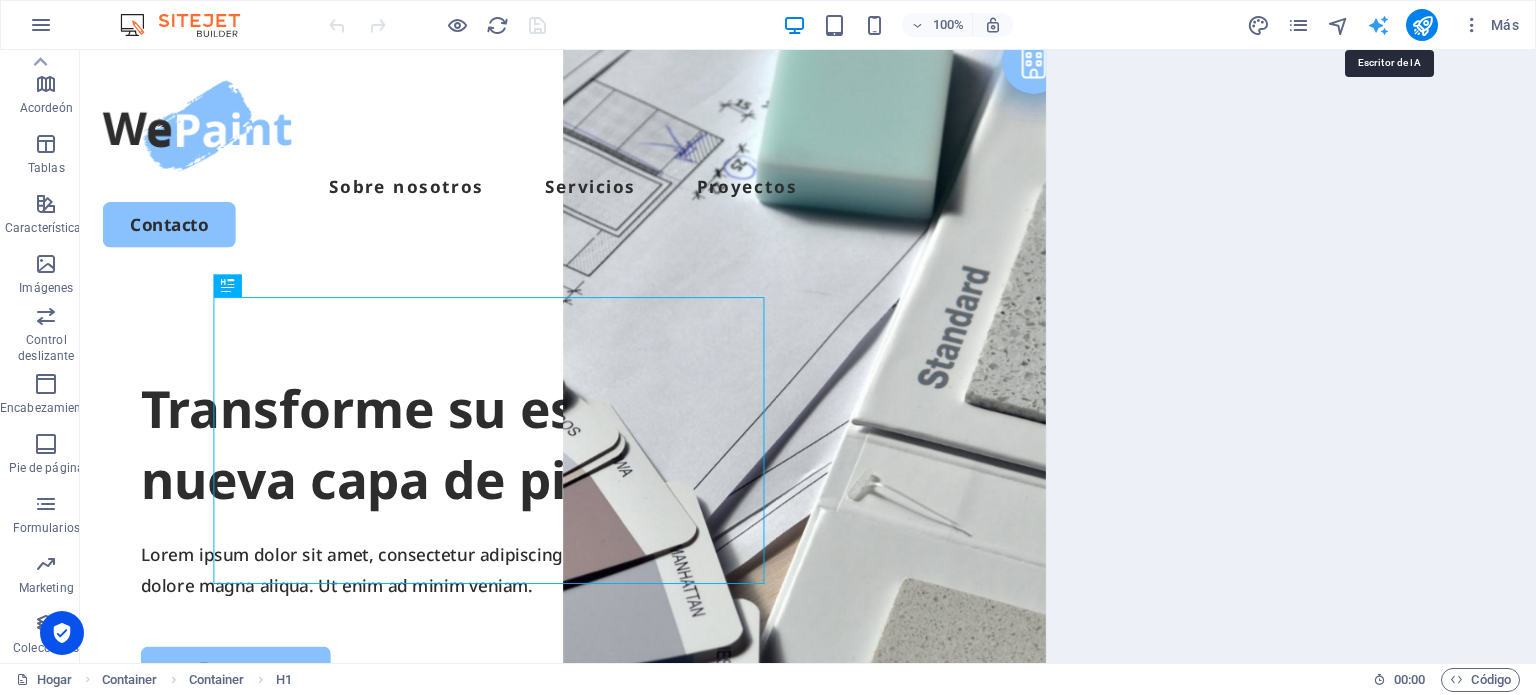select on "English" 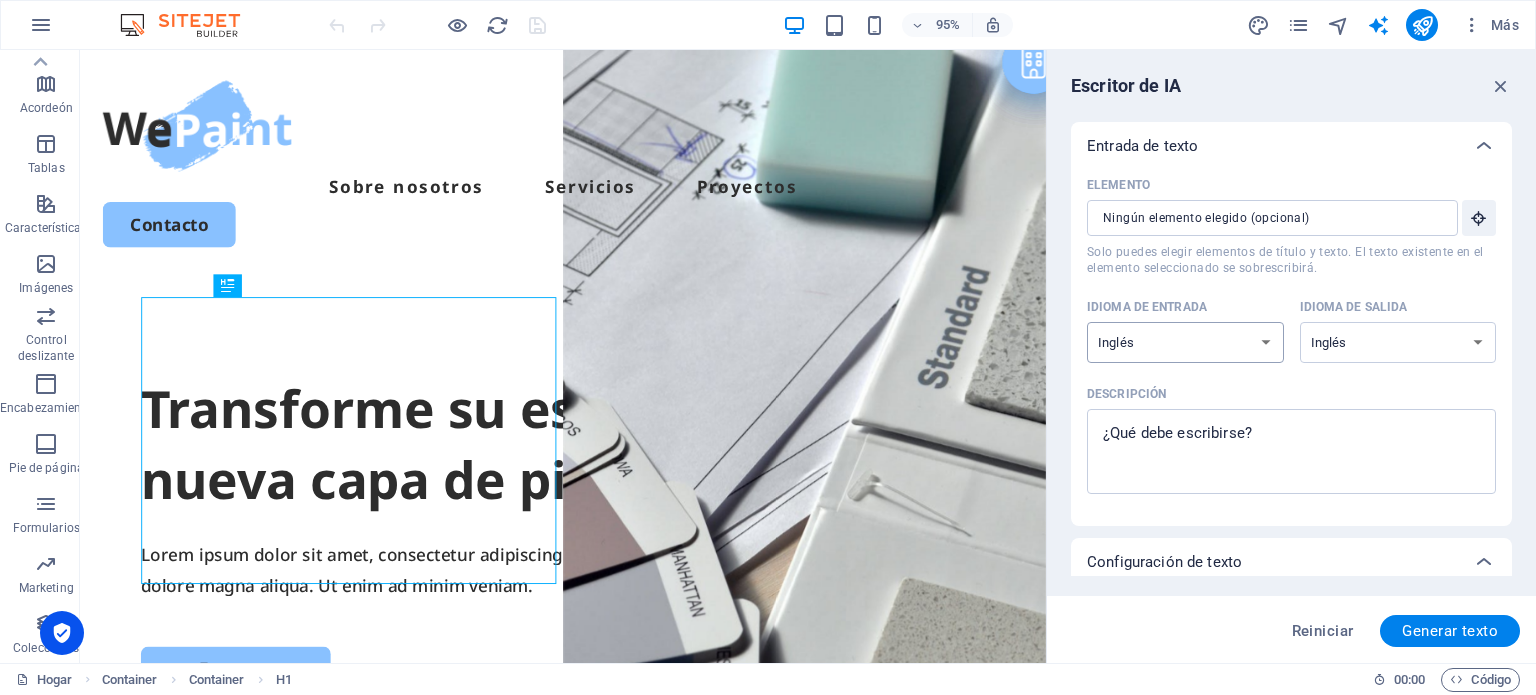 click on "albanés árabe [PERSON_NAME] azerbaiyano [PERSON_NAME] bielorruso bengalí Bhojpuri bosnio portugués brasileño búlgaro Cantonés ([GEOGRAPHIC_DATA]) catalán Chhattisgarhi Chino croata checo danés Dogri Holandés Inglés estonio feroés finlandés [PERSON_NAME] georgiano Alemán Griego Gujarati Haryanvi hindi húngaro indonesio irlandés italiano japonés javanés Canarés Cachemira kazajo Konkani coreano Kirguistán letón lituano [PERSON_NAME] malayo maltés mandarín chino mandarín Maratí Marwari Min Nan Moldavo mongol montenegrino [GEOGRAPHIC_DATA] noruego Oriya Pastún Persa (farsi) Polaco portugués punjabi Rajastán rumano ruso Sanskrit Santali serbio Sindhi Cingalés eslovaco esloveno esloveno Español ucranio Urdu uzbeko [DEMOGRAPHIC_DATA] galés Wu" at bounding box center [1185, 342] 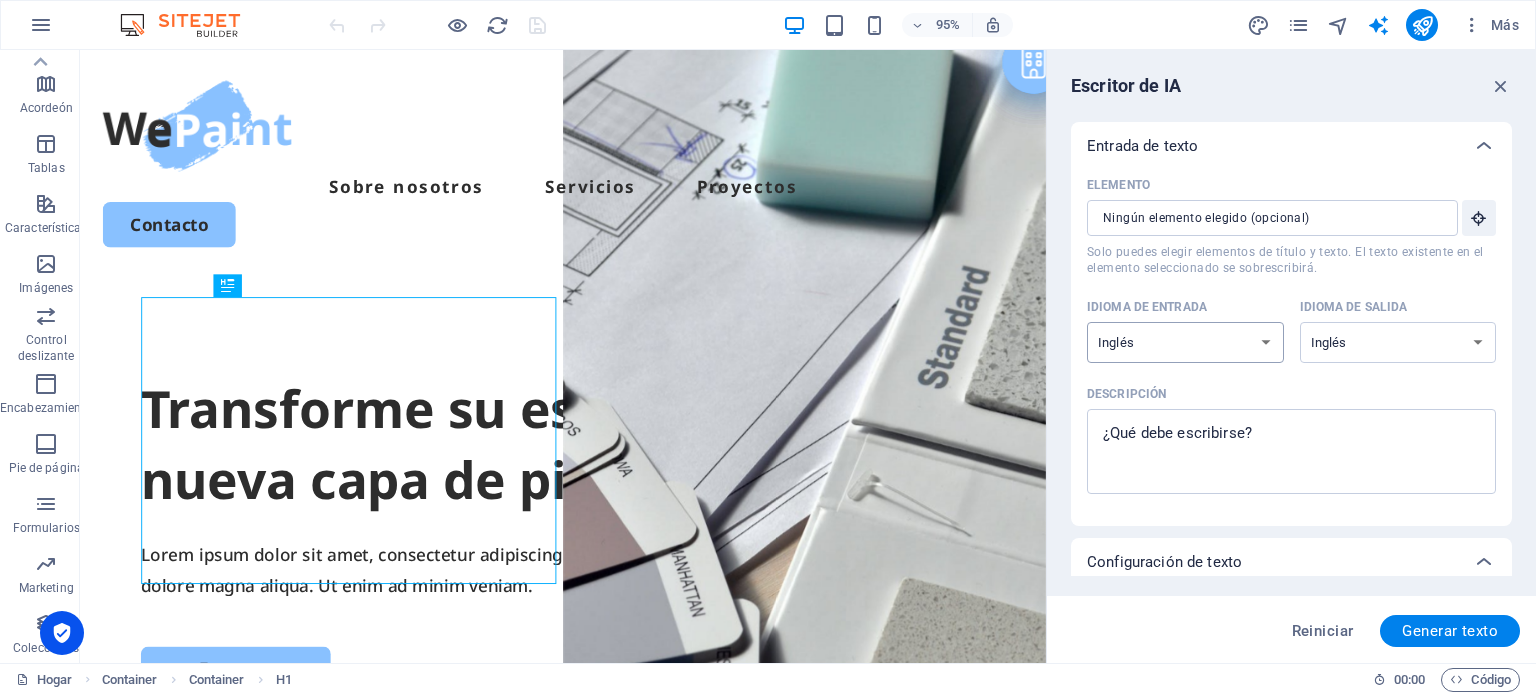 select on "Spanish" 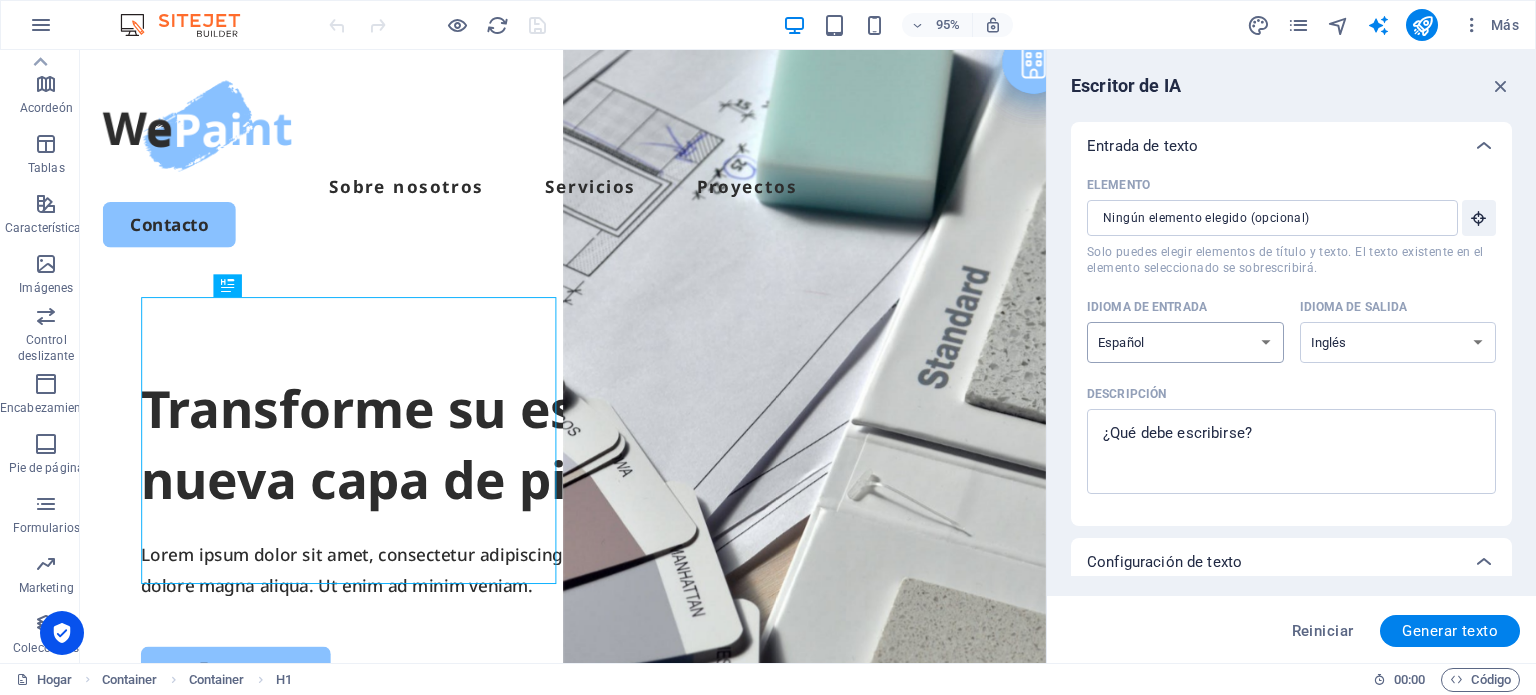 click on "albanés árabe [PERSON_NAME] azerbaiyano [PERSON_NAME] bielorruso bengalí Bhojpuri bosnio portugués brasileño búlgaro Cantonés ([GEOGRAPHIC_DATA]) catalán Chhattisgarhi Chino croata checo danés Dogri Holandés Inglés estonio feroés finlandés [PERSON_NAME] georgiano Alemán Griego Gujarati Haryanvi hindi húngaro indonesio irlandés italiano japonés javanés Canarés Cachemira kazajo Konkani coreano Kirguistán letón lituano [PERSON_NAME] malayo maltés mandarín chino mandarín Maratí Marwari Min Nan Moldavo mongol montenegrino [GEOGRAPHIC_DATA] noruego Oriya Pastún Persa (farsi) Polaco portugués punjabi Rajastán rumano ruso Sanskrit Santali serbio Sindhi Cingalés eslovaco esloveno esloveno Español ucranio Urdu uzbeko [DEMOGRAPHIC_DATA] galés Wu" at bounding box center [1185, 342] 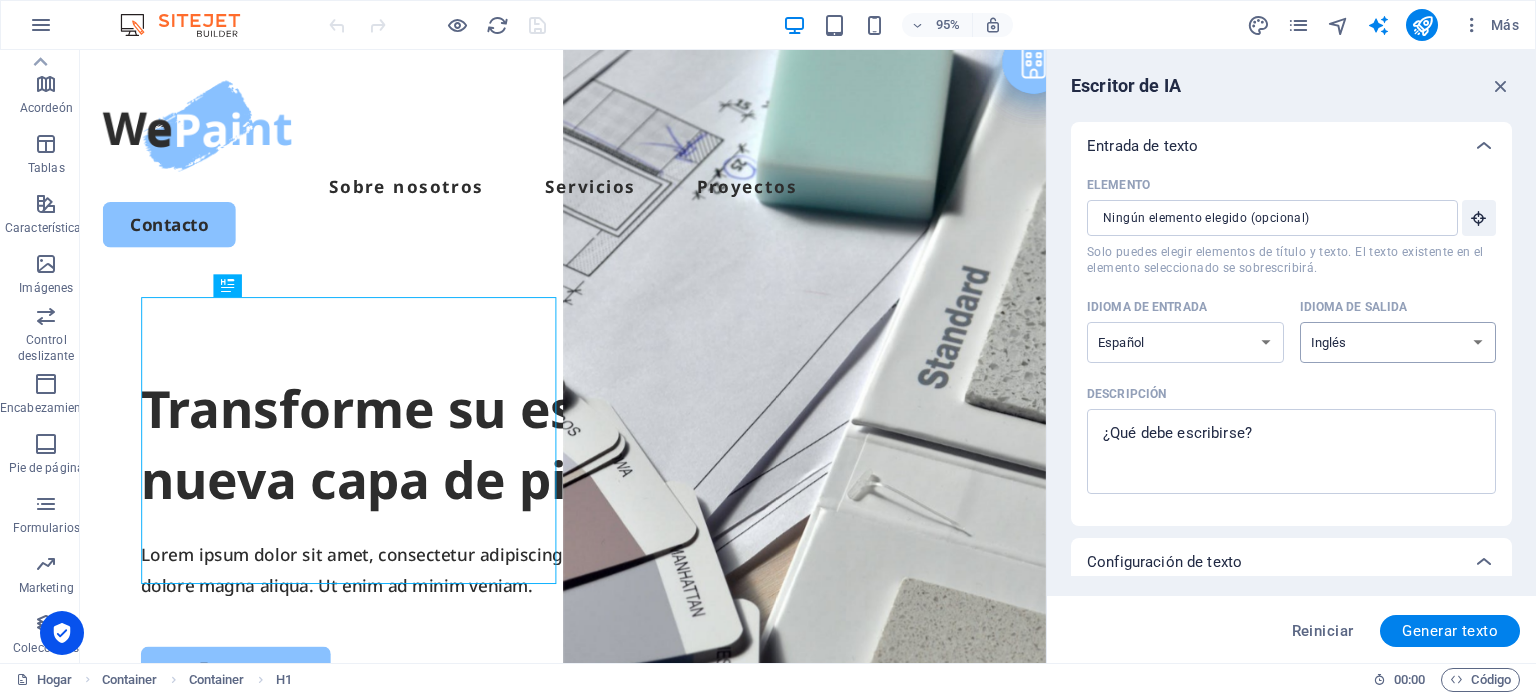 click on "albanés árabe [PERSON_NAME] azerbaiyano [PERSON_NAME] bielorruso bengalí Bhojpuri bosnio portugués brasileño búlgaro Cantonés ([GEOGRAPHIC_DATA]) catalán Chhattisgarhi Chino croata checo danés Dogri Holandés Inglés estonio feroés finlandés [PERSON_NAME] georgiano Alemán Griego Gujarati Haryanvi hindi húngaro indonesio irlandés italiano japonés javanés Canarés Cachemira kazajo Konkani coreano Kirguistán letón lituano [PERSON_NAME] malayo maltés mandarín chino mandarín Maratí Marwari Min Nan Moldavo mongol montenegrino [GEOGRAPHIC_DATA] noruego Oriya Pastún Persa (farsi) Polaco portugués punjabi Rajastán rumano ruso Sanskrit Santali serbio Sindhi Cingalés eslovaco esloveno esloveno Español ucranio Urdu uzbeko [DEMOGRAPHIC_DATA] galés Wu" at bounding box center [1398, 342] 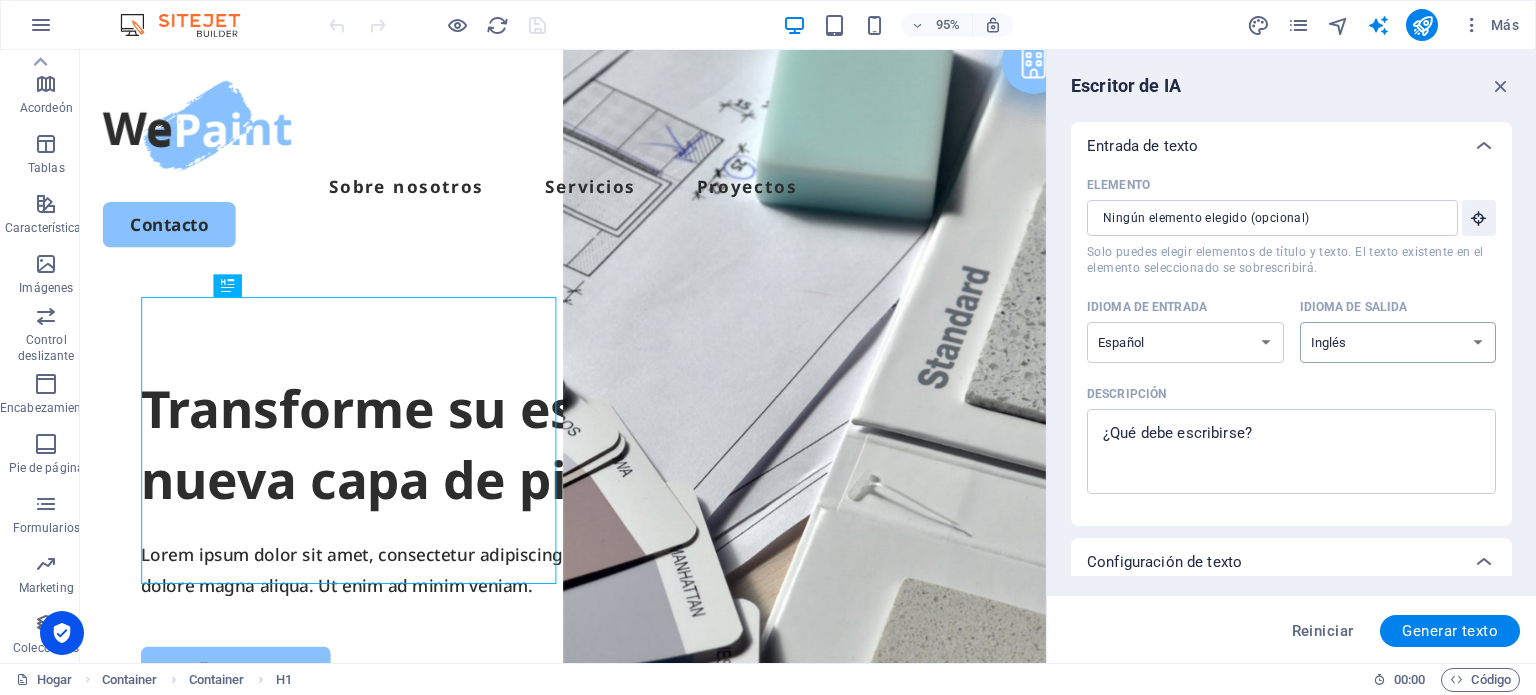 select on "Spanish" 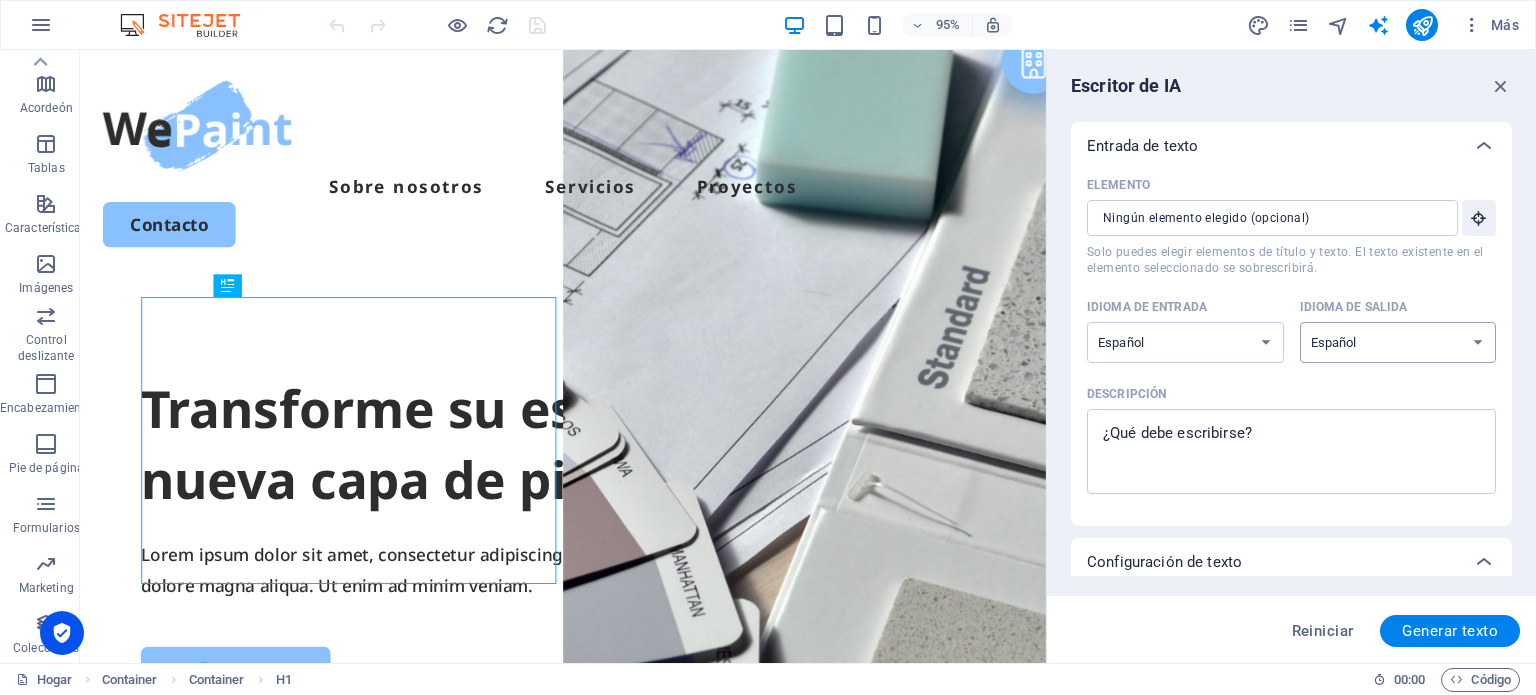 click on "albanés árabe [PERSON_NAME] azerbaiyano [PERSON_NAME] bielorruso bengalí Bhojpuri bosnio portugués brasileño búlgaro Cantonés ([GEOGRAPHIC_DATA]) catalán Chhattisgarhi Chino croata checo danés Dogri Holandés Inglés estonio feroés finlandés [PERSON_NAME] georgiano Alemán Griego Gujarati Haryanvi hindi húngaro indonesio irlandés italiano japonés javanés Canarés Cachemira kazajo Konkani coreano Kirguistán letón lituano [PERSON_NAME] malayo maltés mandarín chino mandarín Maratí Marwari Min Nan Moldavo mongol montenegrino [GEOGRAPHIC_DATA] noruego Oriya Pastún Persa (farsi) Polaco portugués punjabi Rajastán rumano ruso Sanskrit Santali serbio Sindhi Cingalés eslovaco esloveno esloveno Español ucranio Urdu uzbeko [DEMOGRAPHIC_DATA] galés Wu" at bounding box center (1398, 342) 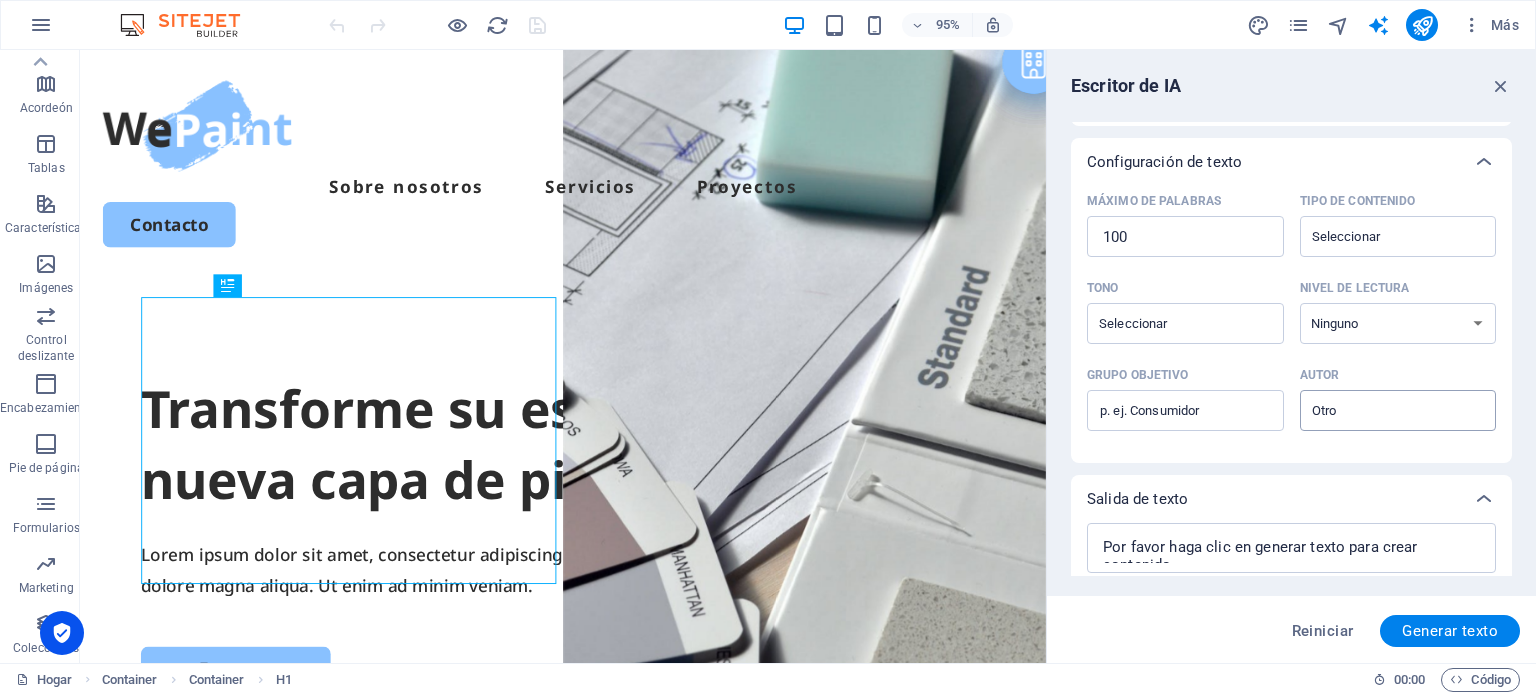 scroll, scrollTop: 460, scrollLeft: 0, axis: vertical 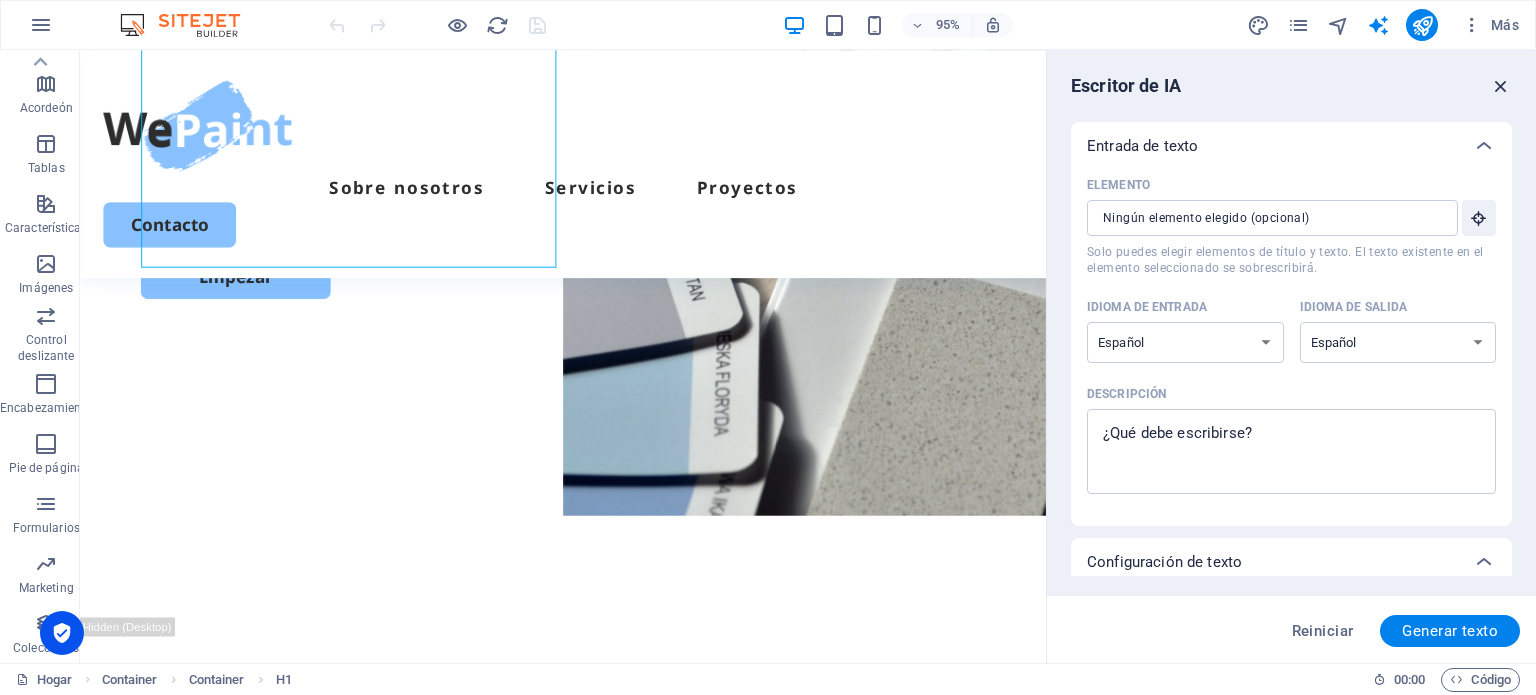 click at bounding box center (1501, 86) 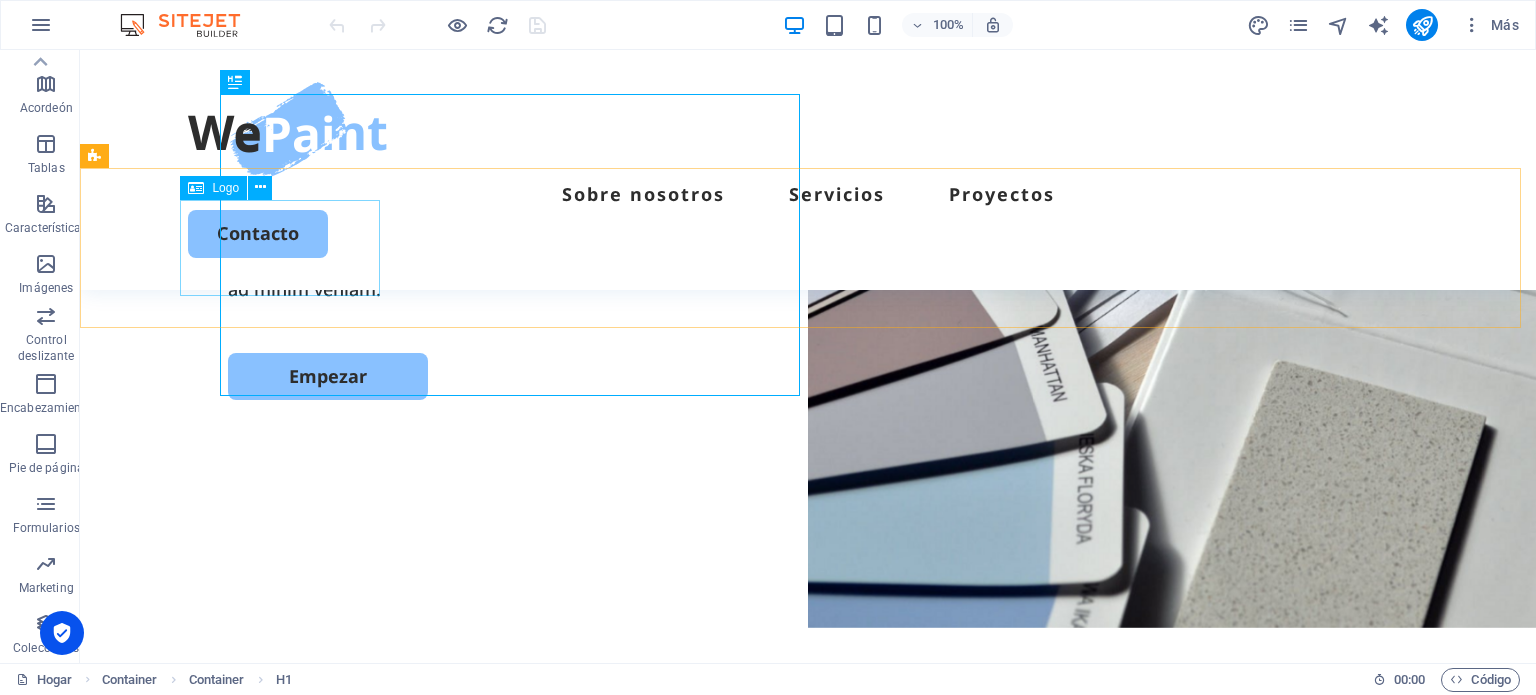 scroll, scrollTop: 200, scrollLeft: 0, axis: vertical 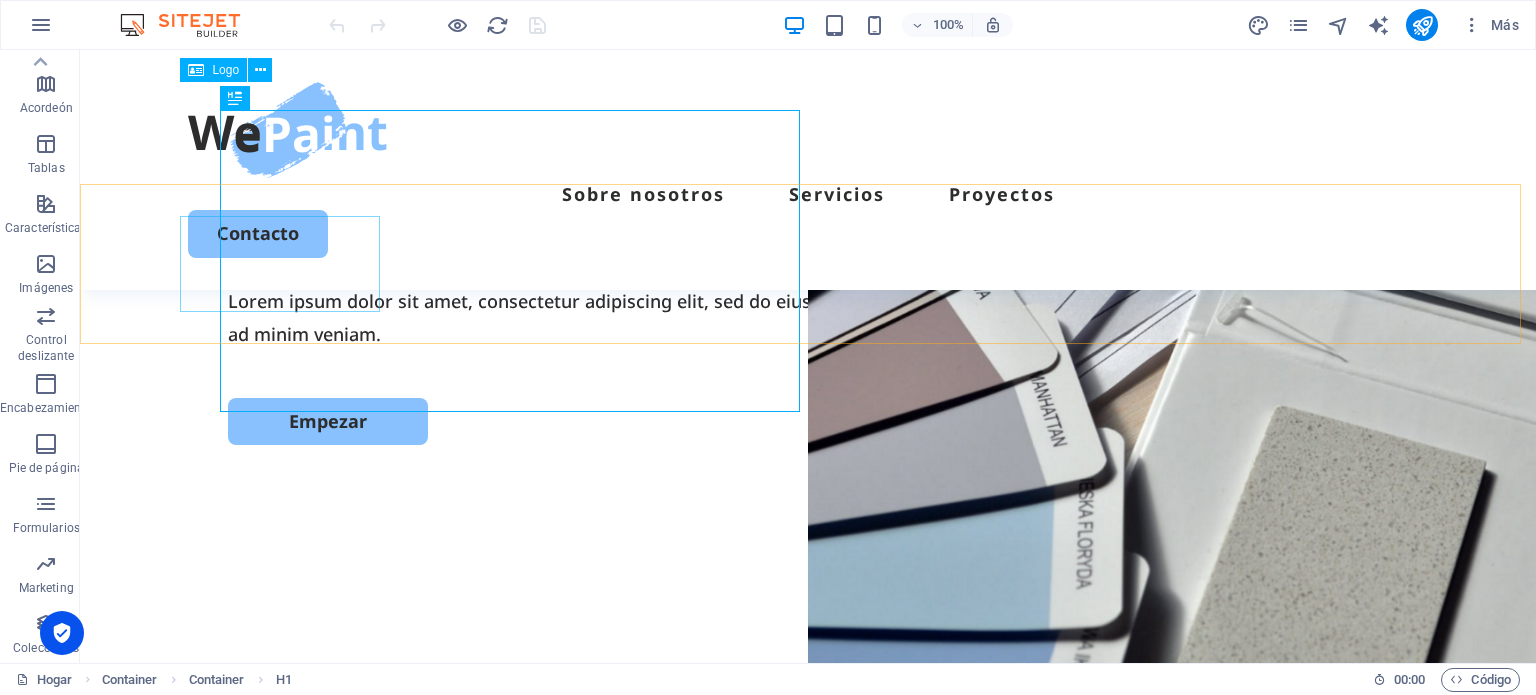 click at bounding box center (808, 130) 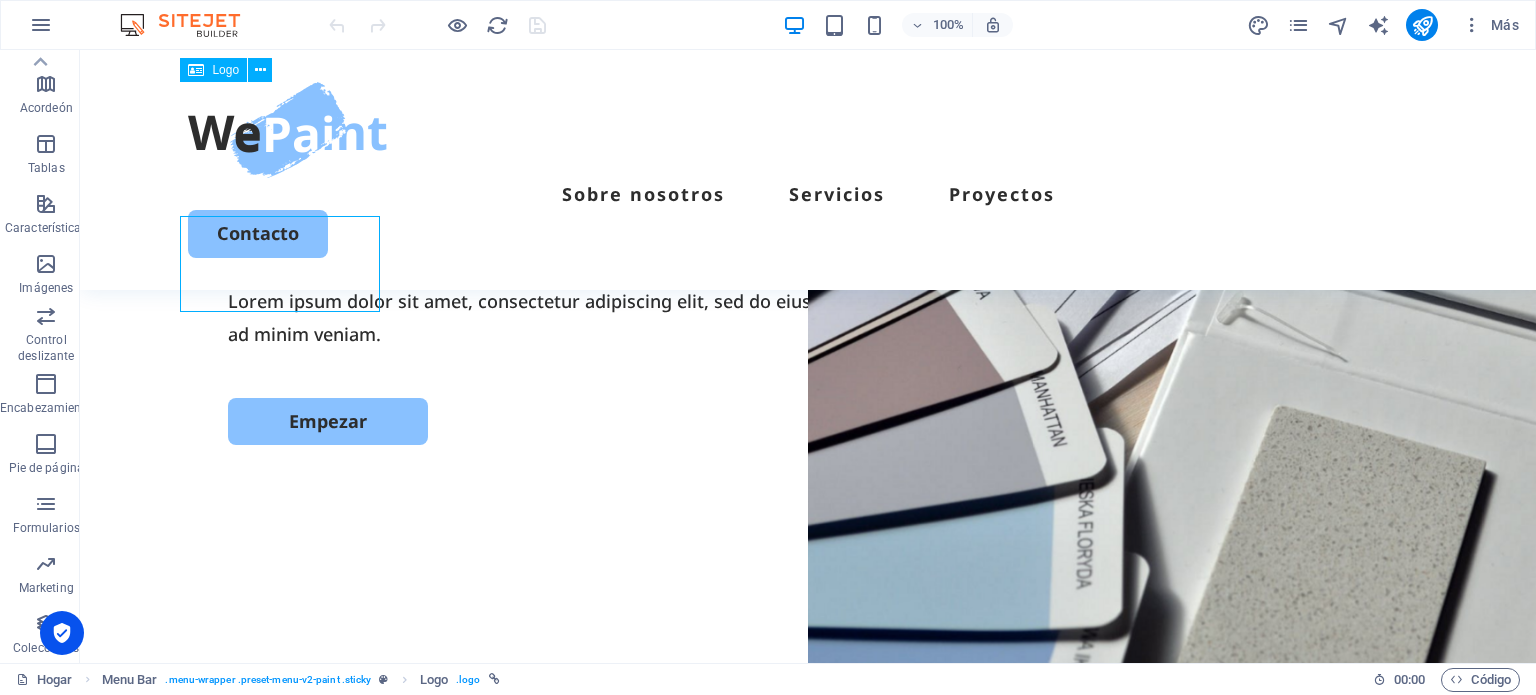 click at bounding box center [808, 130] 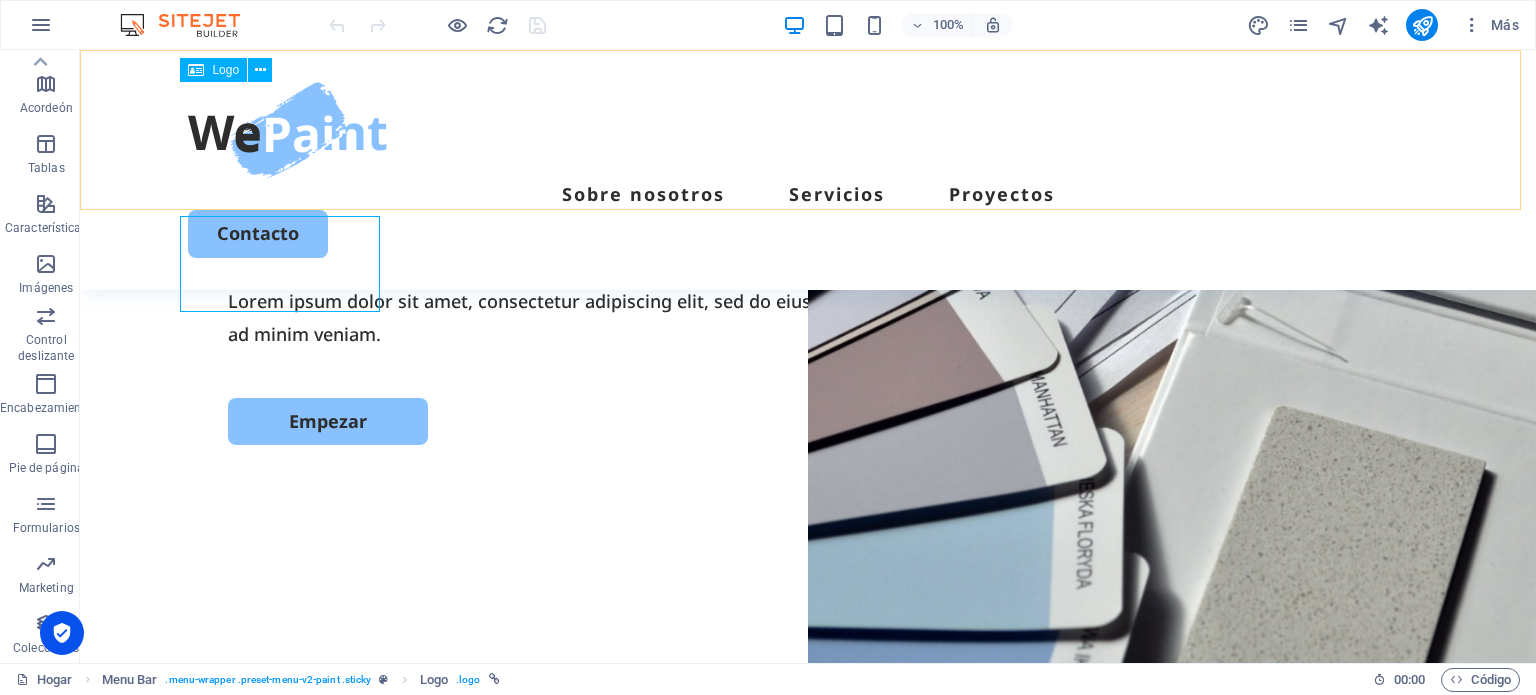 click on "Logo" at bounding box center [225, 70] 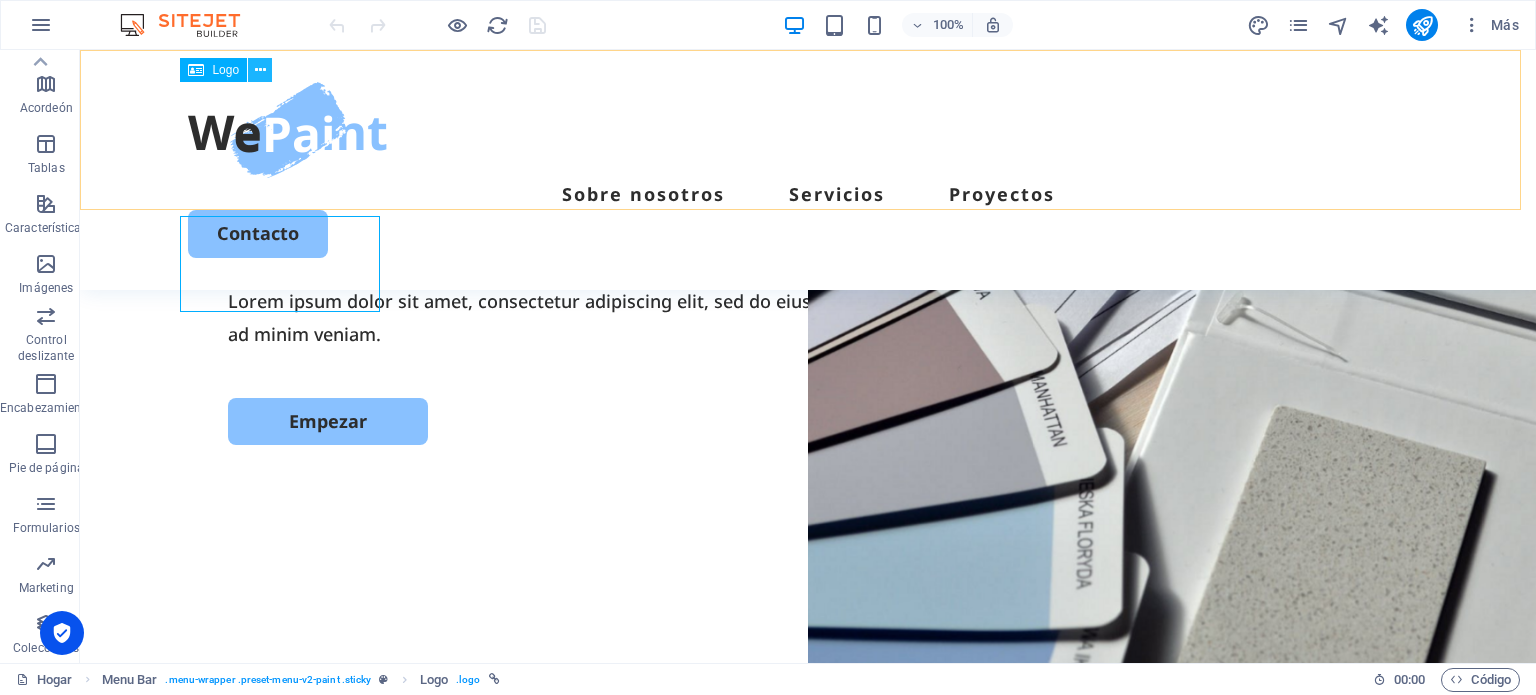 click at bounding box center (260, 70) 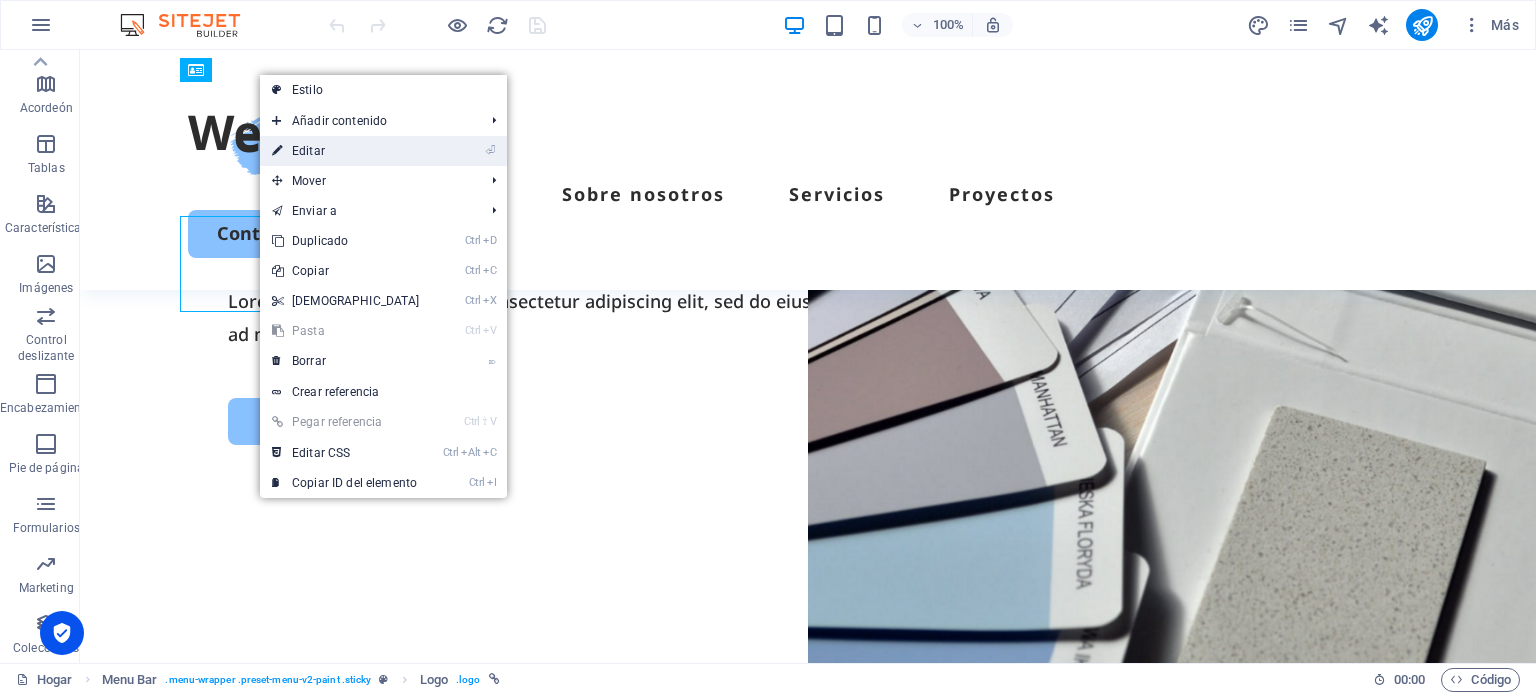 drag, startPoint x: 370, startPoint y: 156, endPoint x: 250, endPoint y: 153, distance: 120.03749 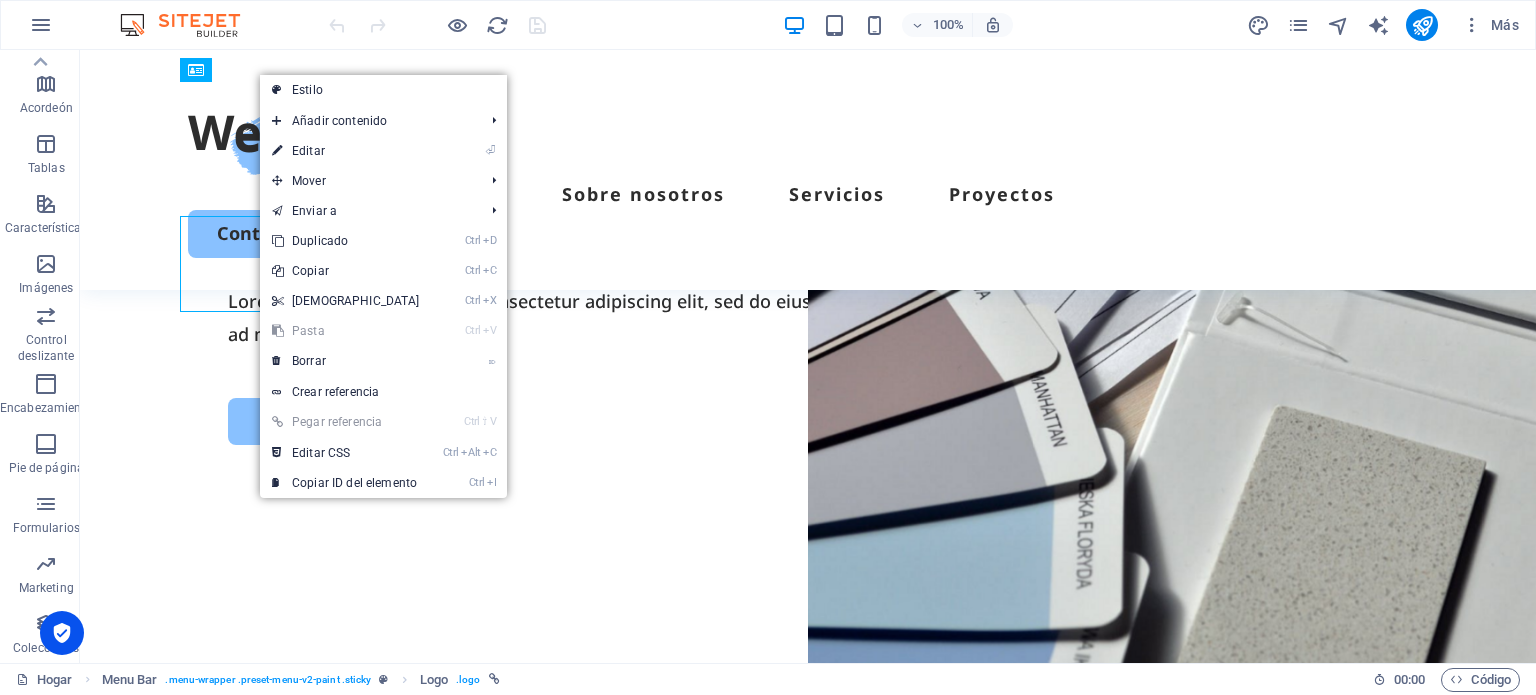 select on "px" 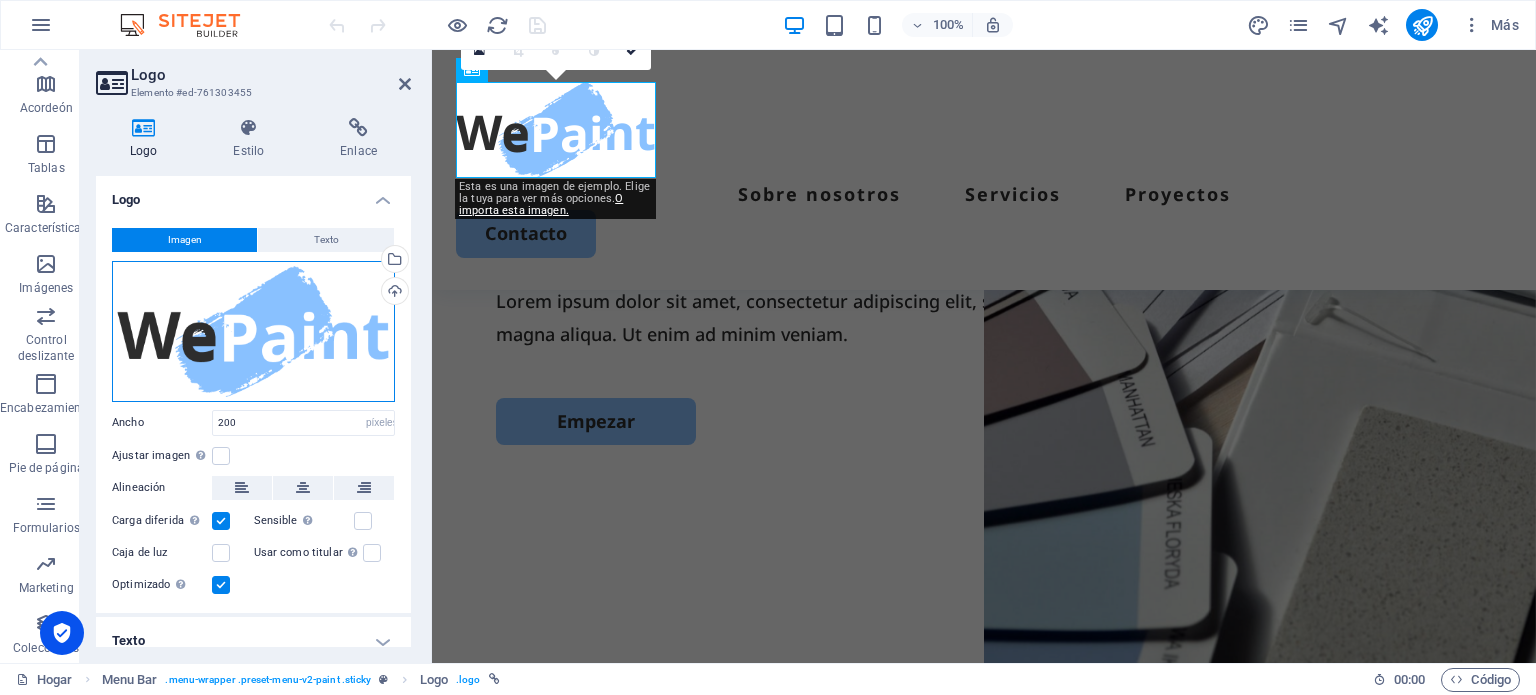 click on "Arrastre los archivos aquí, haga clic para elegir archivos o  seleccione archivos de Archivos o de nuestras fotos y videos de archivo gratuitos" at bounding box center [253, 331] 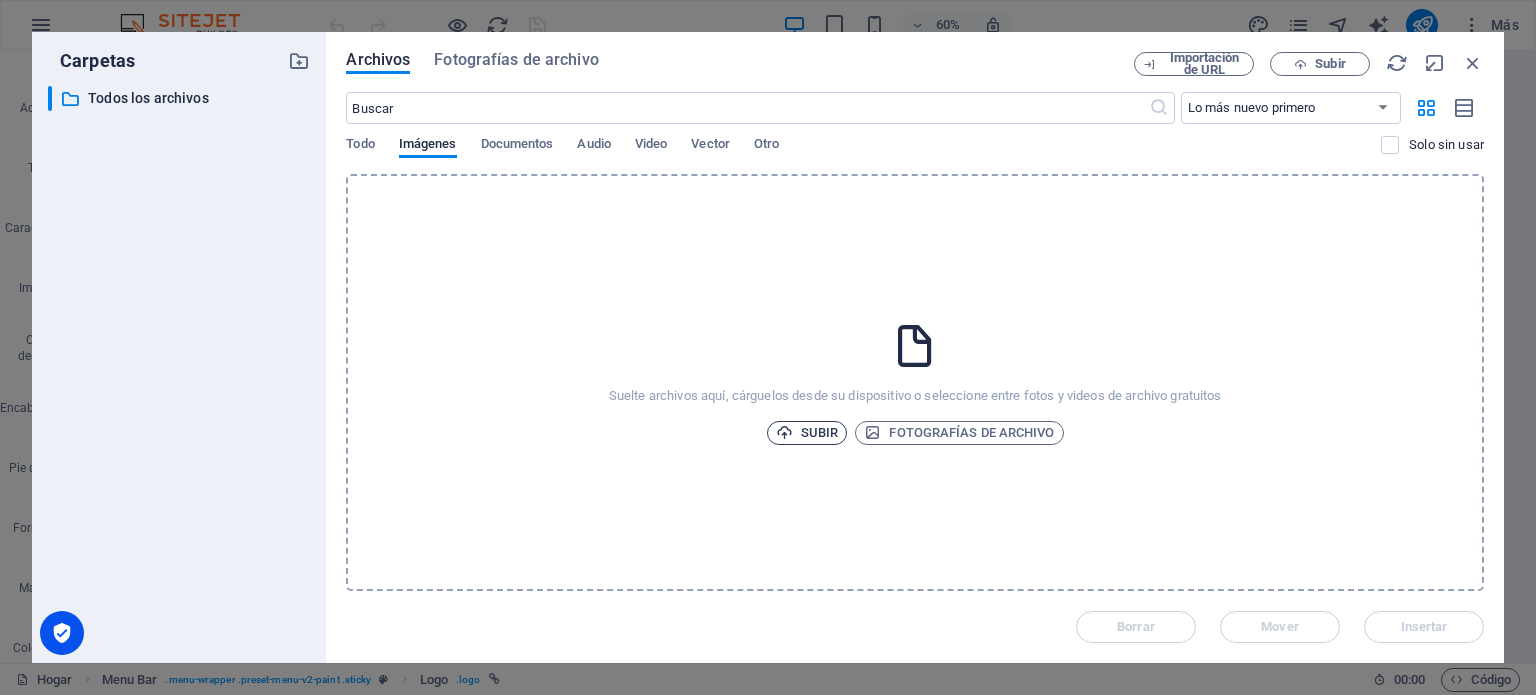 click on "Subir" at bounding box center (819, 432) 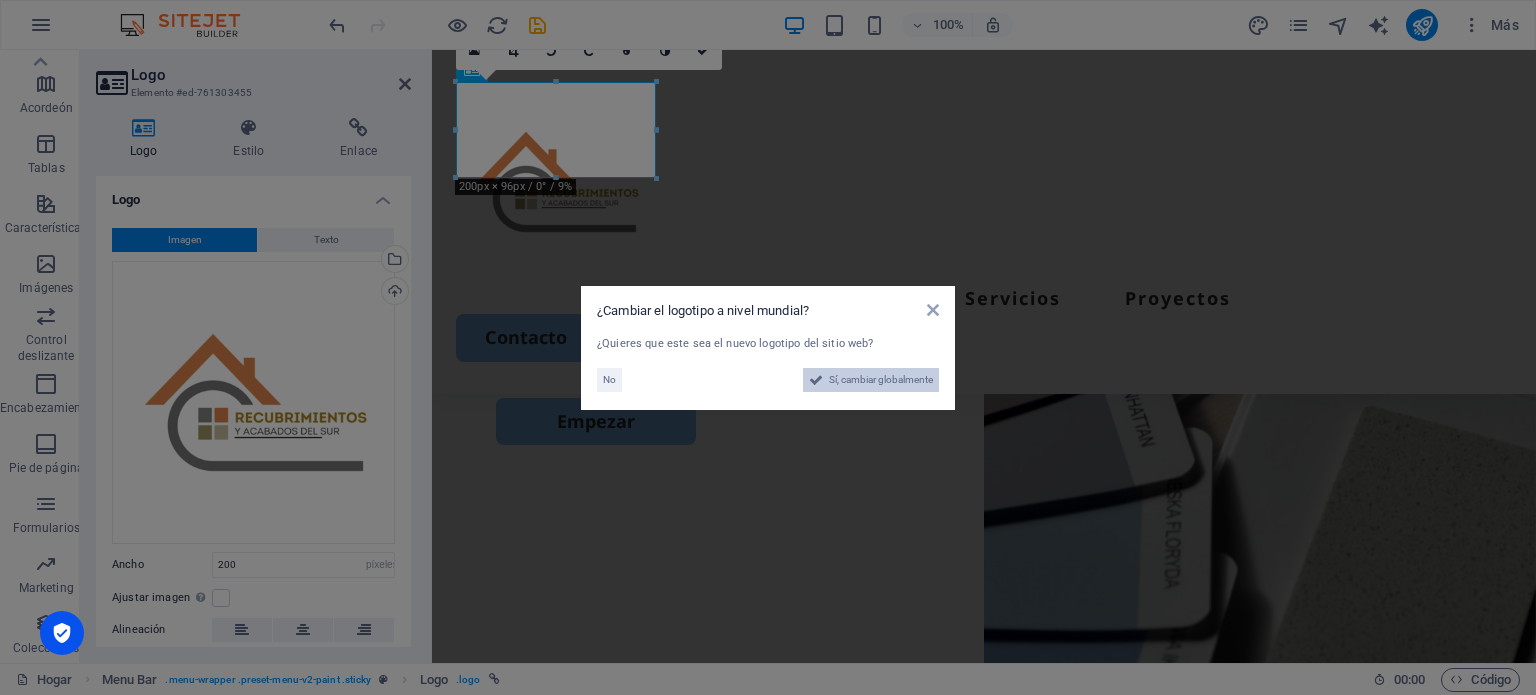 click on "Sí, cambiar globalmente" at bounding box center [881, 379] 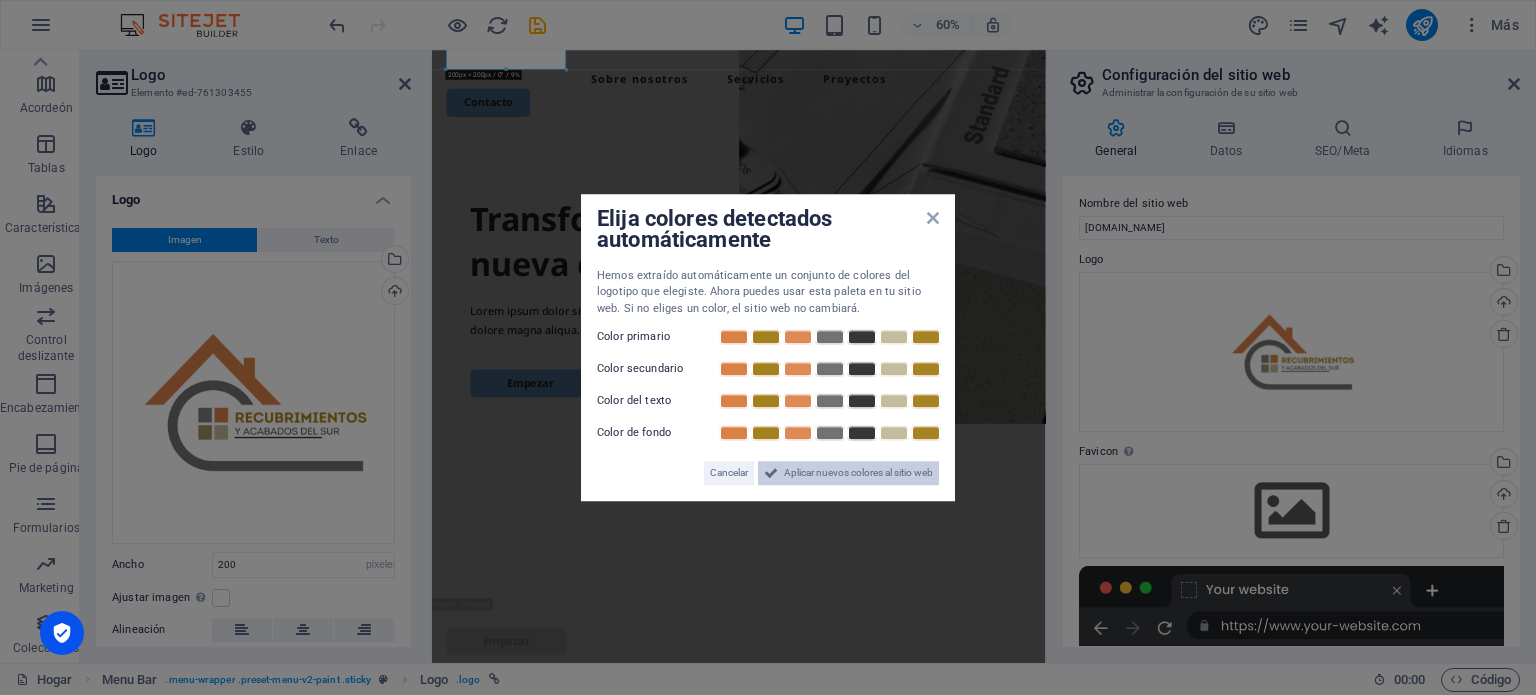 click on "Aplicar nuevos colores al sitio web" at bounding box center [858, 472] 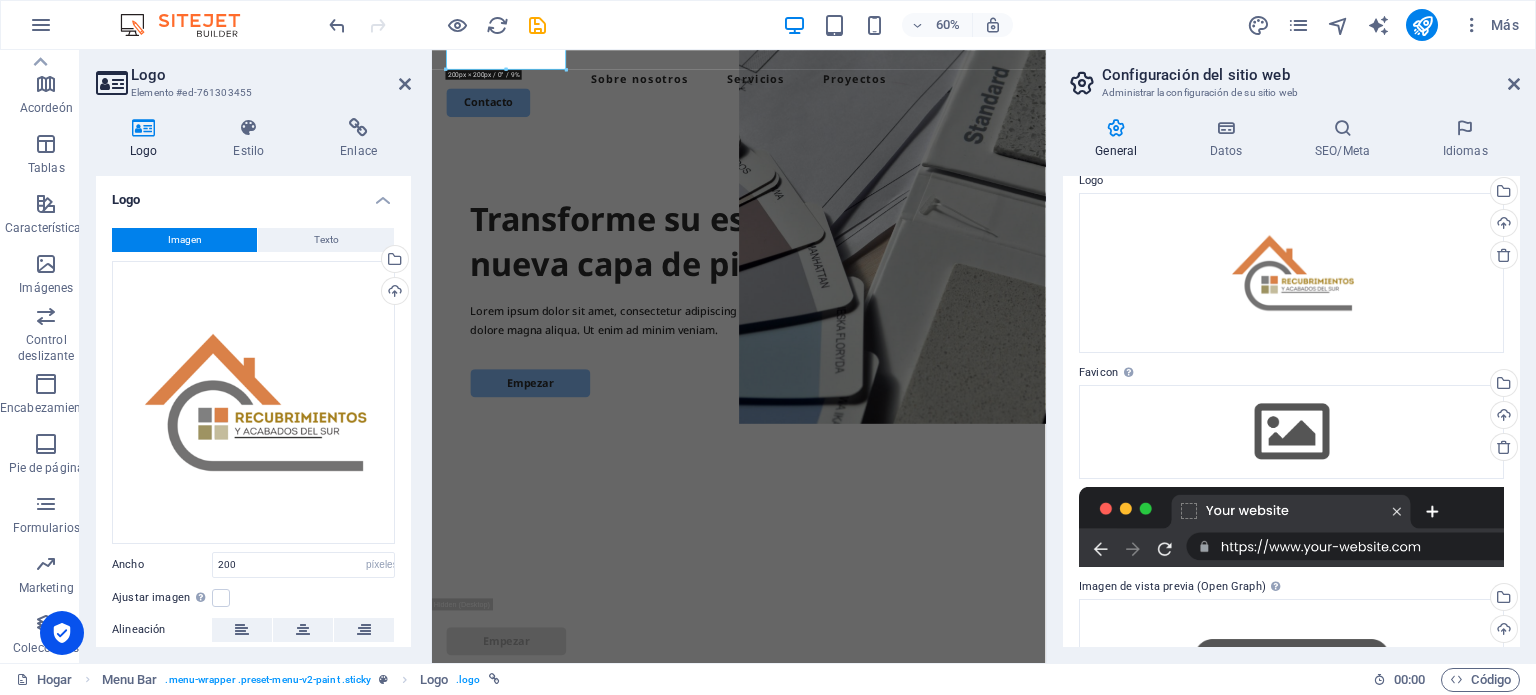 scroll, scrollTop: 200, scrollLeft: 0, axis: vertical 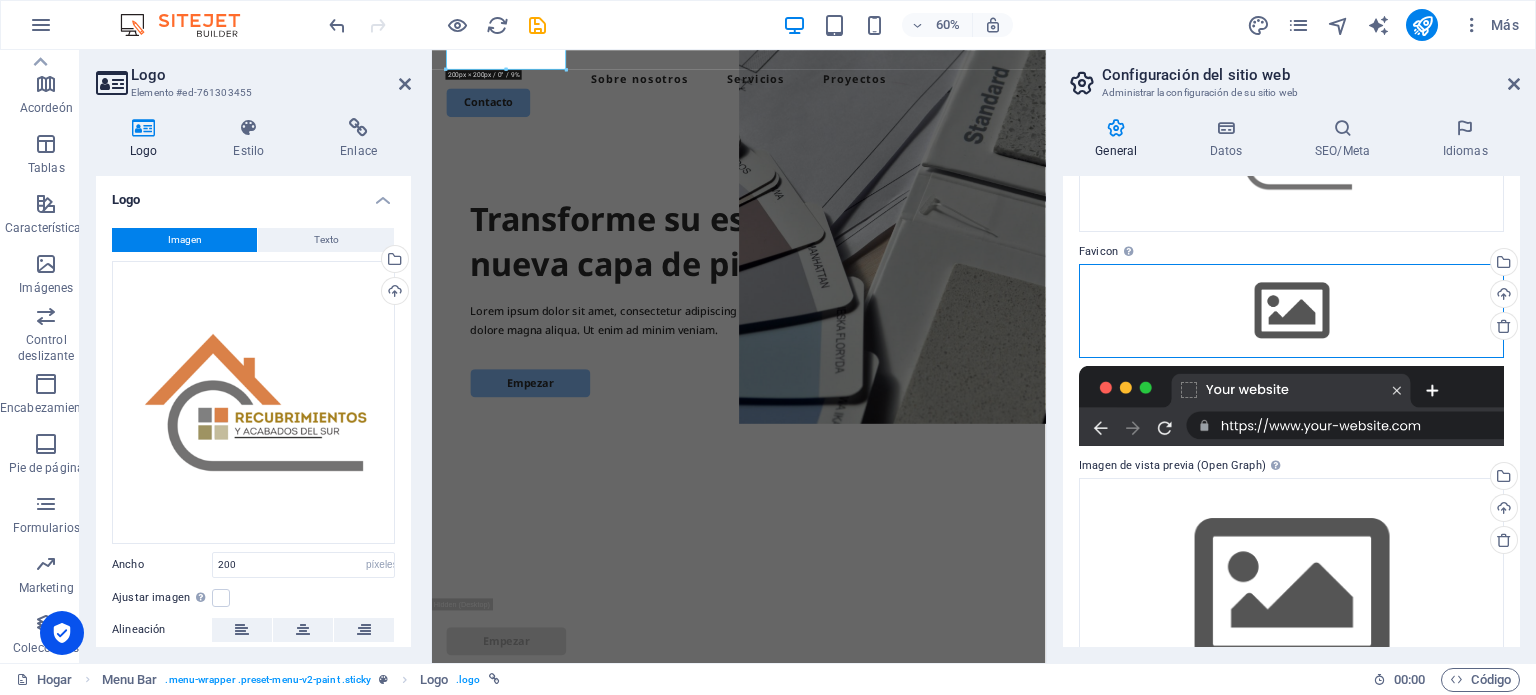 click on "Arrastre los archivos aquí, haga clic para elegir archivos o  seleccione archivos de Archivos o de nuestras fotos y videos de archivo gratuitos" at bounding box center [1291, 311] 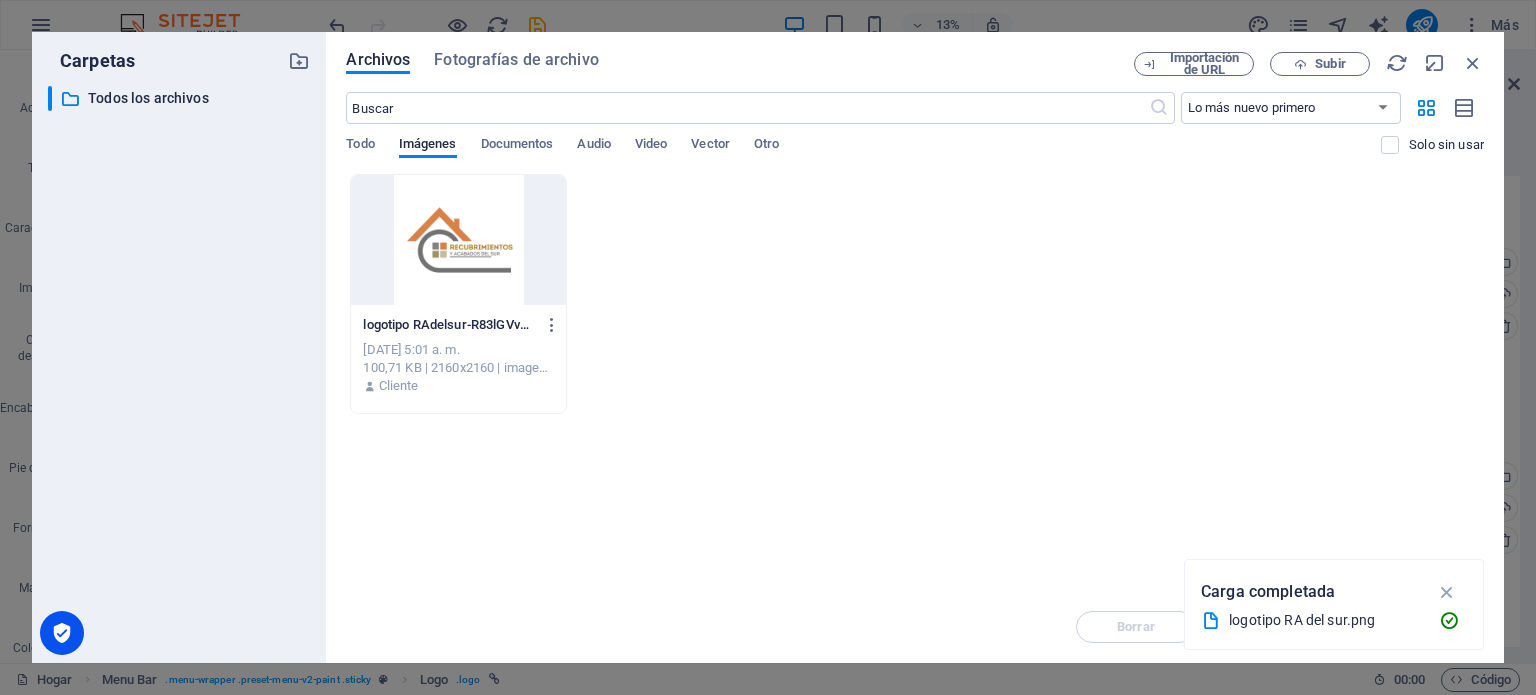 click at bounding box center (458, 240) 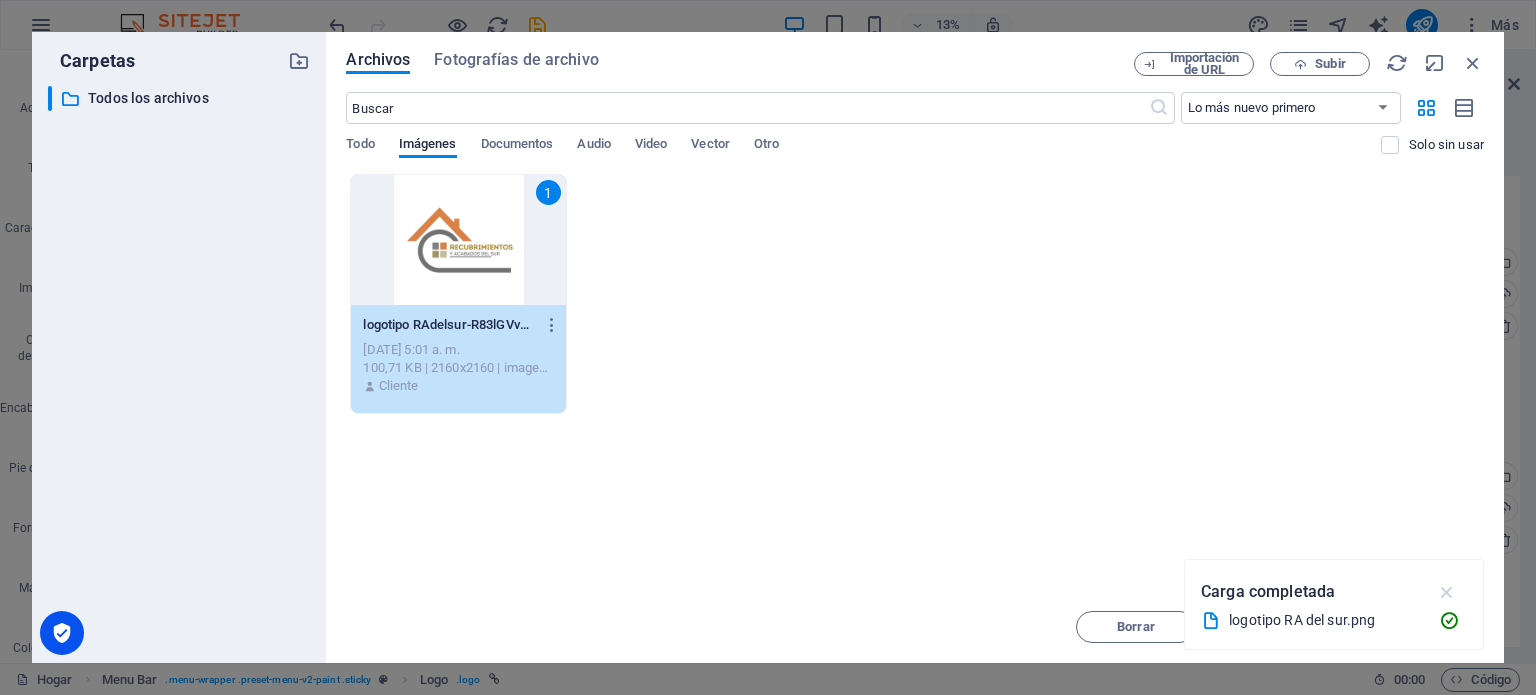click at bounding box center (1447, 592) 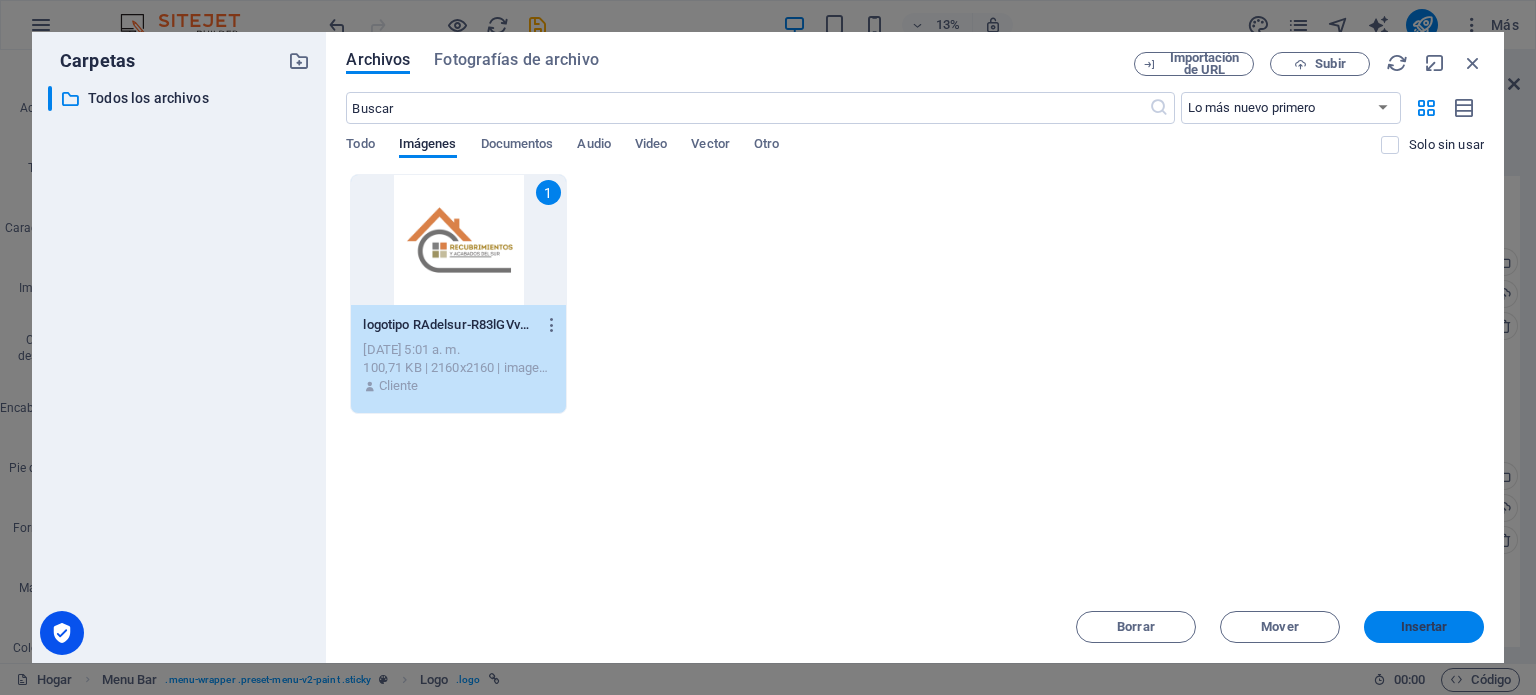 click on "Insertar" at bounding box center (1424, 626) 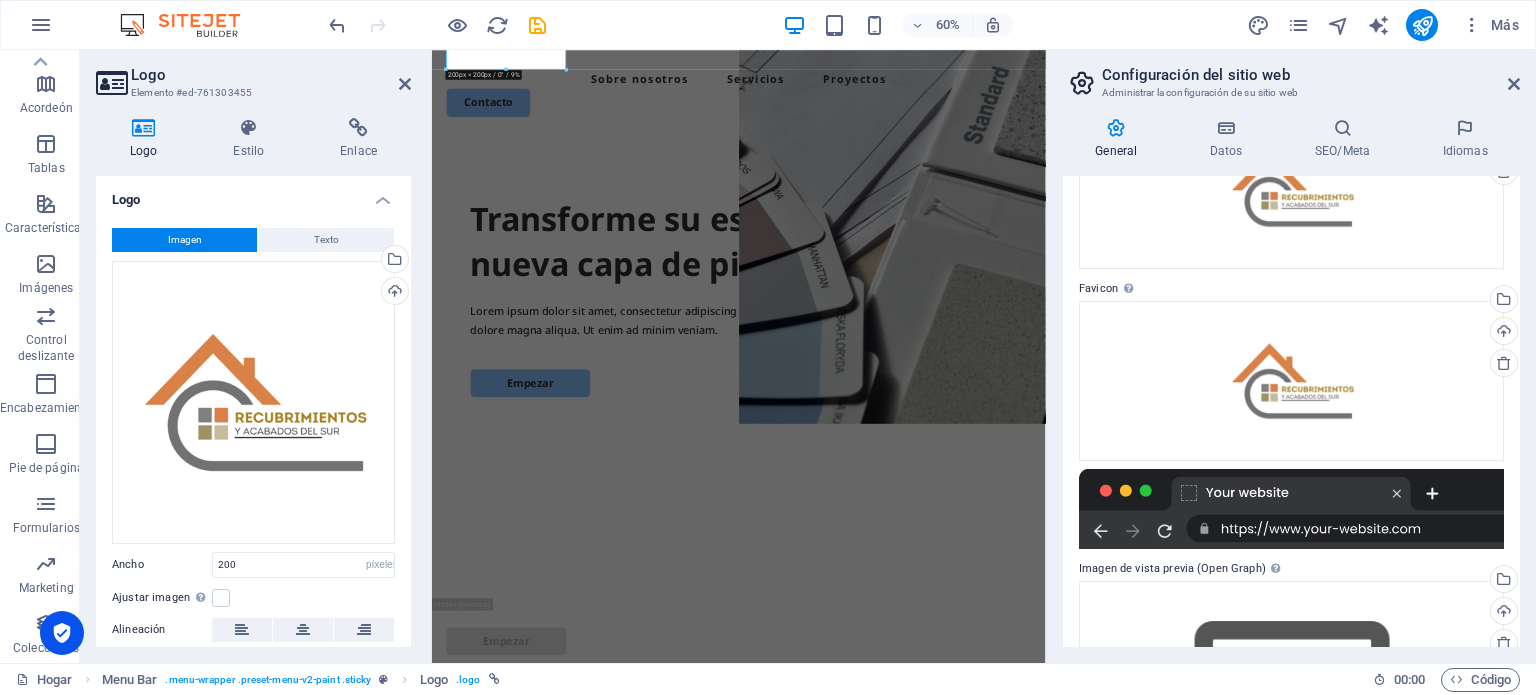 scroll, scrollTop: 341, scrollLeft: 0, axis: vertical 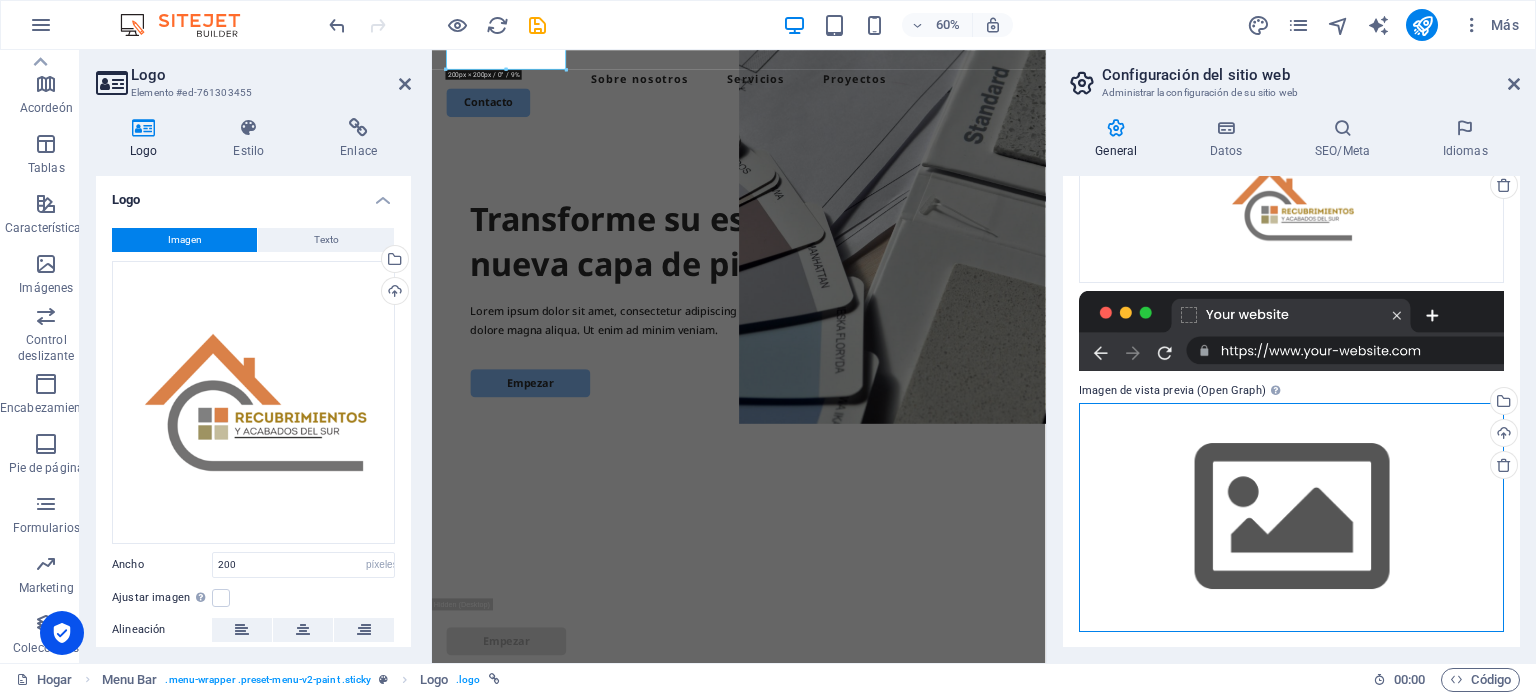 click on "Arrastre los archivos aquí, haga clic para elegir archivos o  seleccione archivos de Archivos o de nuestras fotos y videos de archivo gratuitos" at bounding box center [1291, 517] 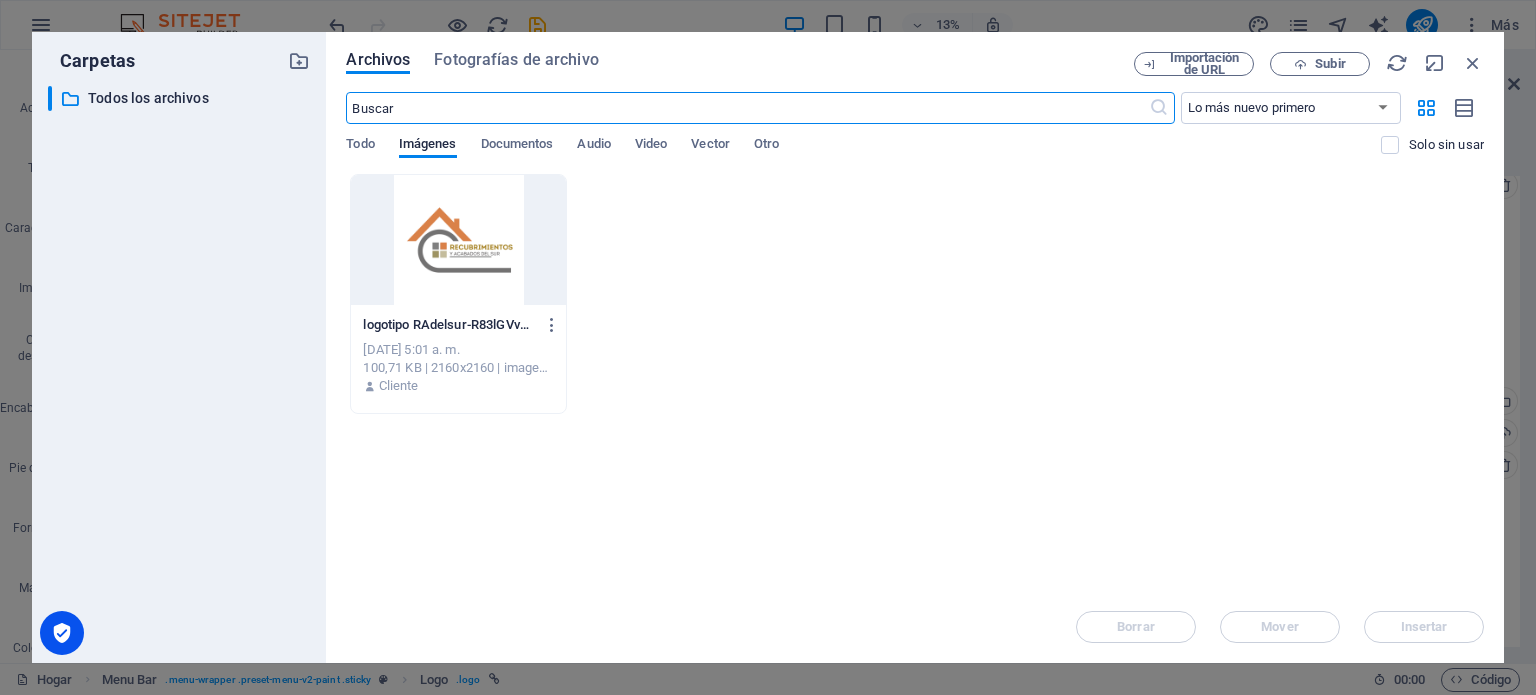 click at bounding box center (458, 240) 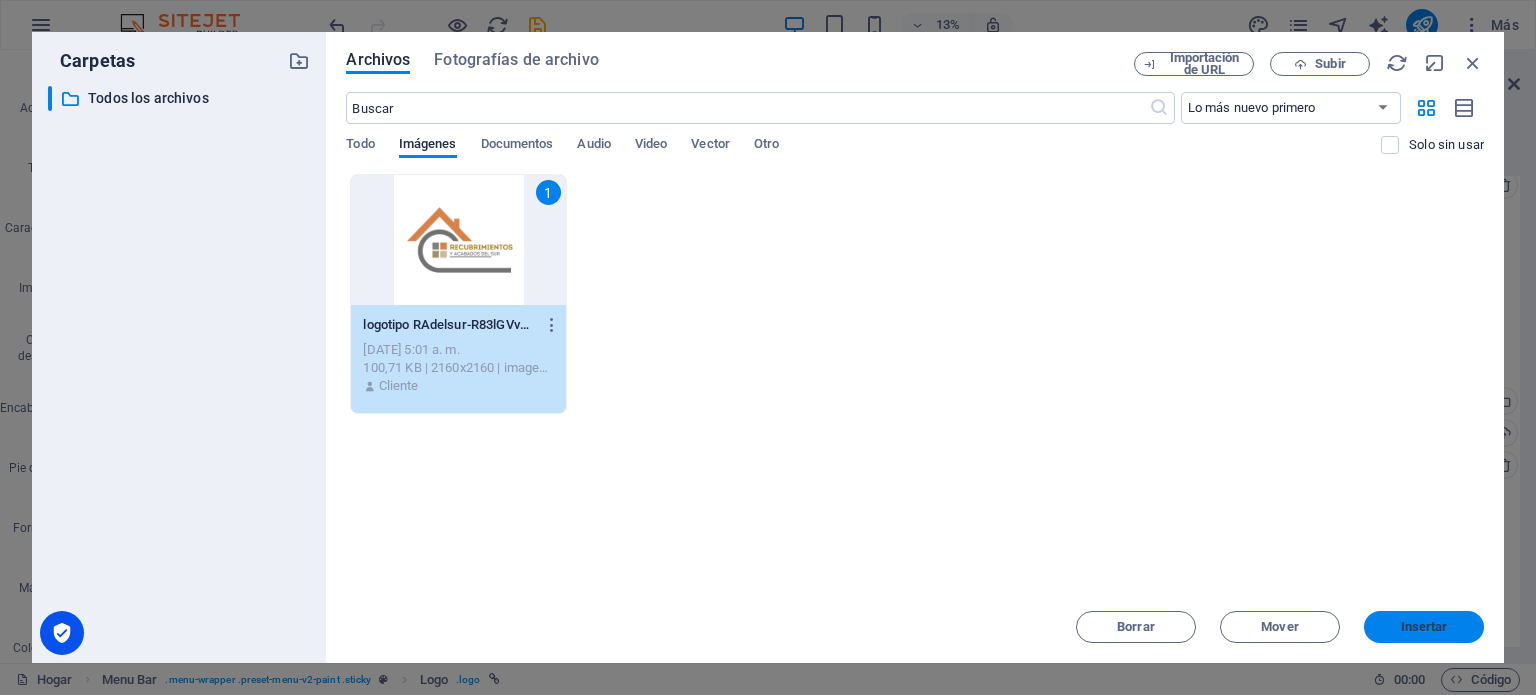 click on "Insertar" at bounding box center [1424, 626] 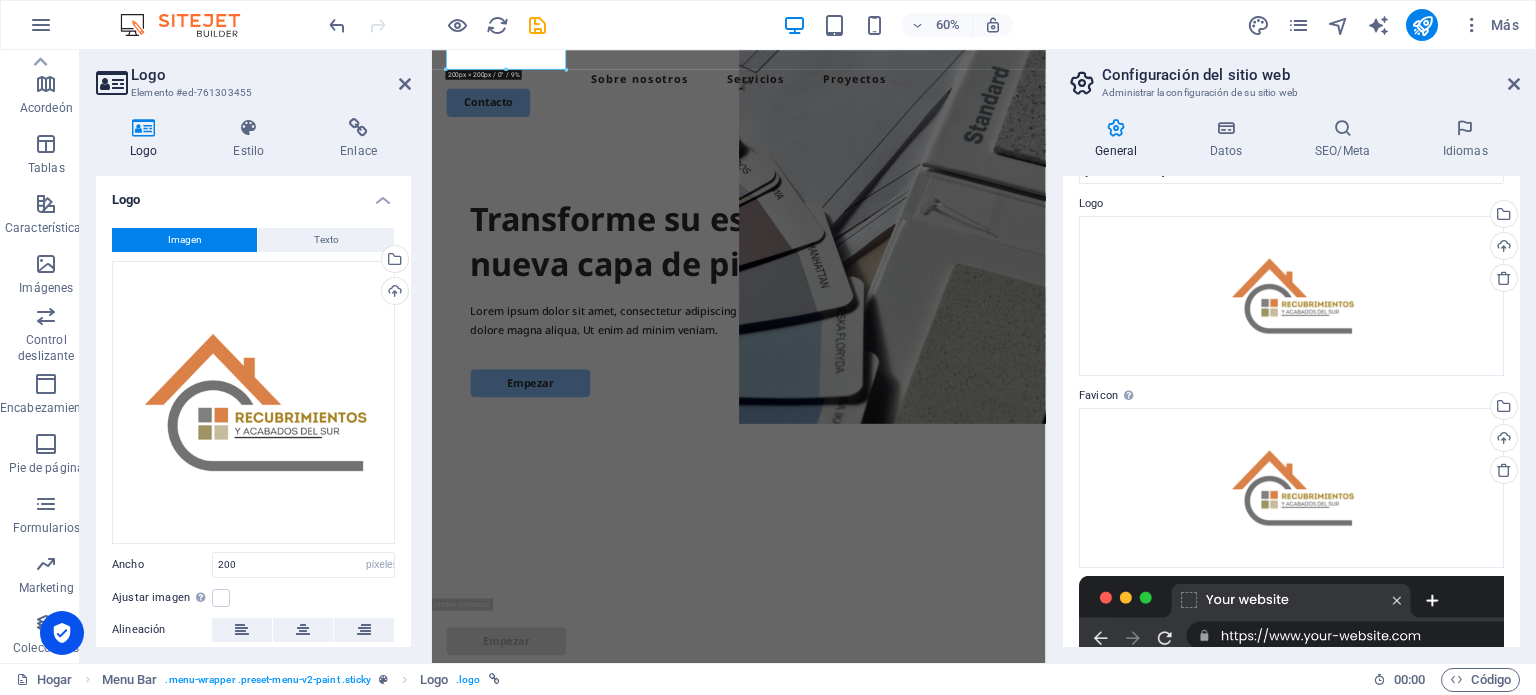 scroll, scrollTop: 0, scrollLeft: 0, axis: both 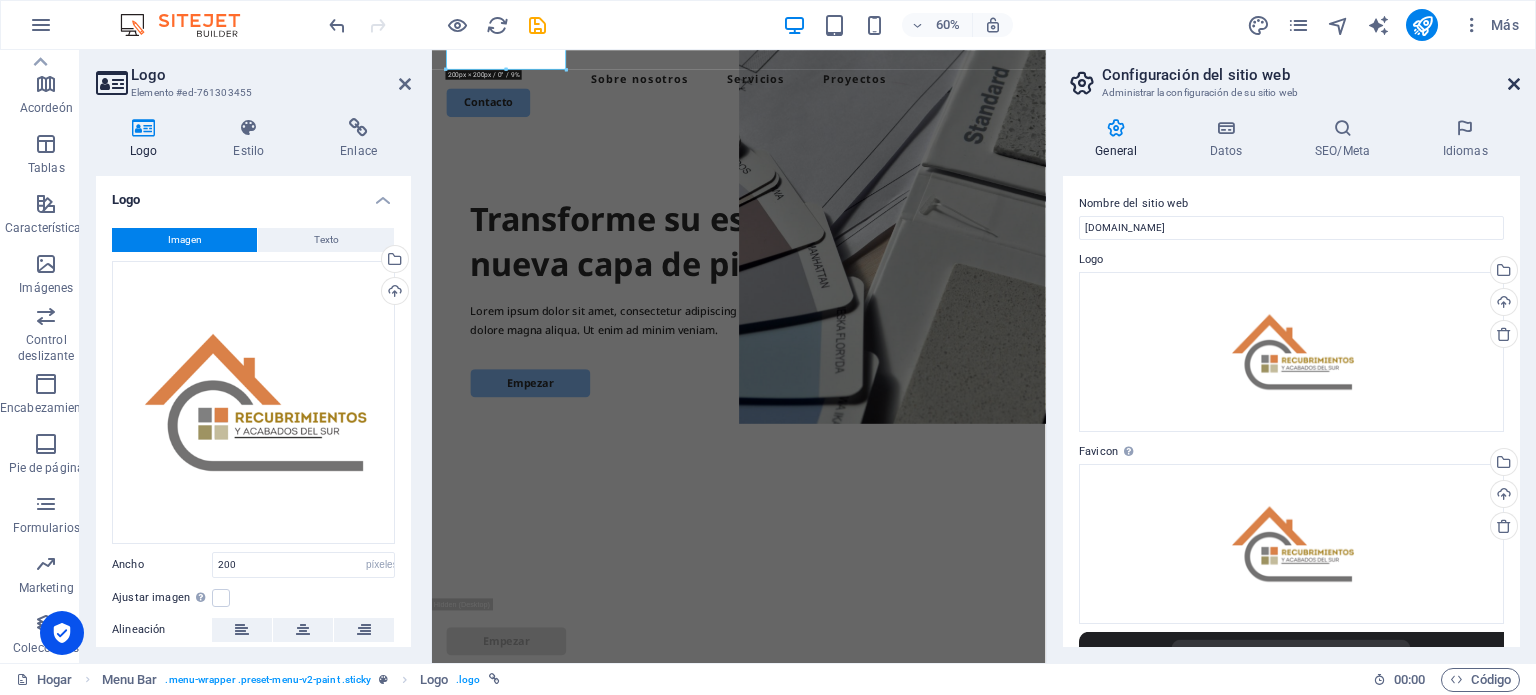 click at bounding box center [1514, 84] 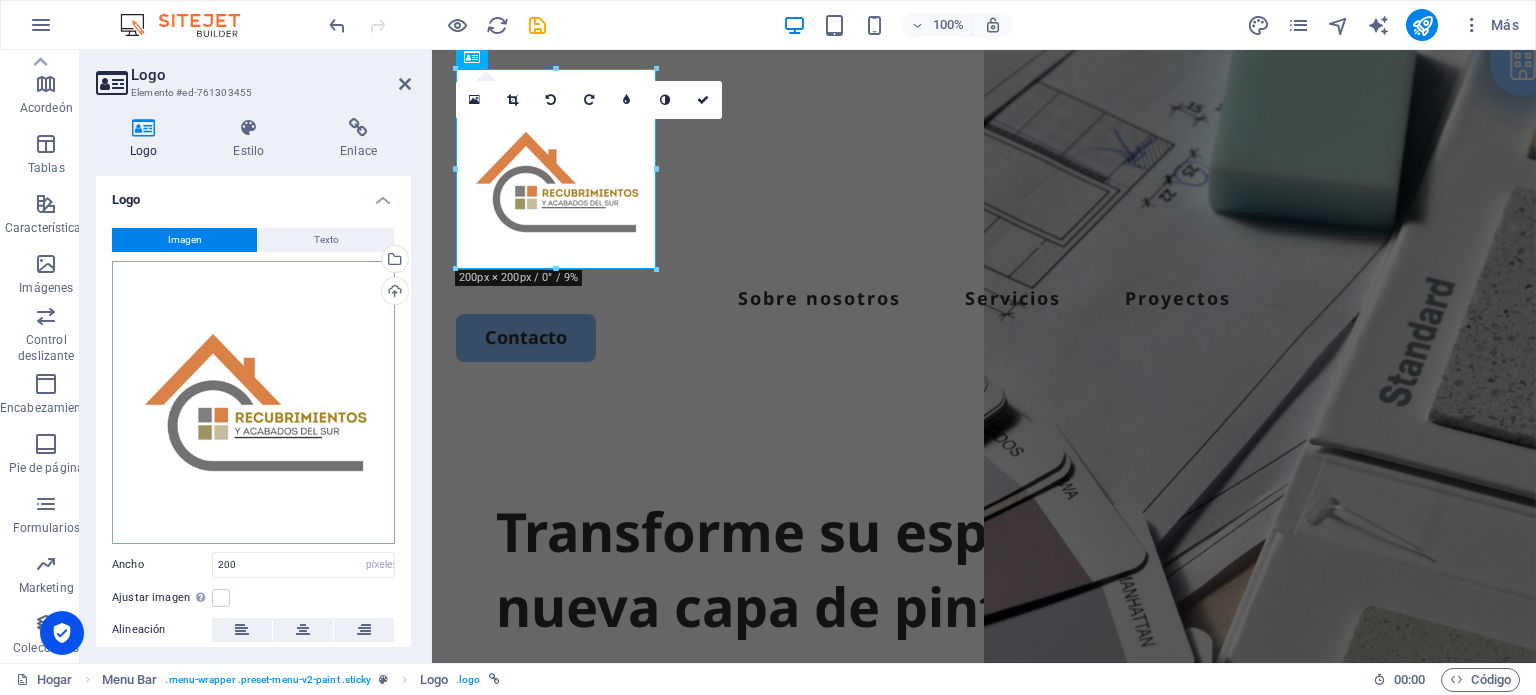 scroll, scrollTop: 200, scrollLeft: 0, axis: vertical 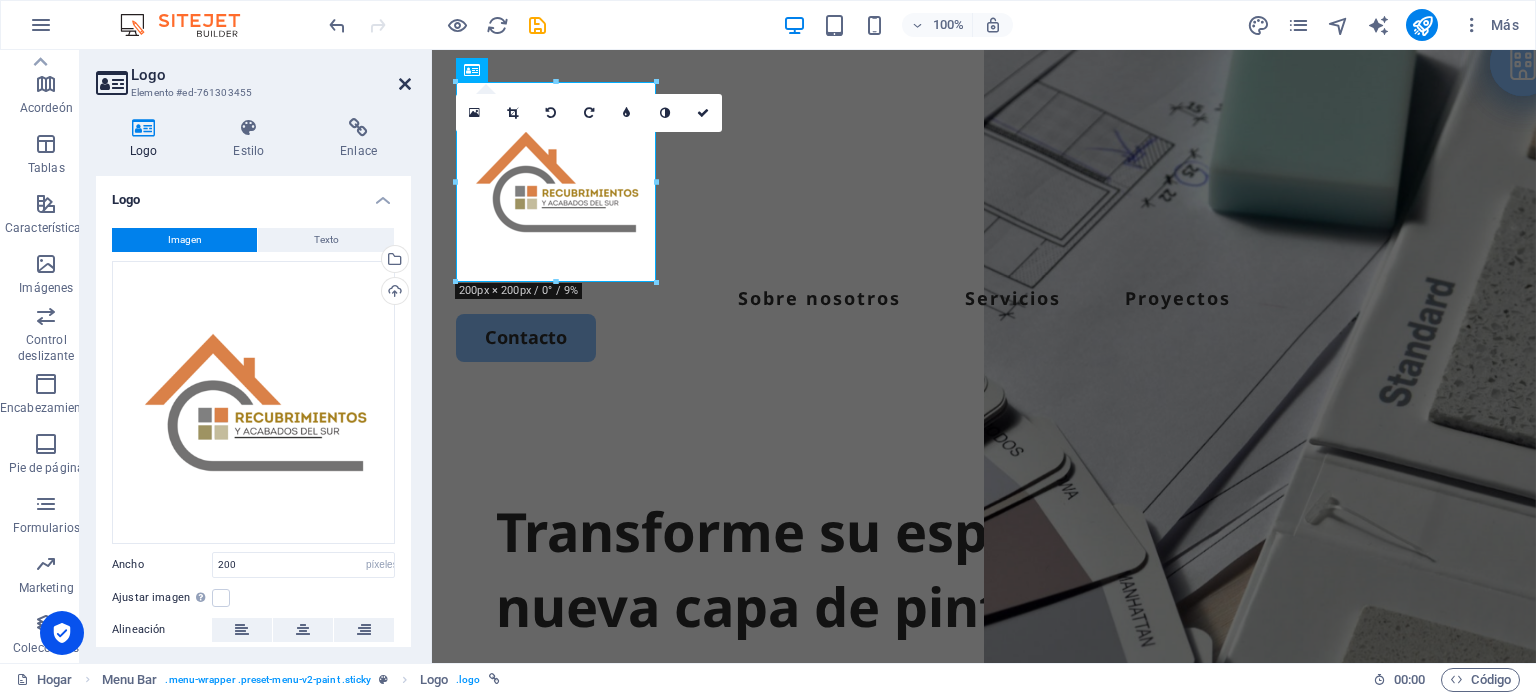 click at bounding box center (405, 84) 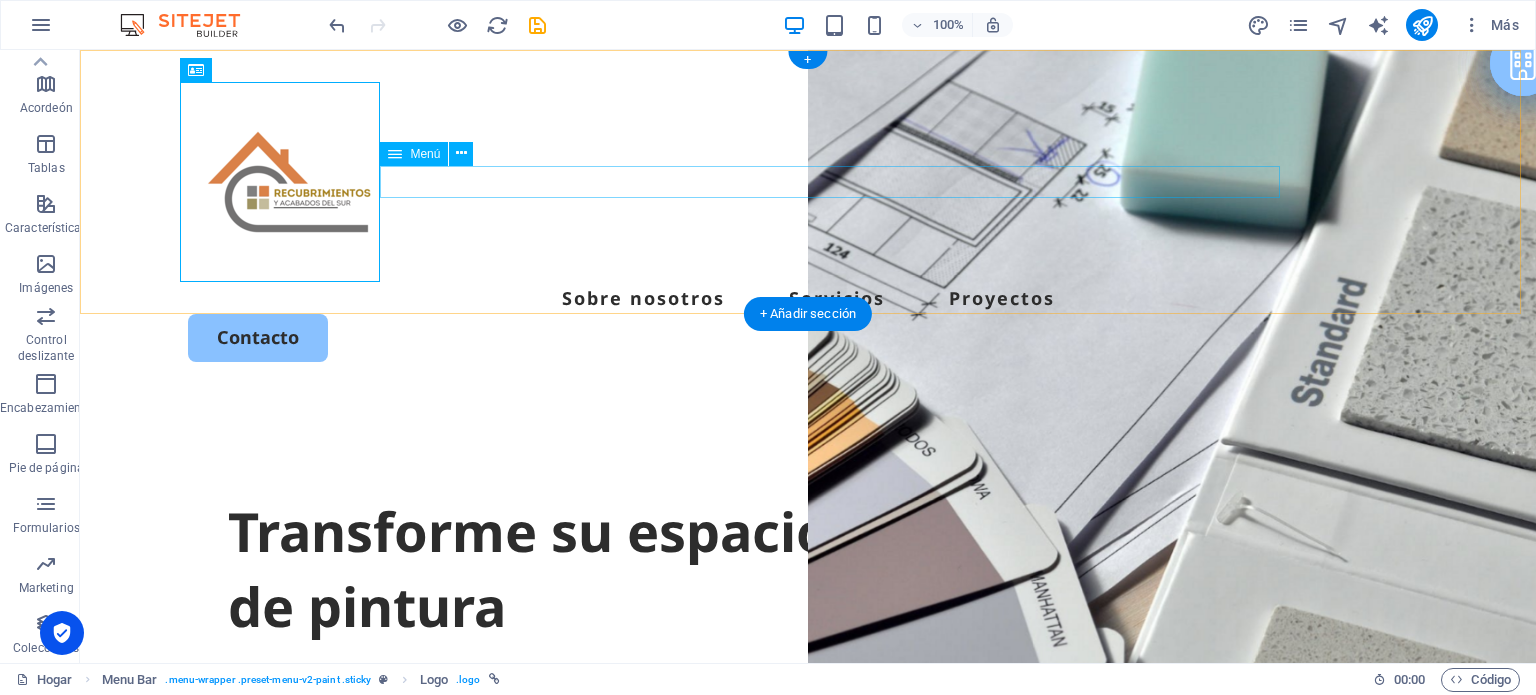 click on "Sobre nosotros Servicios Proyectos" at bounding box center (808, 298) 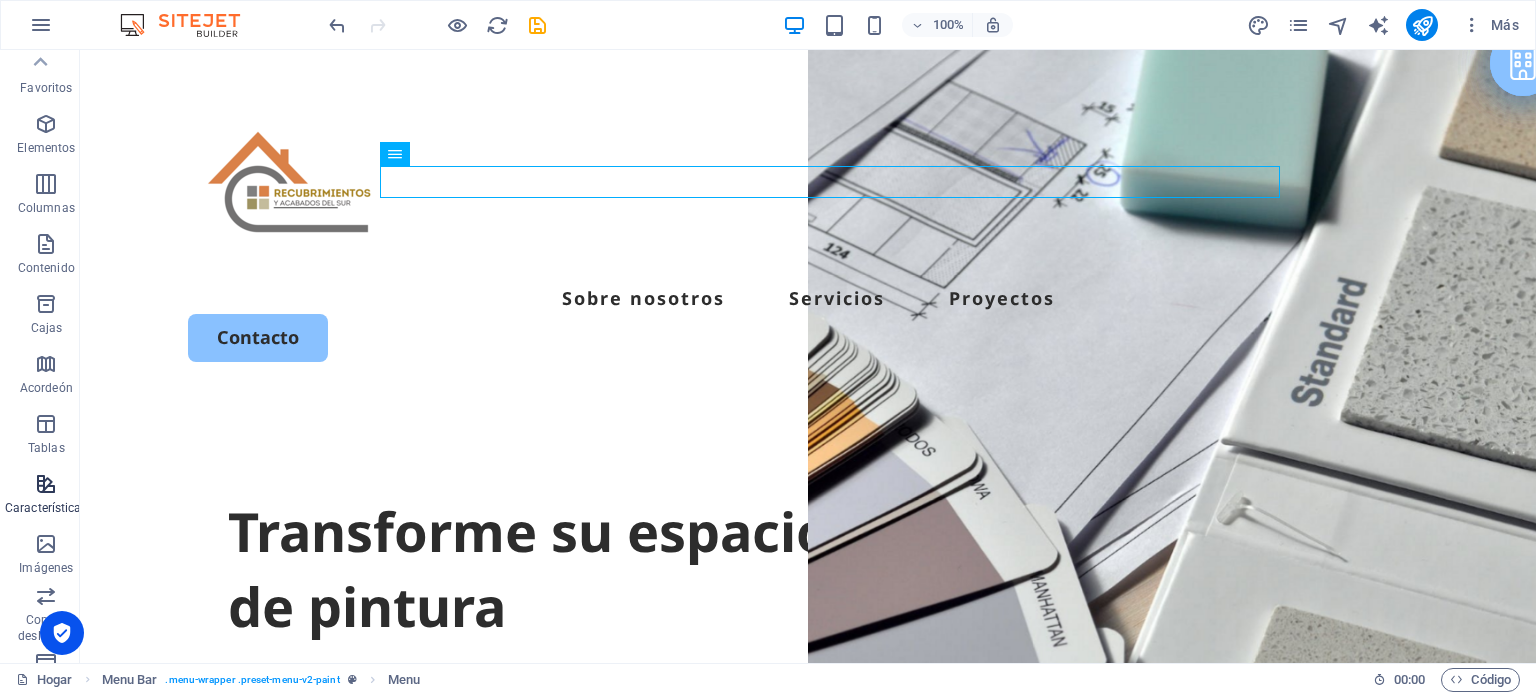 scroll, scrollTop: 0, scrollLeft: 0, axis: both 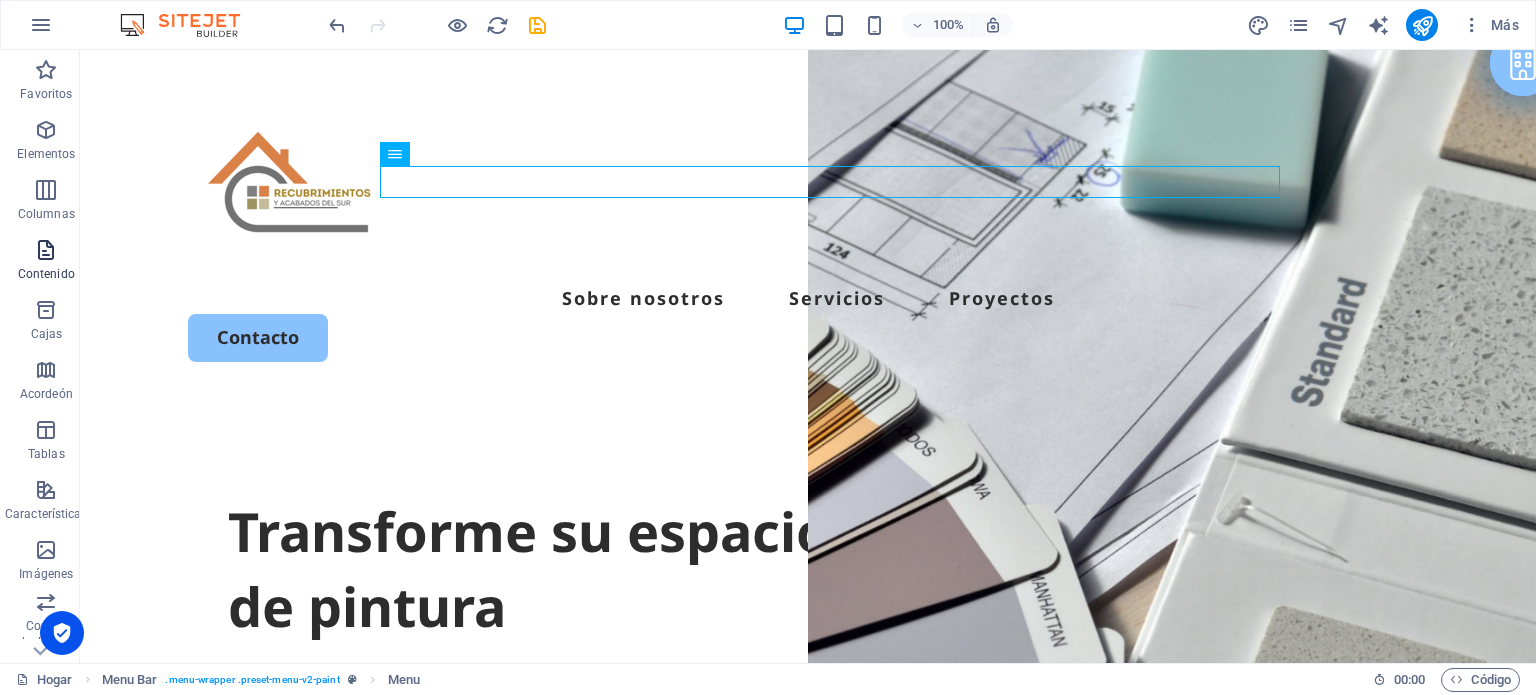 click at bounding box center [46, 250] 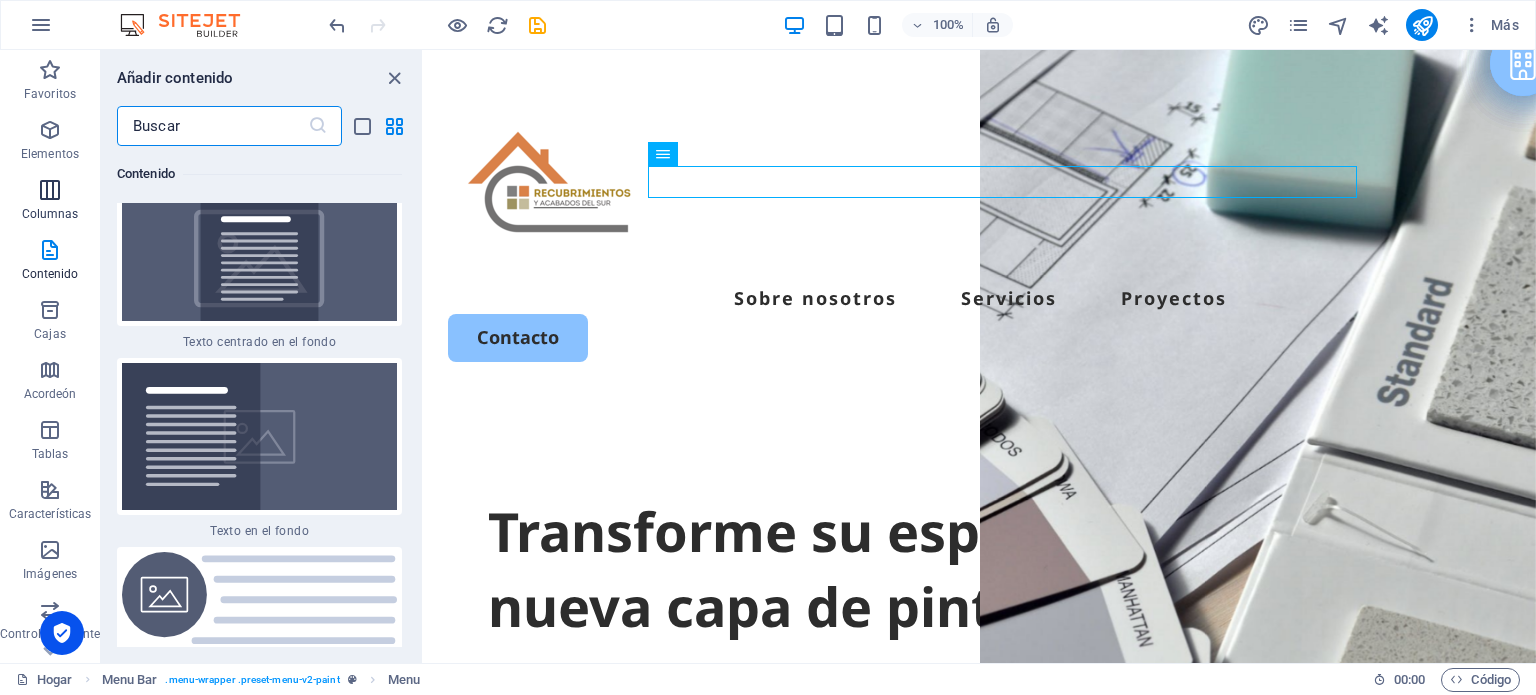 scroll, scrollTop: 8291, scrollLeft: 0, axis: vertical 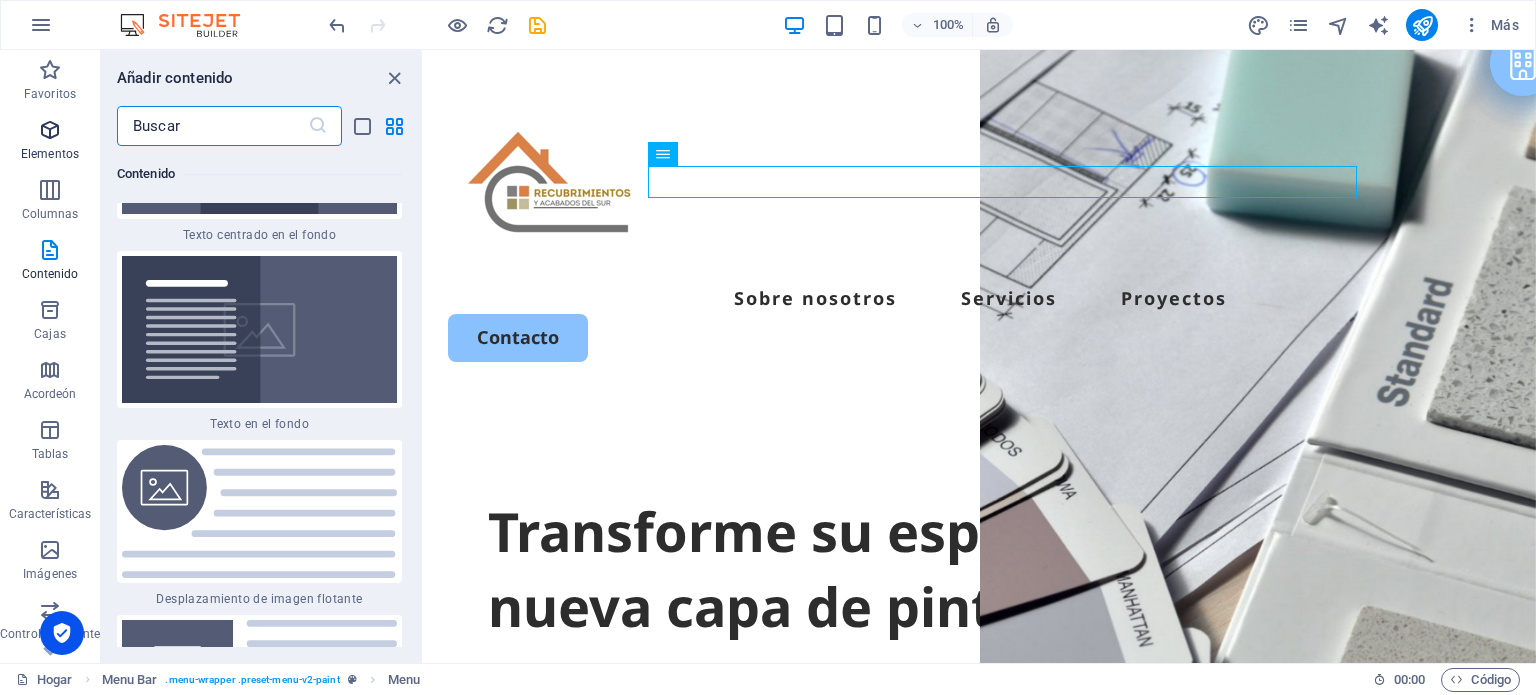 click at bounding box center [50, 130] 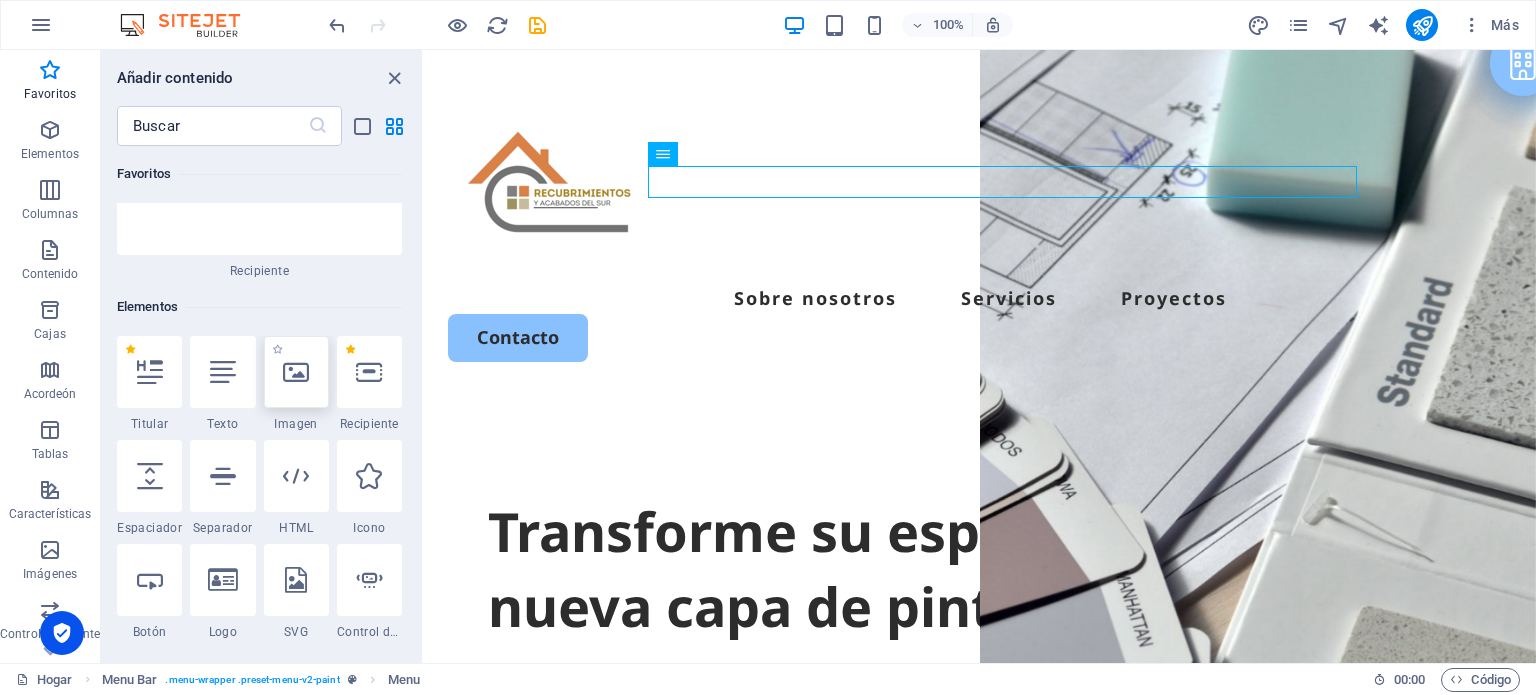 scroll, scrollTop: 0, scrollLeft: 0, axis: both 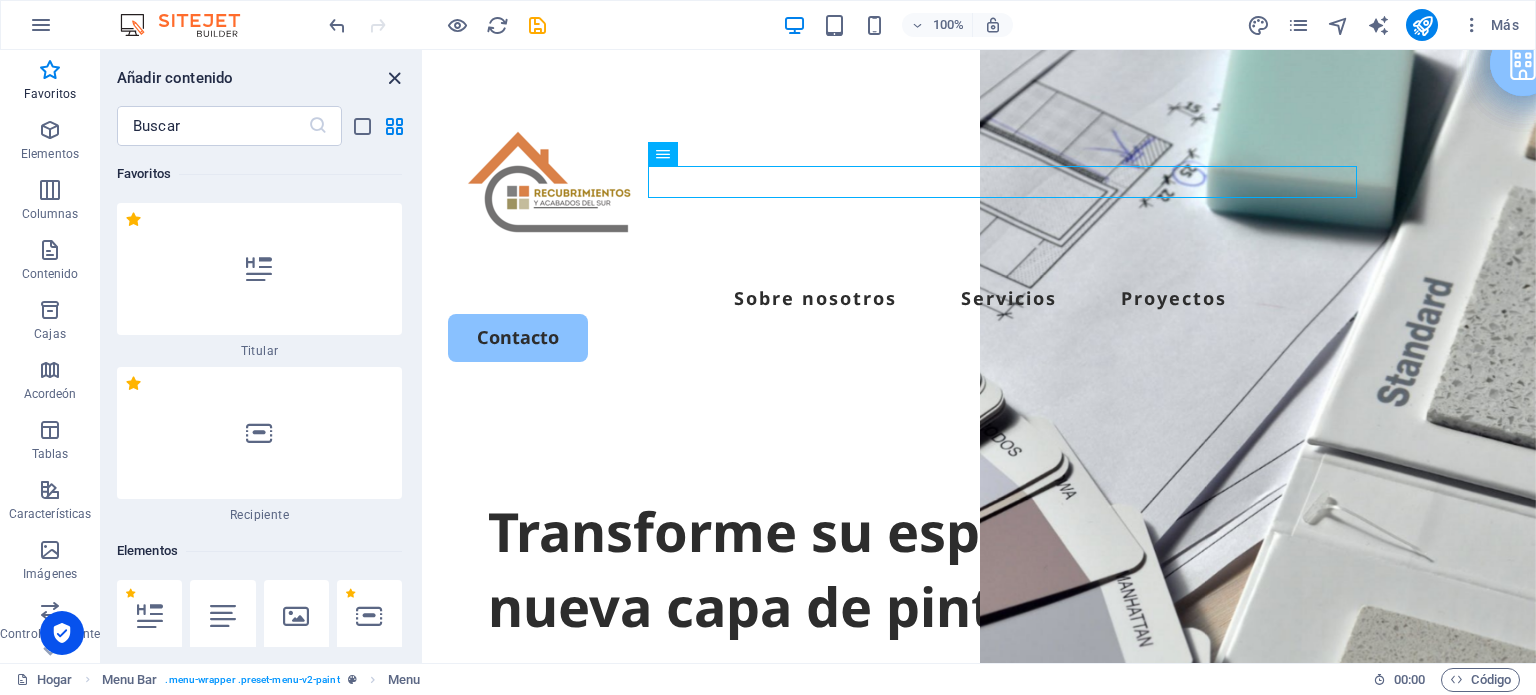 click on "Añadir contenido" at bounding box center [261, 78] 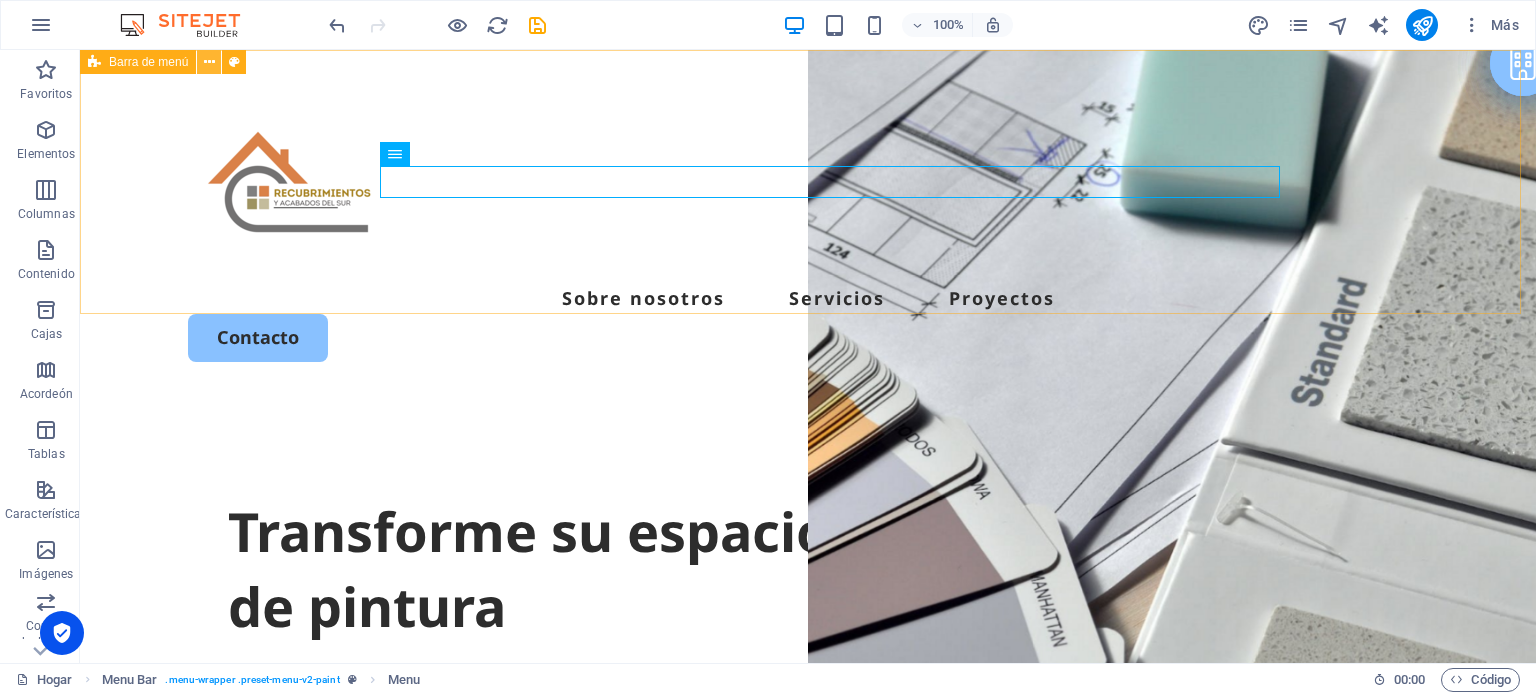 click at bounding box center (209, 62) 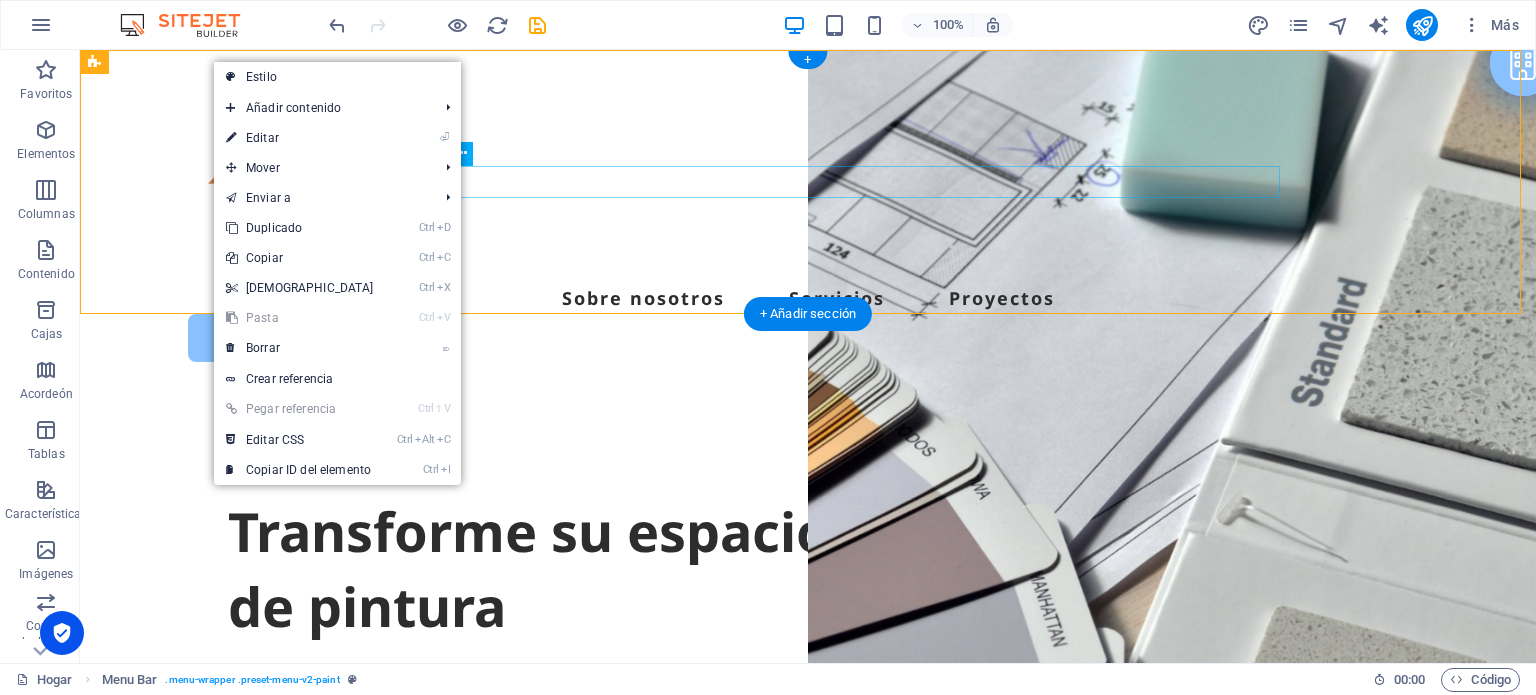 click on "Sobre nosotros Servicios Proyectos" at bounding box center [808, 298] 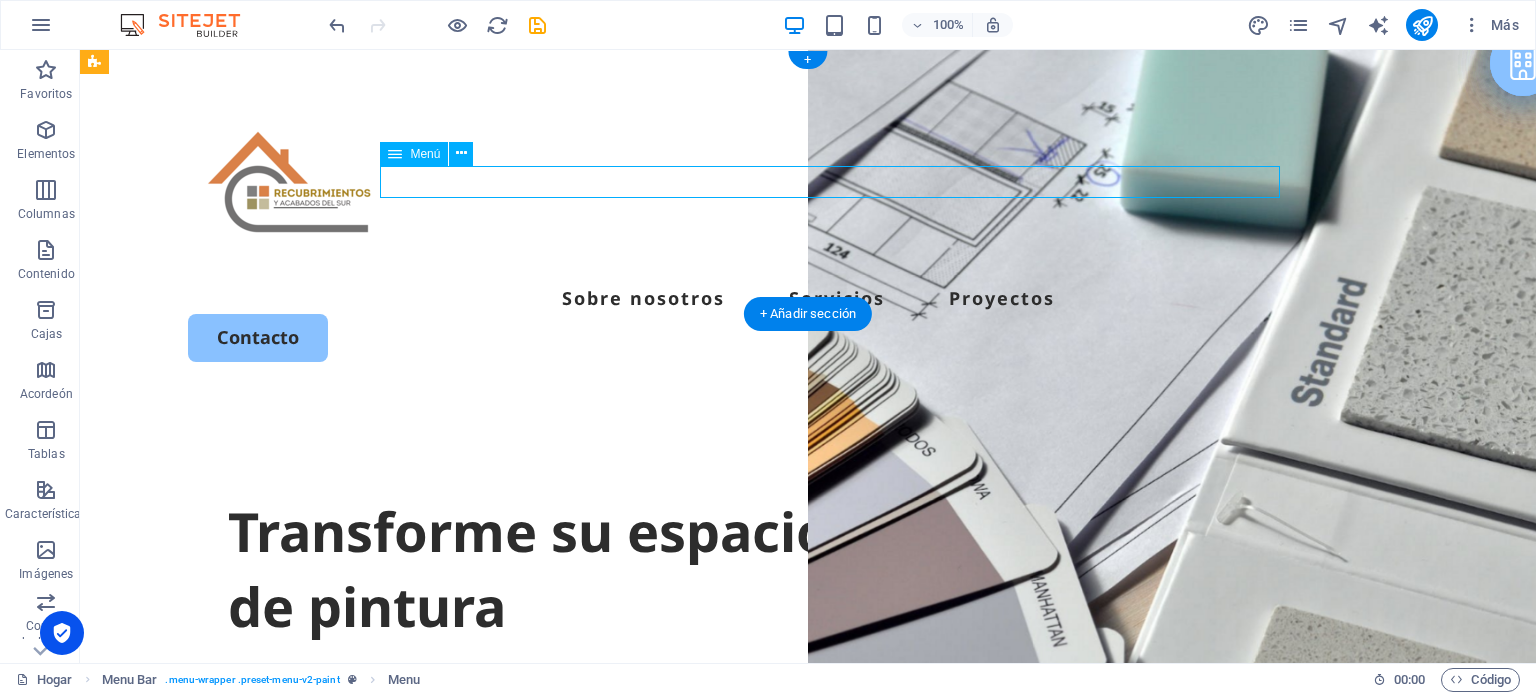 click on "Sobre nosotros Servicios Proyectos" at bounding box center (808, 298) 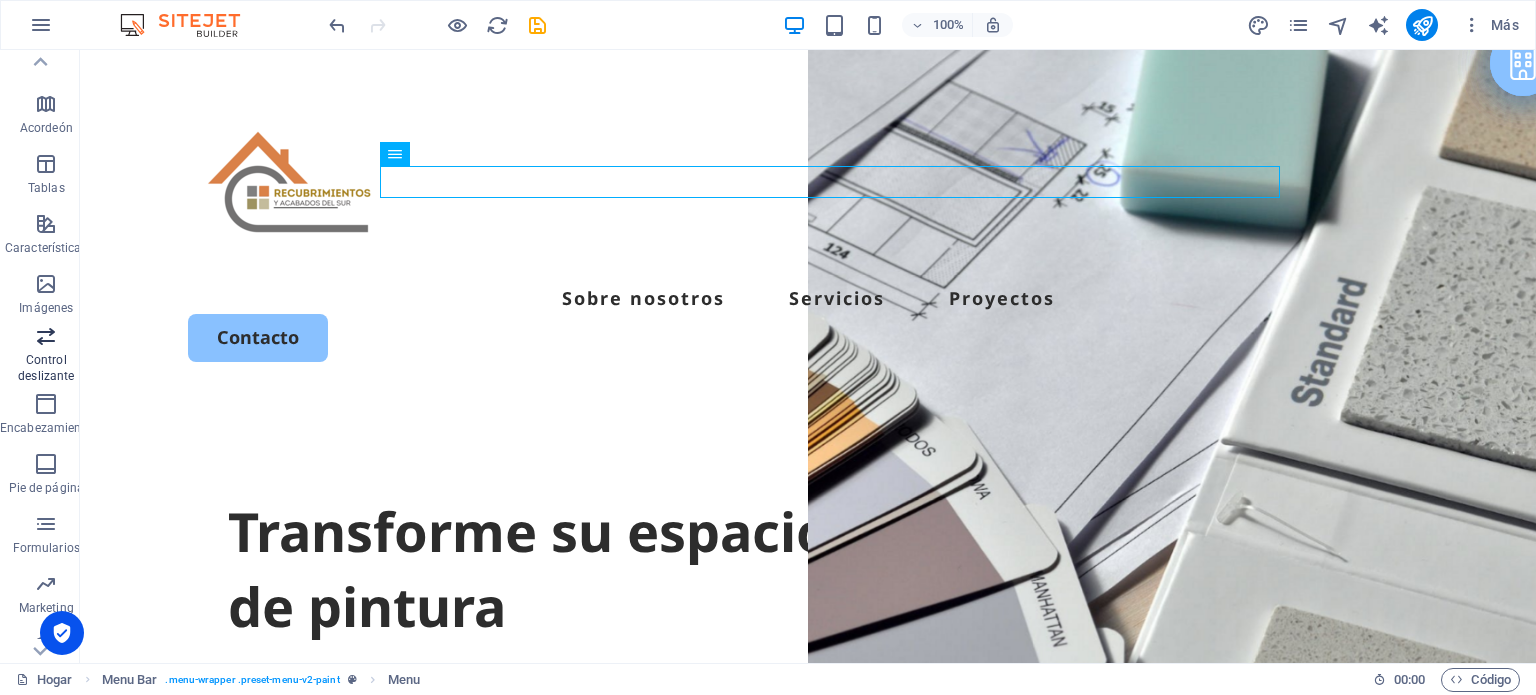 scroll, scrollTop: 286, scrollLeft: 0, axis: vertical 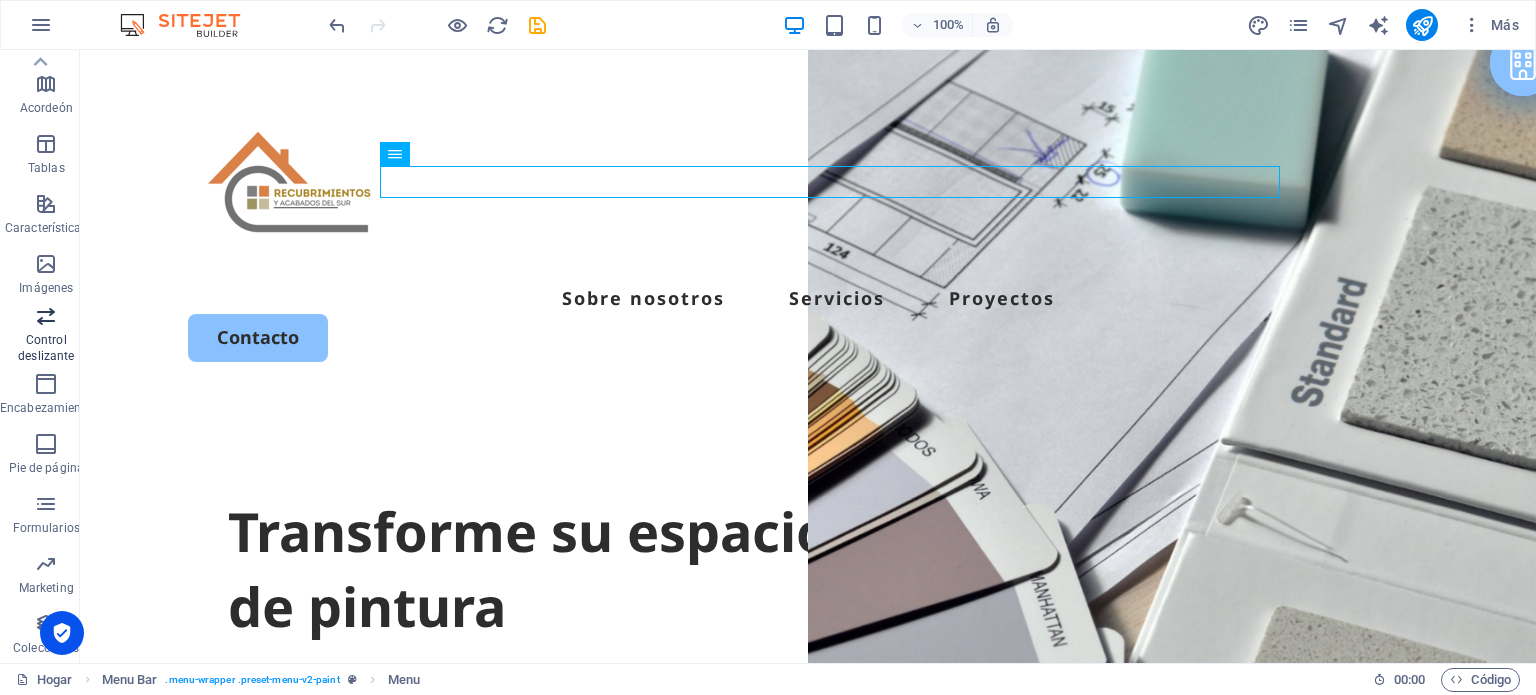 click on "Control deslizante" at bounding box center [46, 348] 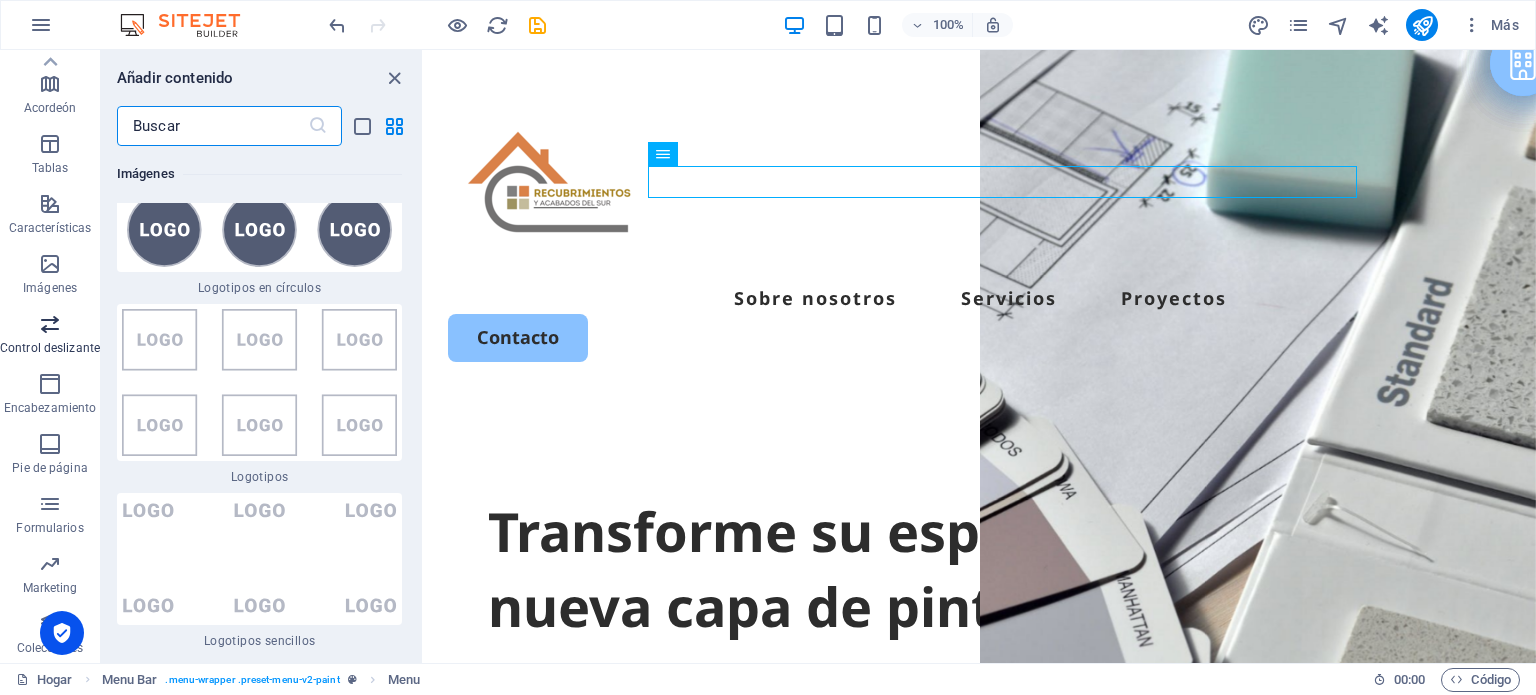 scroll, scrollTop: 22350, scrollLeft: 0, axis: vertical 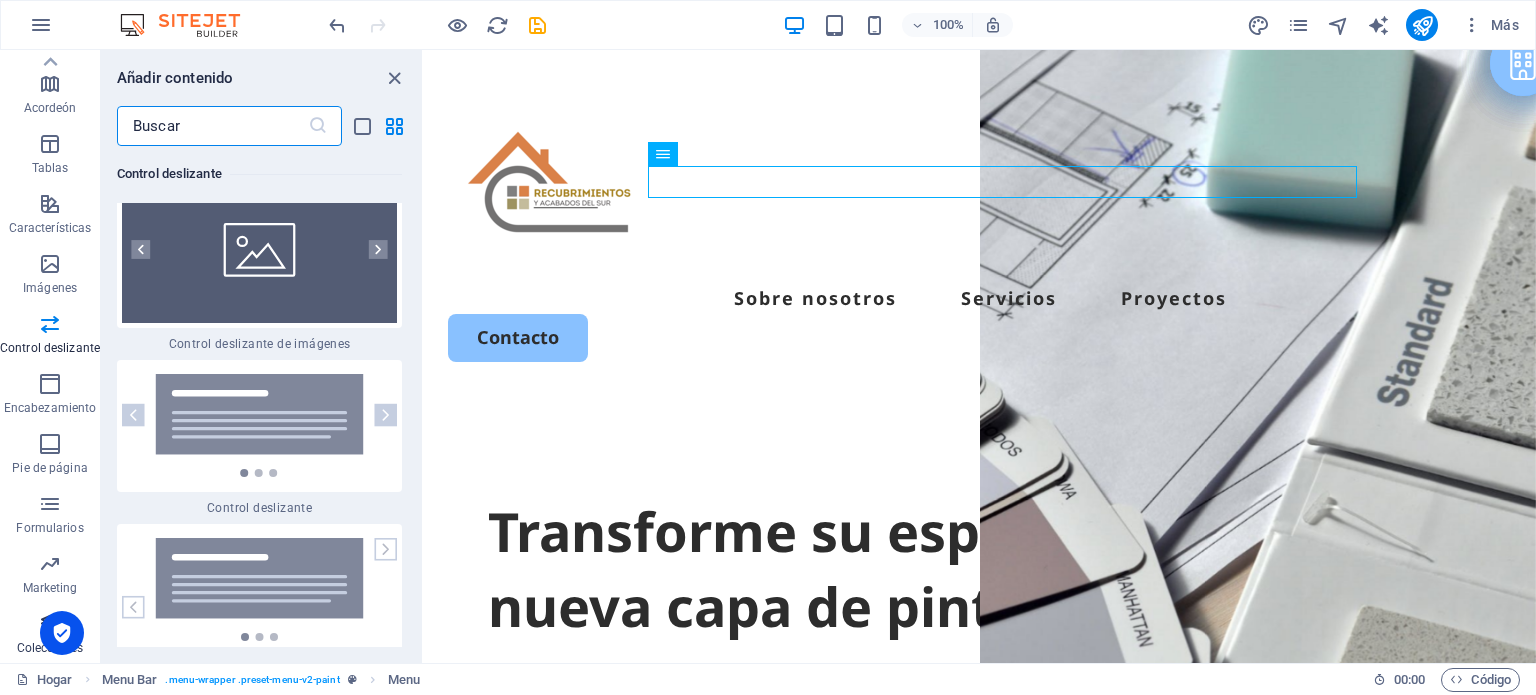 click on "Colecciones" at bounding box center [50, 636] 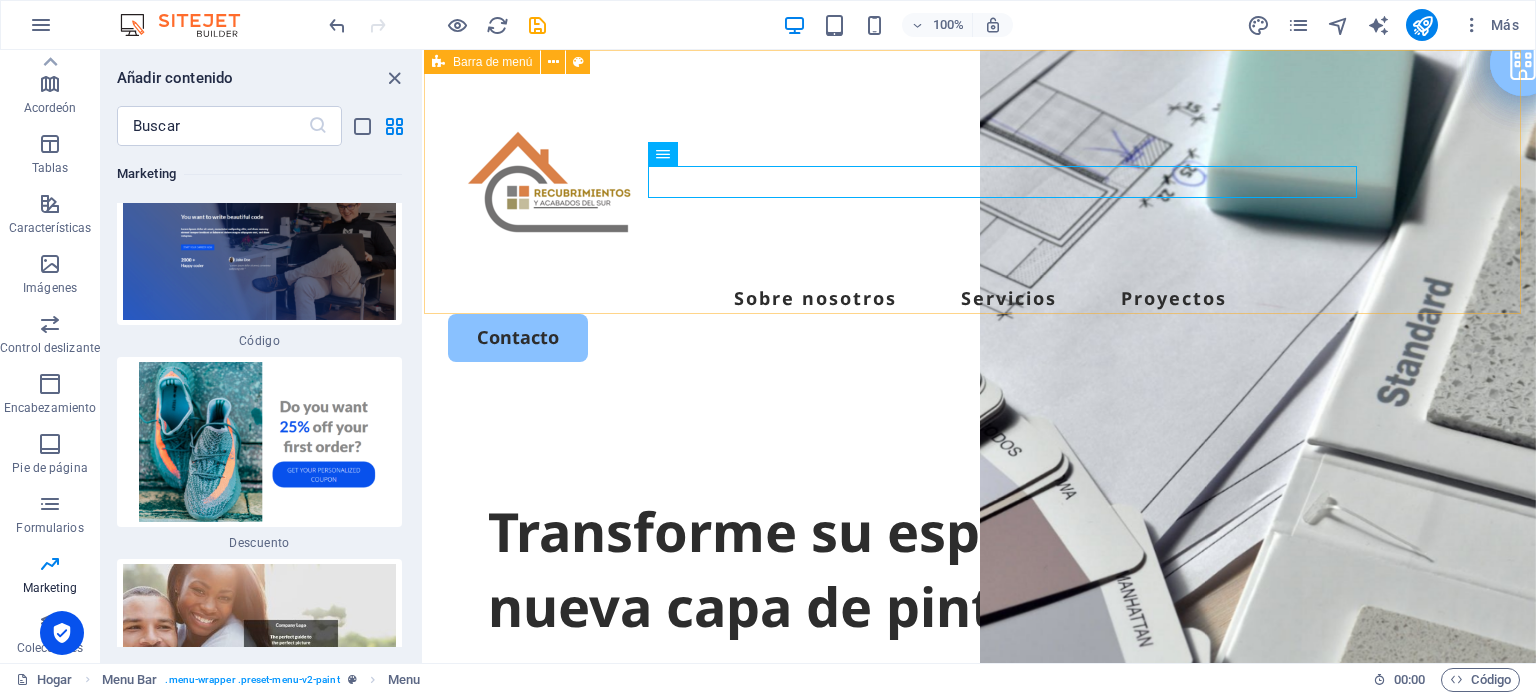 scroll, scrollTop: 35101, scrollLeft: 0, axis: vertical 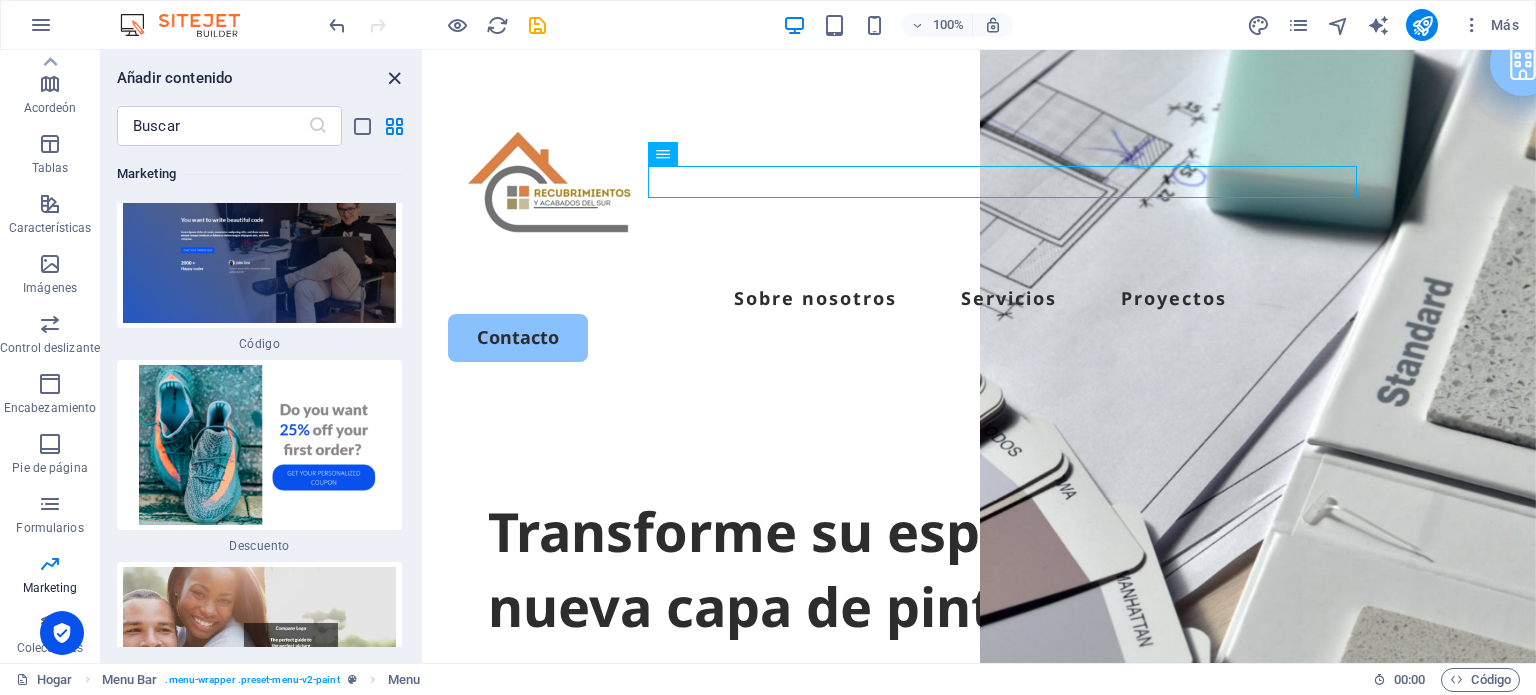 click at bounding box center (394, 78) 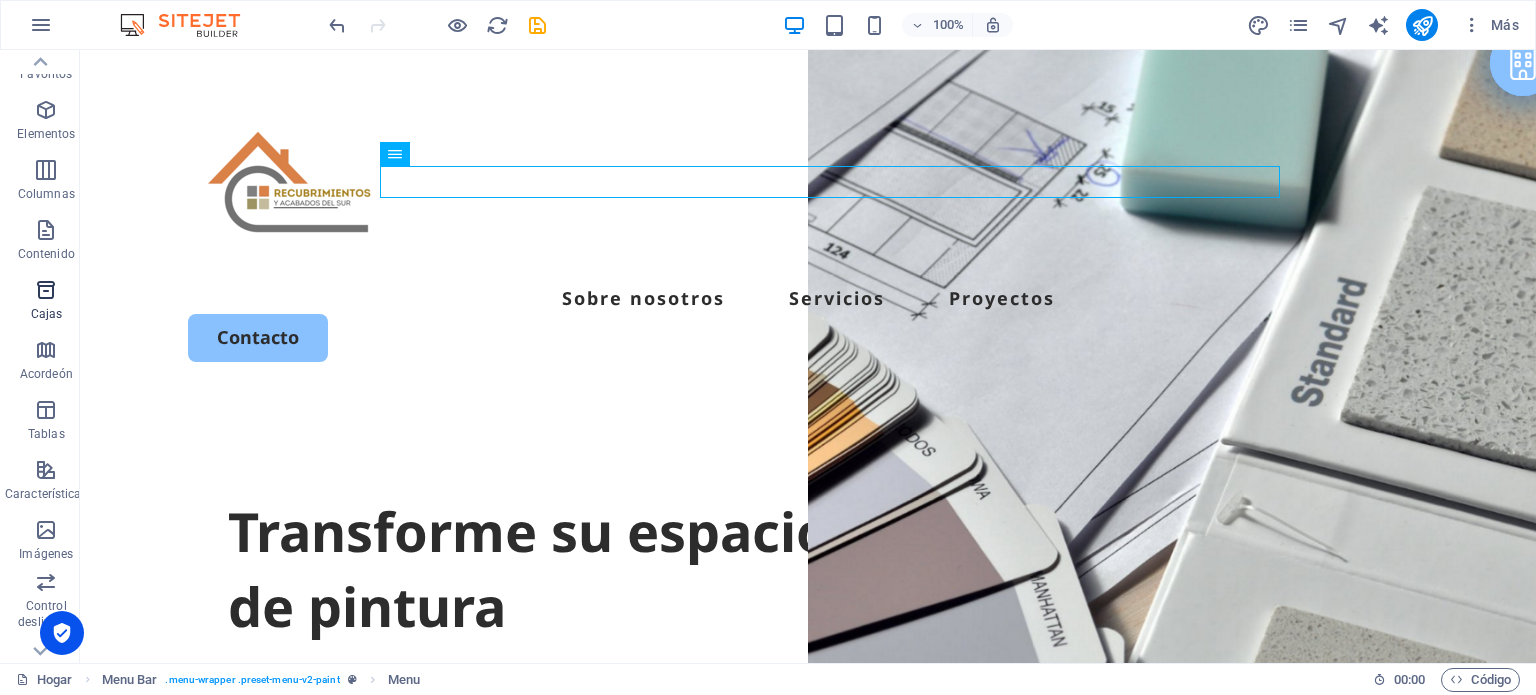 scroll, scrollTop: 0, scrollLeft: 0, axis: both 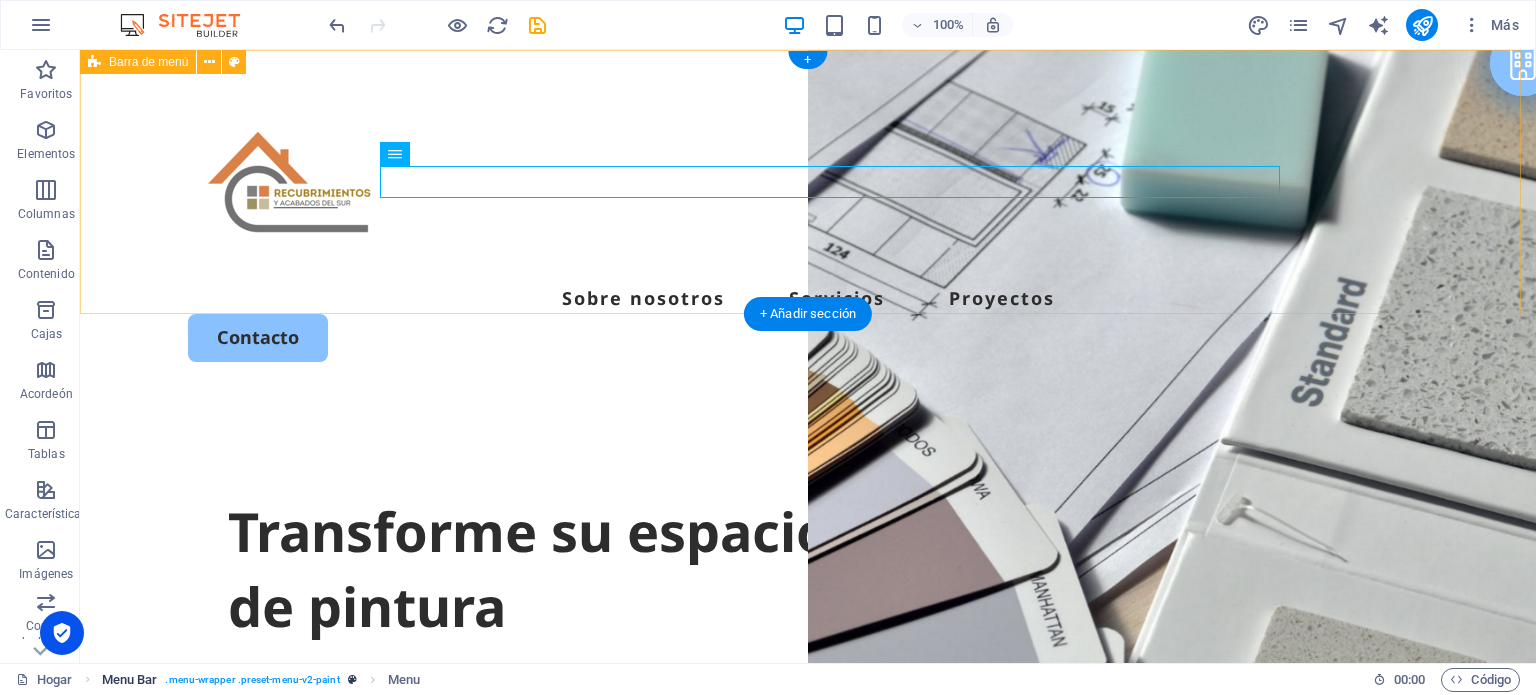 click on "Menu Bar . menu-wrapper .preset-menu-v2-paint" at bounding box center [229, 680] 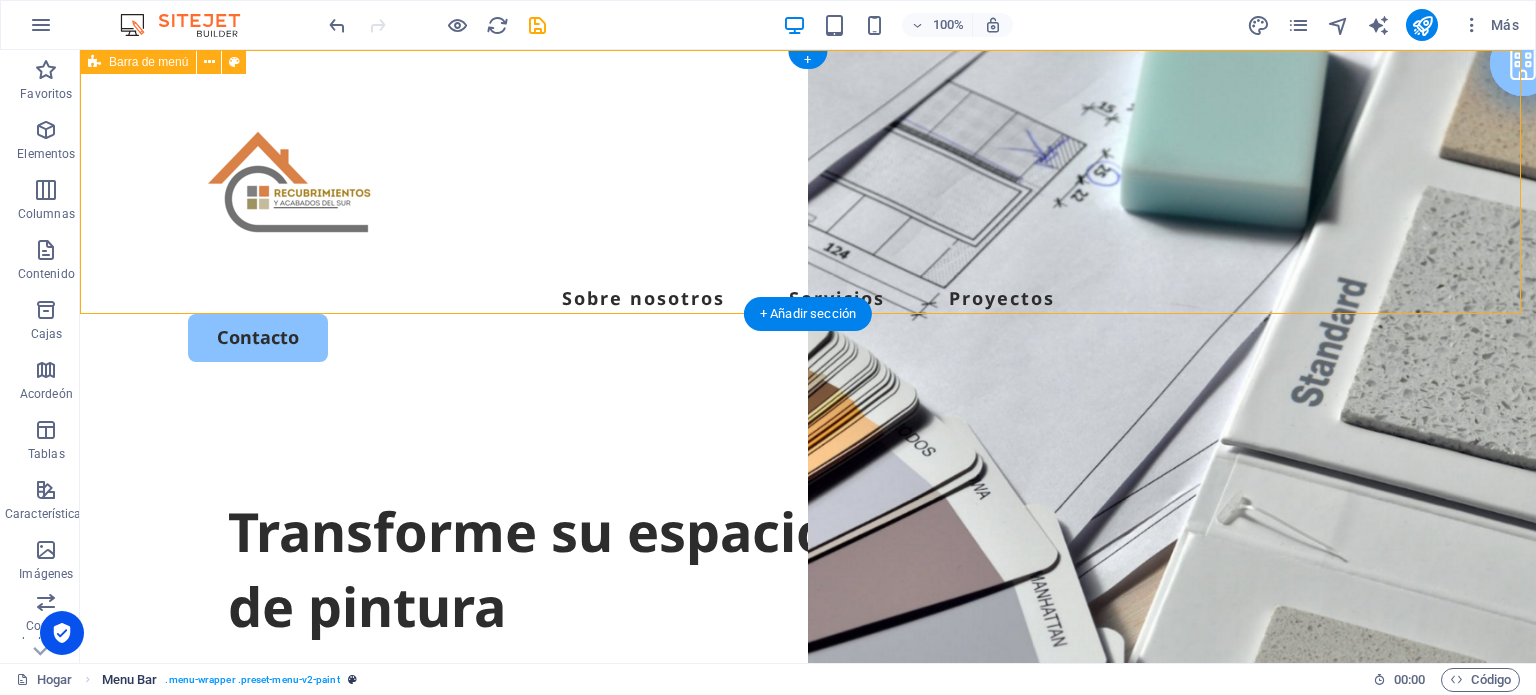 click on ". menu-wrapper .preset-menu-v2-paint" at bounding box center (252, 680) 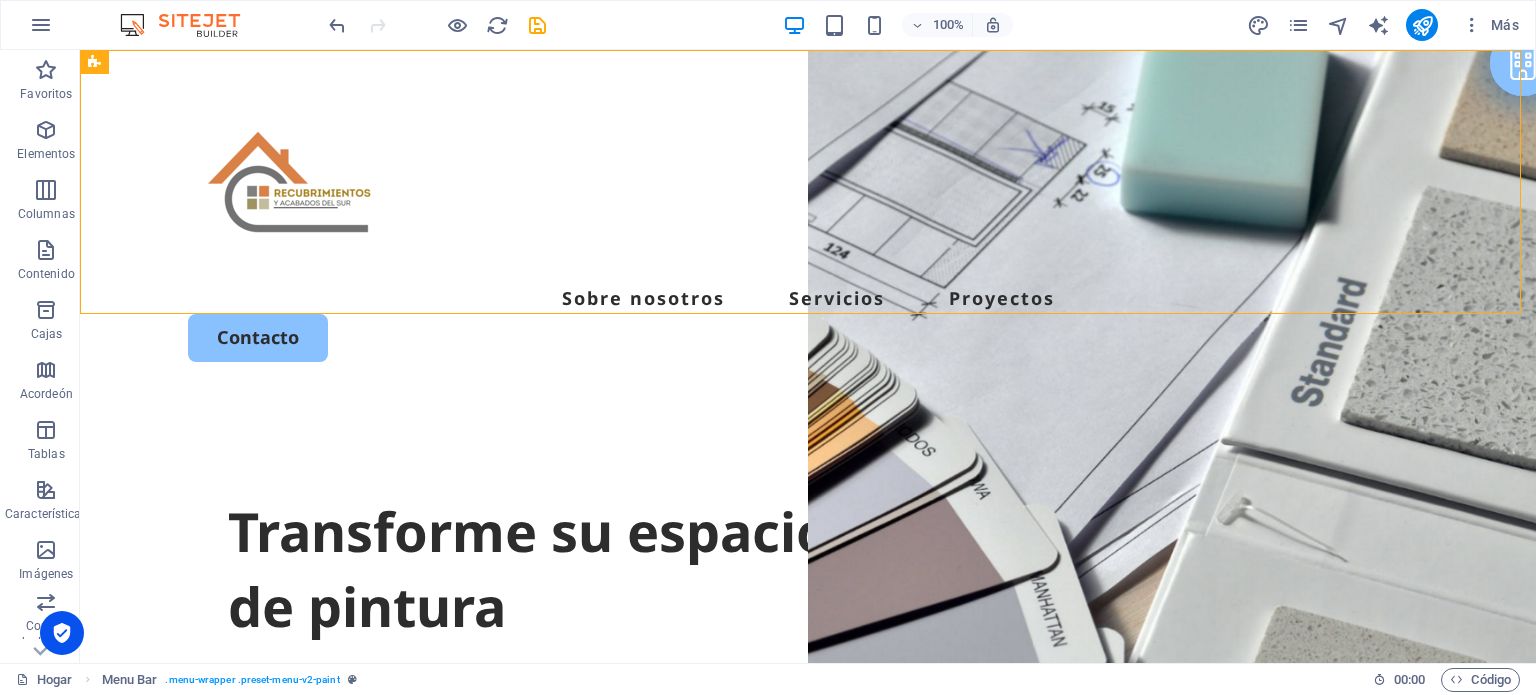 click at bounding box center (87, 679) 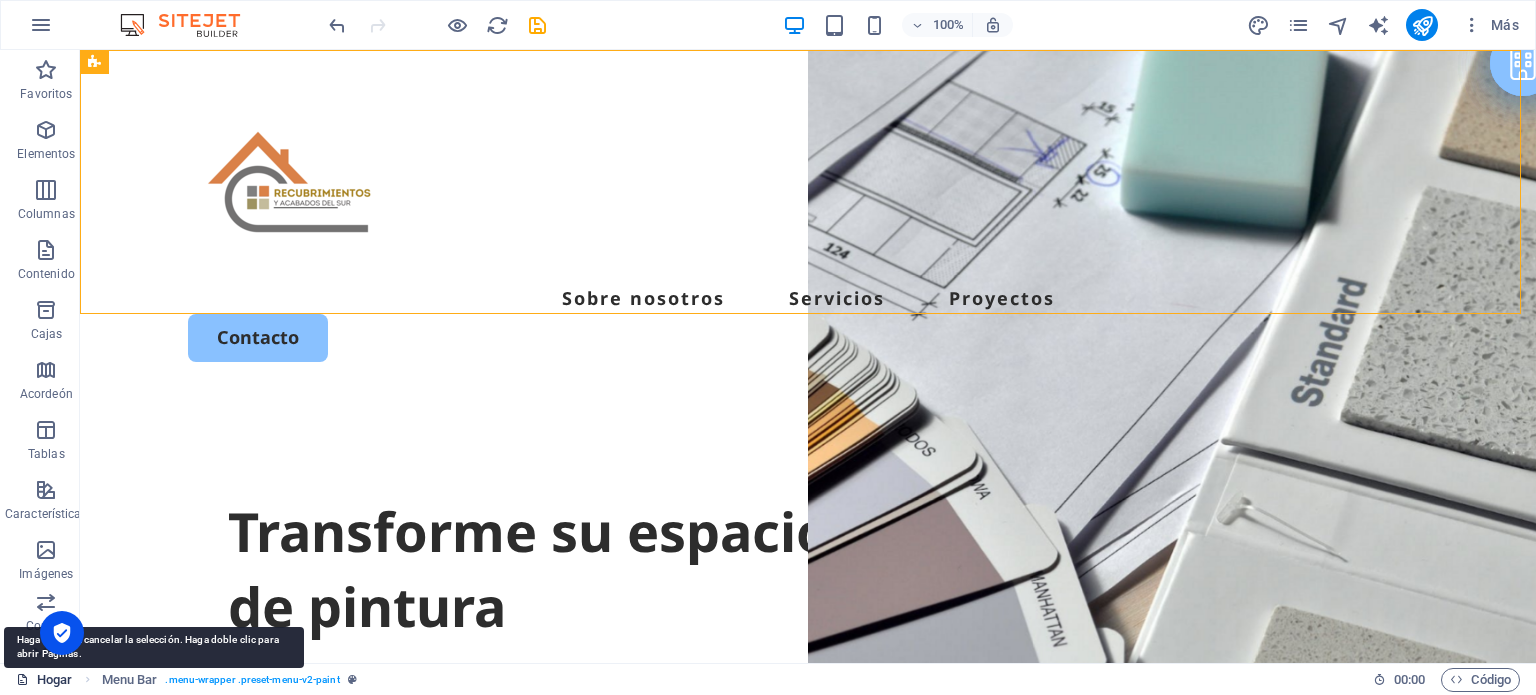 click on "Hogar" at bounding box center (54, 679) 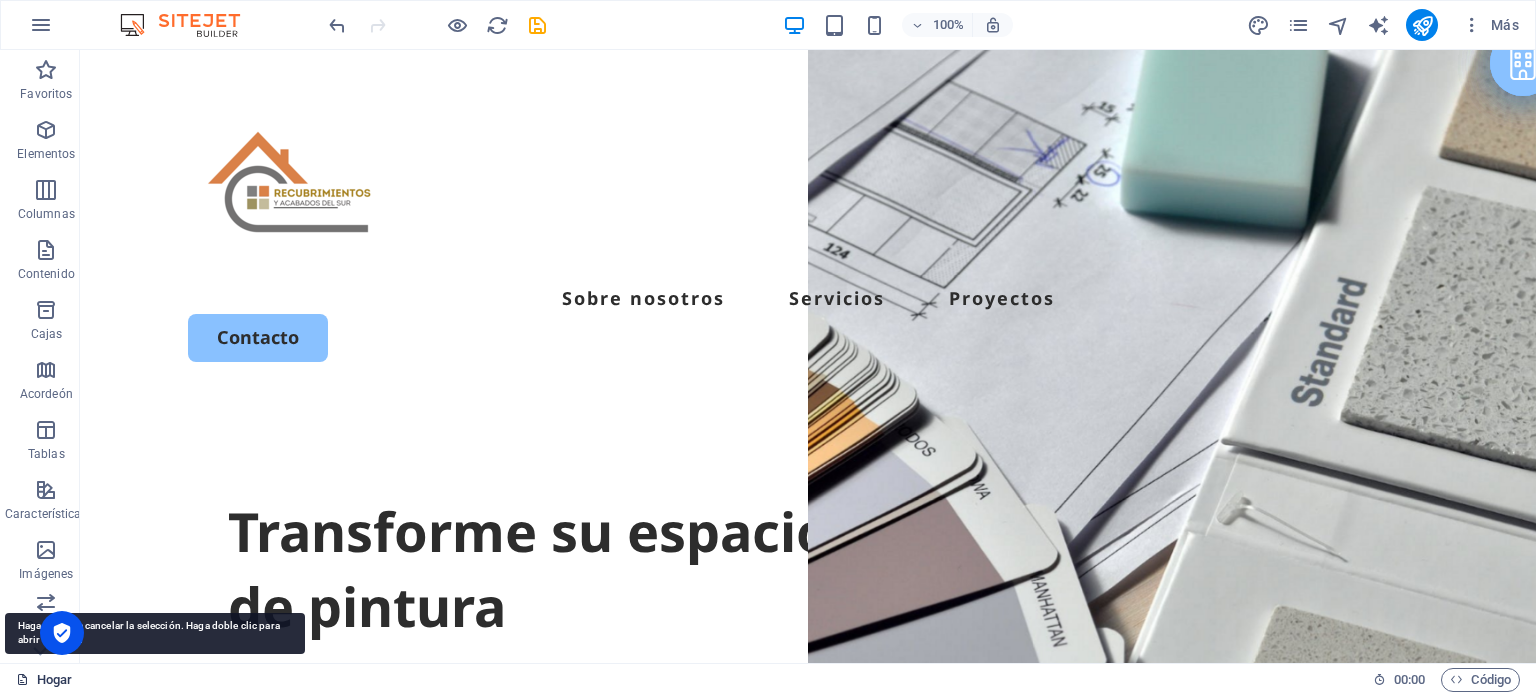 click on "Hogar" at bounding box center (54, 679) 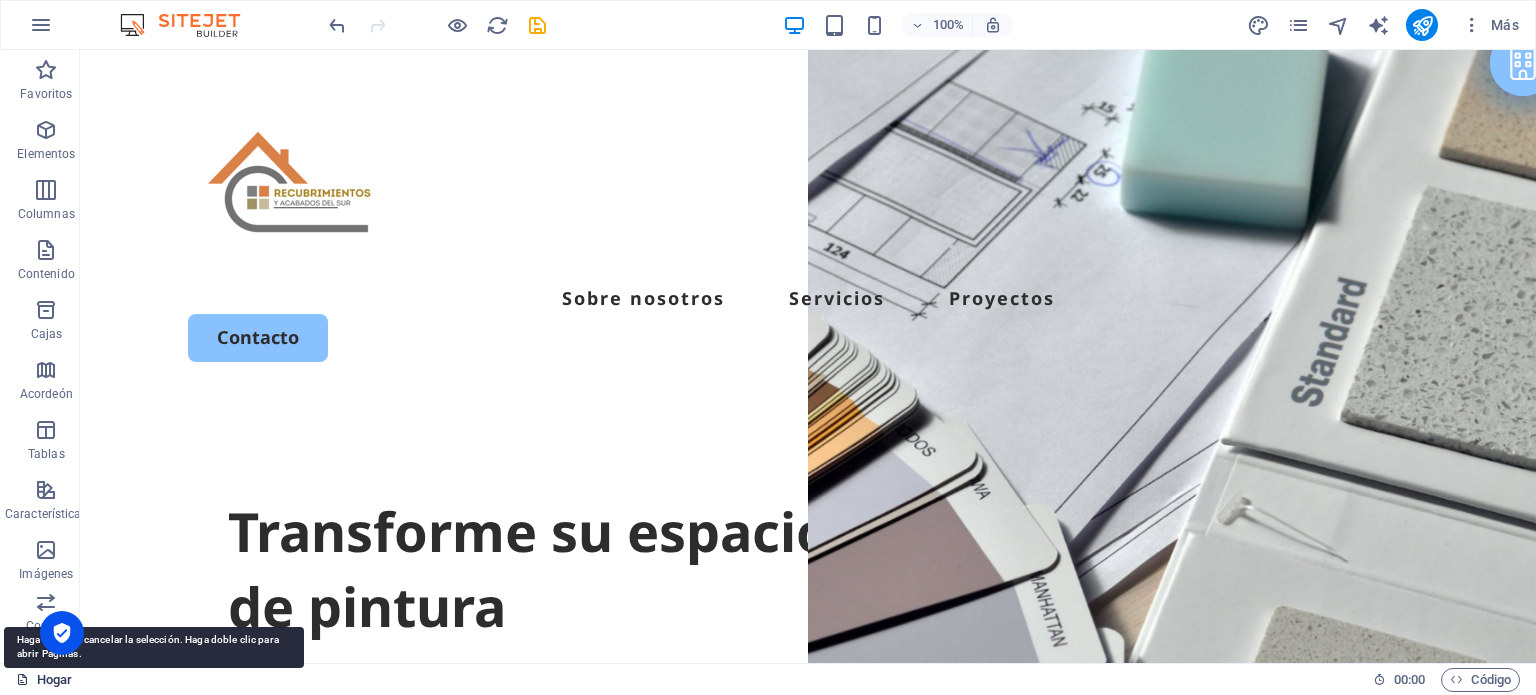 click on "Hogar" at bounding box center (54, 679) 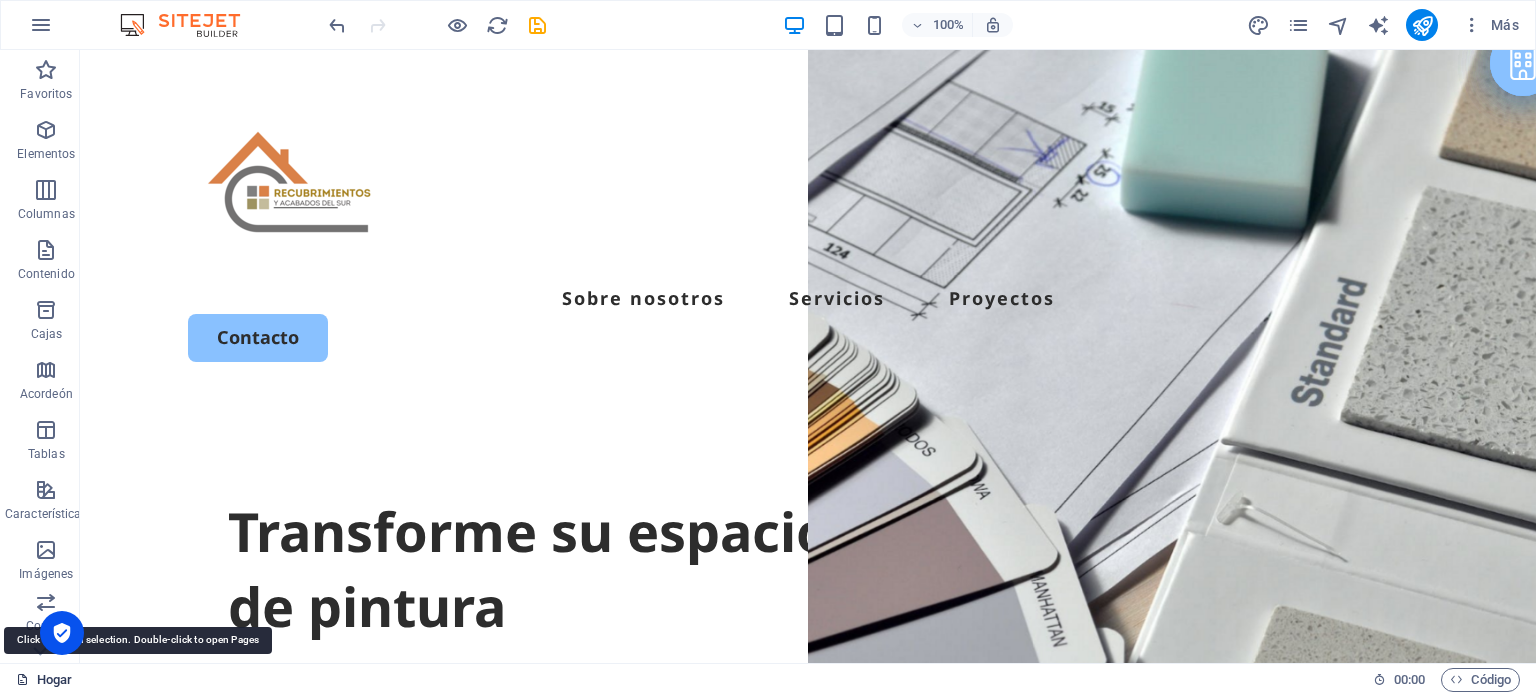 click on "Hogar" at bounding box center [54, 679] 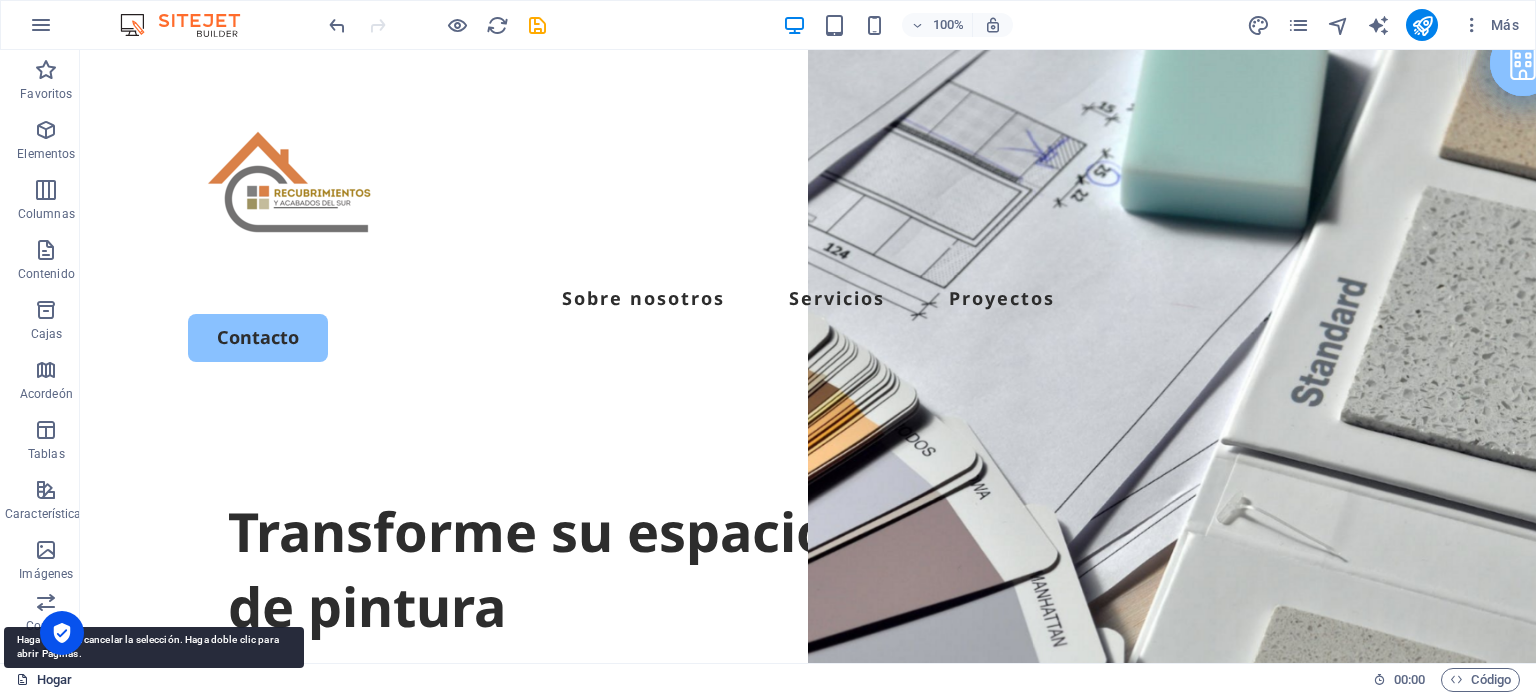 click on "Hogar" at bounding box center [54, 679] 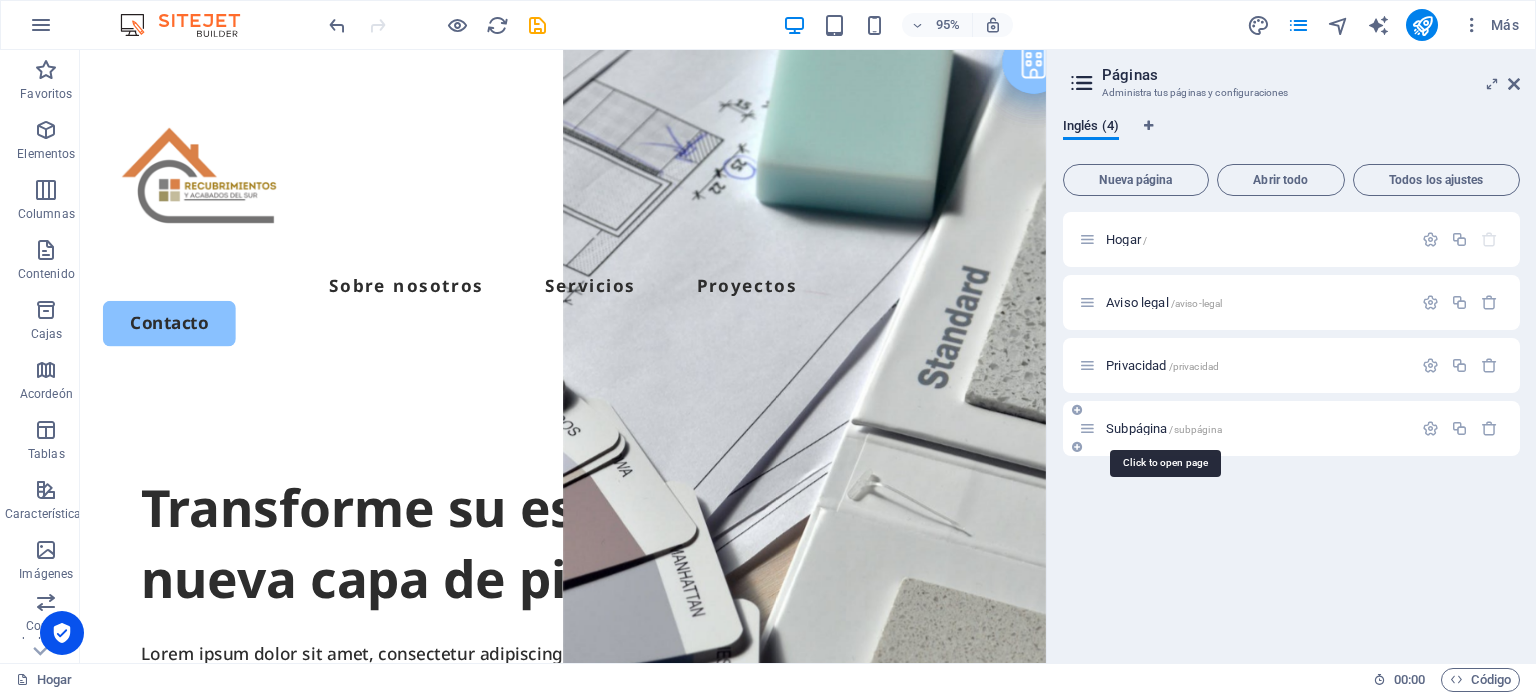 click on "/subpágina" at bounding box center [1195, 429] 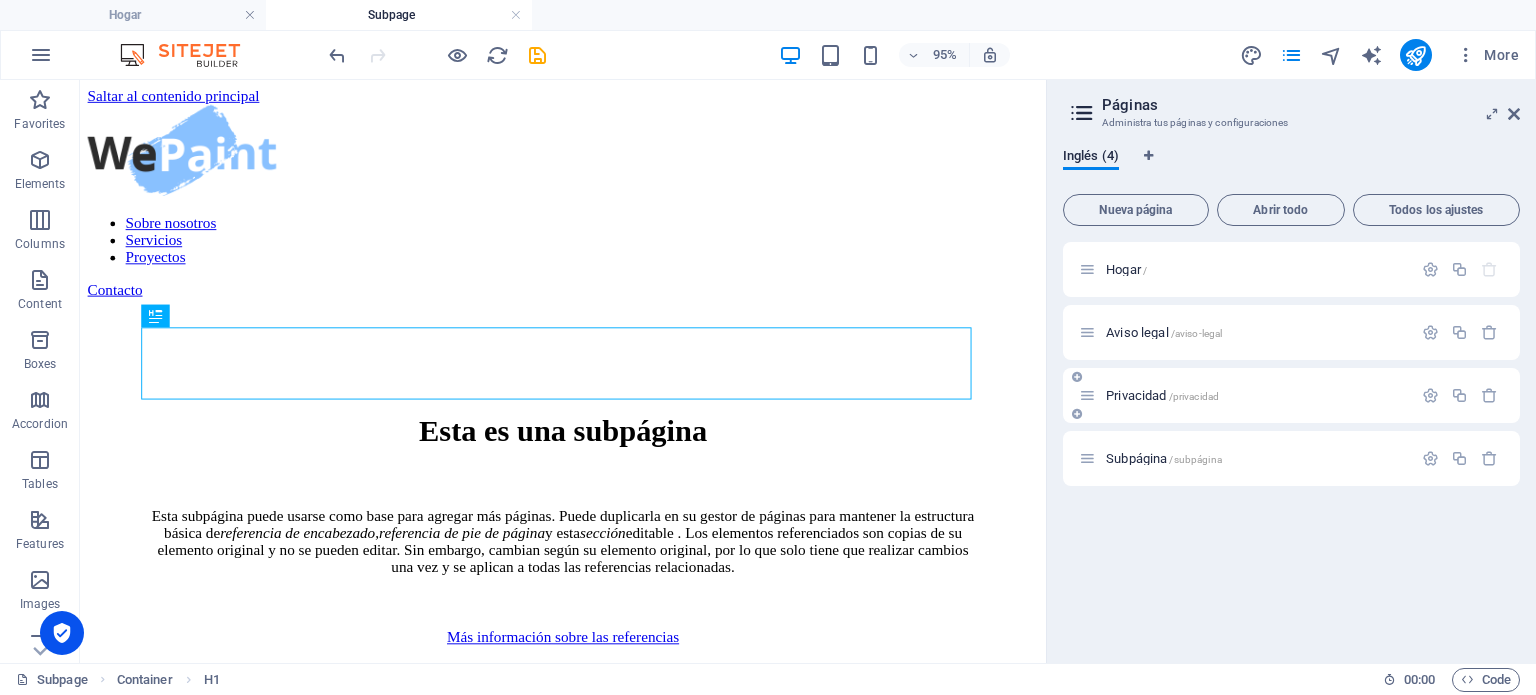 scroll, scrollTop: 0, scrollLeft: 0, axis: both 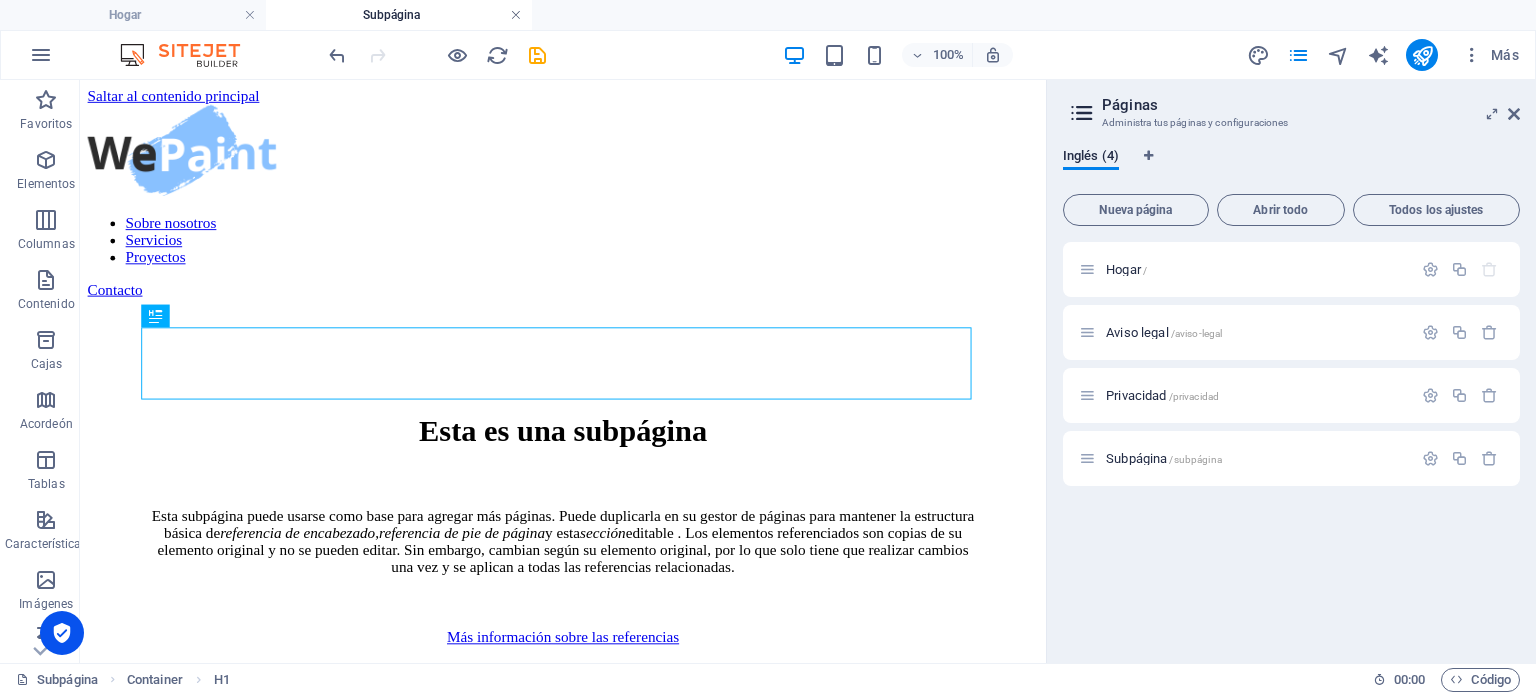 click at bounding box center [516, 15] 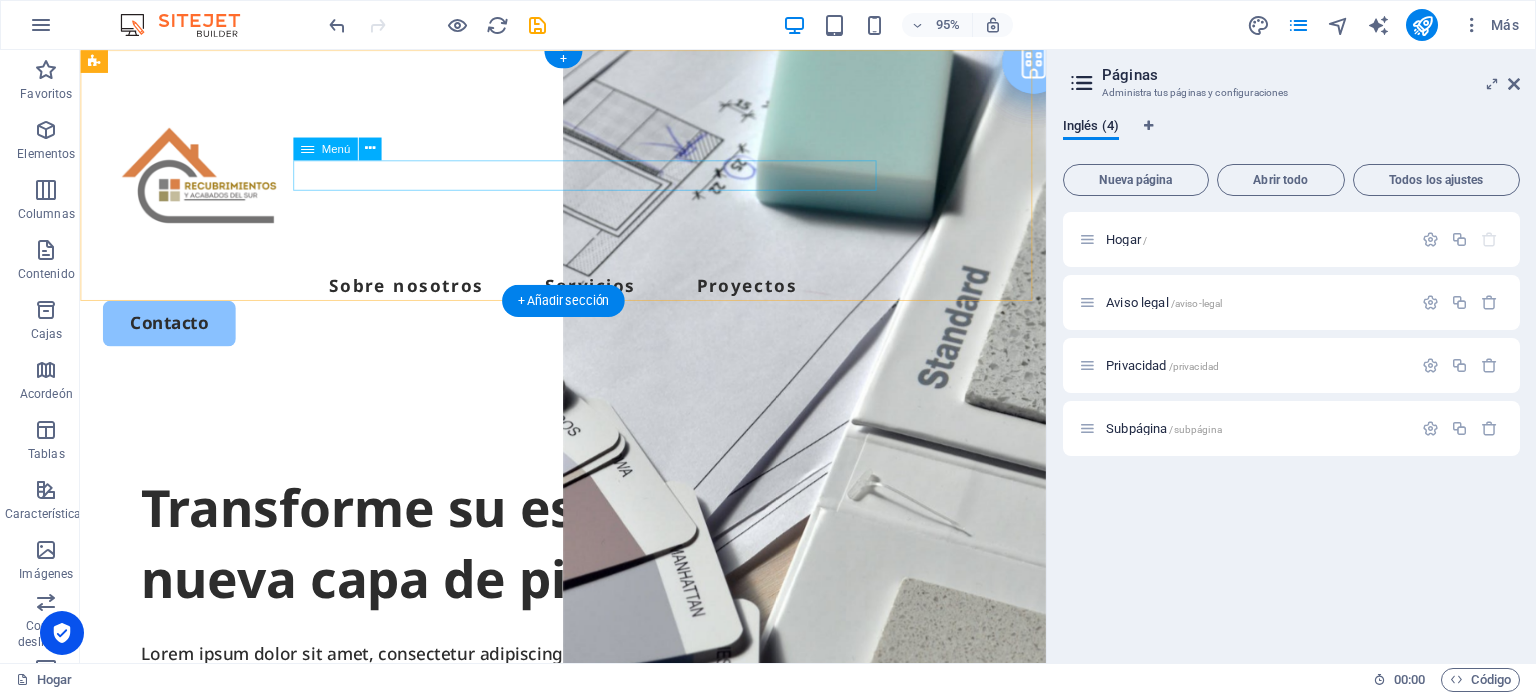 click on "Sobre nosotros Servicios Proyectos" at bounding box center [588, 298] 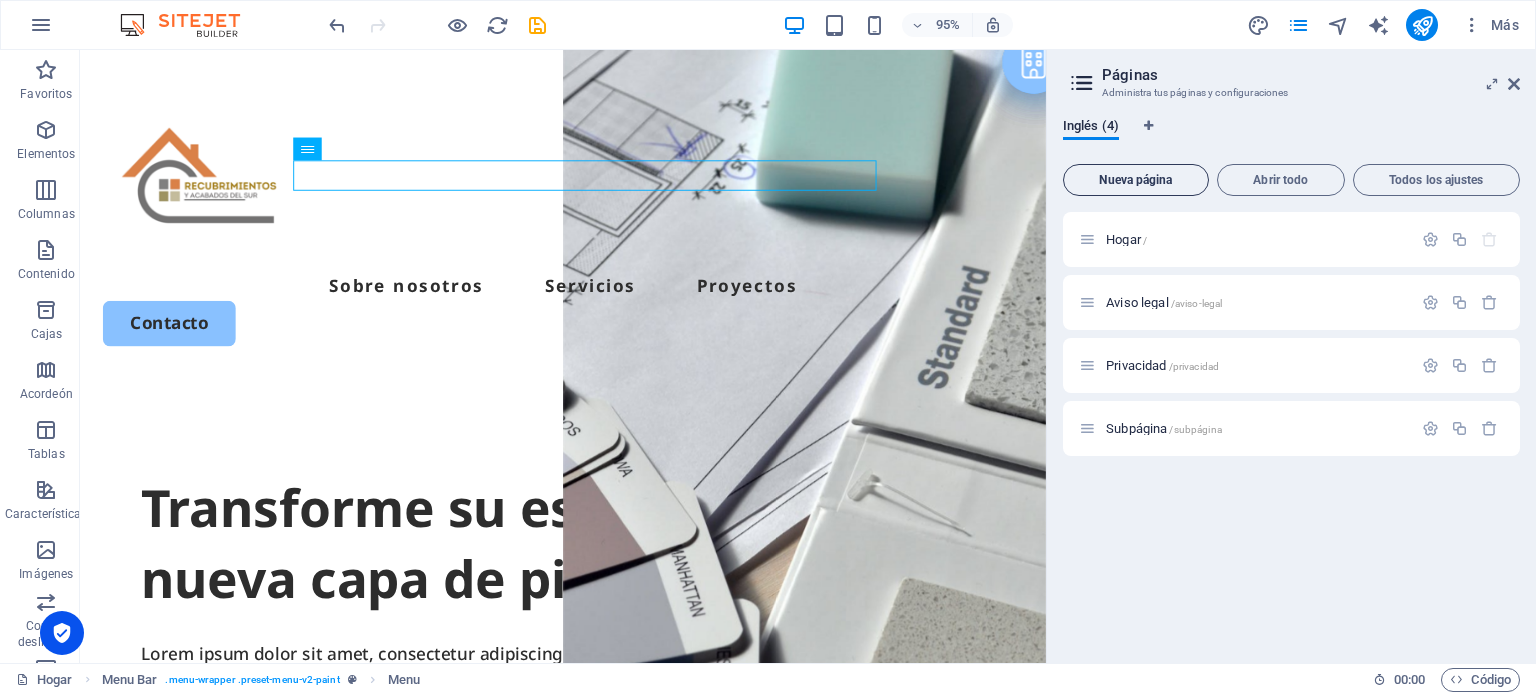 click on "Nueva página" at bounding box center (1135, 180) 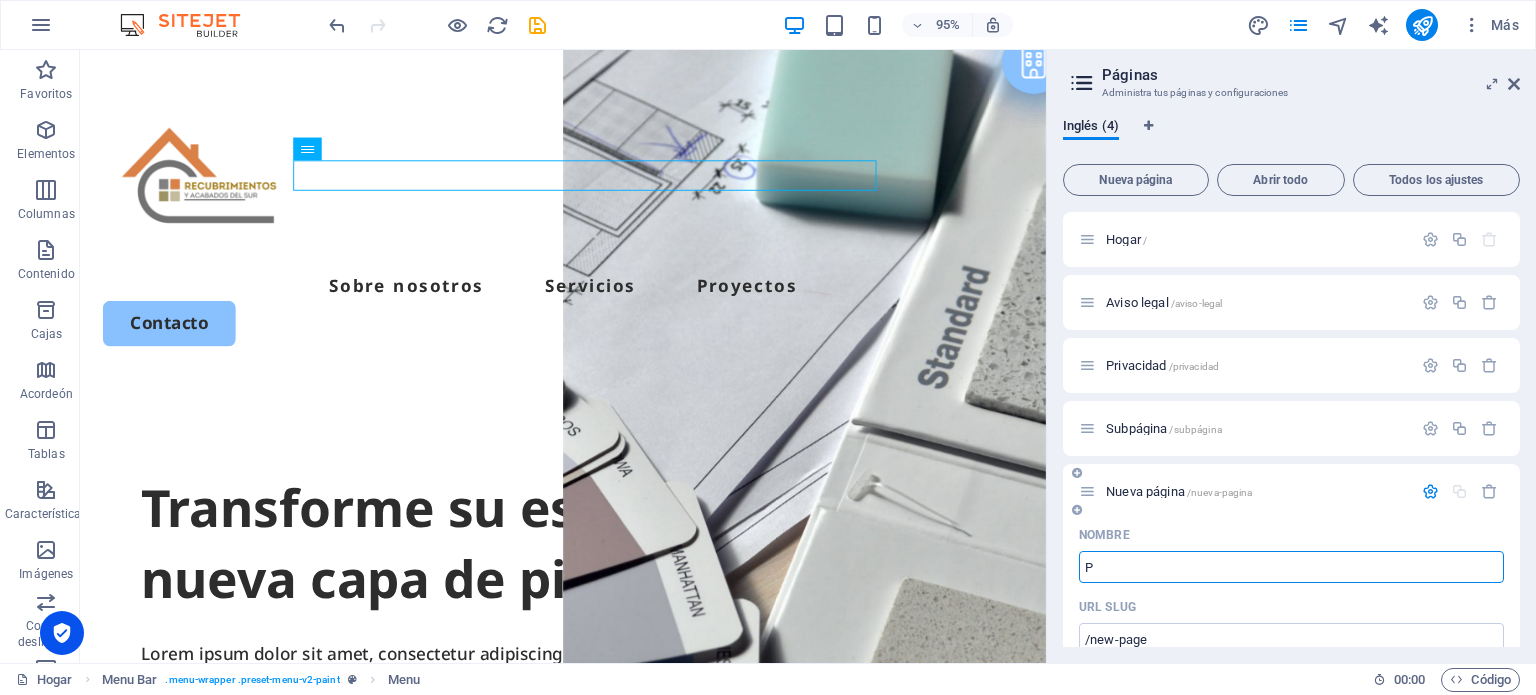 type on "Pr" 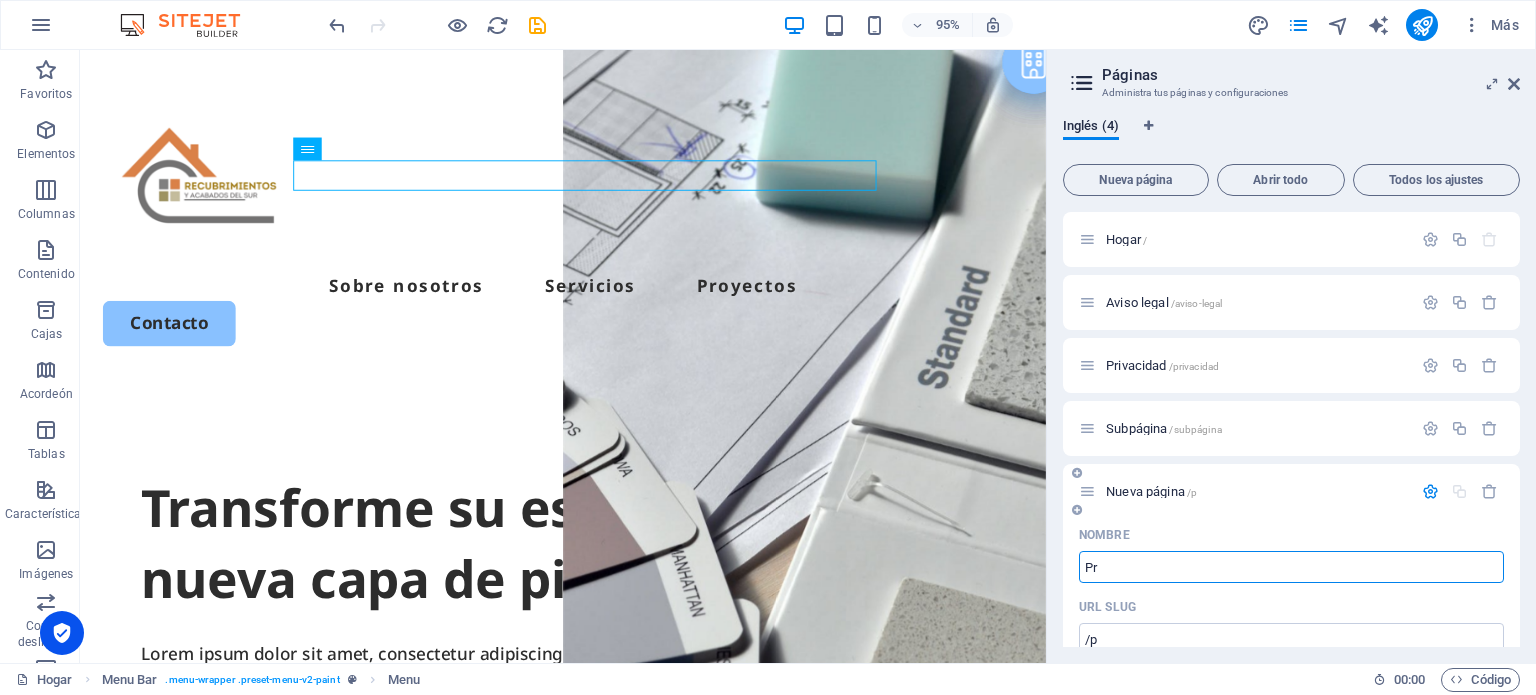 type on "/p" 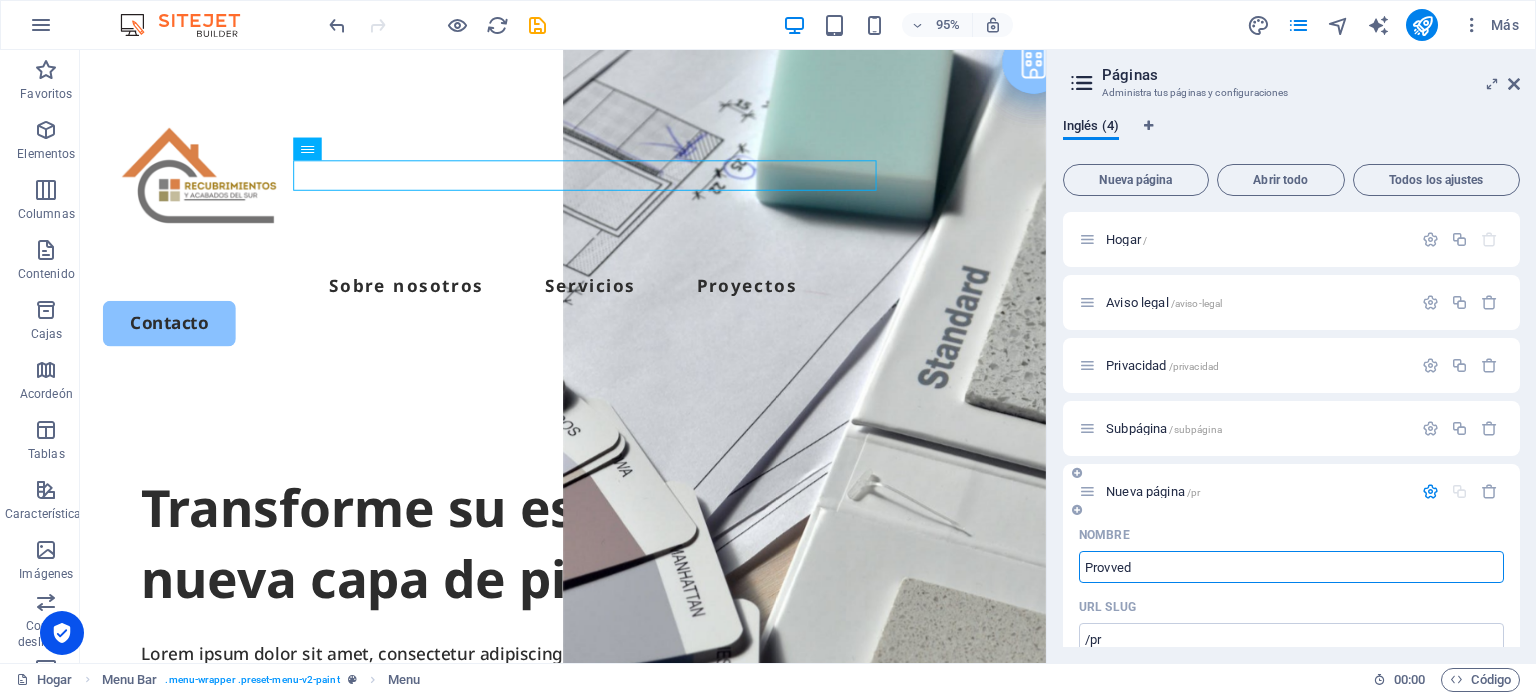 type on "Provve" 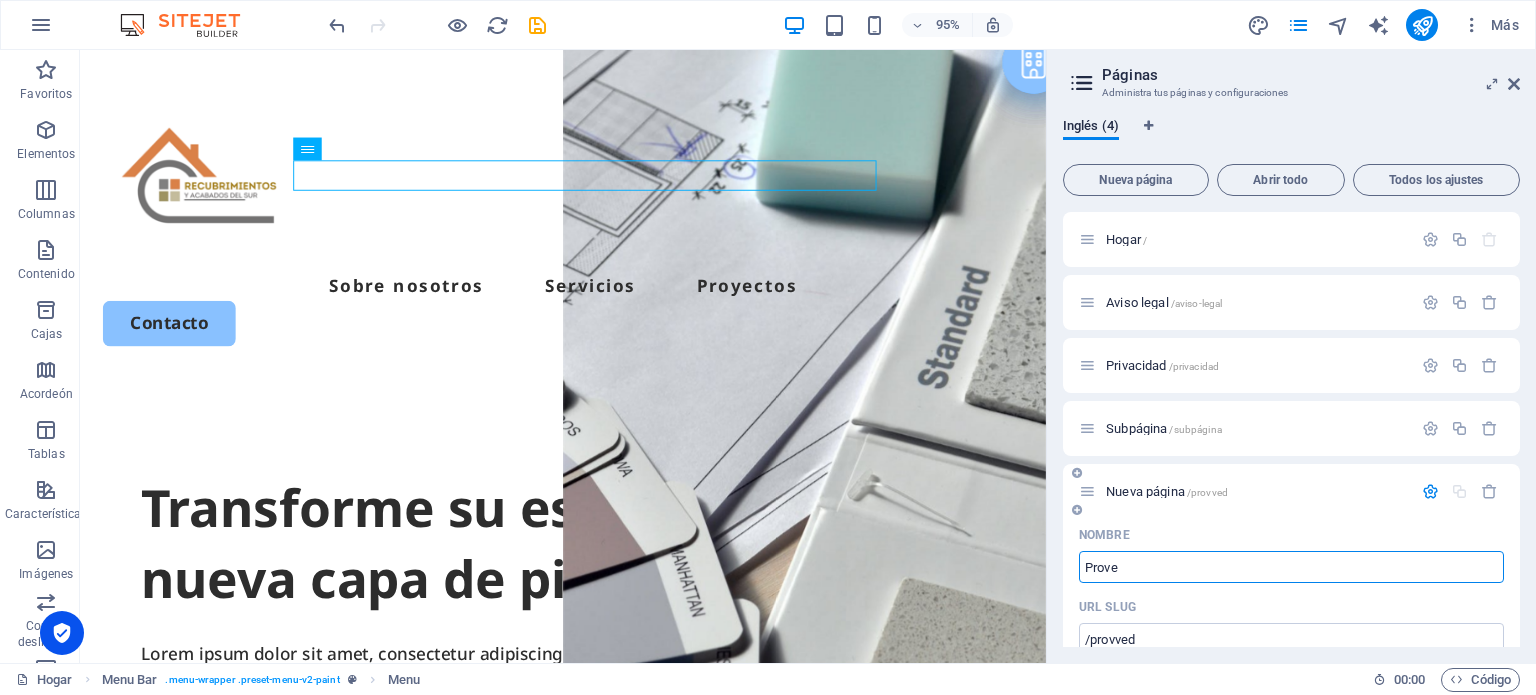 type on "Prove" 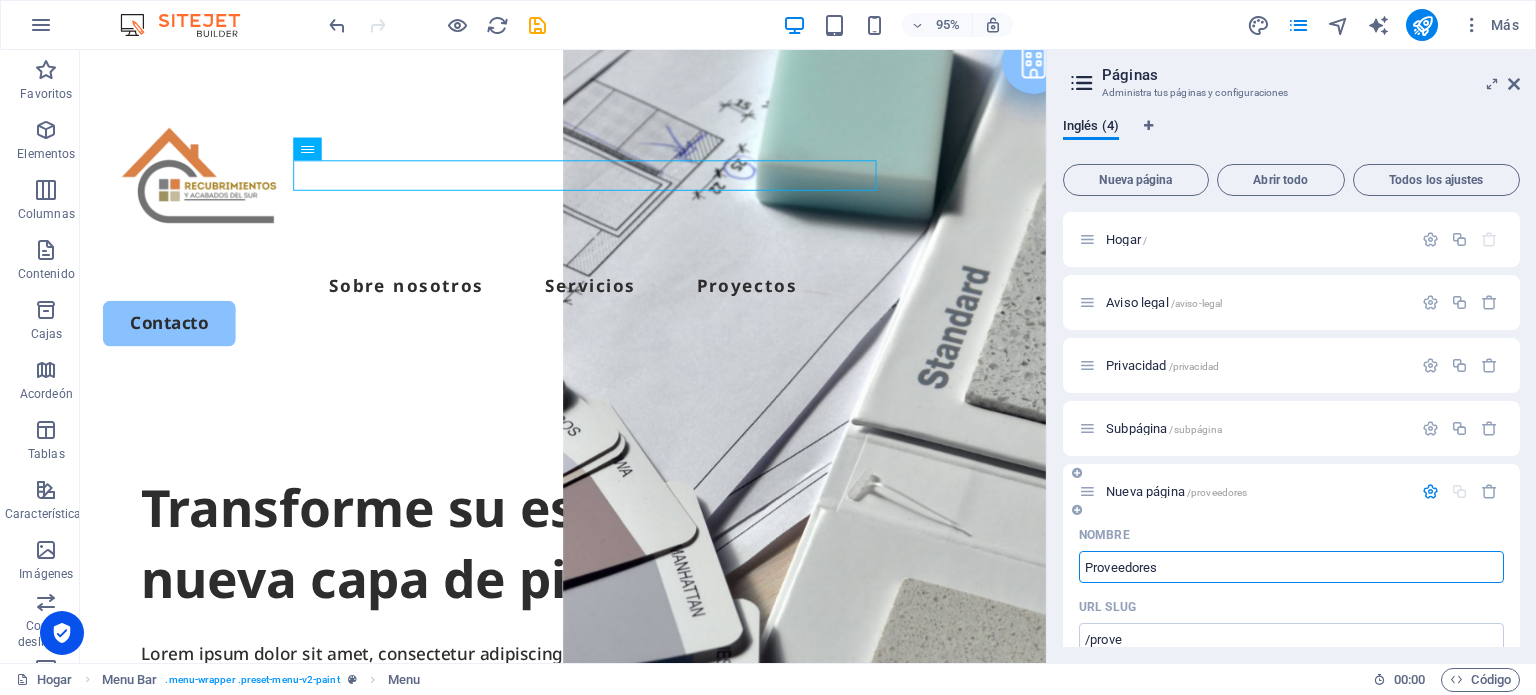 type on "Proveedores" 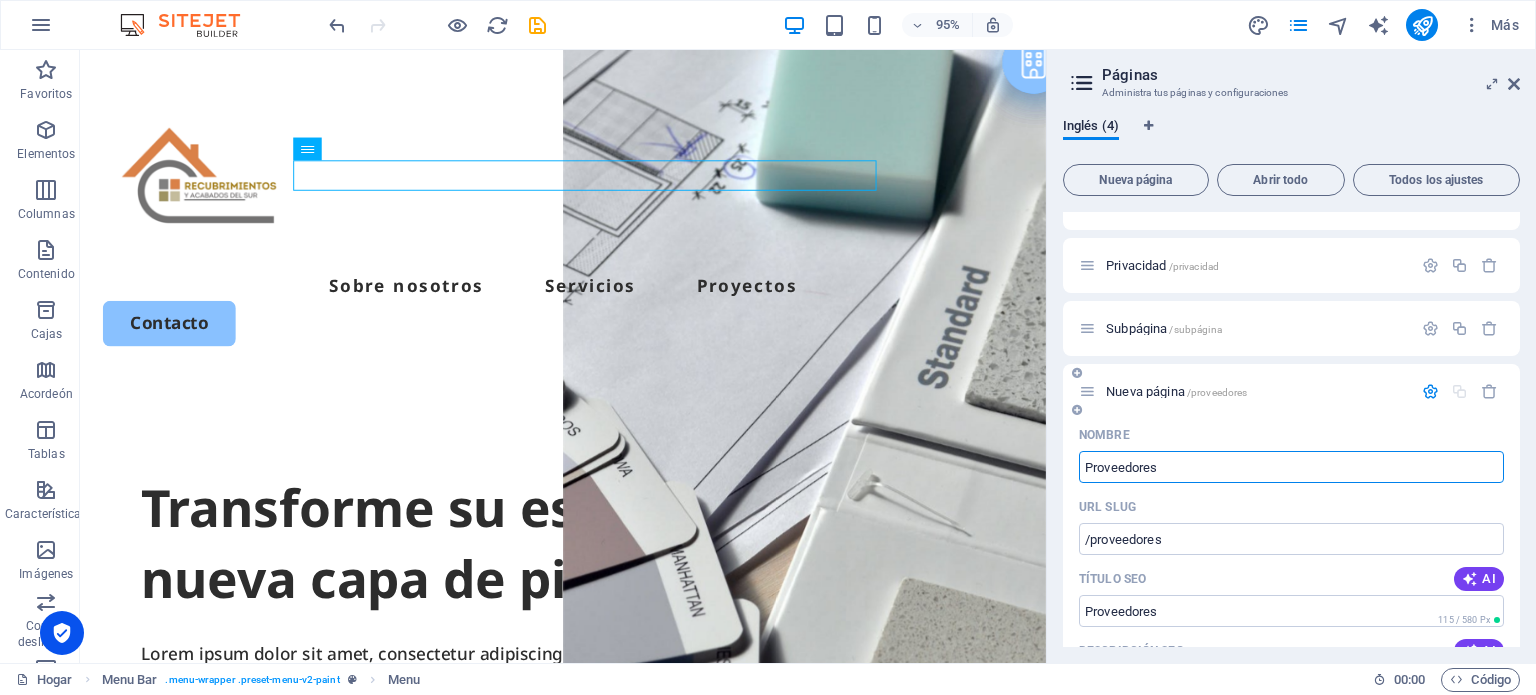 scroll, scrollTop: 0, scrollLeft: 0, axis: both 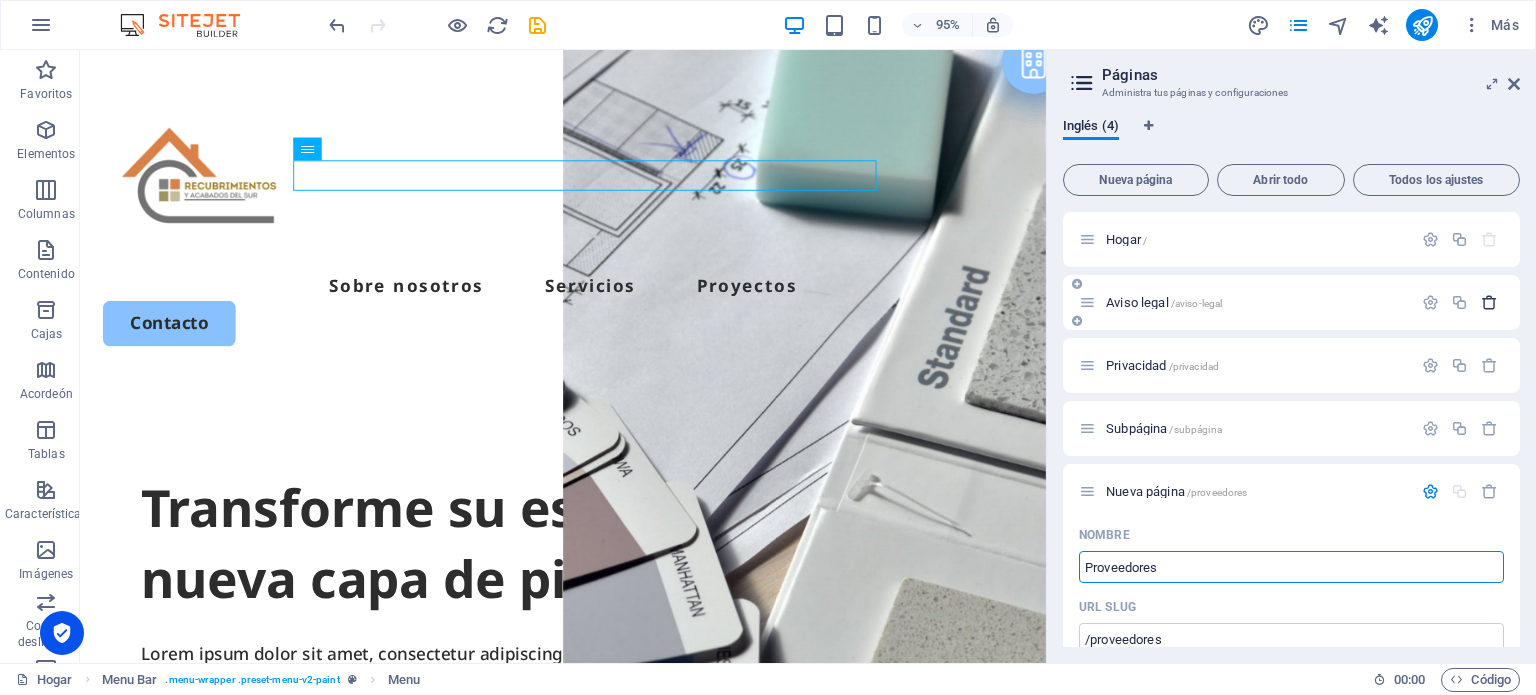 type on "Proveedores" 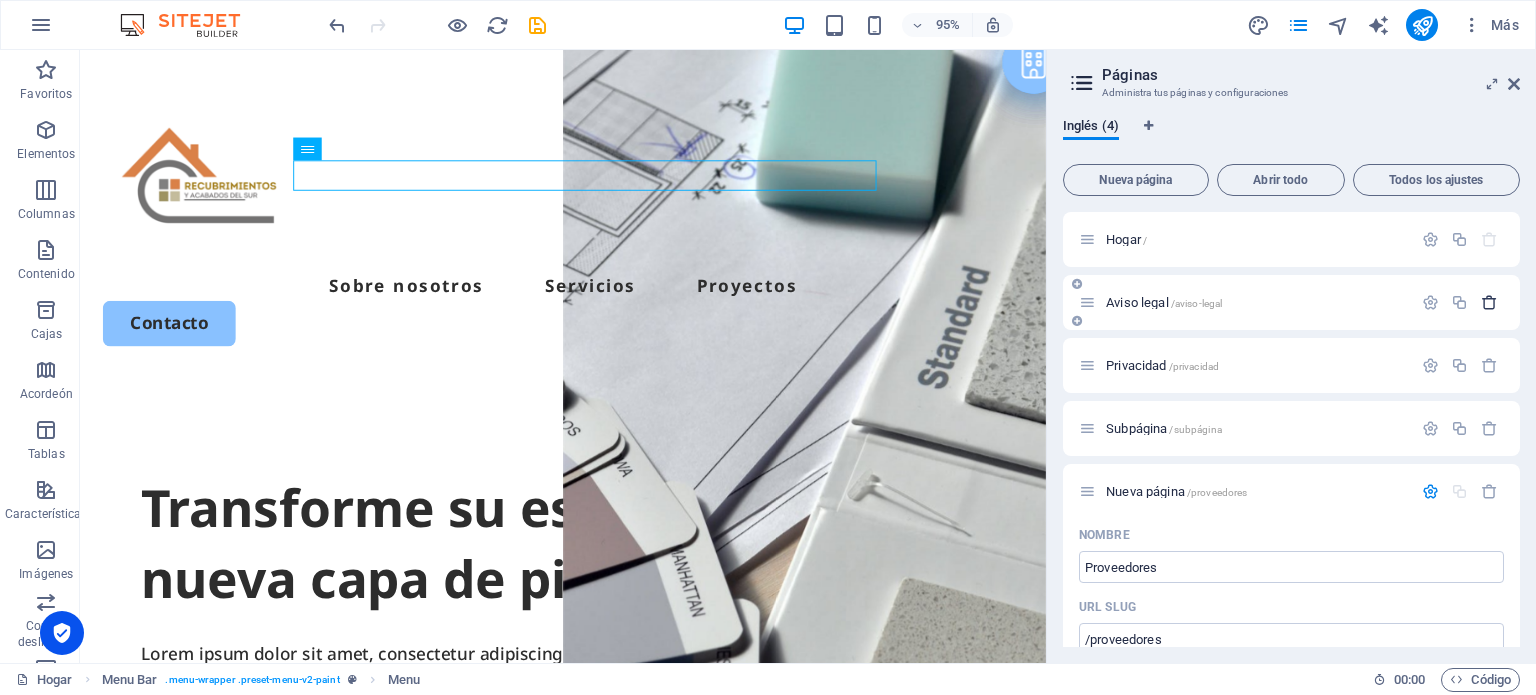 click at bounding box center (1489, 302) 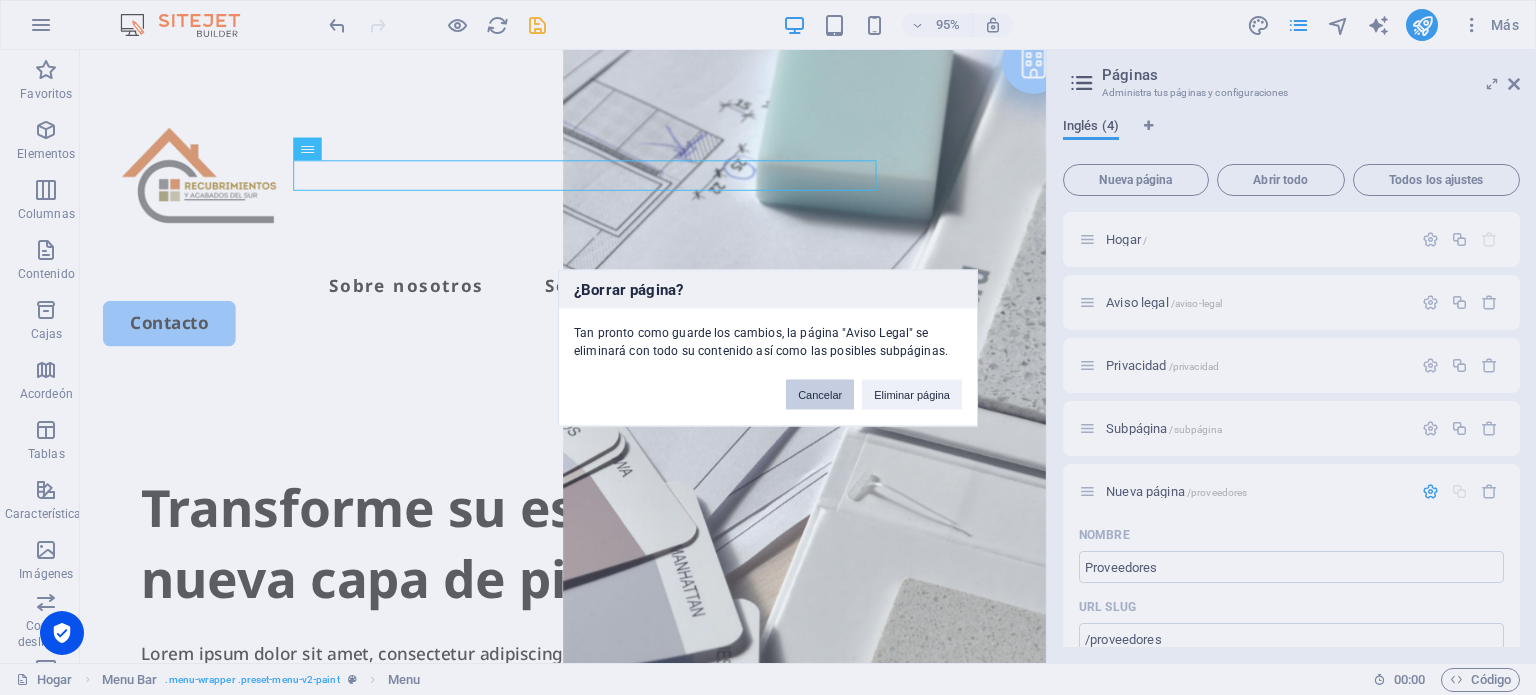 click on "Cancelar" at bounding box center (820, 394) 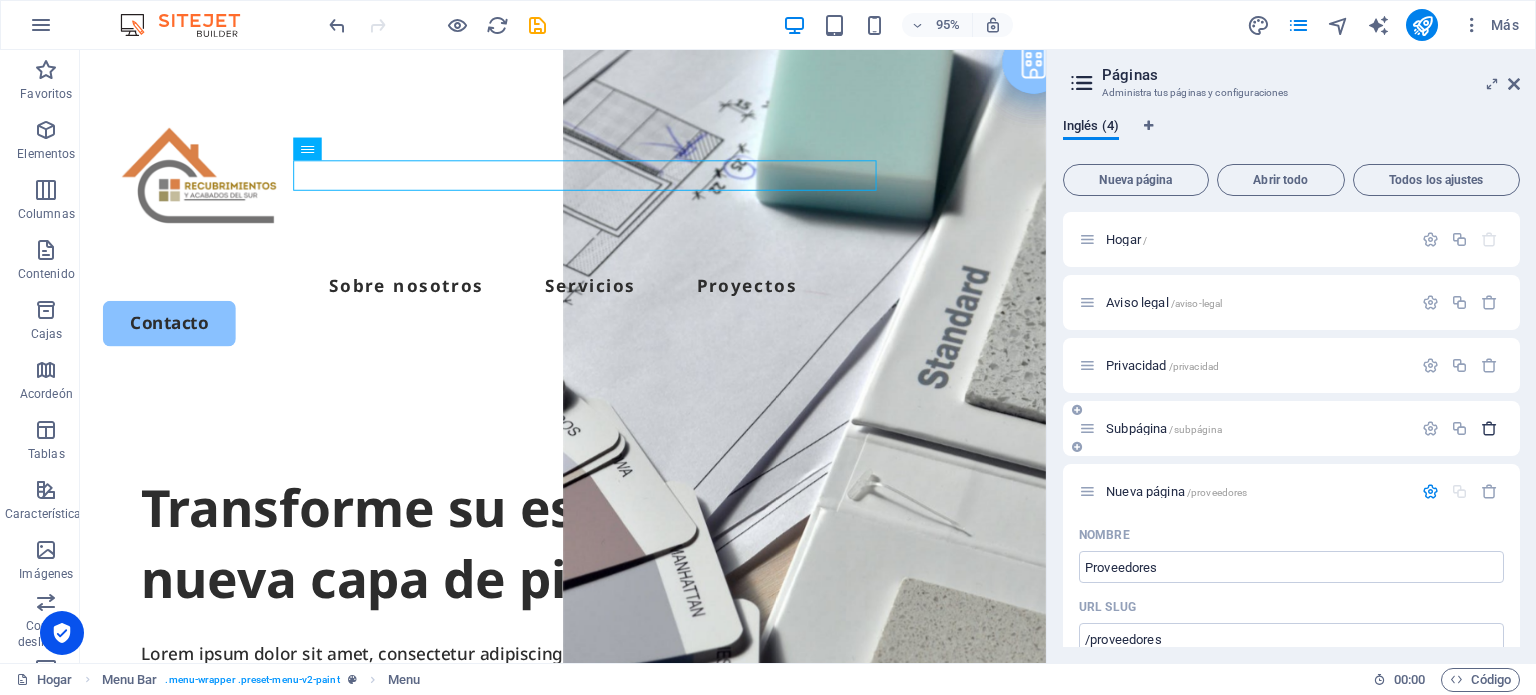 click at bounding box center (1489, 428) 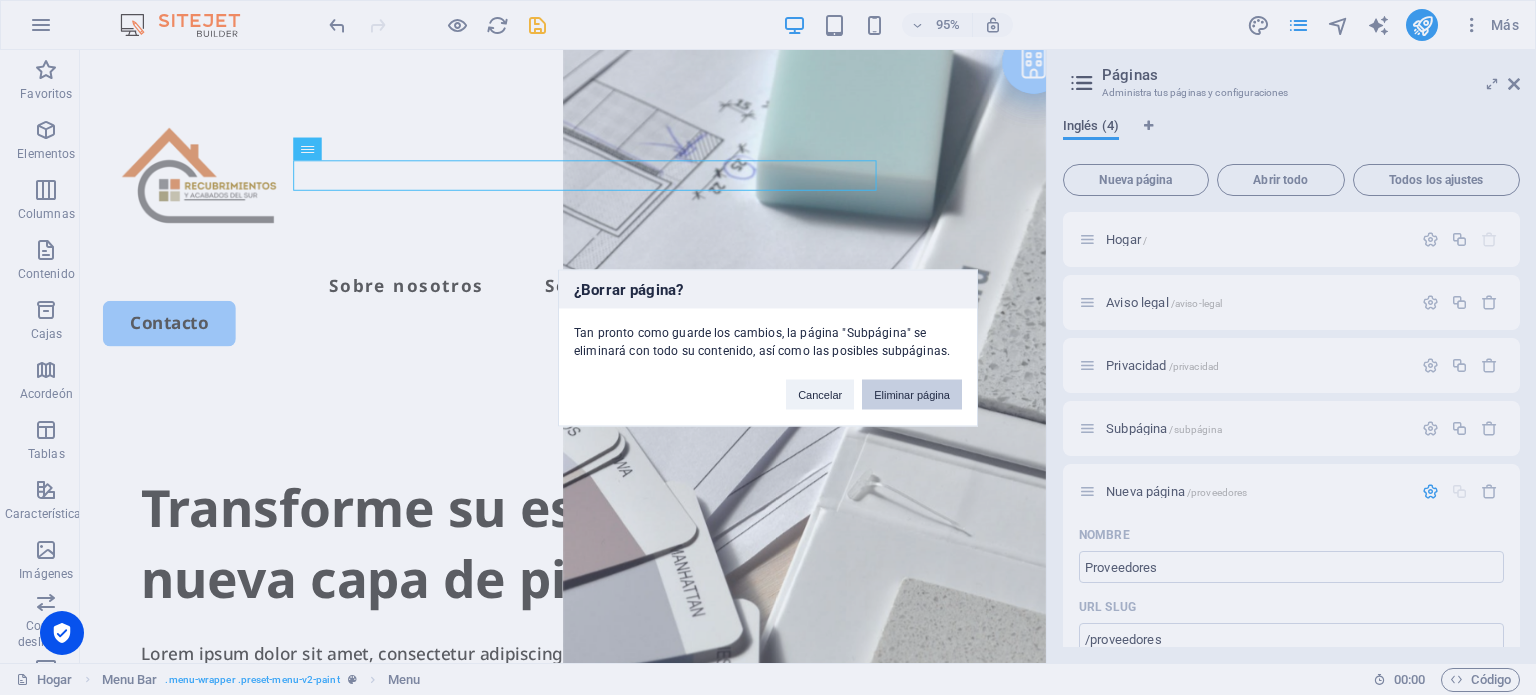 click on "Eliminar página" at bounding box center (912, 394) 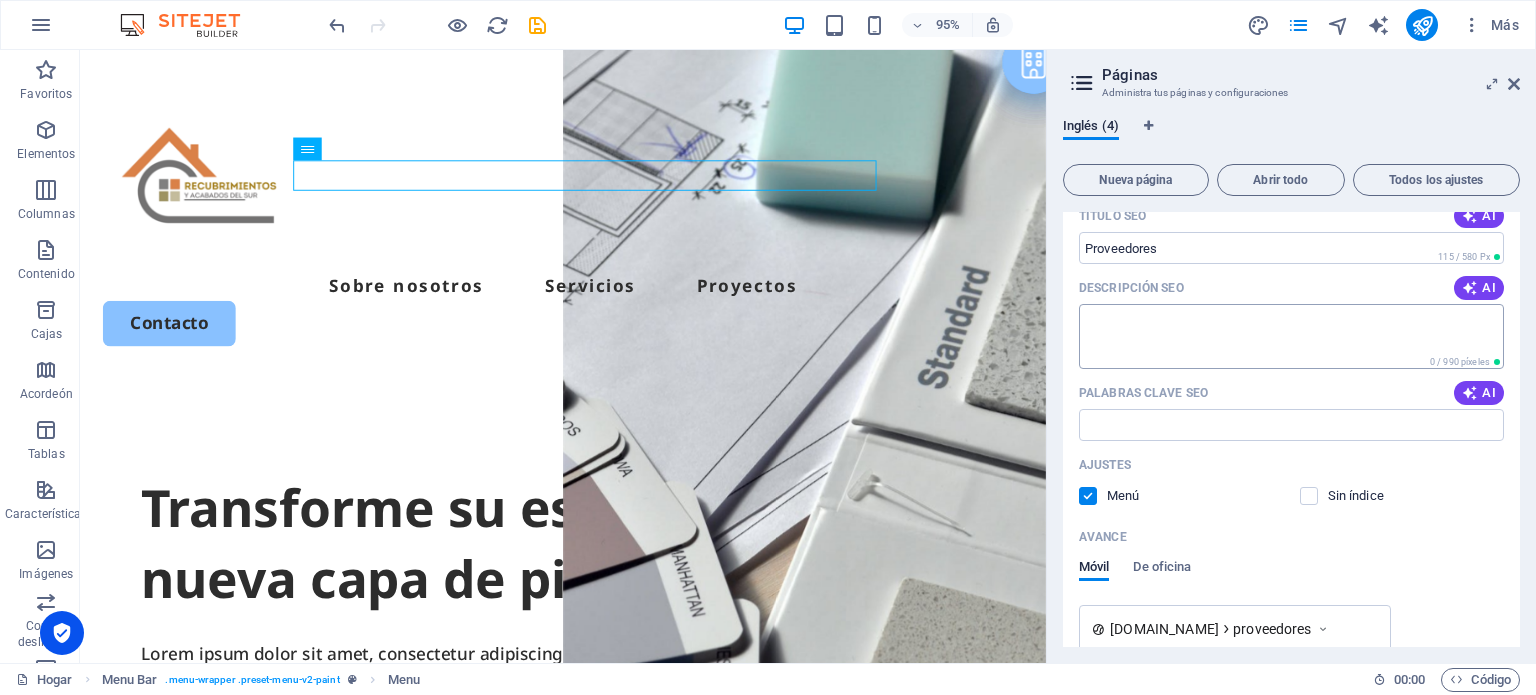 scroll, scrollTop: 513, scrollLeft: 0, axis: vertical 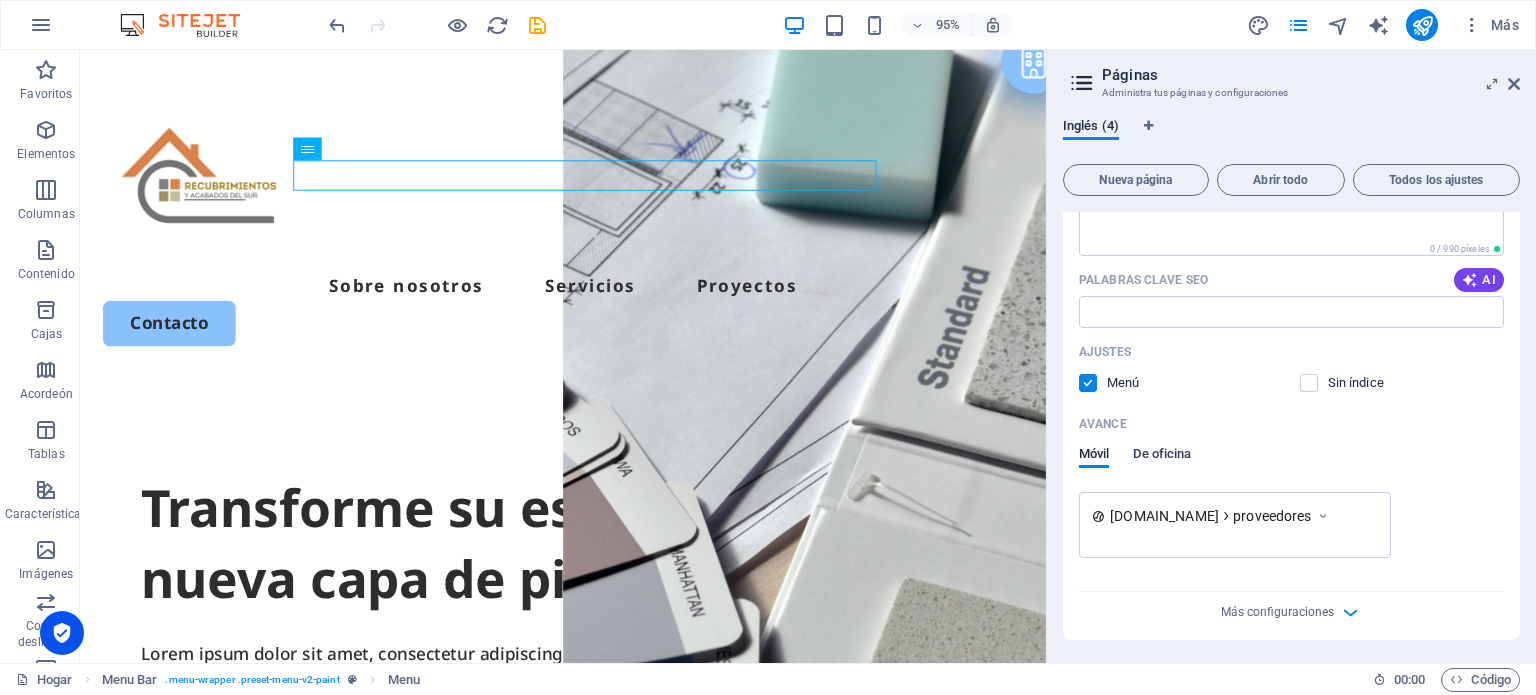 click on "De oficina" at bounding box center [1162, 453] 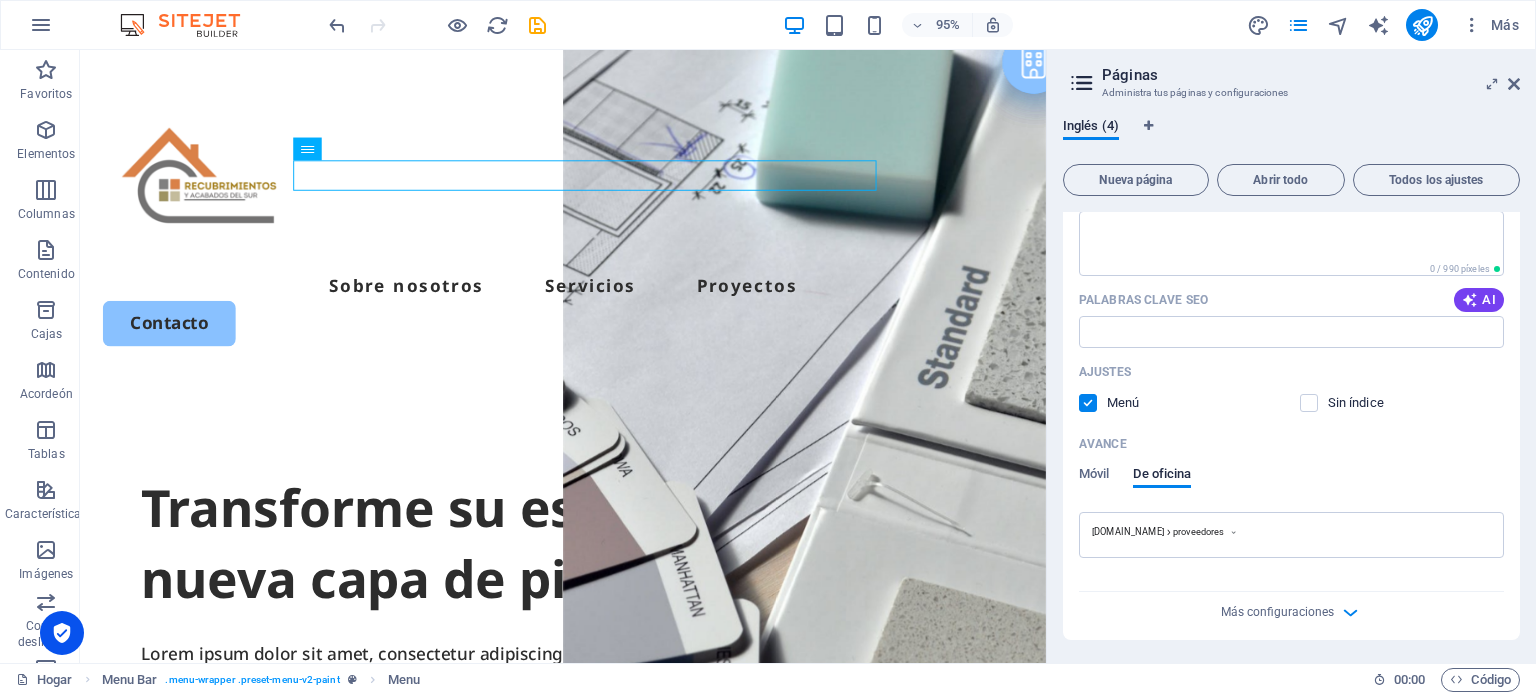 click on "Más configuraciones" at bounding box center [1291, 608] 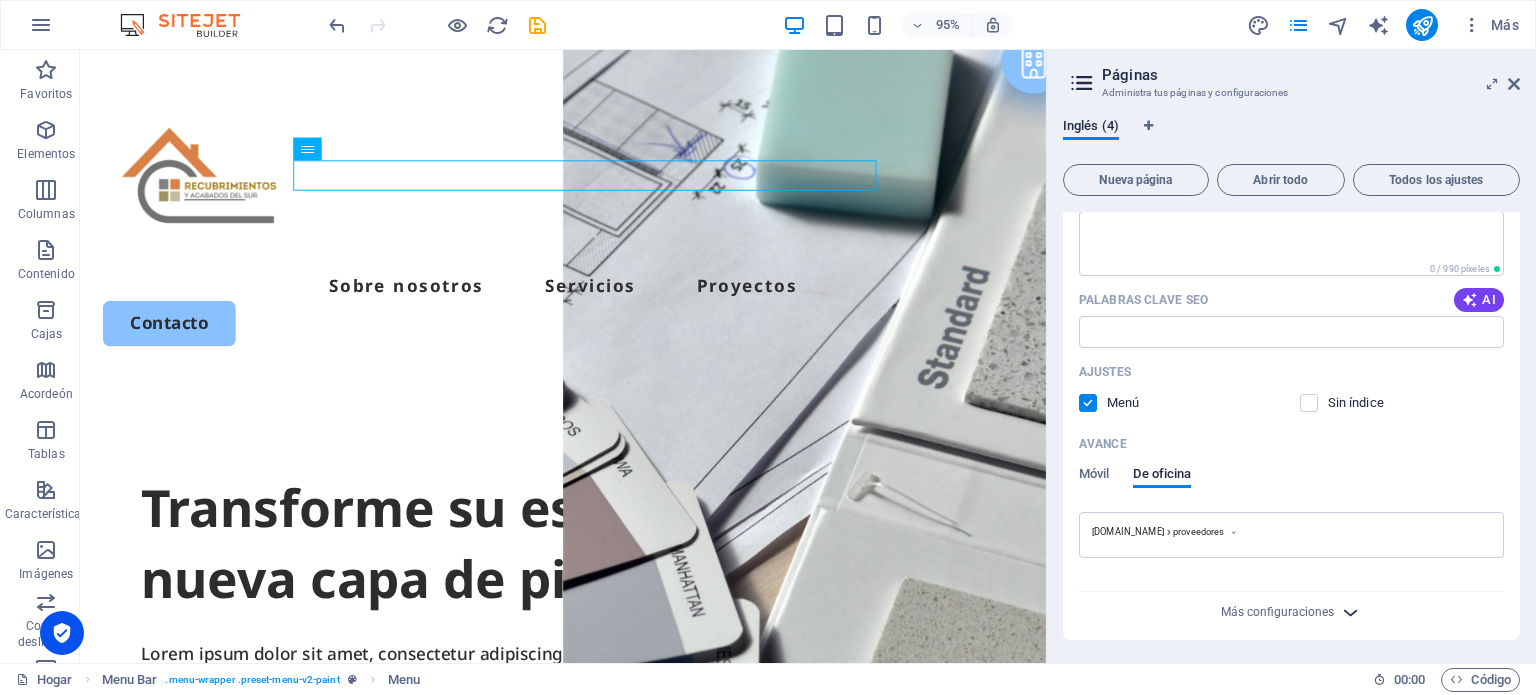 click at bounding box center (1350, 612) 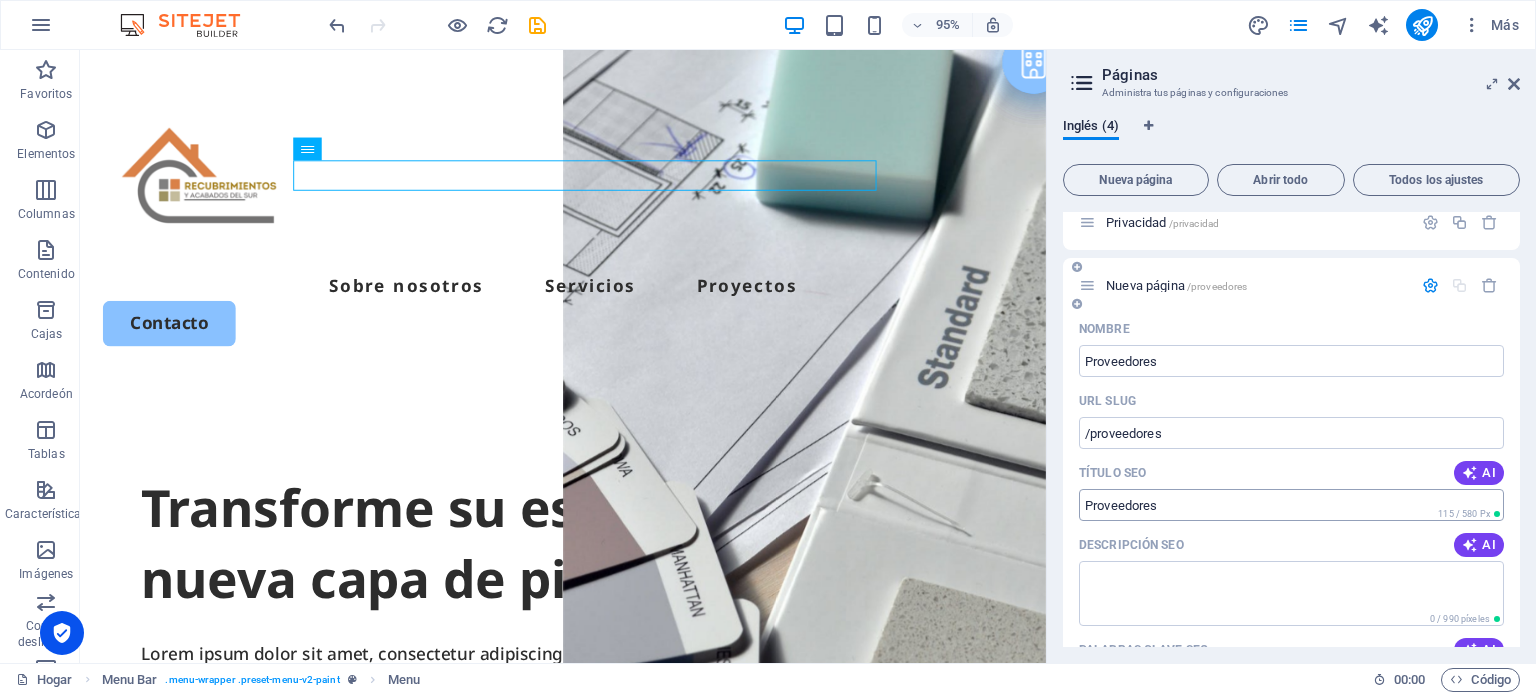scroll, scrollTop: 0, scrollLeft: 0, axis: both 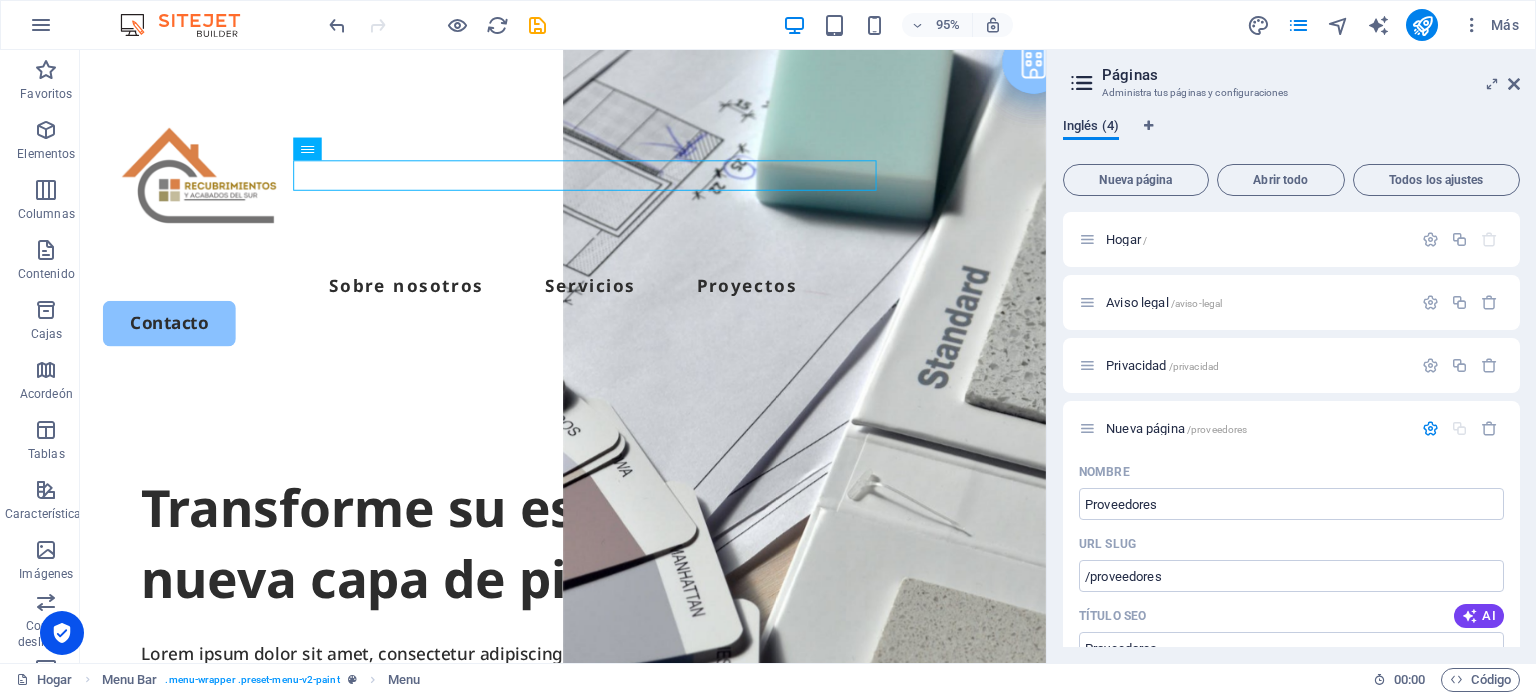 click on "Inglés (4)" at bounding box center (1091, 125) 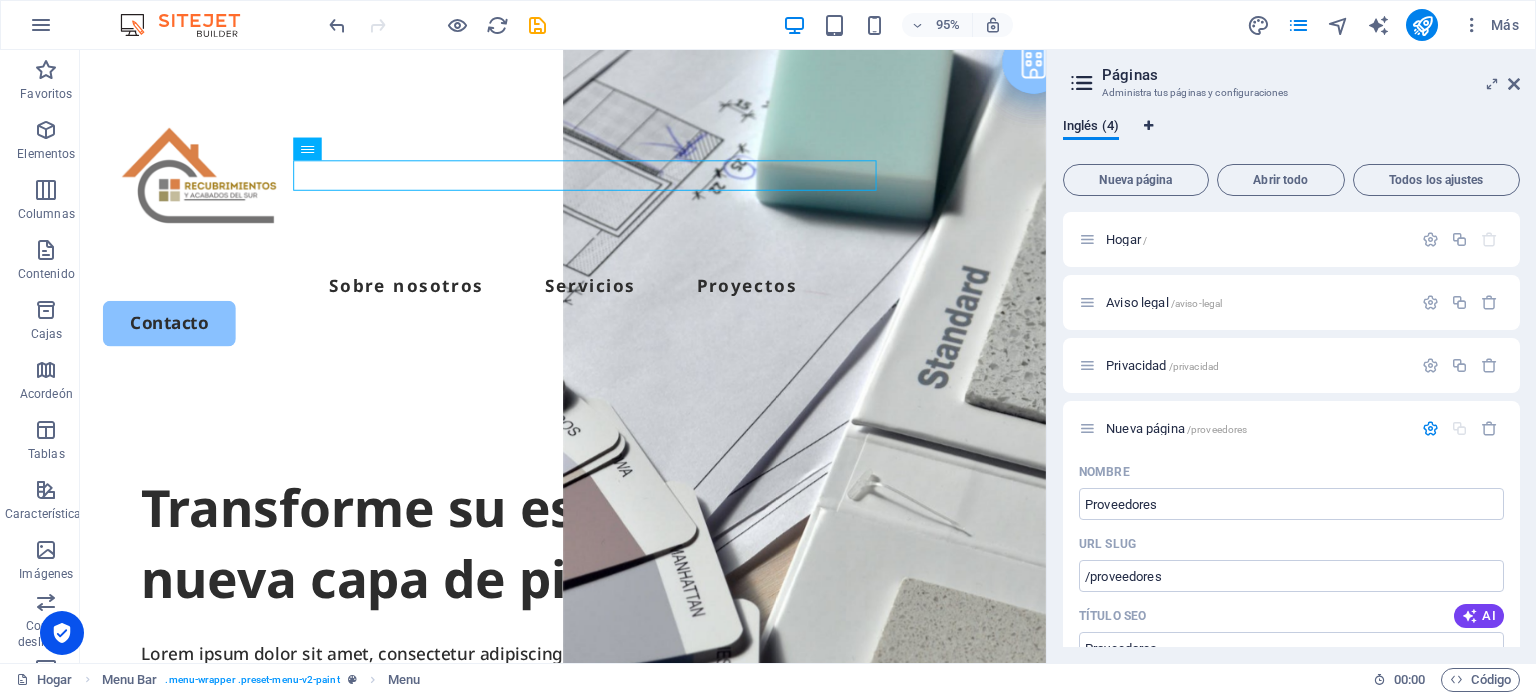 click at bounding box center (1148, 126) 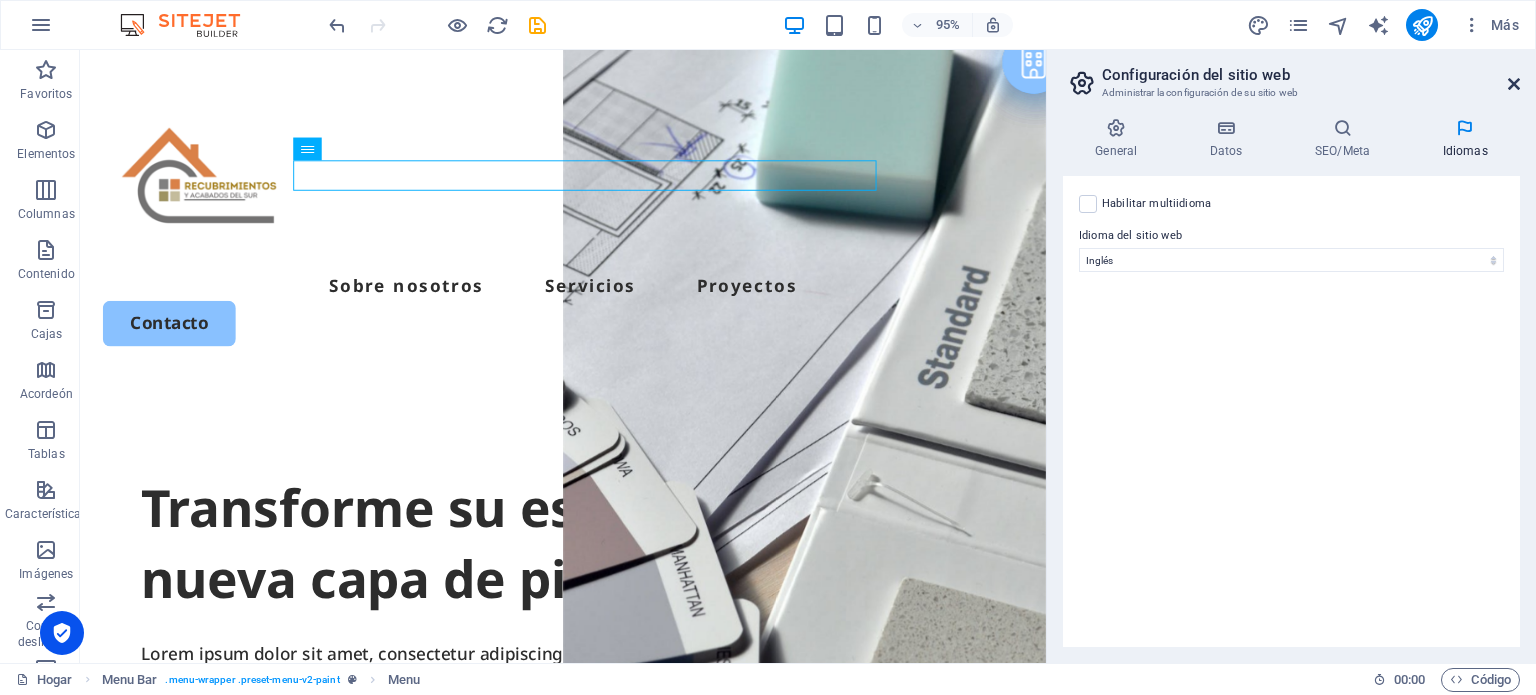 click at bounding box center (1514, 84) 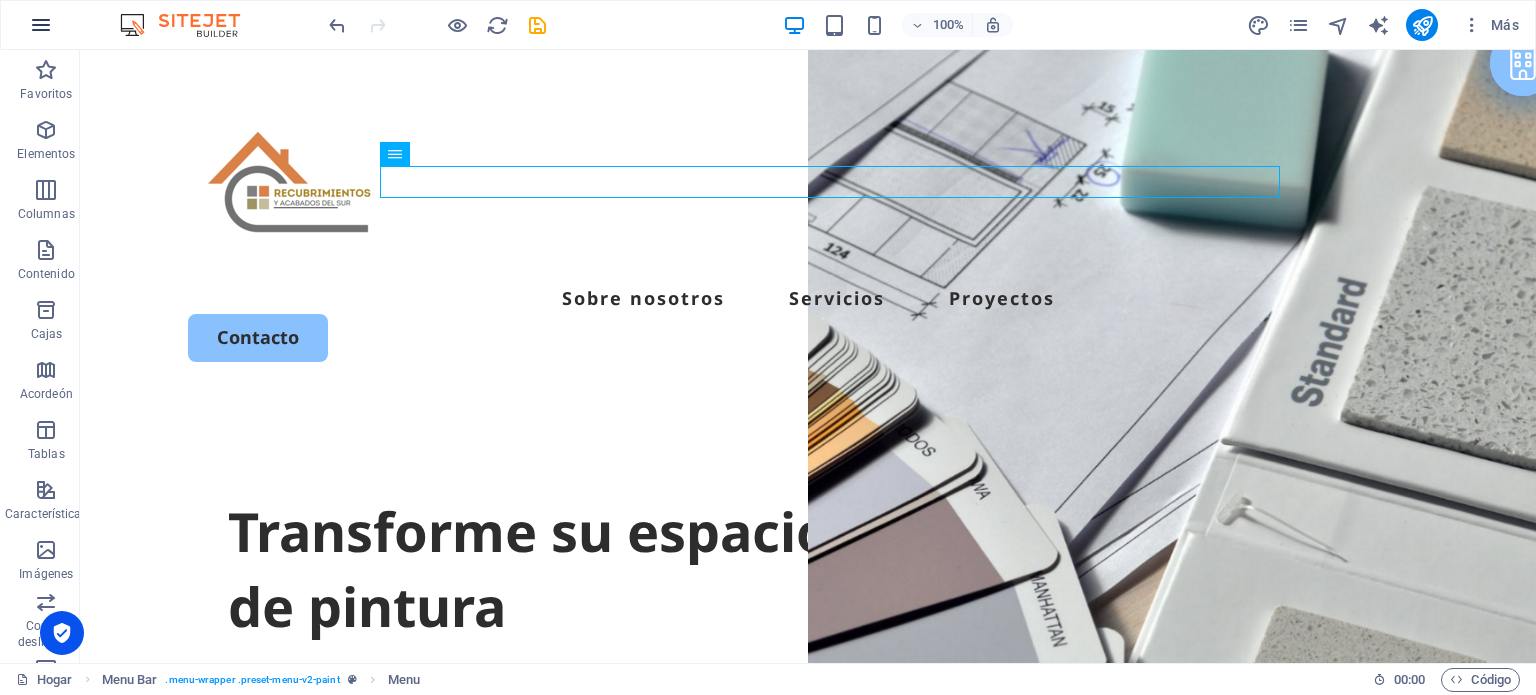 click at bounding box center (41, 25) 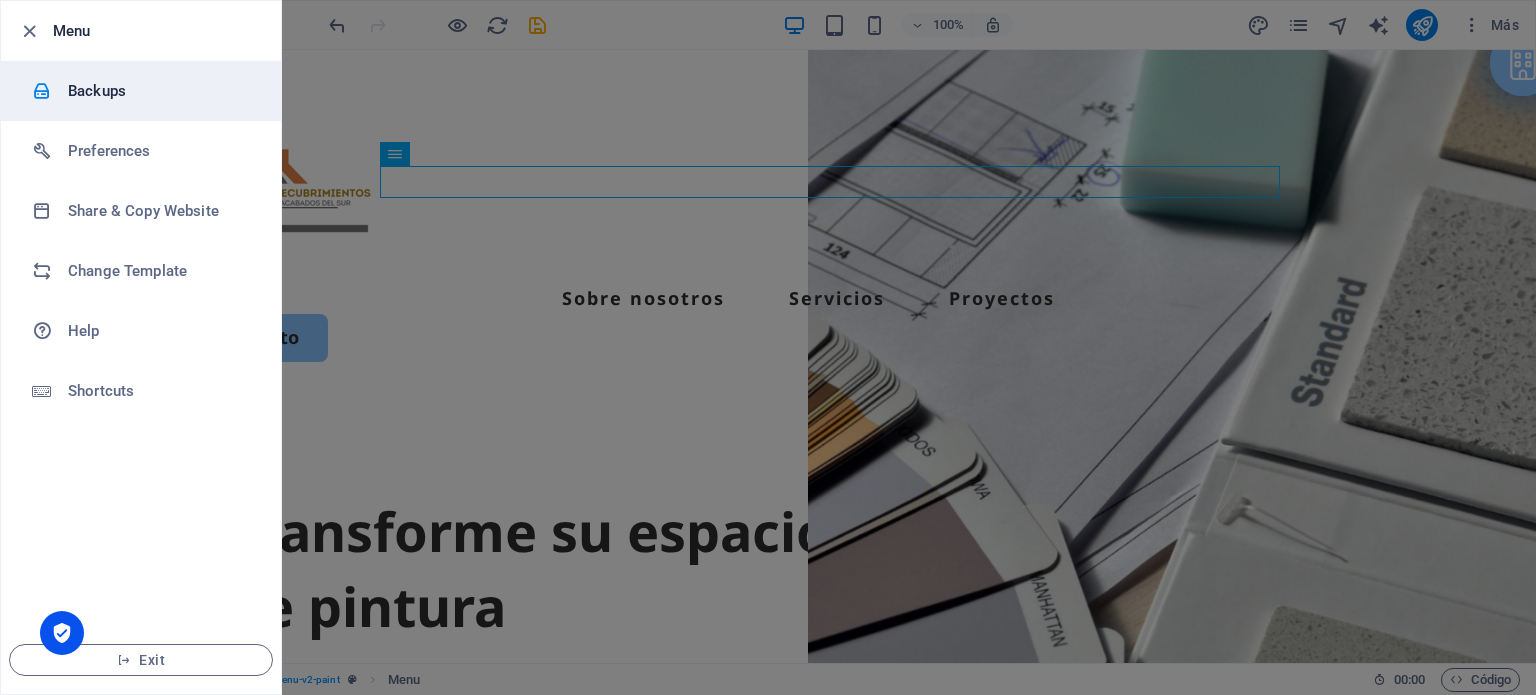 click on "Backups" at bounding box center [160, 91] 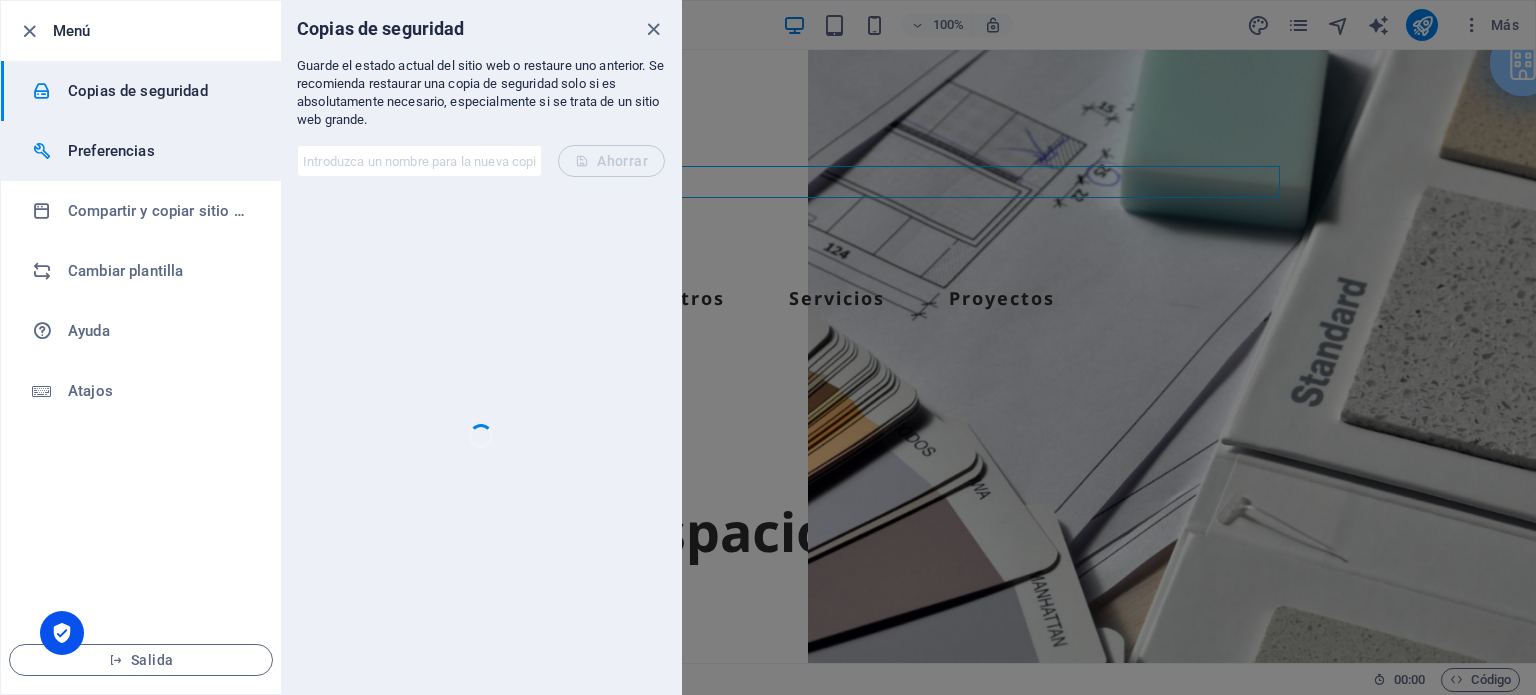 click on "Preferencias" at bounding box center (111, 151) 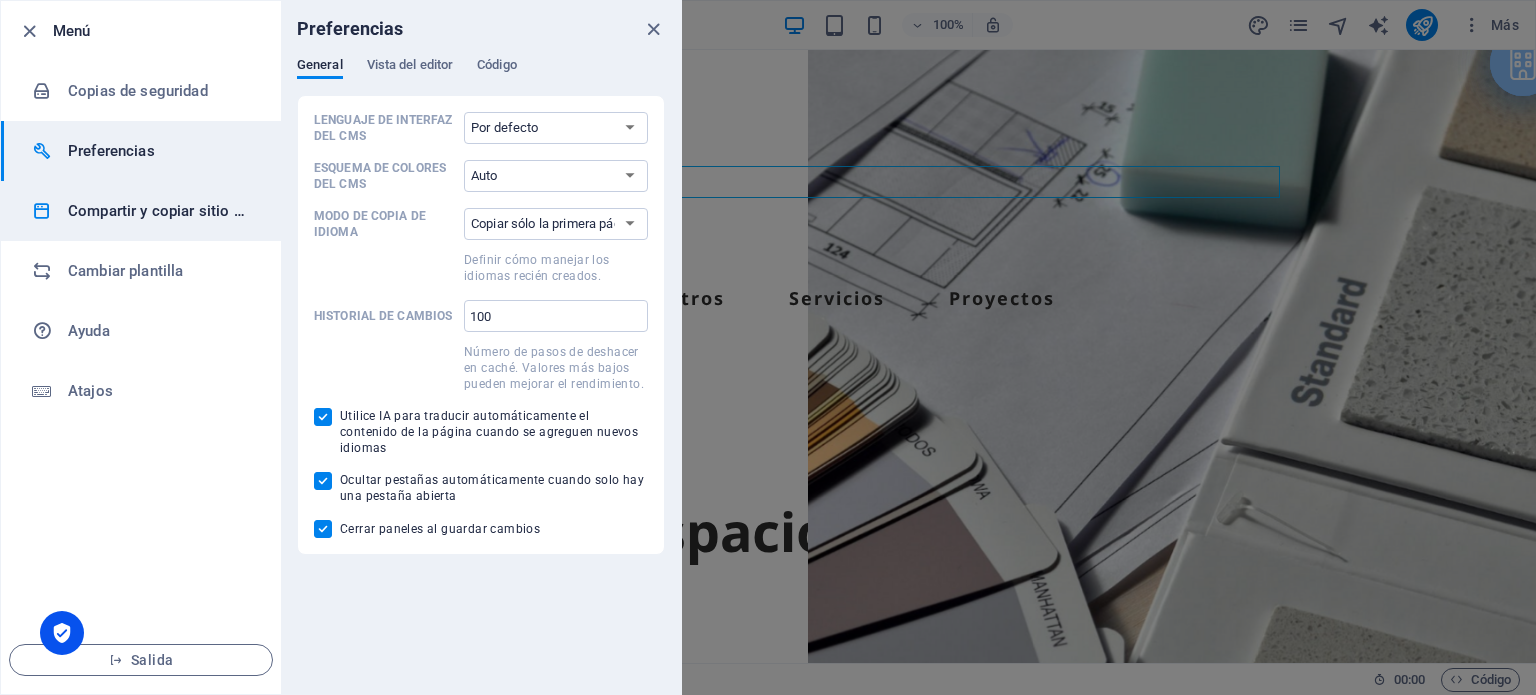 click on "Compartir y copiar sitio web" at bounding box center (141, 211) 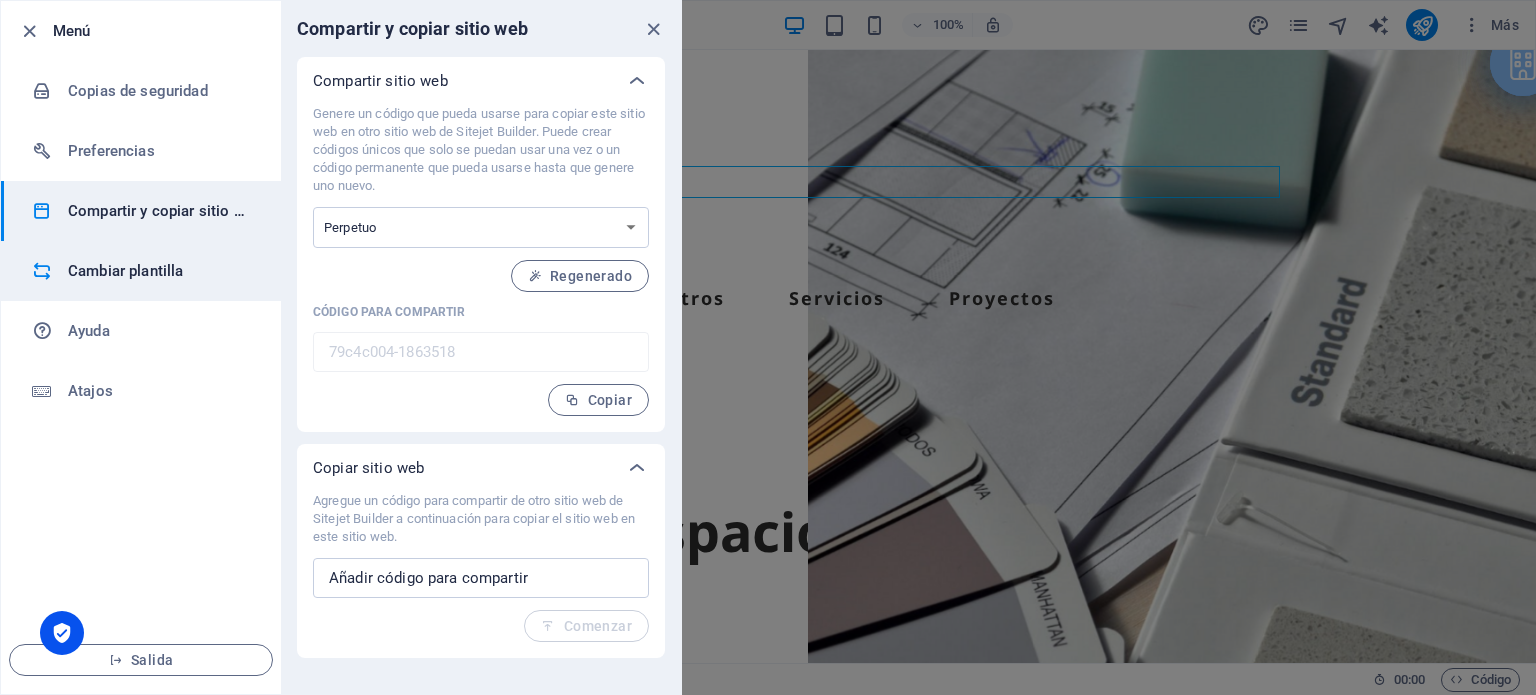 click on "Cambiar plantilla" at bounding box center (141, 271) 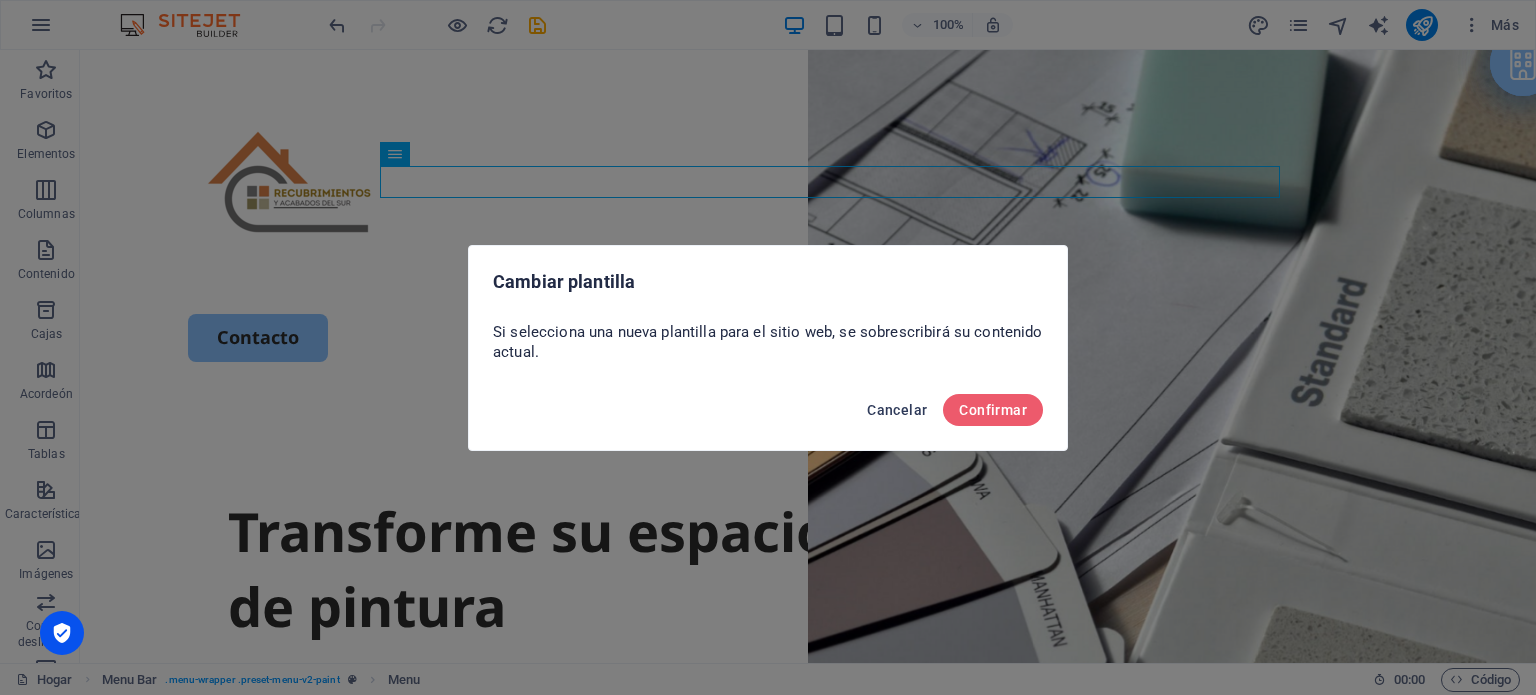 click on "Cancelar" at bounding box center [897, 410] 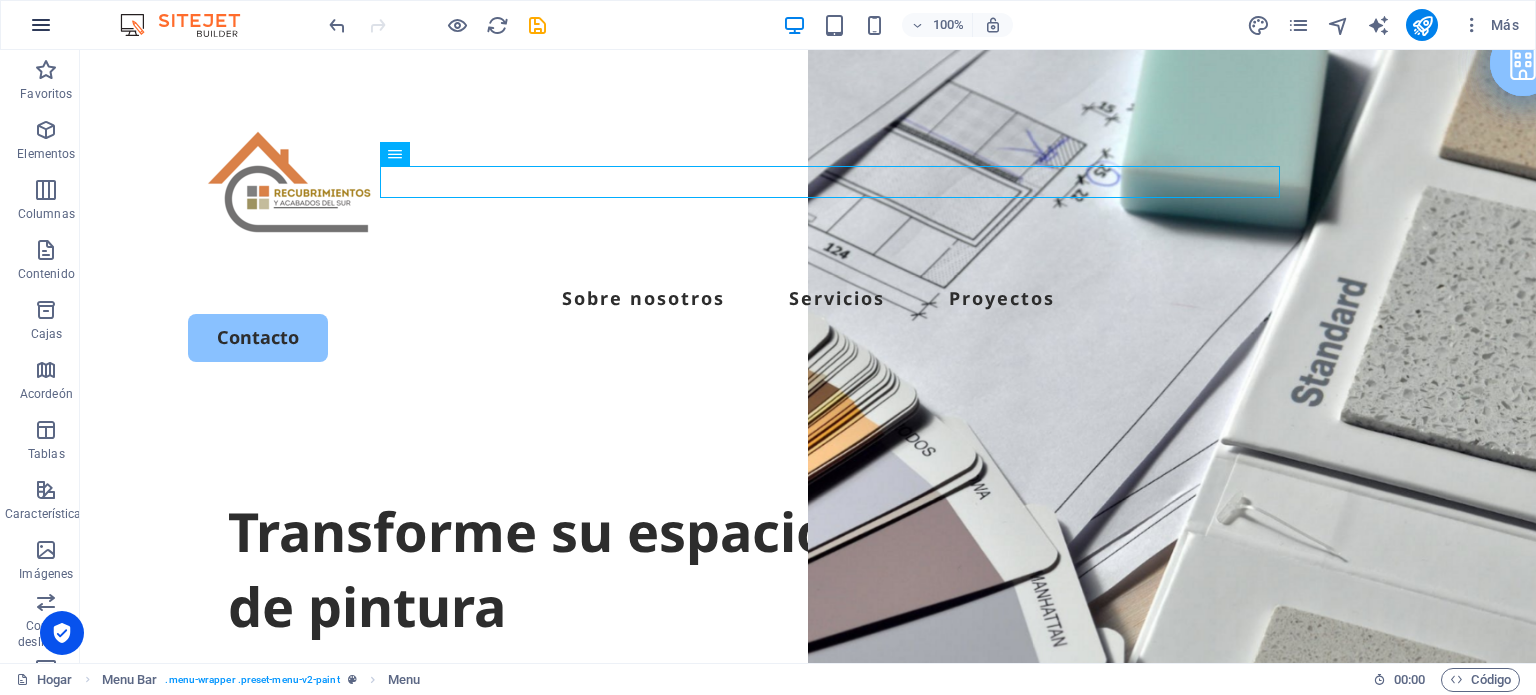 click at bounding box center [41, 25] 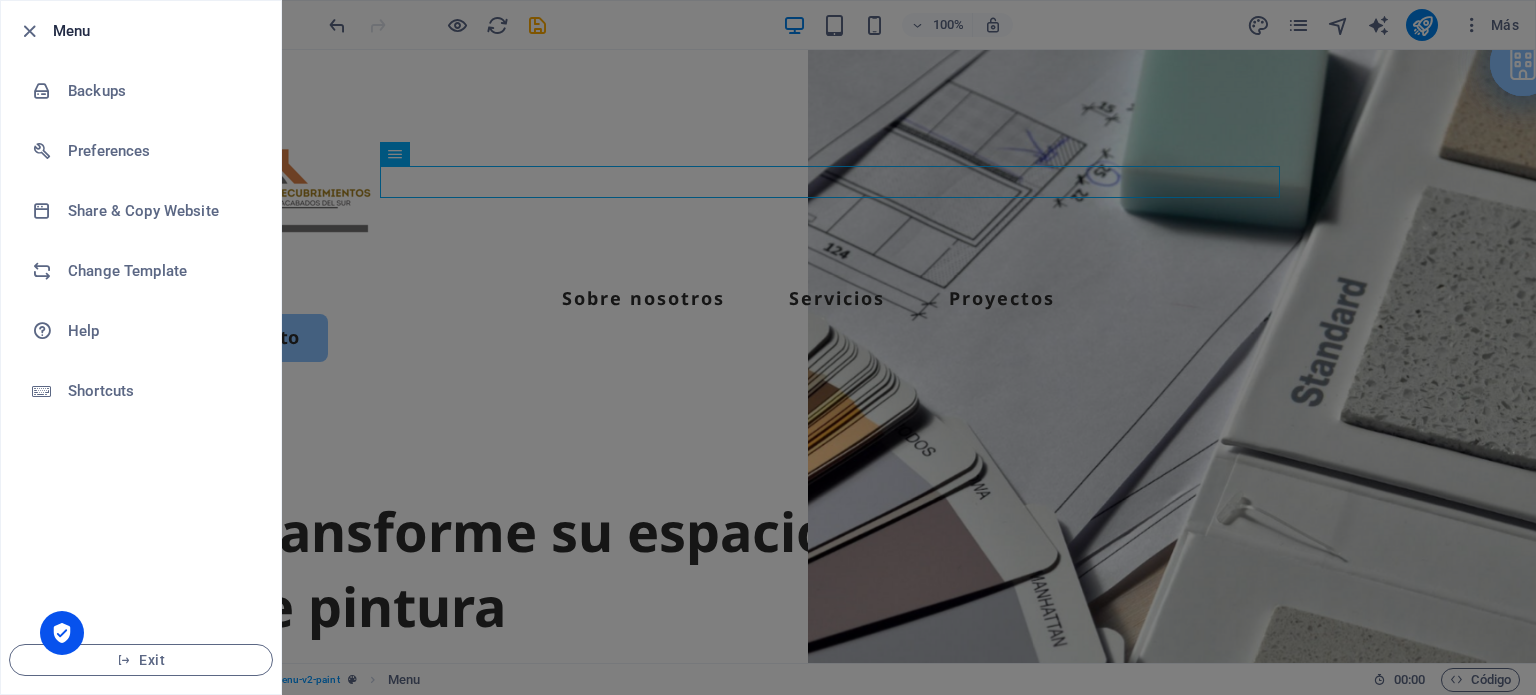 click at bounding box center (768, 347) 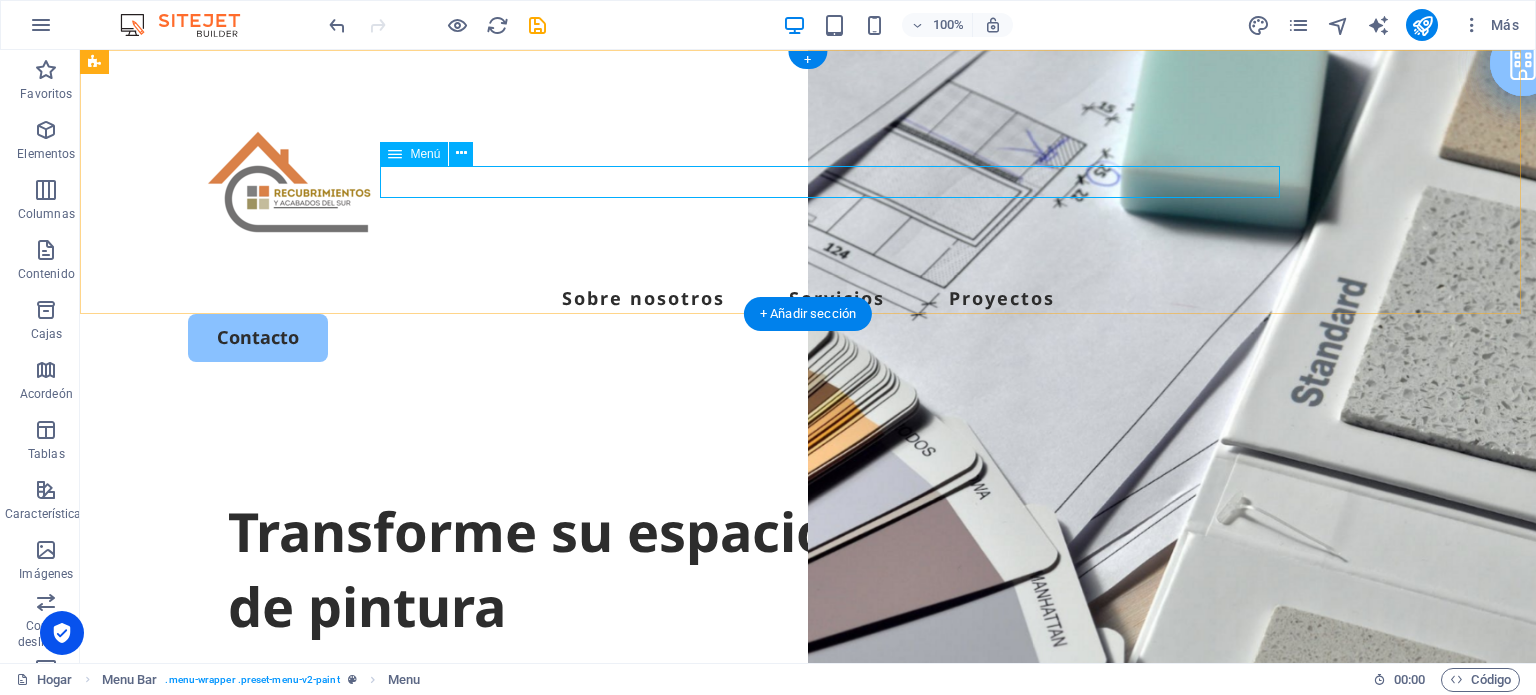 click on "Sobre nosotros Servicios Proyectos" at bounding box center (808, 298) 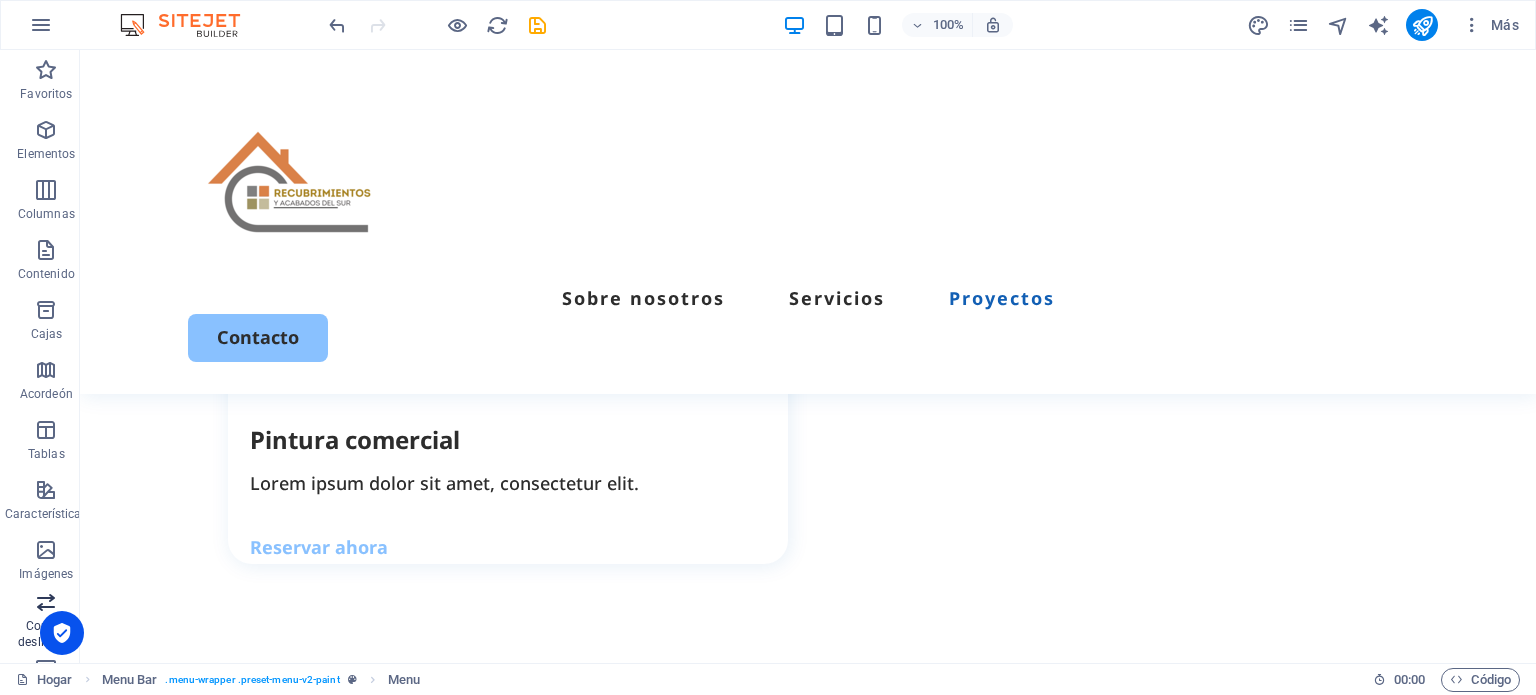 scroll, scrollTop: 4066, scrollLeft: 0, axis: vertical 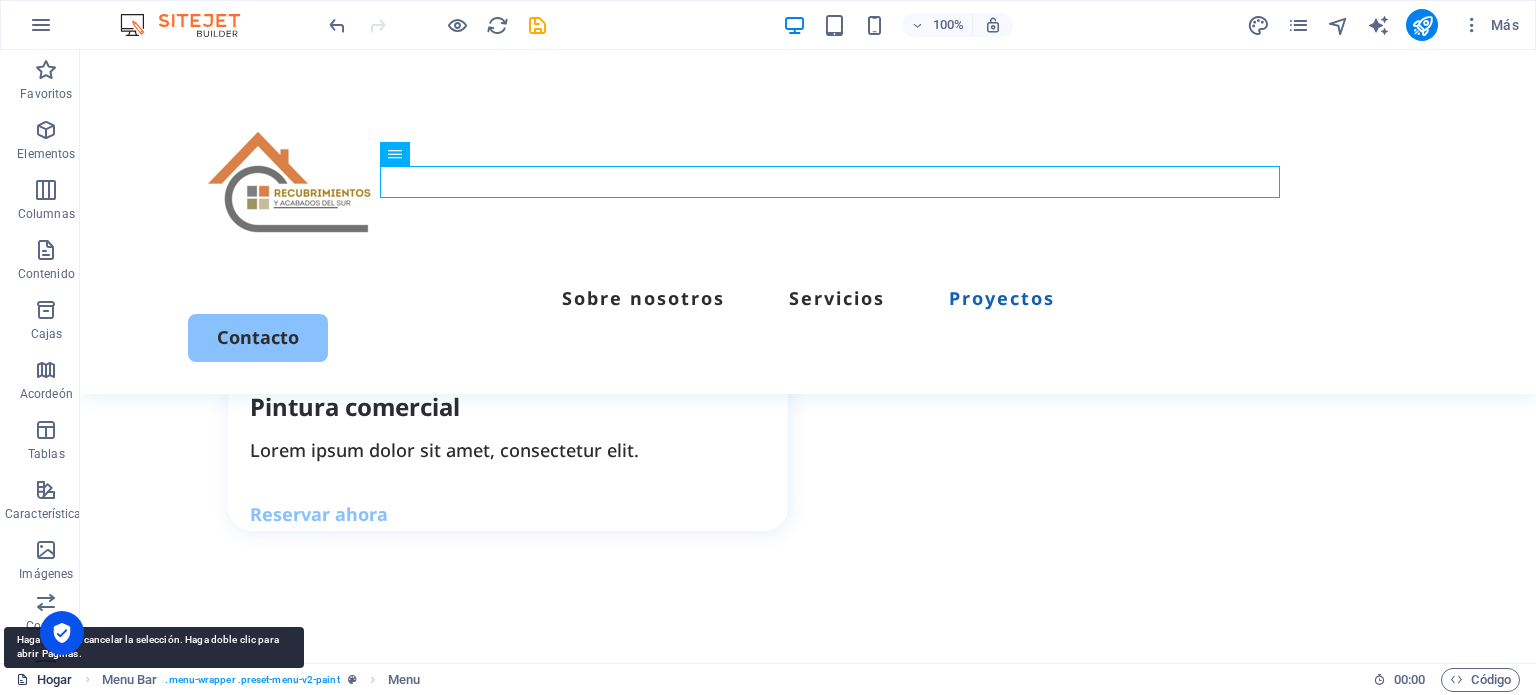 click at bounding box center [22, 679] 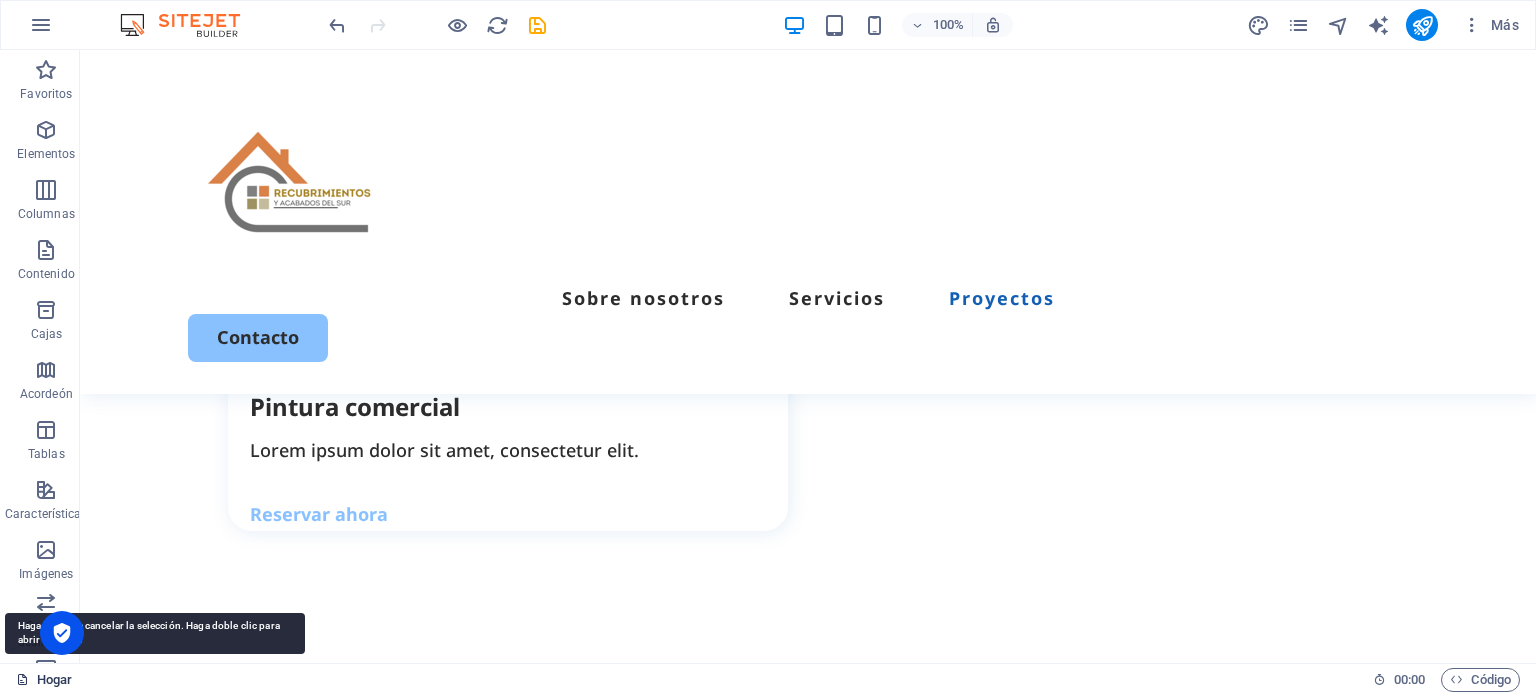 click on "Hogar" at bounding box center (54, 679) 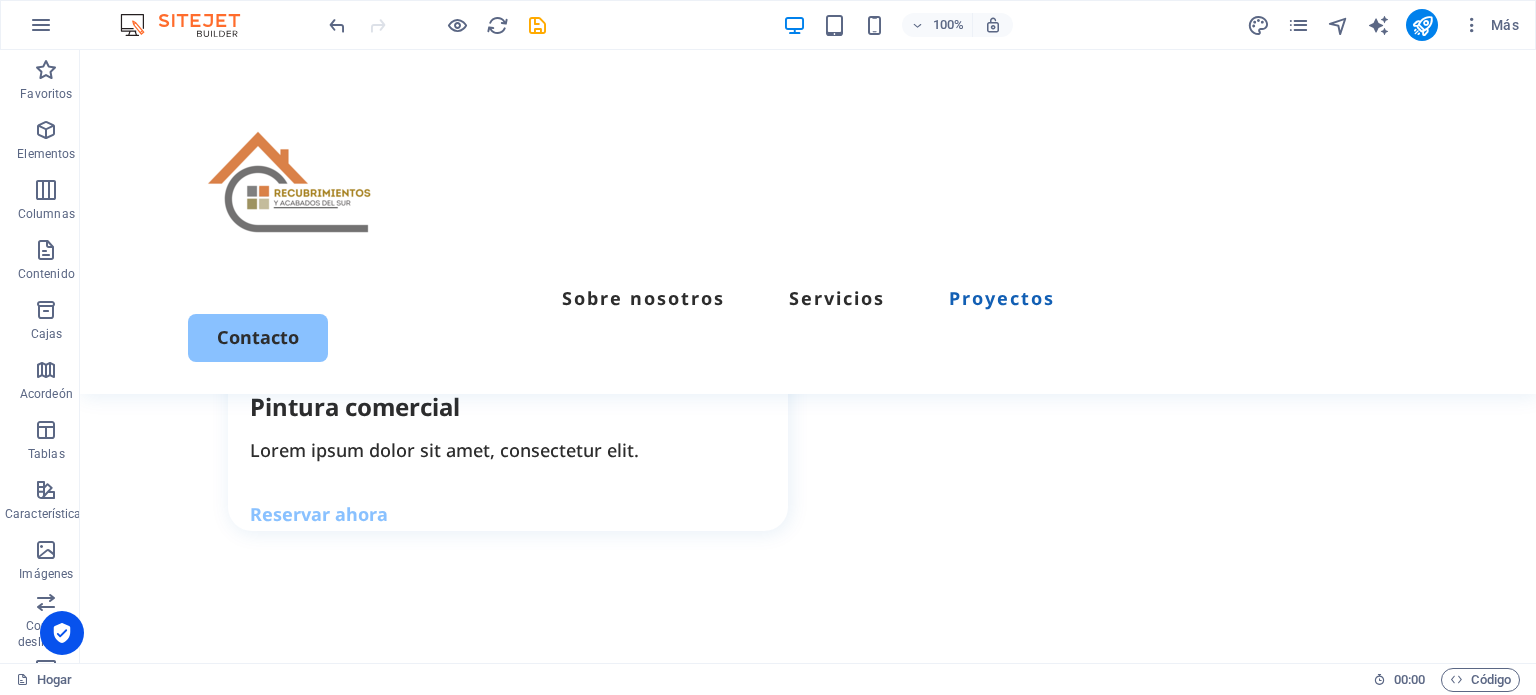 click on "Hogar" at bounding box center [686, 680] 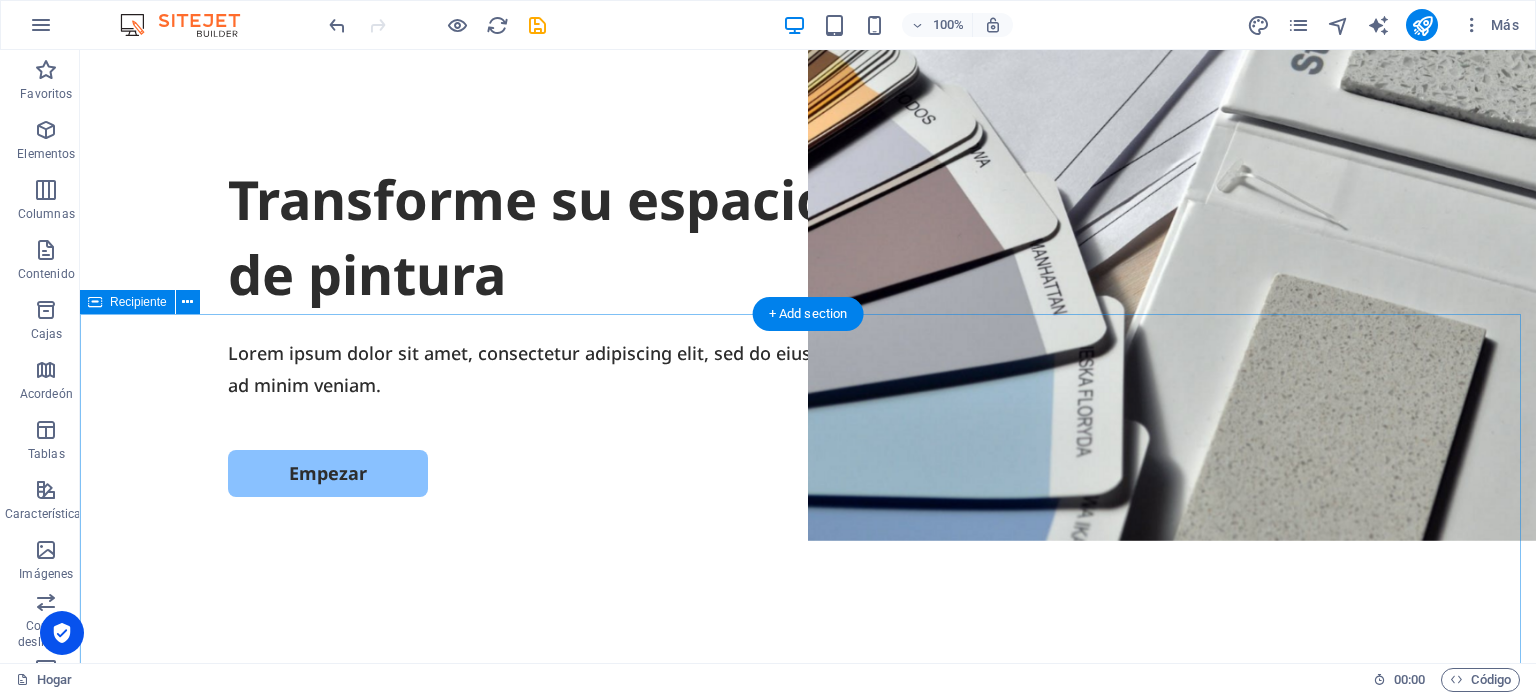 scroll, scrollTop: 0, scrollLeft: 0, axis: both 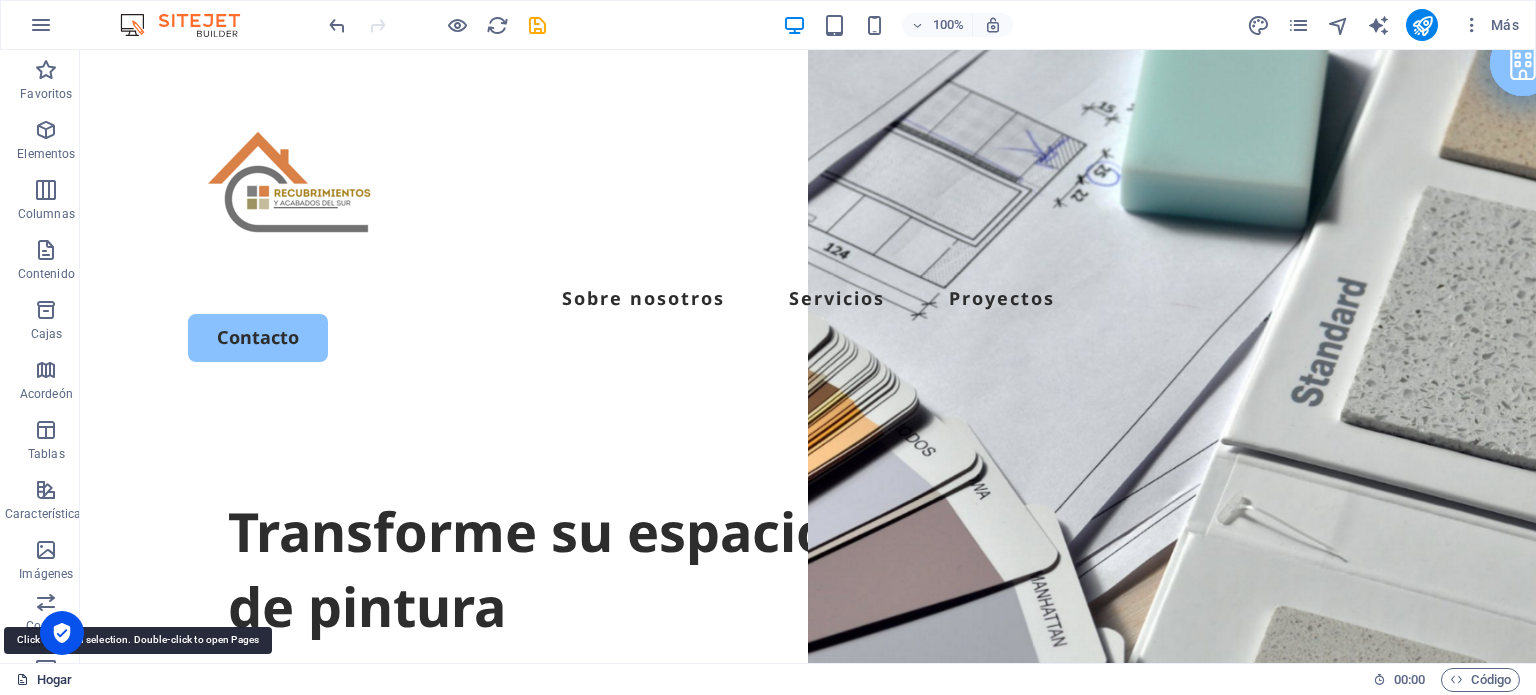 click on "Hogar" at bounding box center (54, 679) 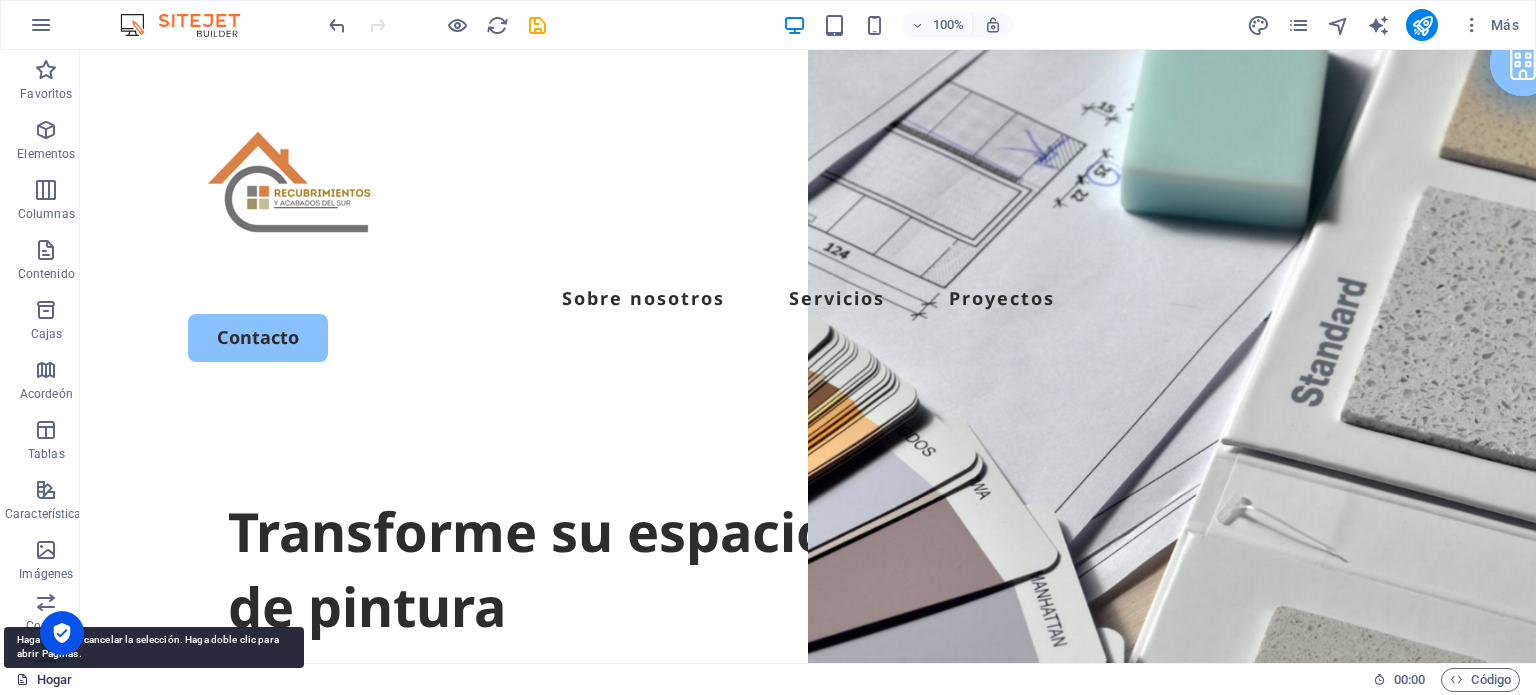 click on "Hogar" at bounding box center (54, 679) 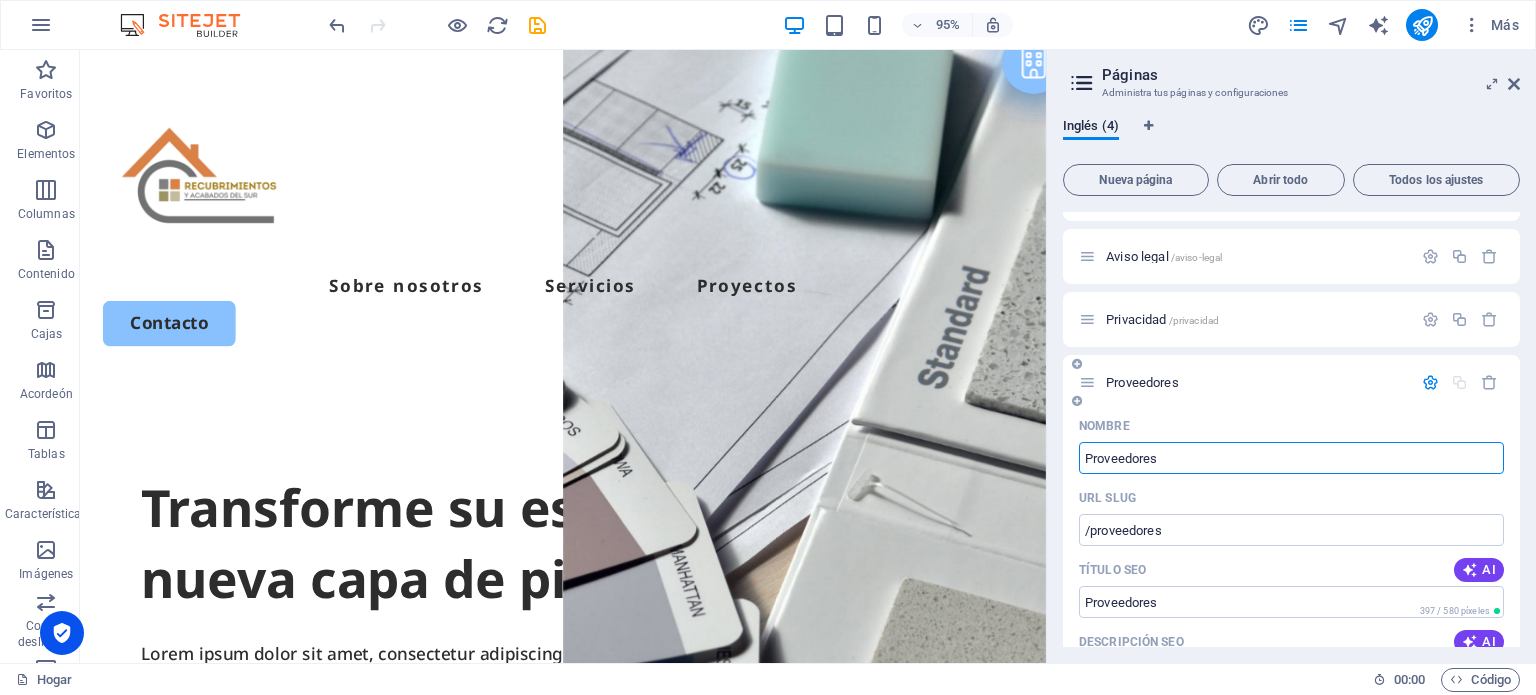 scroll, scrollTop: 66, scrollLeft: 0, axis: vertical 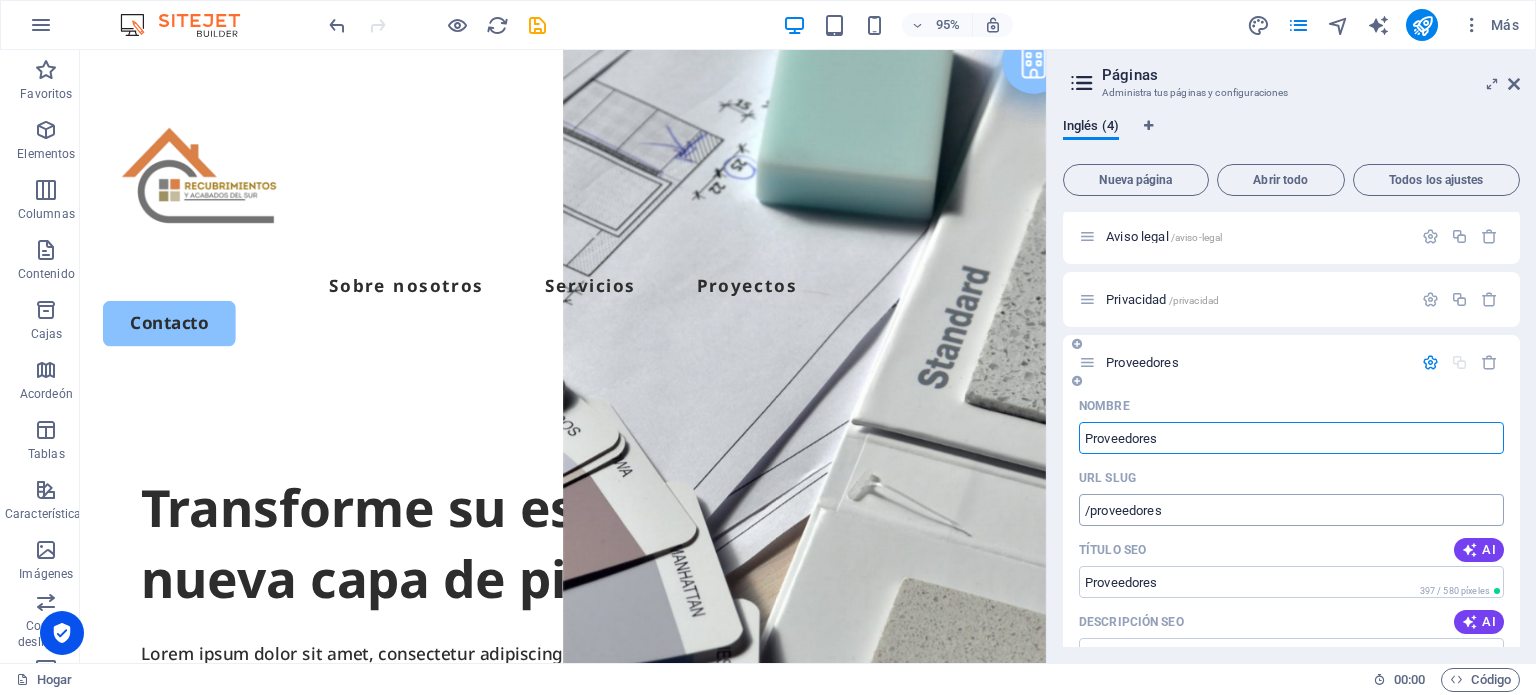 click on "/proveedores" at bounding box center (1291, 510) 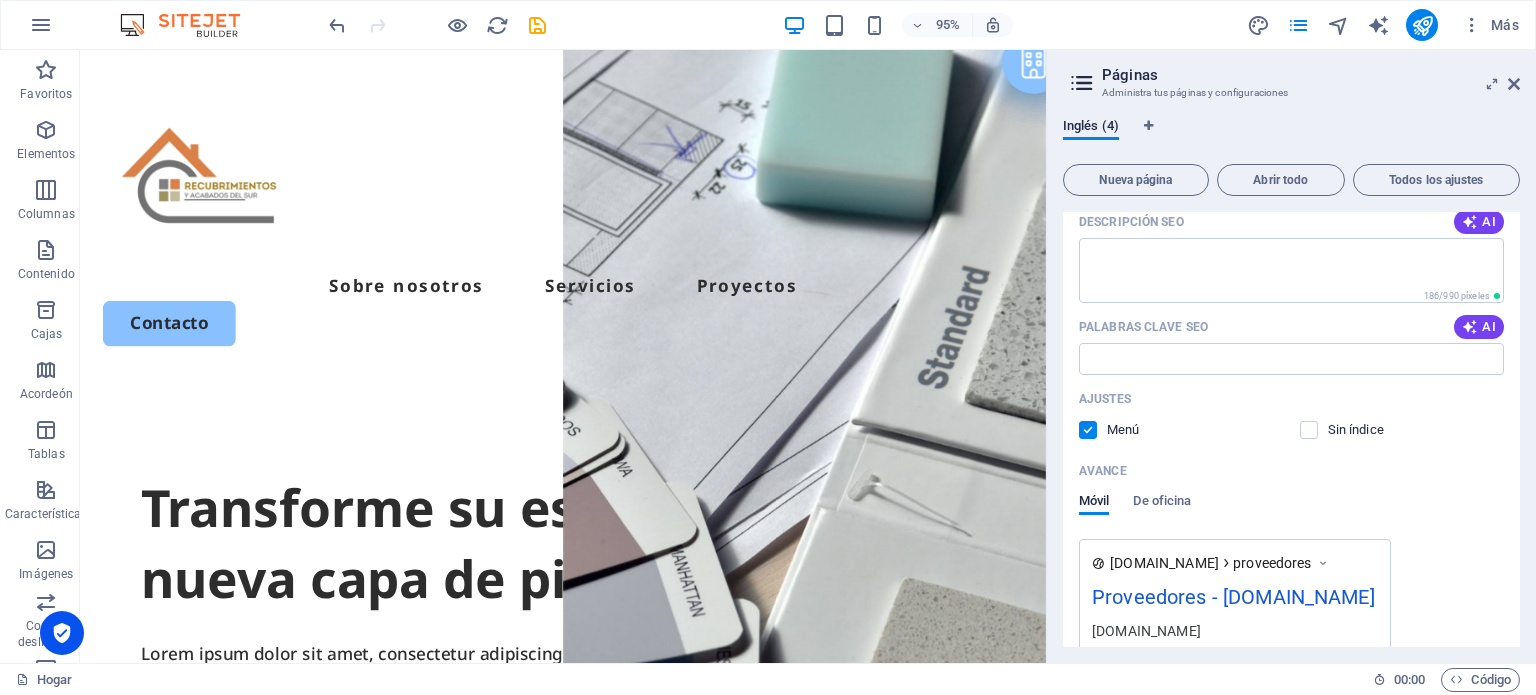 scroll, scrollTop: 533, scrollLeft: 0, axis: vertical 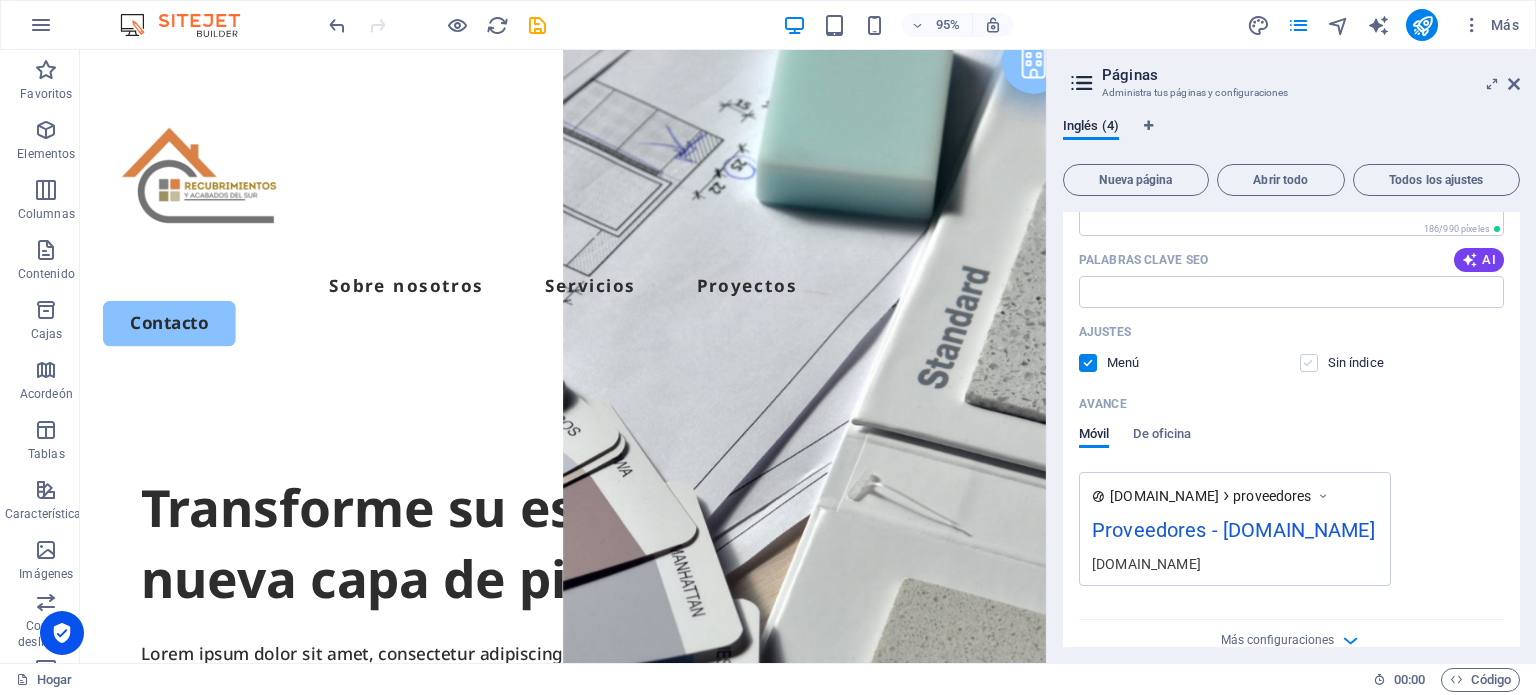 click at bounding box center (1309, 363) 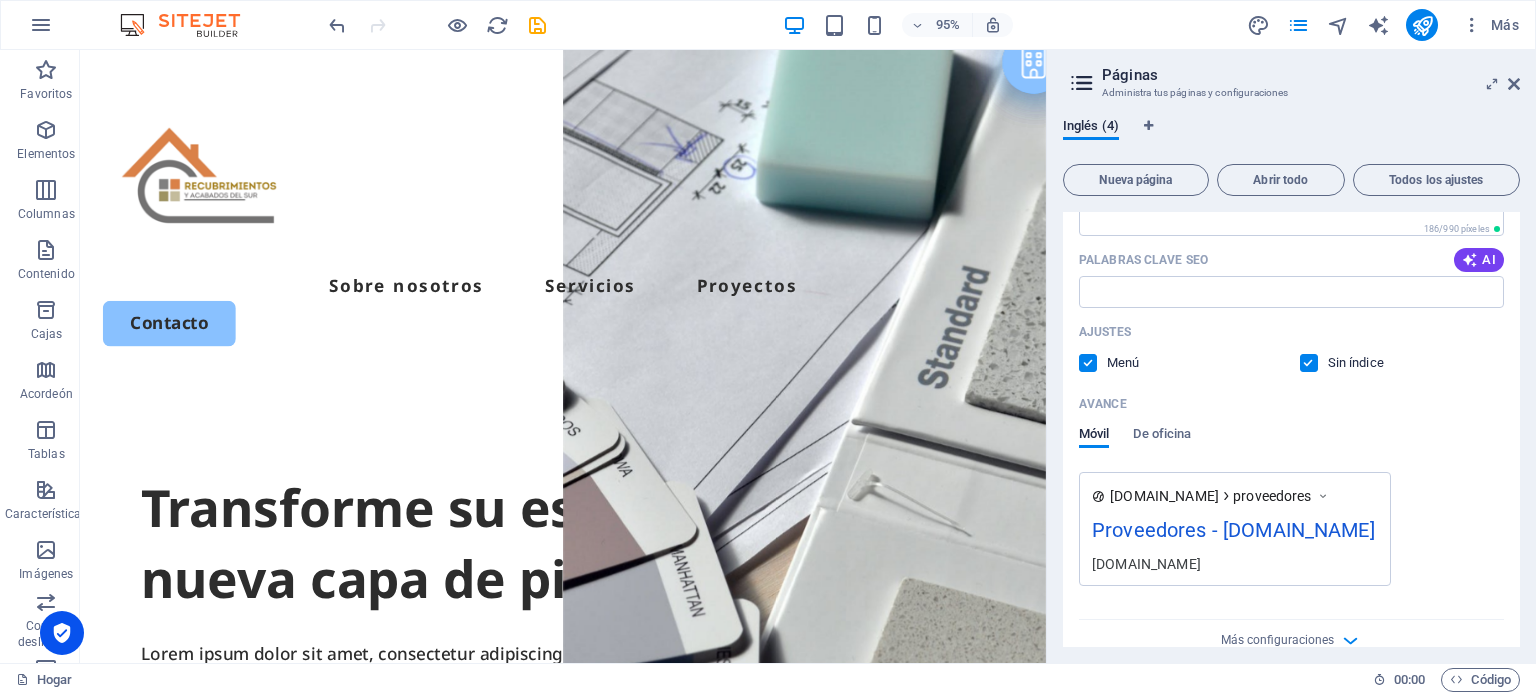 click at bounding box center [1309, 363] 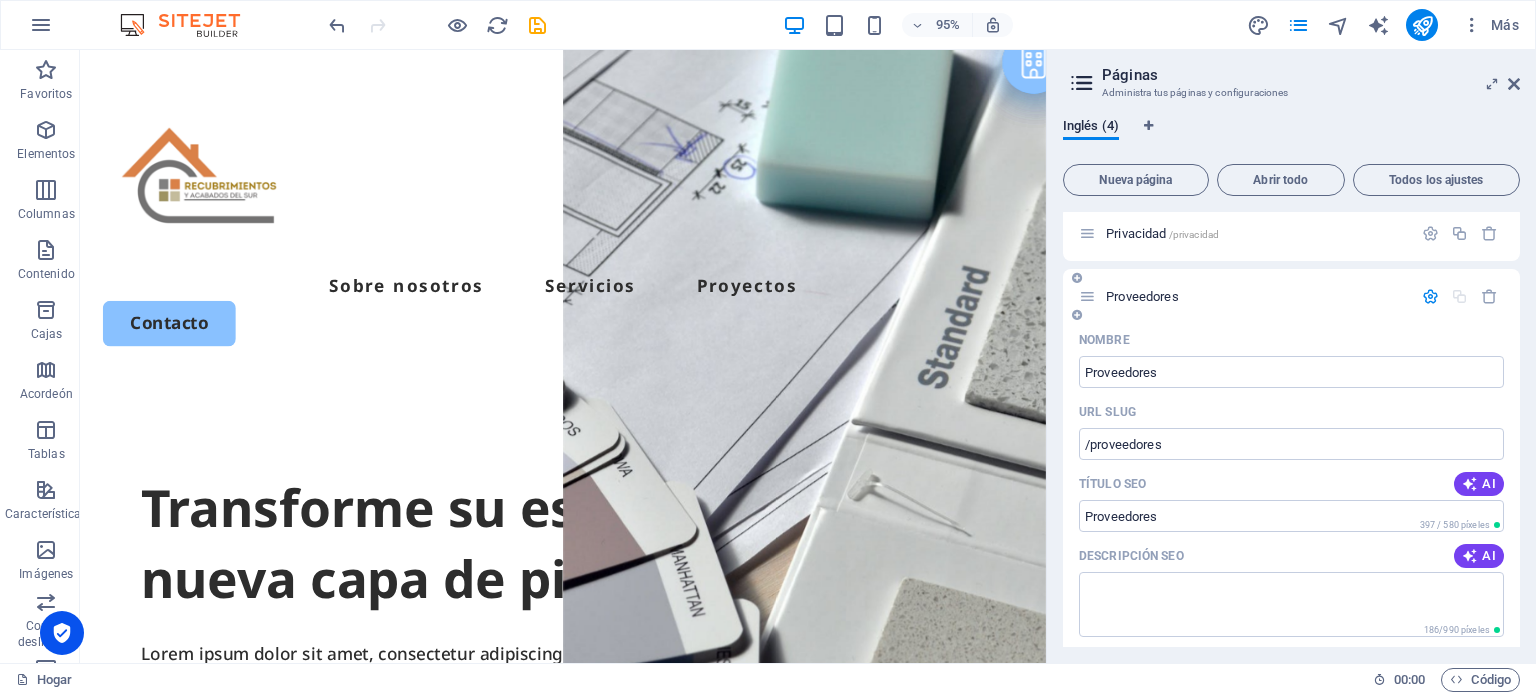 scroll, scrollTop: 0, scrollLeft: 0, axis: both 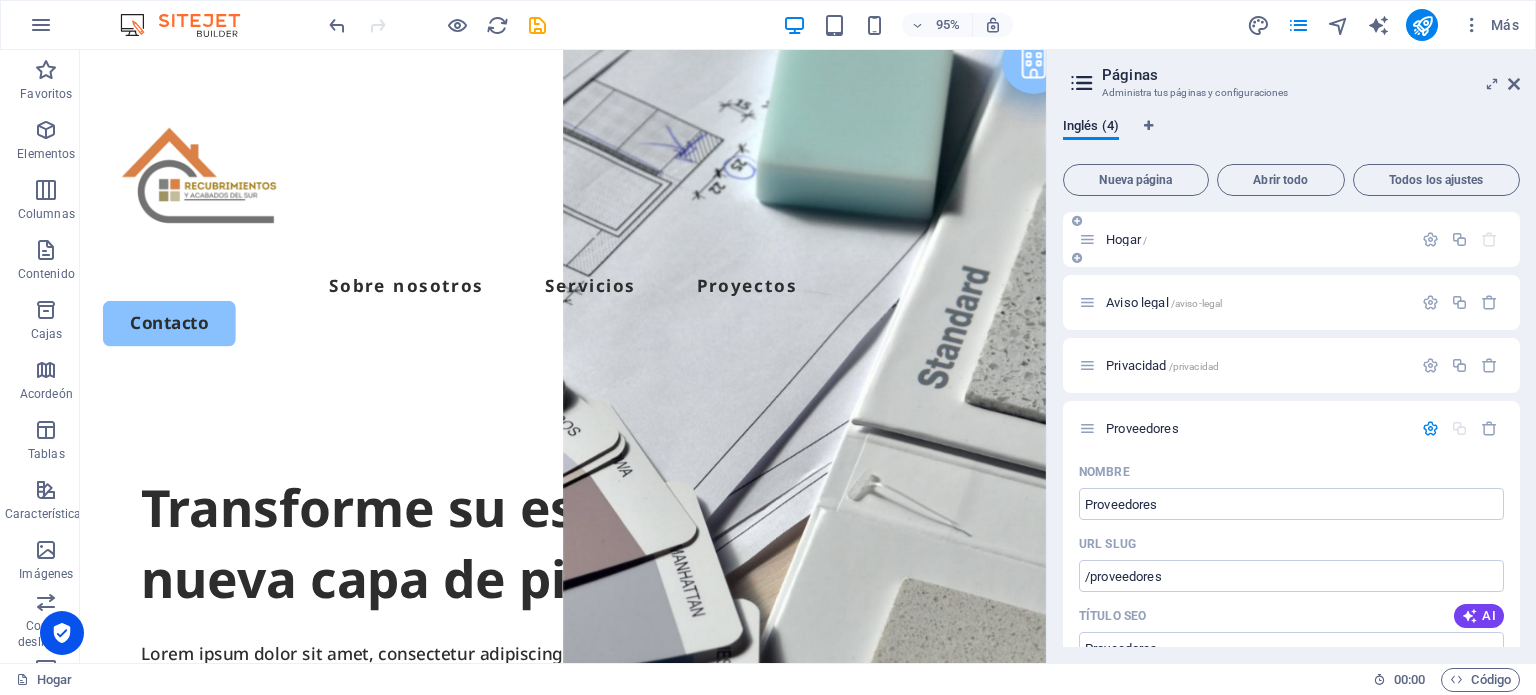 click on "Hogar  /" at bounding box center [1256, 239] 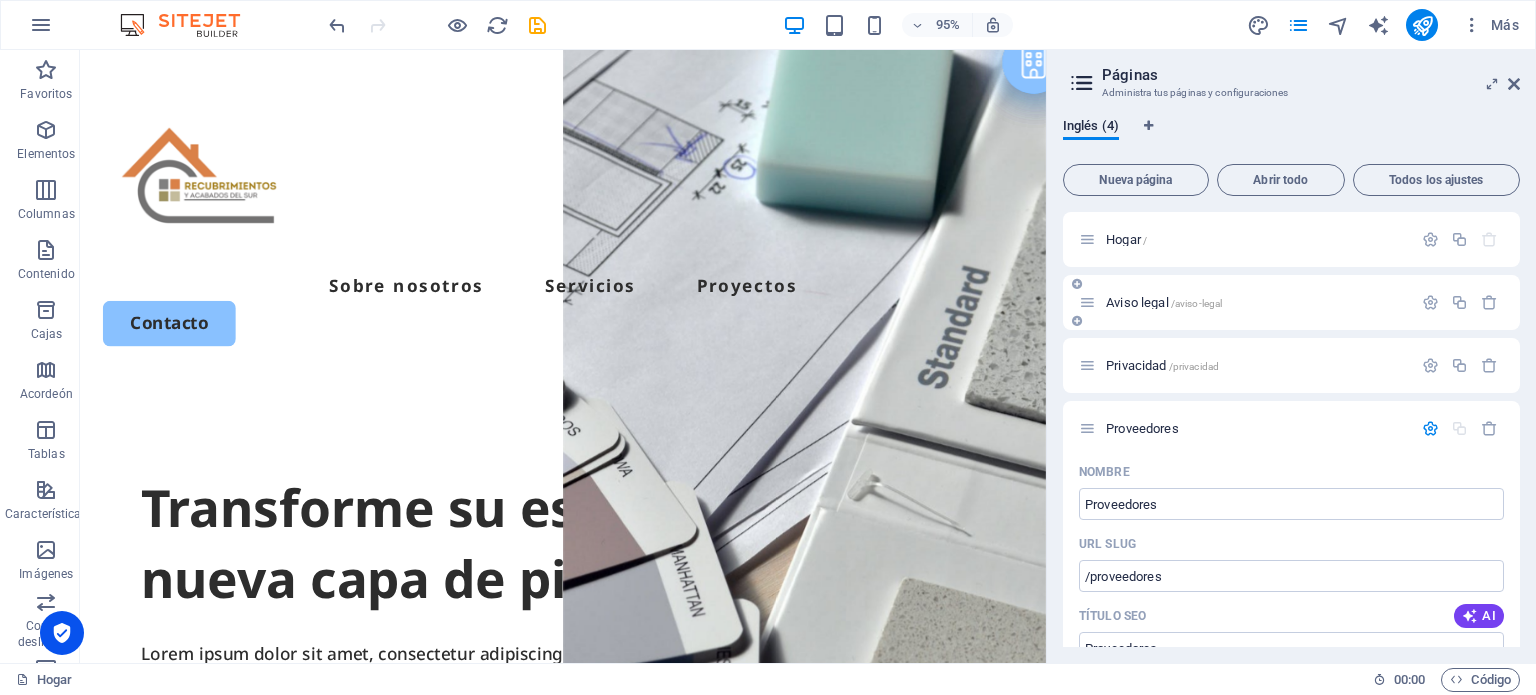 click on "Aviso legal" at bounding box center [1137, 302] 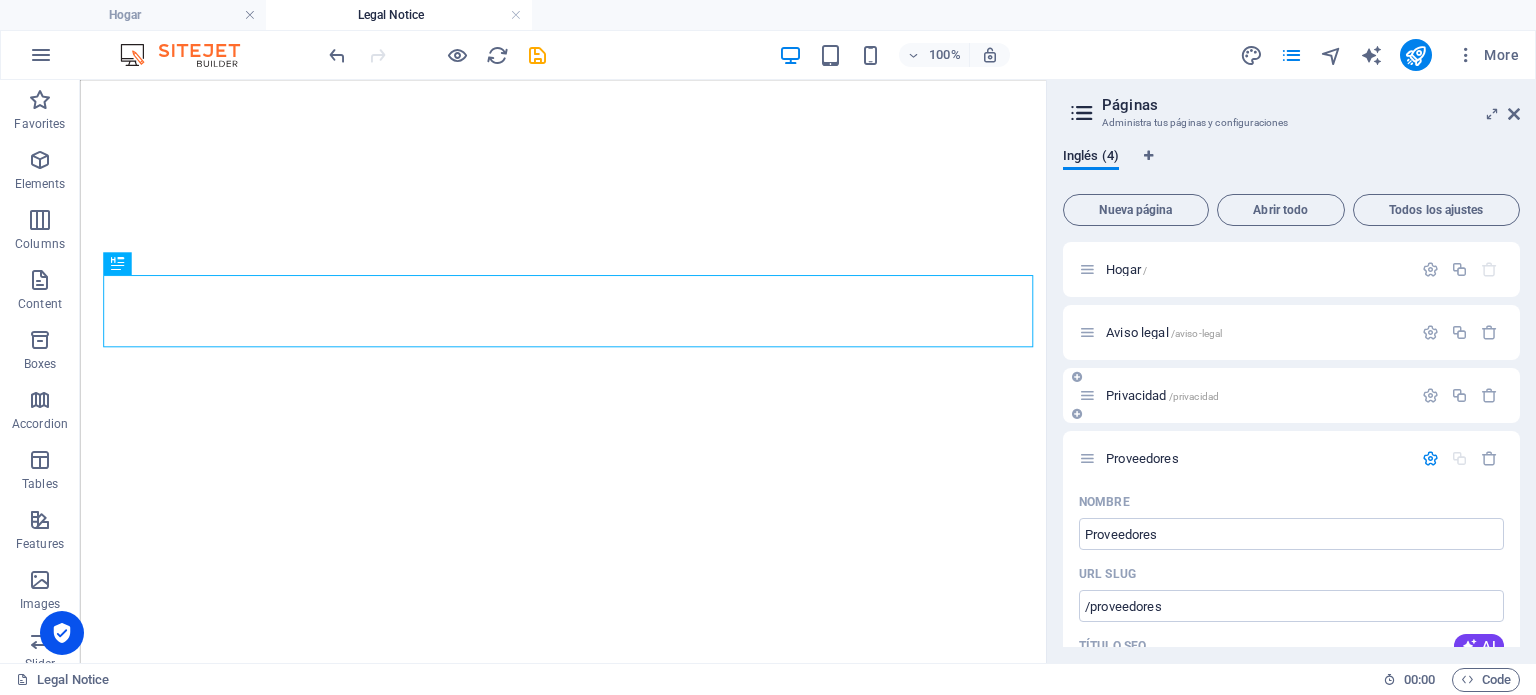 click on "Privacidad  /privacidad" at bounding box center [1291, 395] 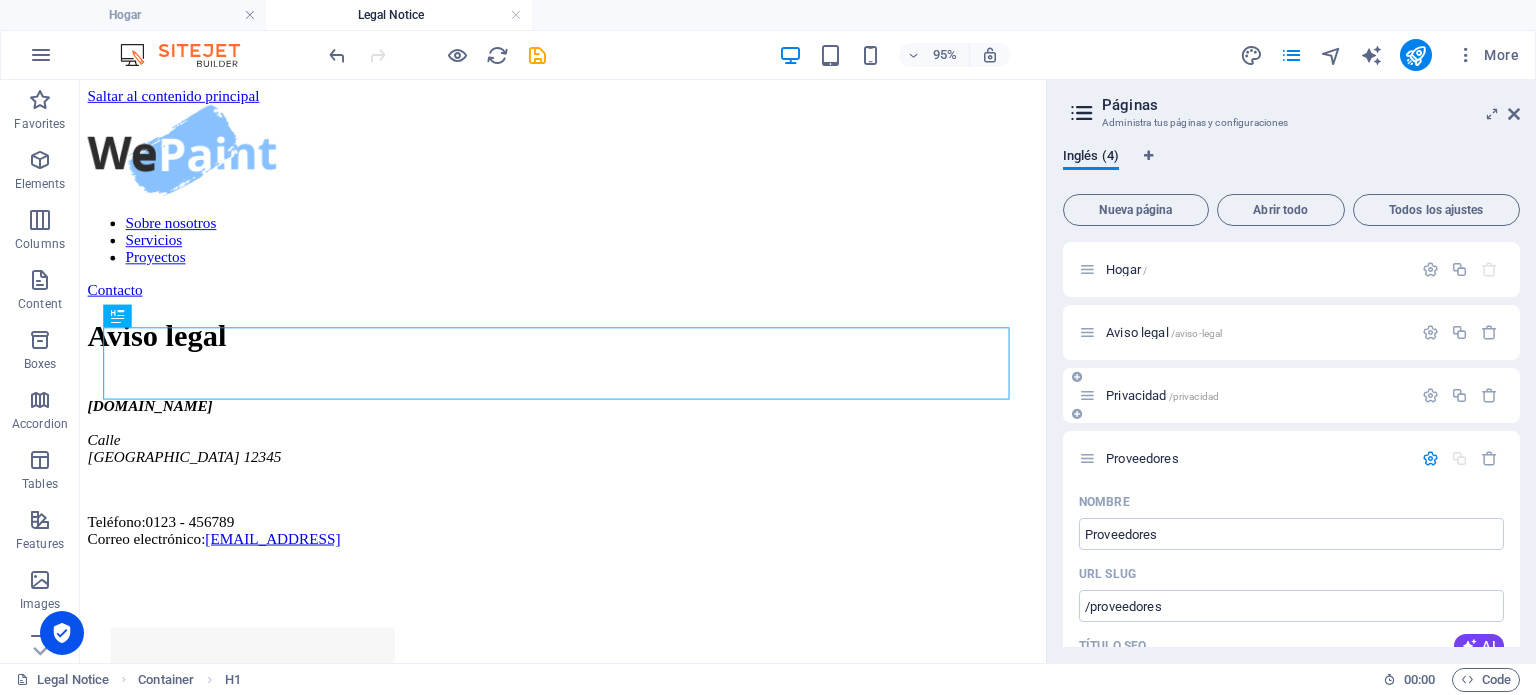 scroll, scrollTop: 0, scrollLeft: 0, axis: both 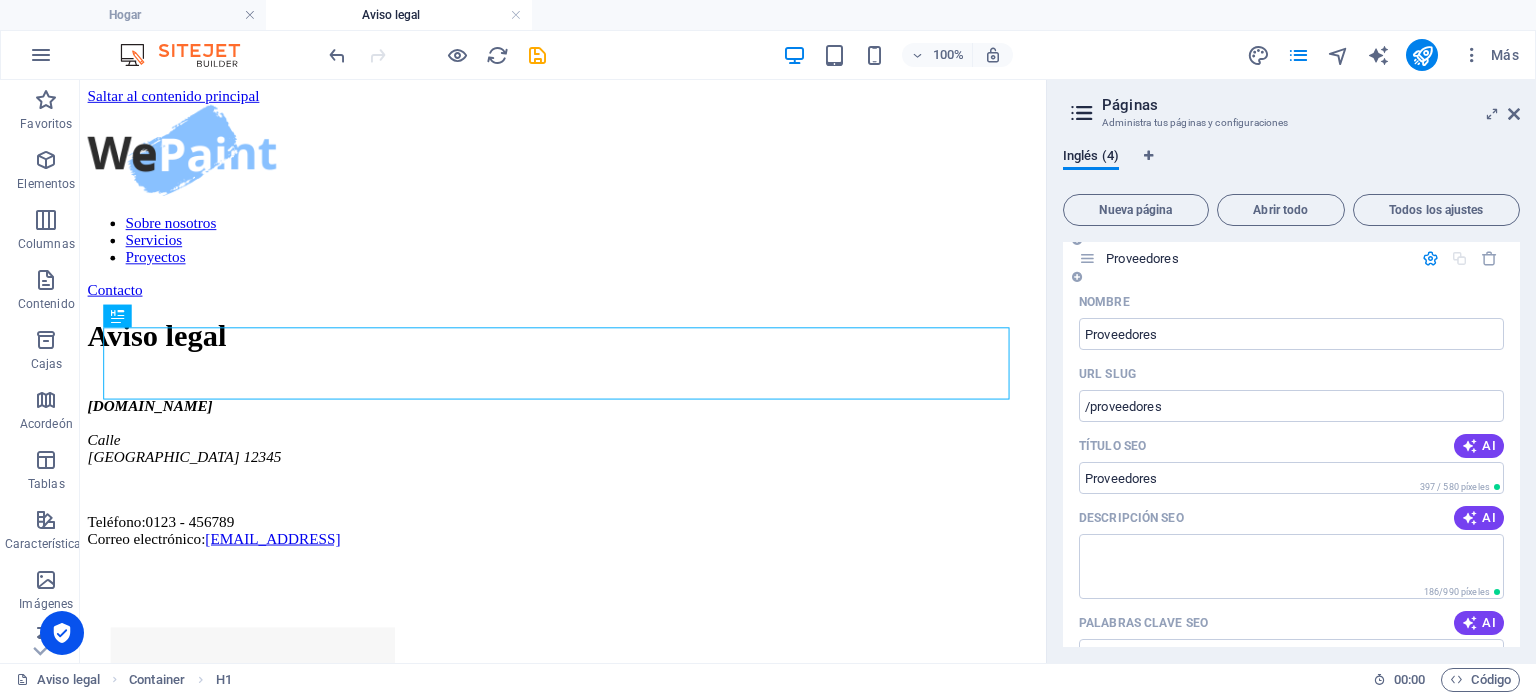 click on "Proveedores" at bounding box center (1142, 258) 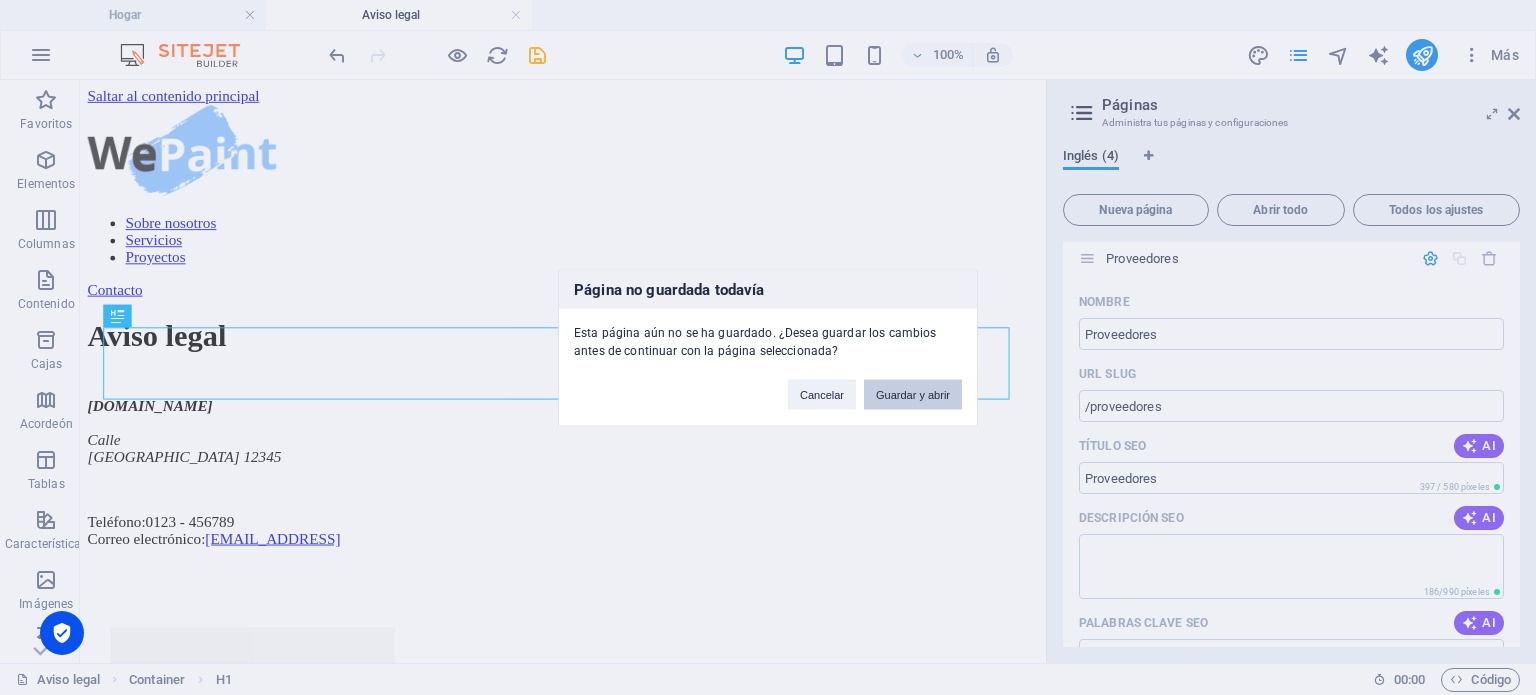 click on "Guardar y abrir" at bounding box center (913, 394) 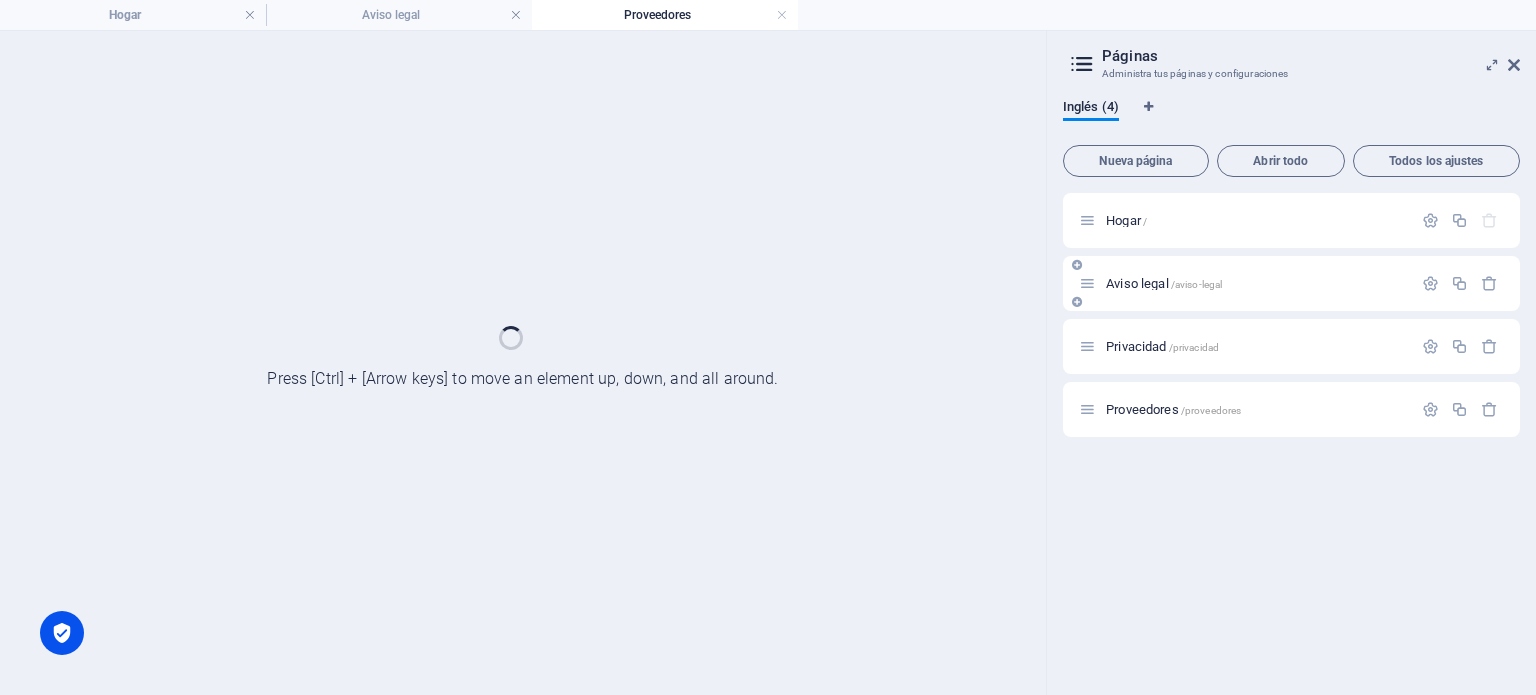 scroll, scrollTop: 0, scrollLeft: 0, axis: both 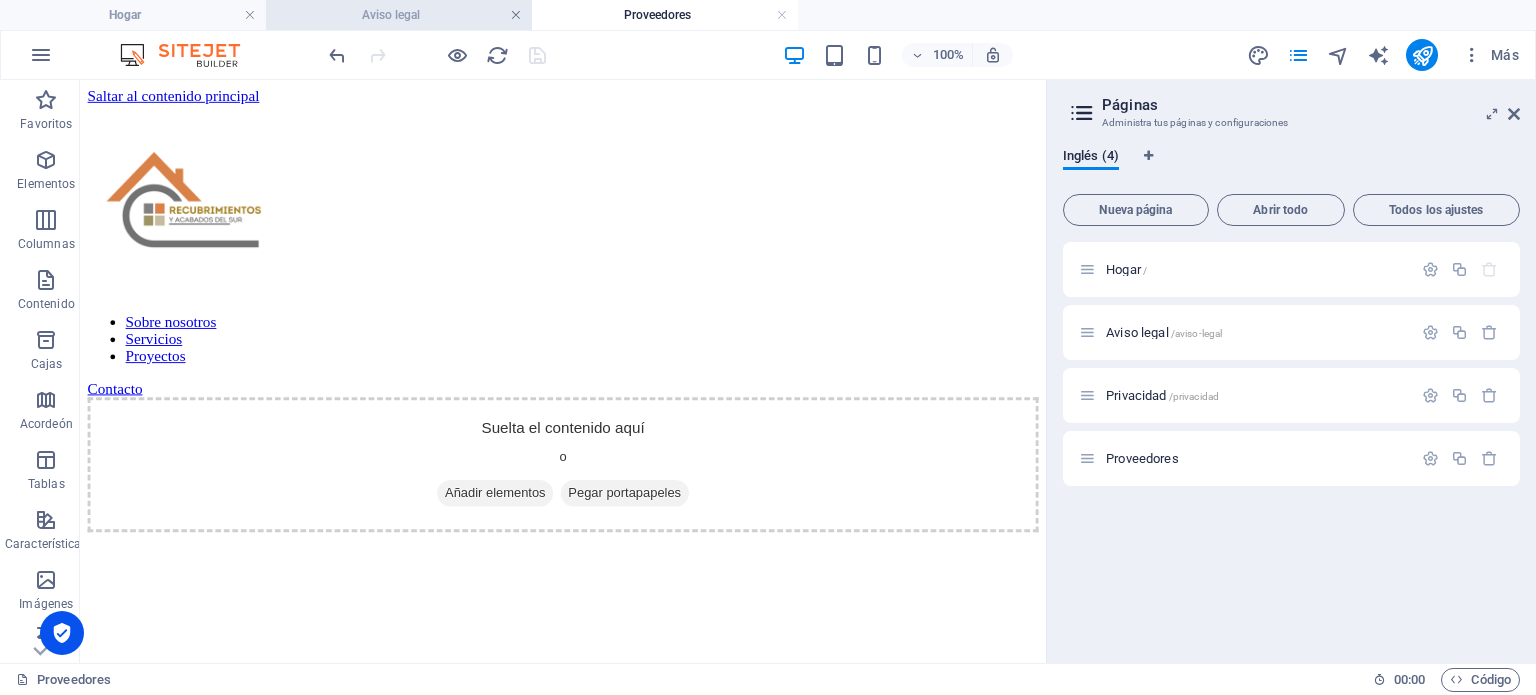 click at bounding box center [516, 15] 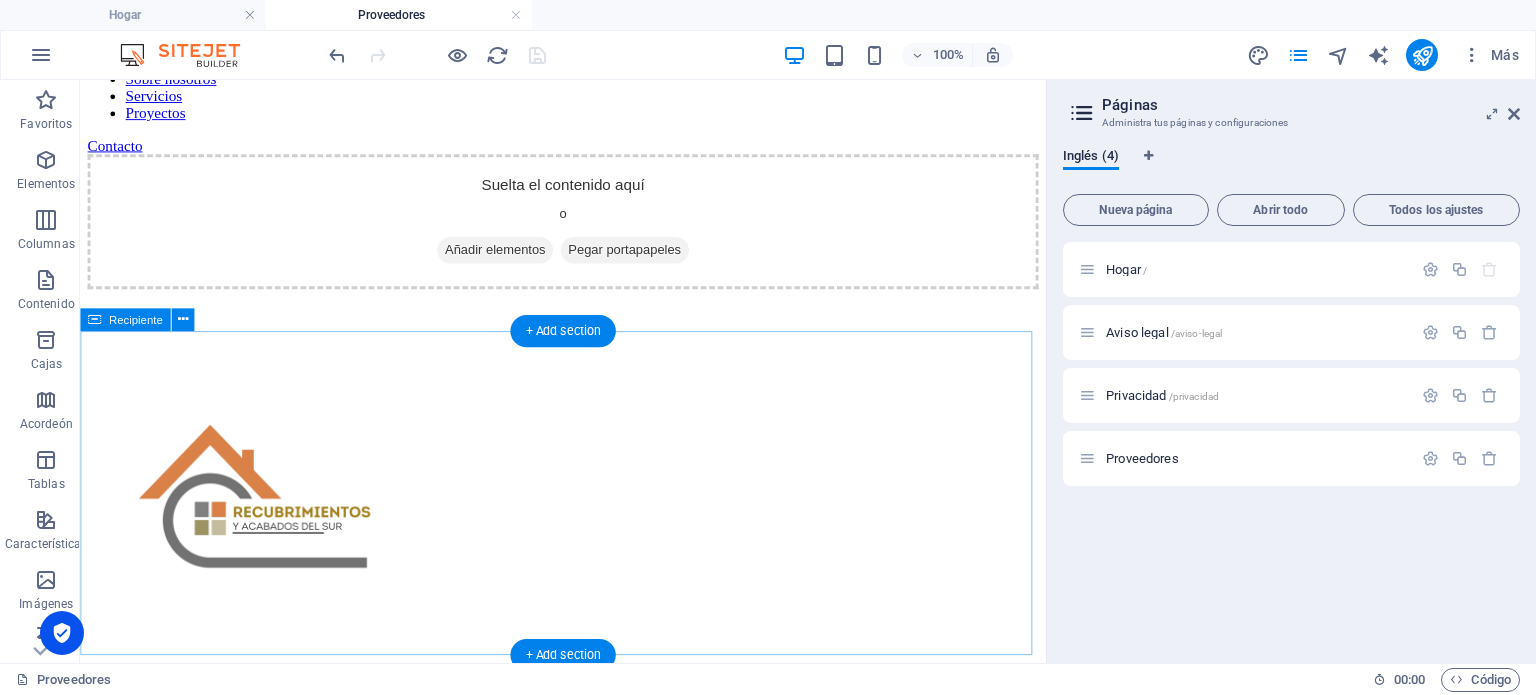 scroll, scrollTop: 0, scrollLeft: 0, axis: both 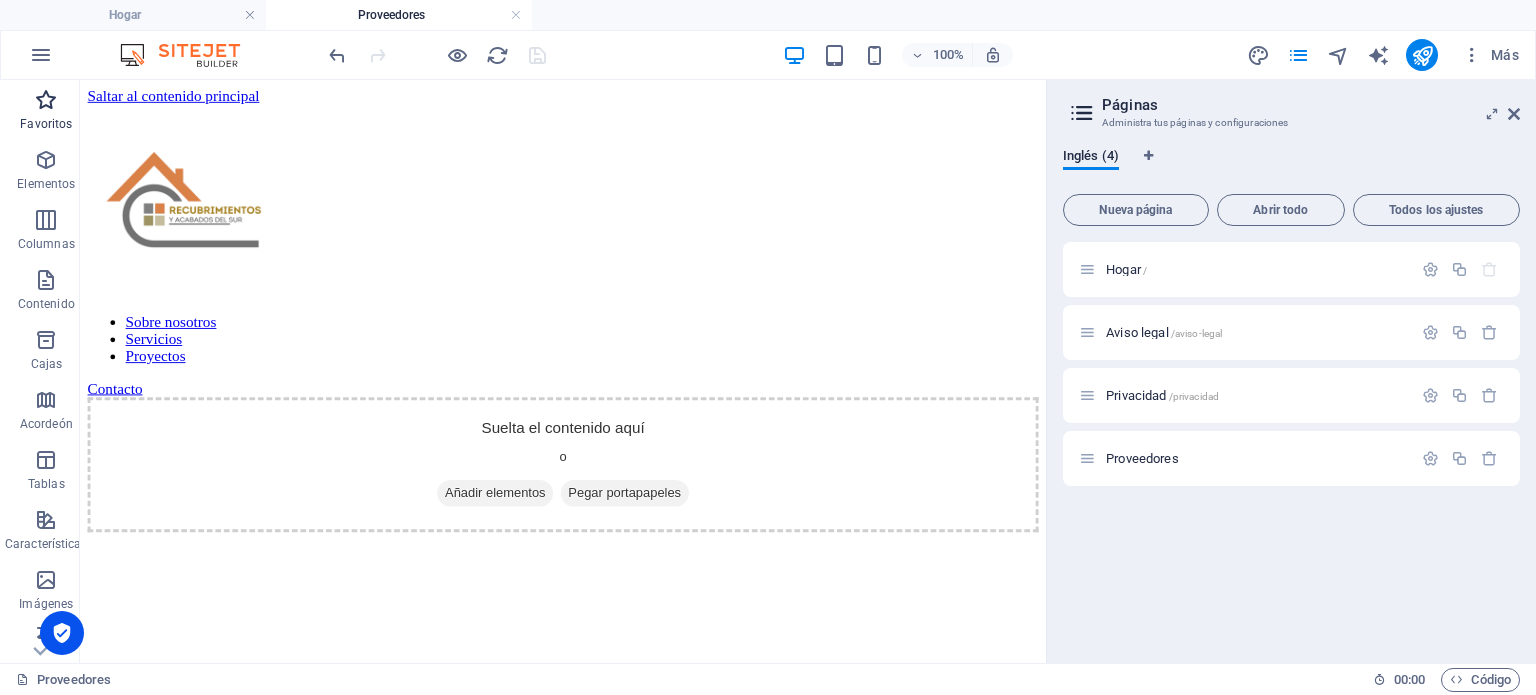 click on "Favoritos" at bounding box center (46, 110) 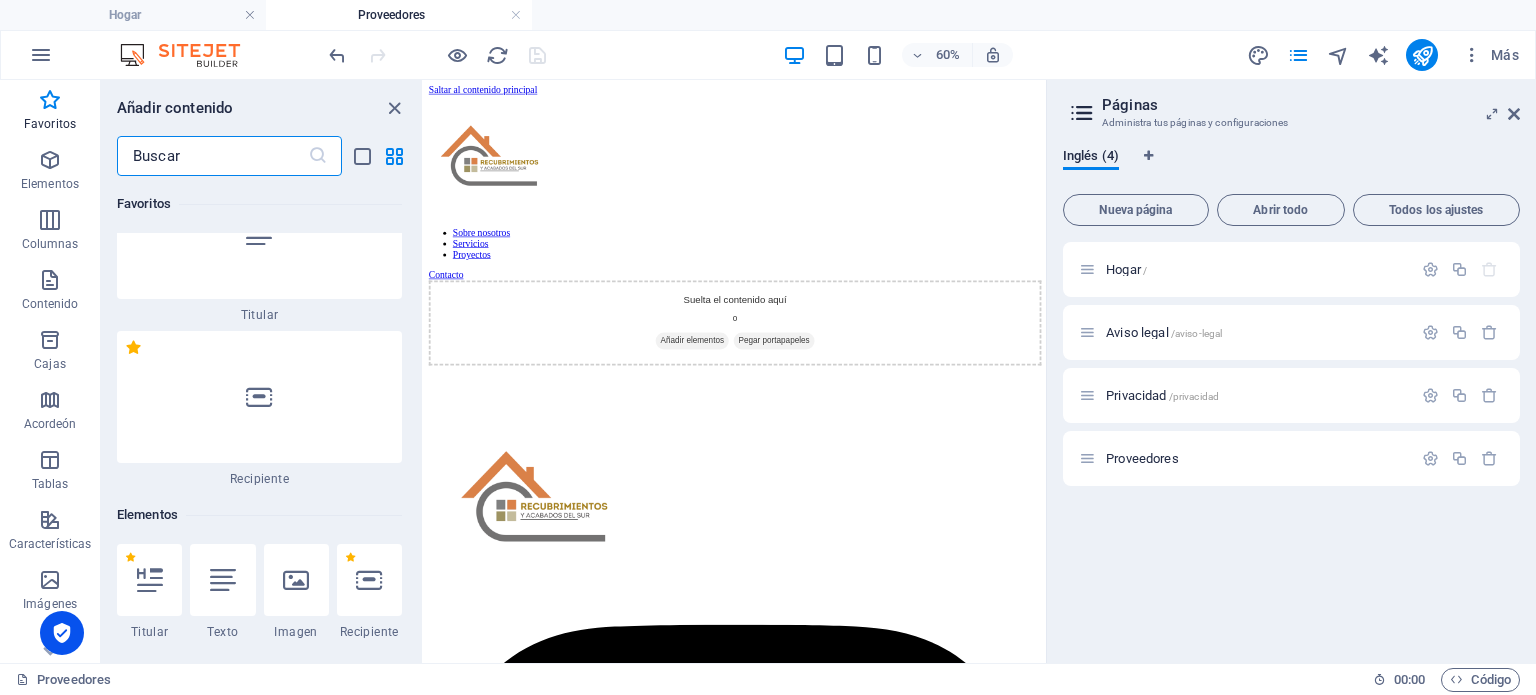 scroll, scrollTop: 0, scrollLeft: 0, axis: both 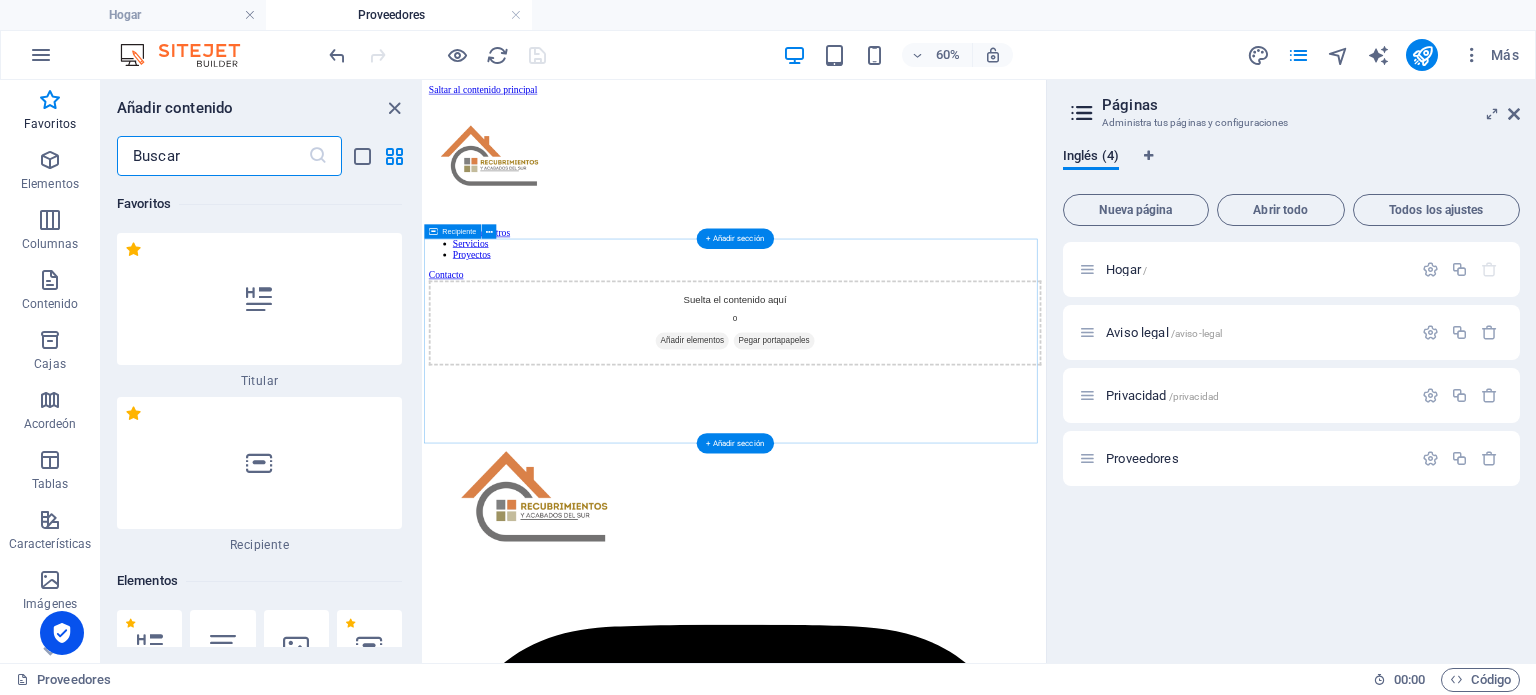 click on "Añadir elementos" at bounding box center (871, 514) 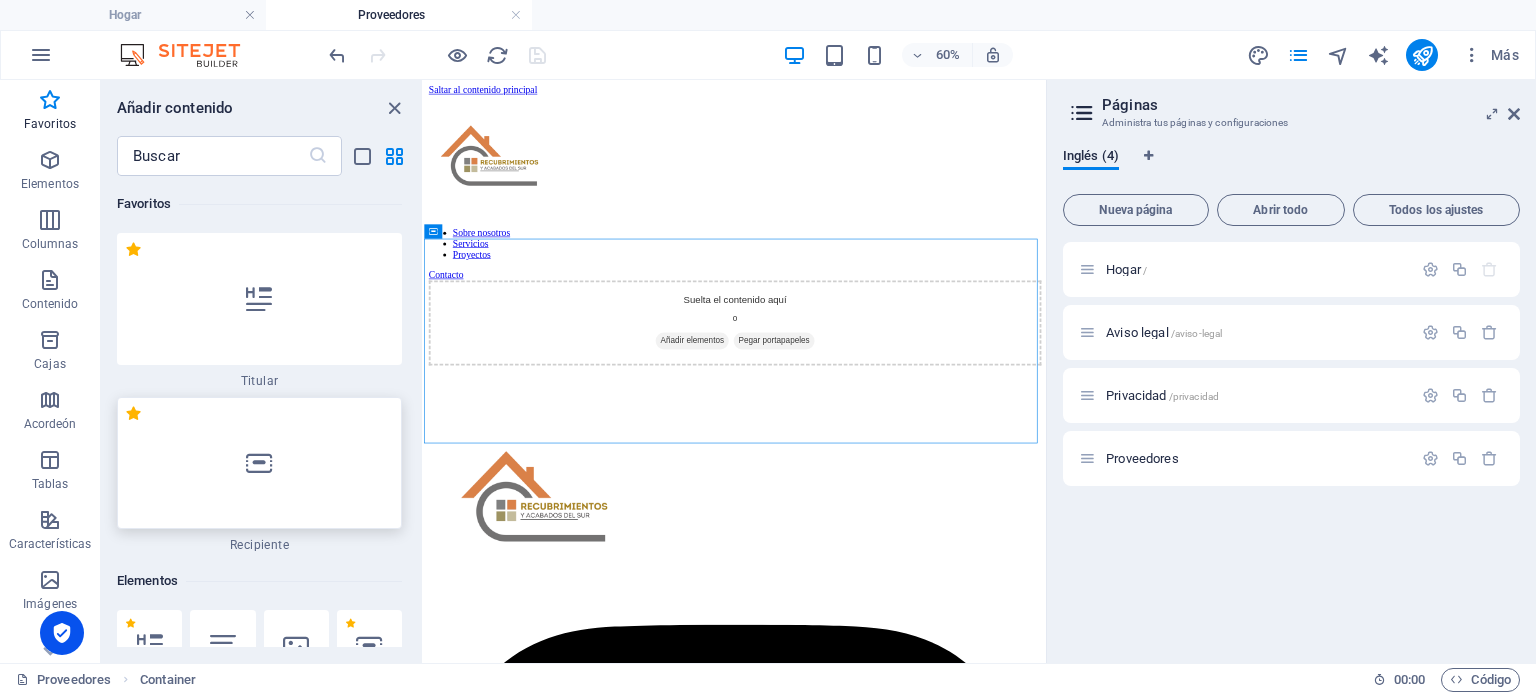 scroll, scrollTop: 133, scrollLeft: 0, axis: vertical 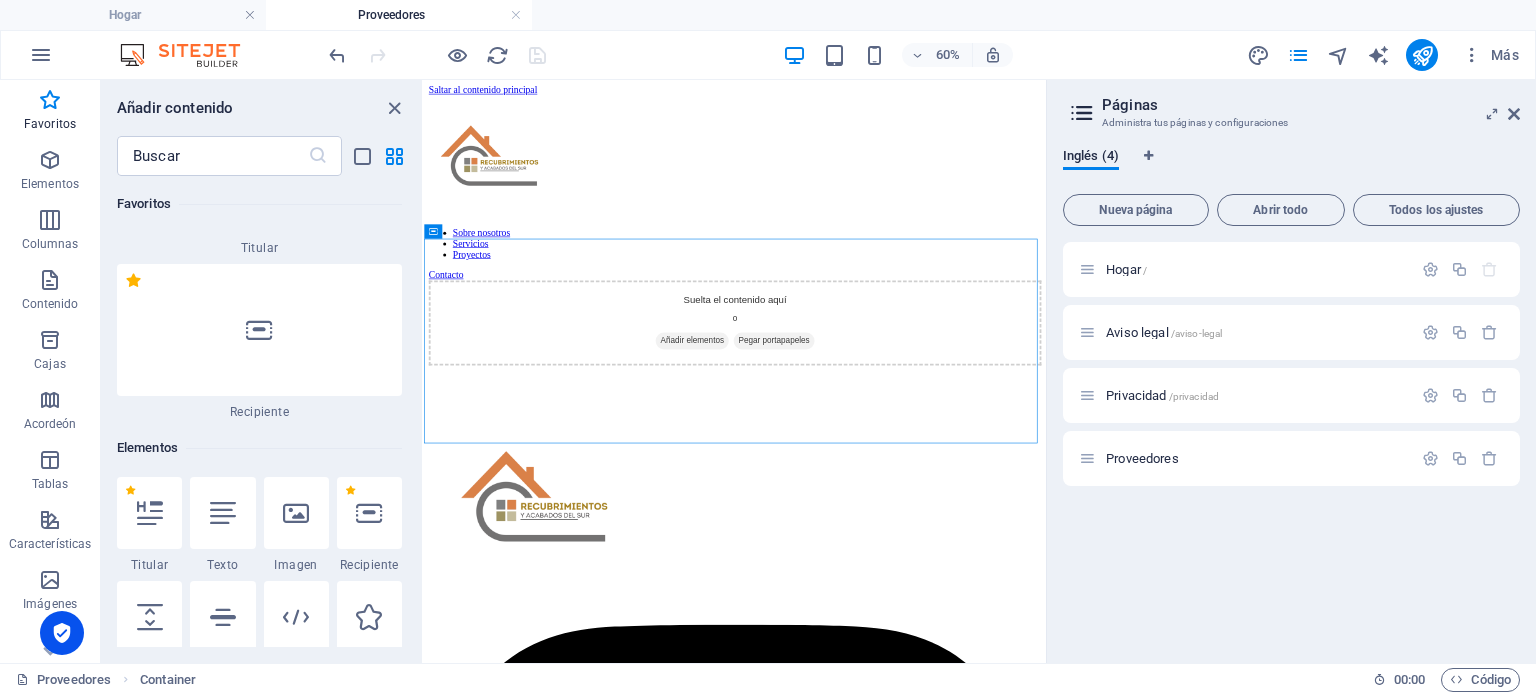 click at bounding box center [149, 513] 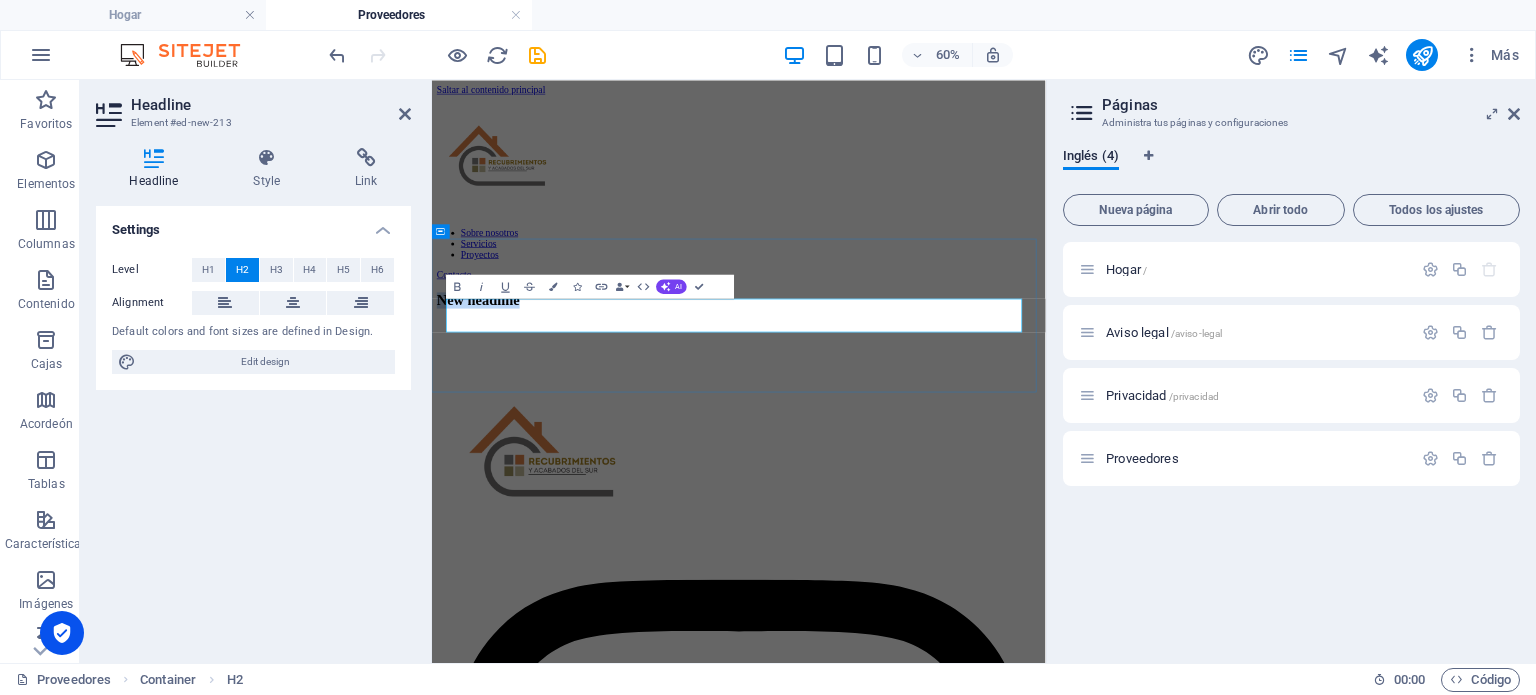 click on "New headline" at bounding box center [943, 447] 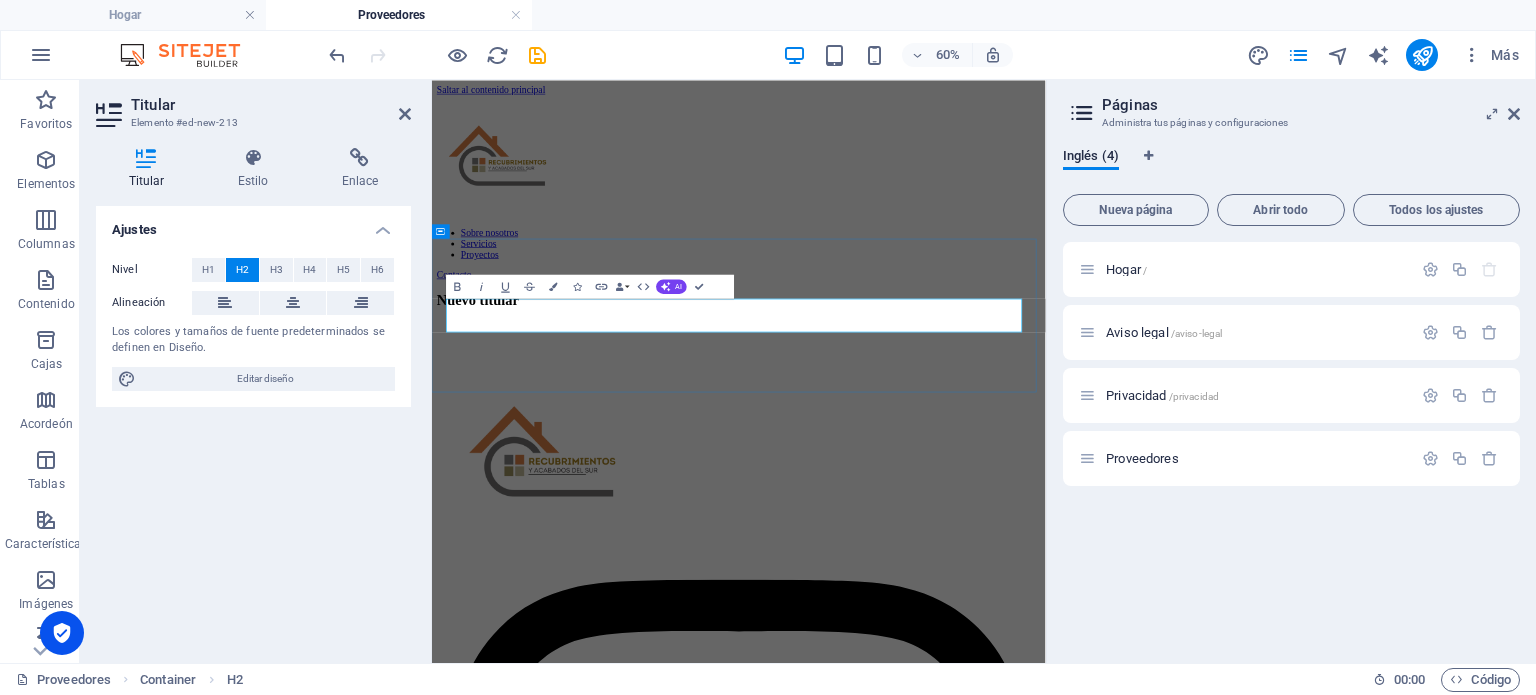click on "Nuevo titular" at bounding box center [943, 447] 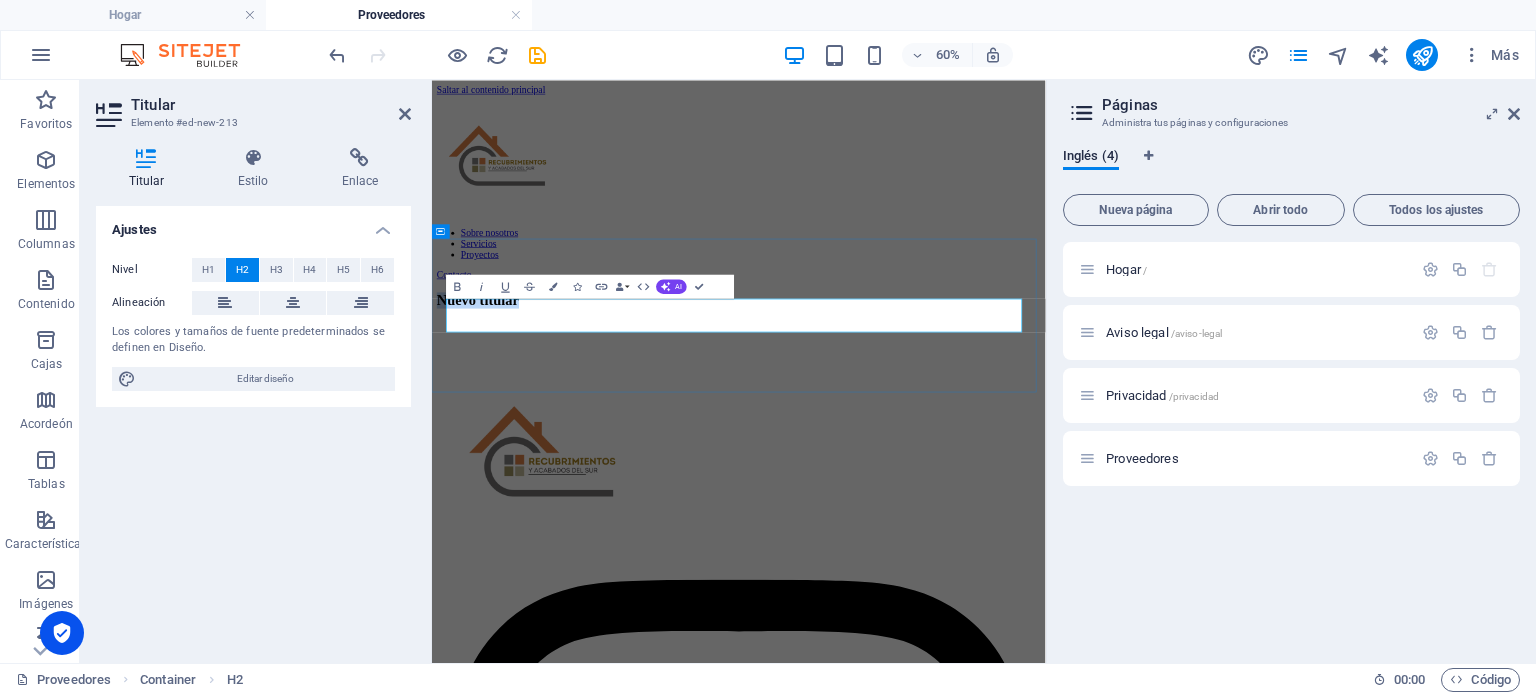 click on "Nuevo titular" at bounding box center [943, 447] 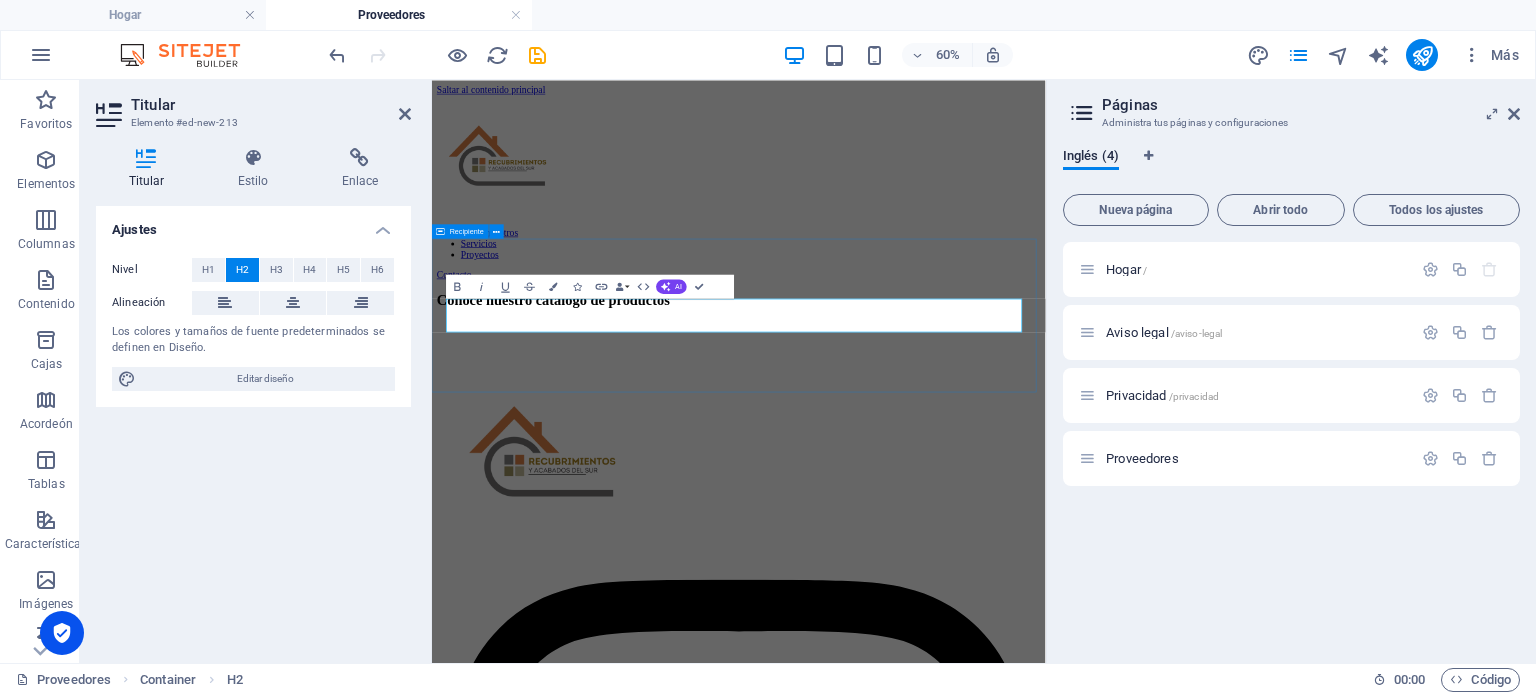 click on "Conoce nuestro catalogo de productos" at bounding box center [943, 447] 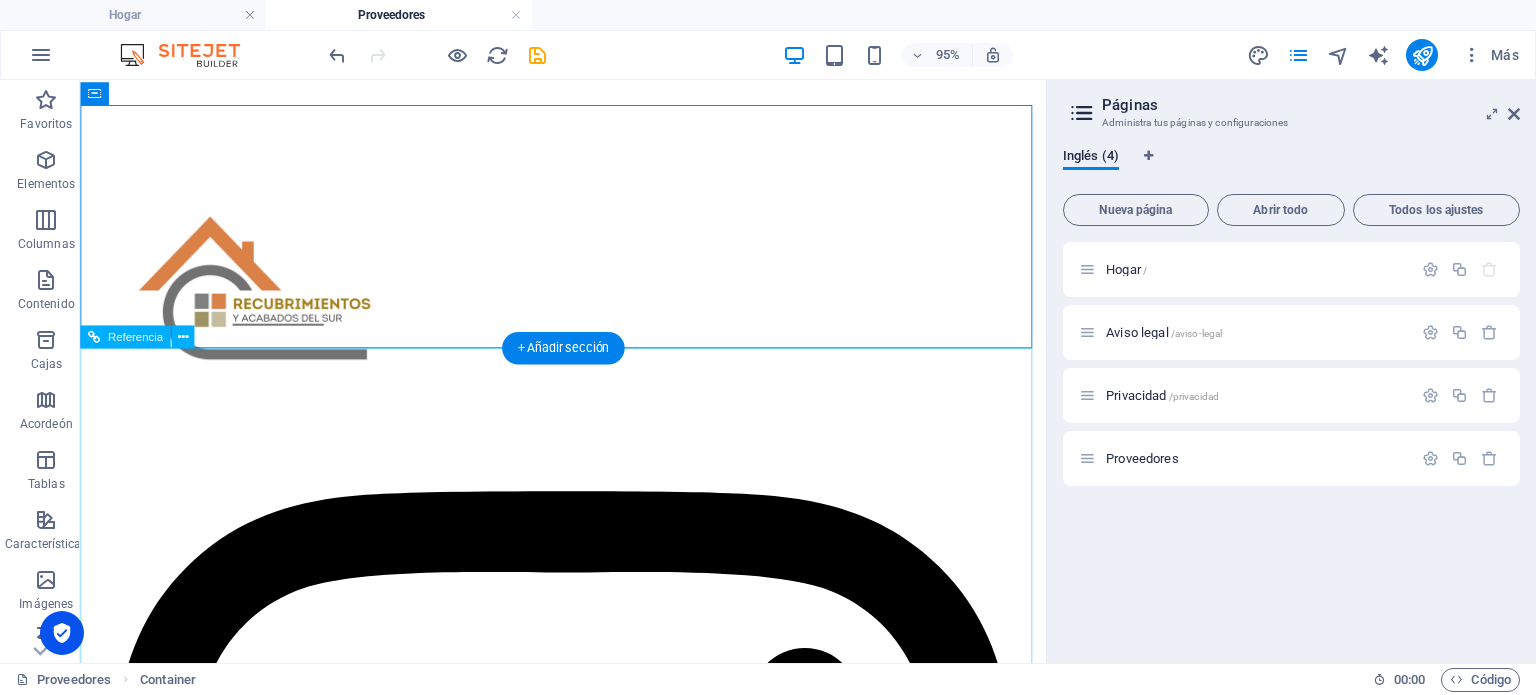scroll, scrollTop: 200, scrollLeft: 0, axis: vertical 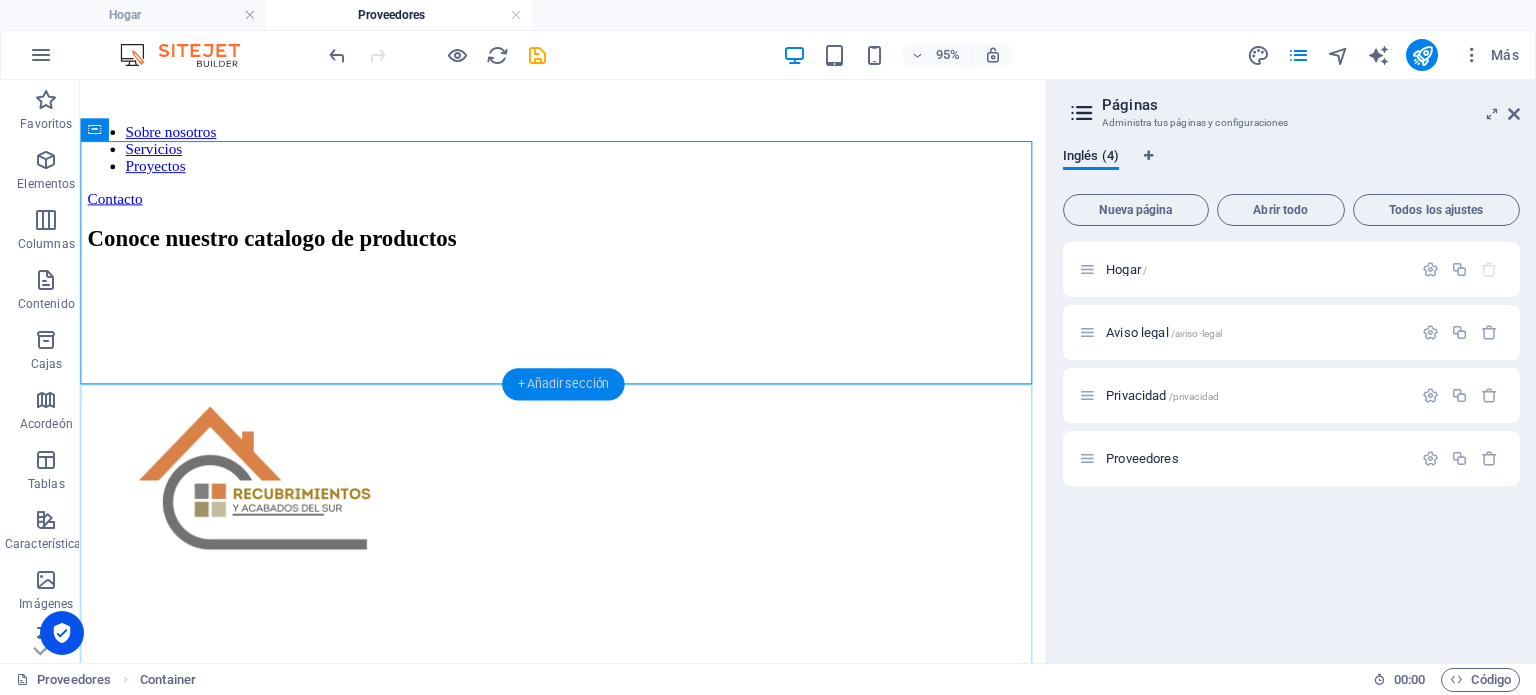 click on "+ Añadir sección" at bounding box center (562, 383) 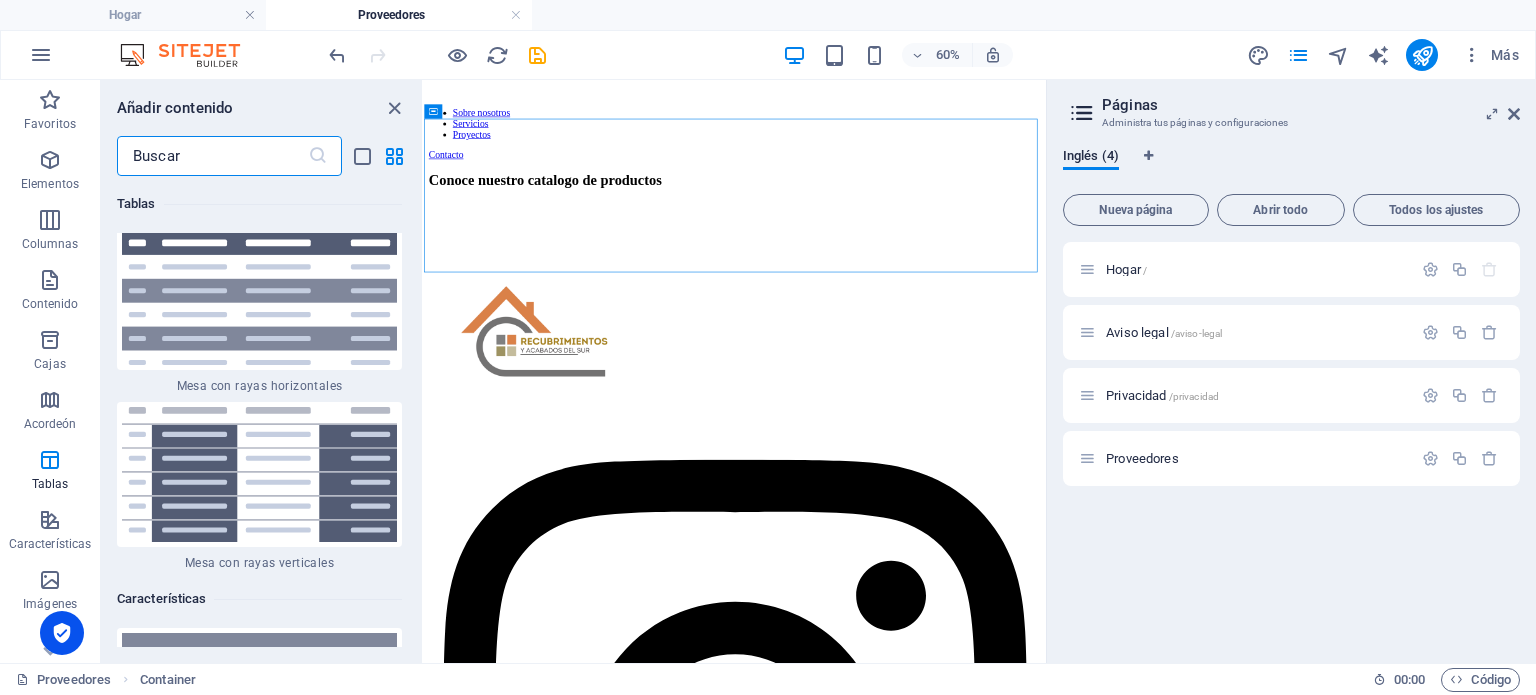 scroll, scrollTop: 14803, scrollLeft: 0, axis: vertical 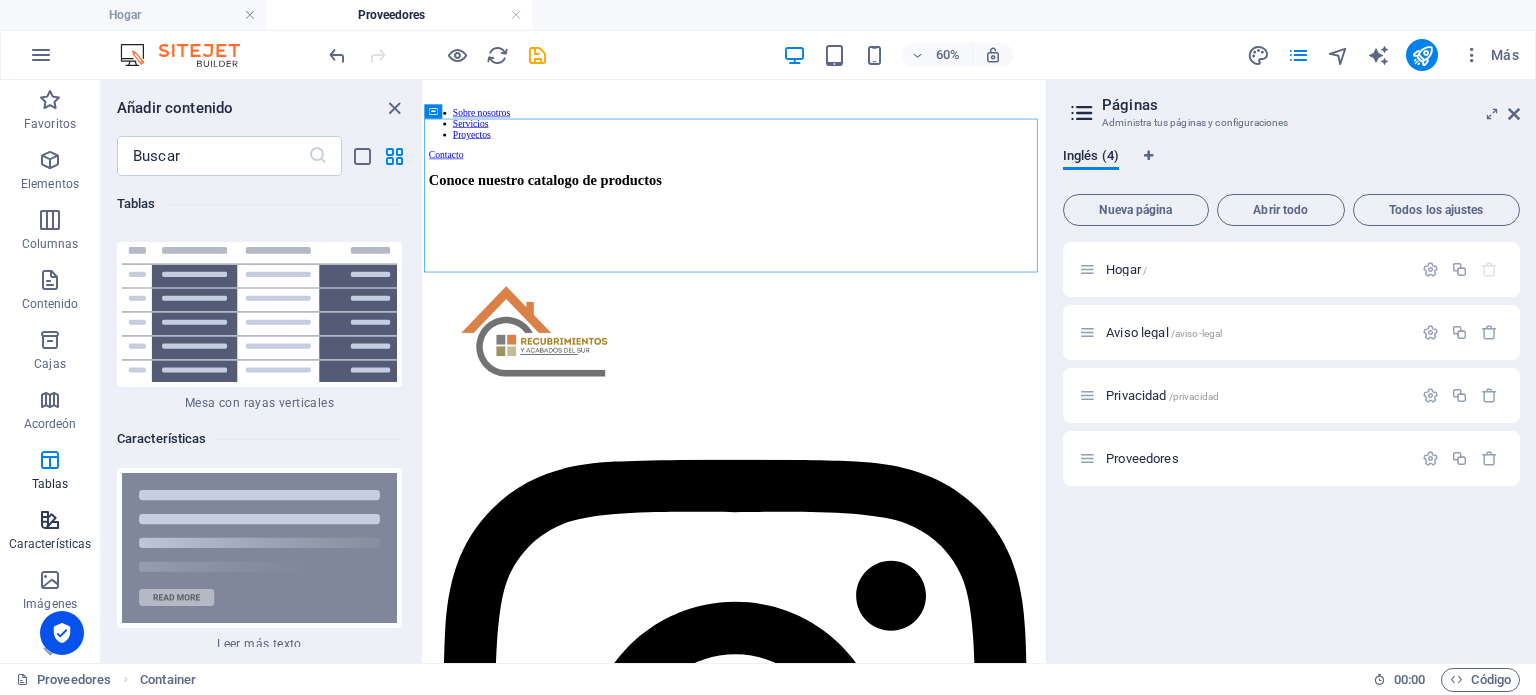 click at bounding box center [50, 520] 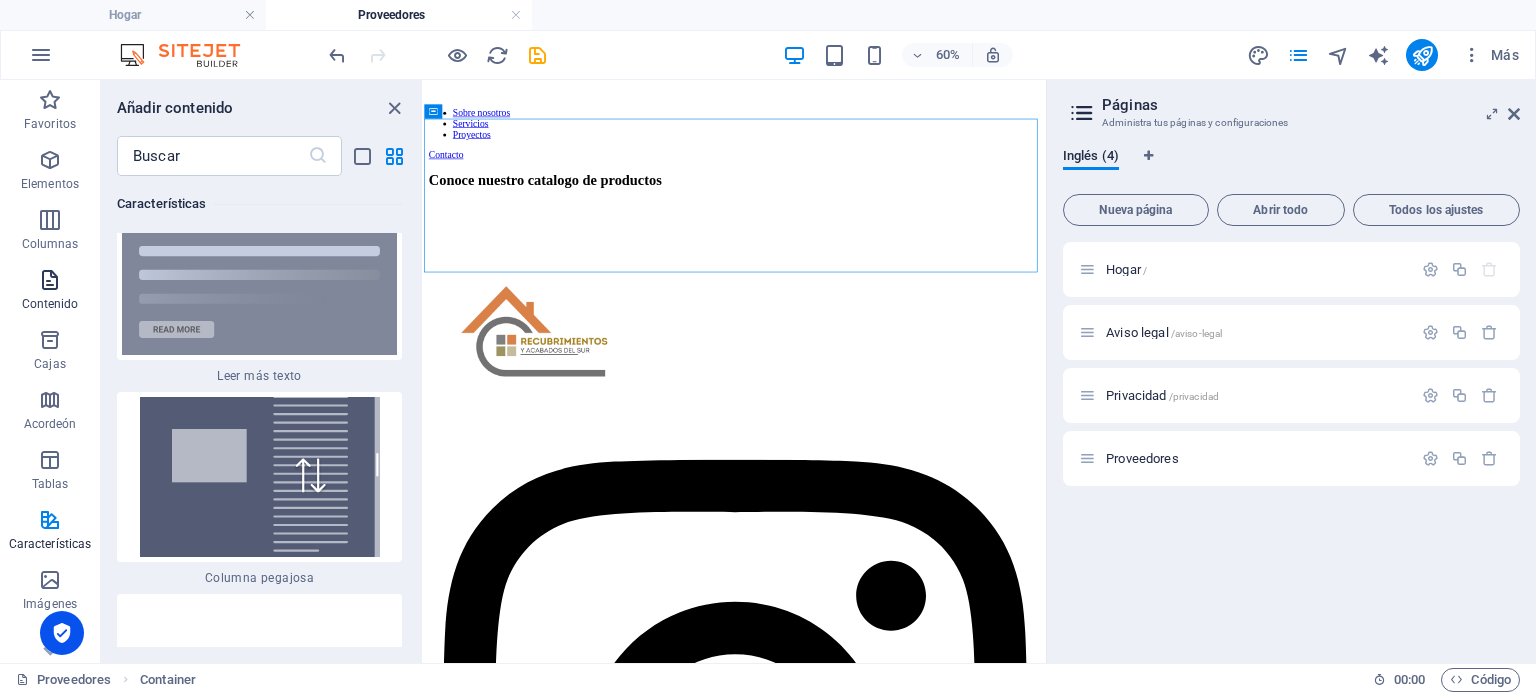 click on "Contenido" at bounding box center [50, 304] 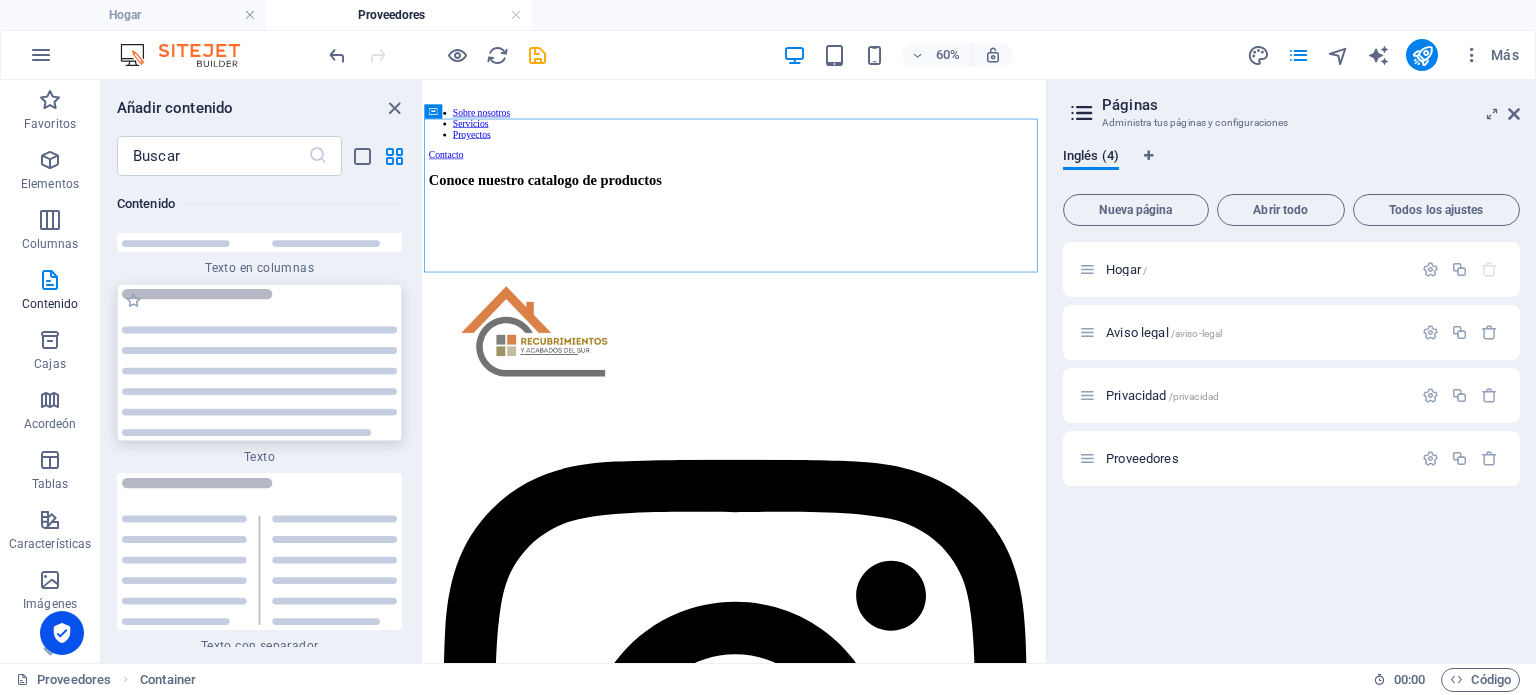 scroll, scrollTop: 7003, scrollLeft: 0, axis: vertical 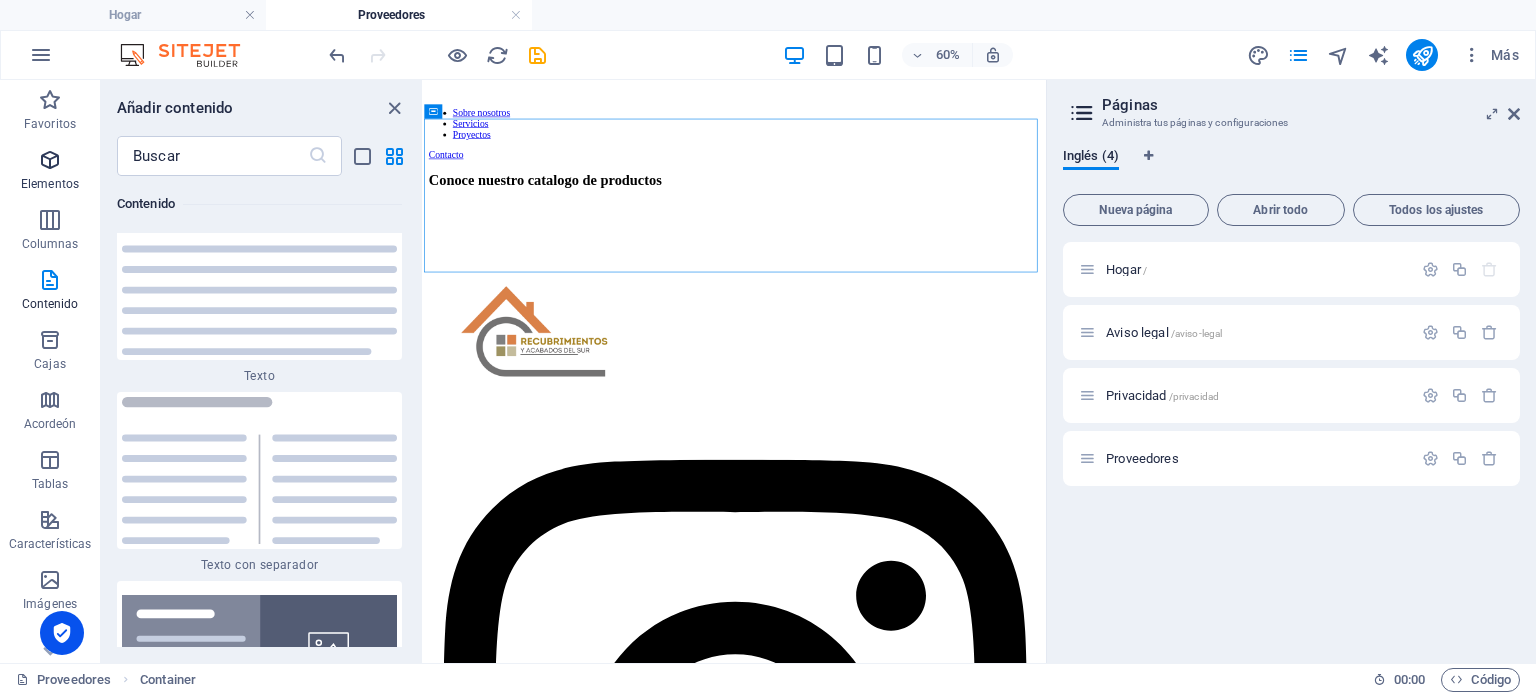 click on "Elementos" at bounding box center (50, 172) 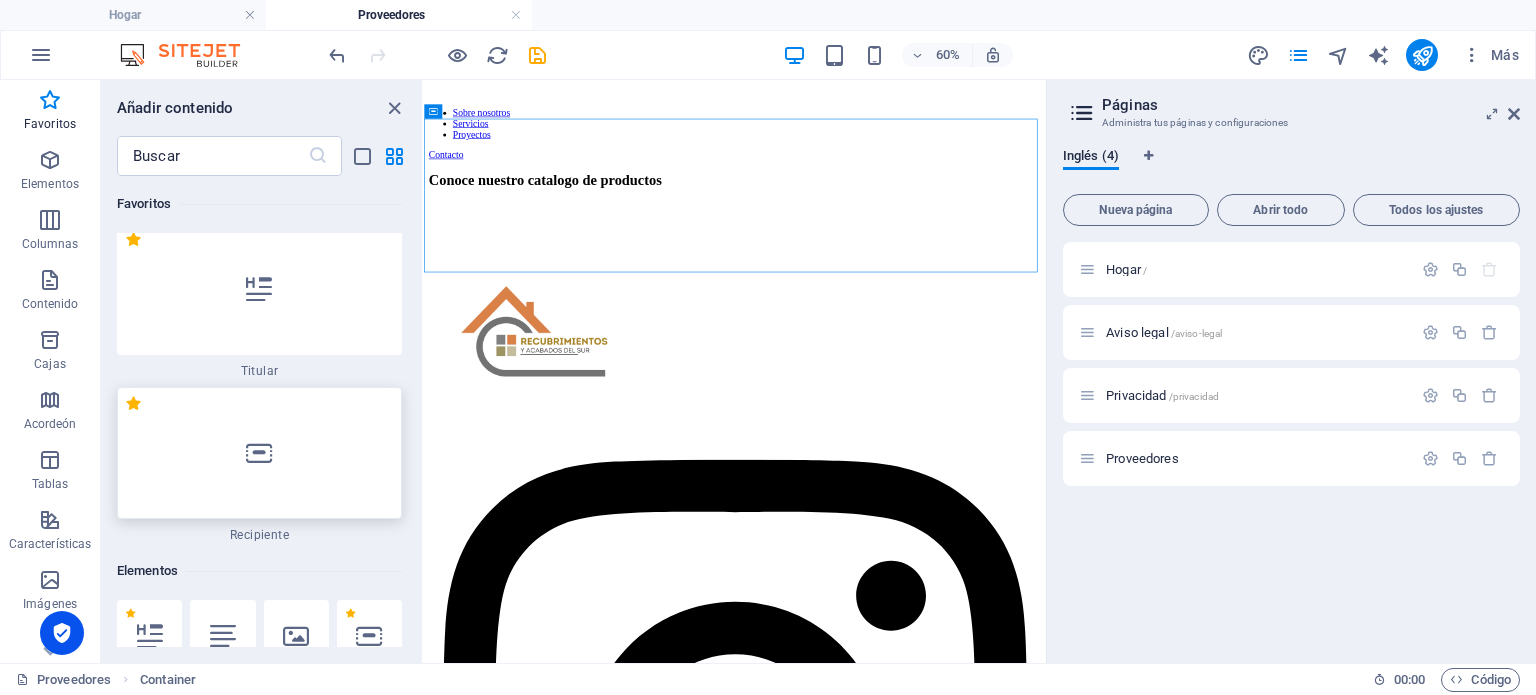 scroll, scrollTop: 0, scrollLeft: 0, axis: both 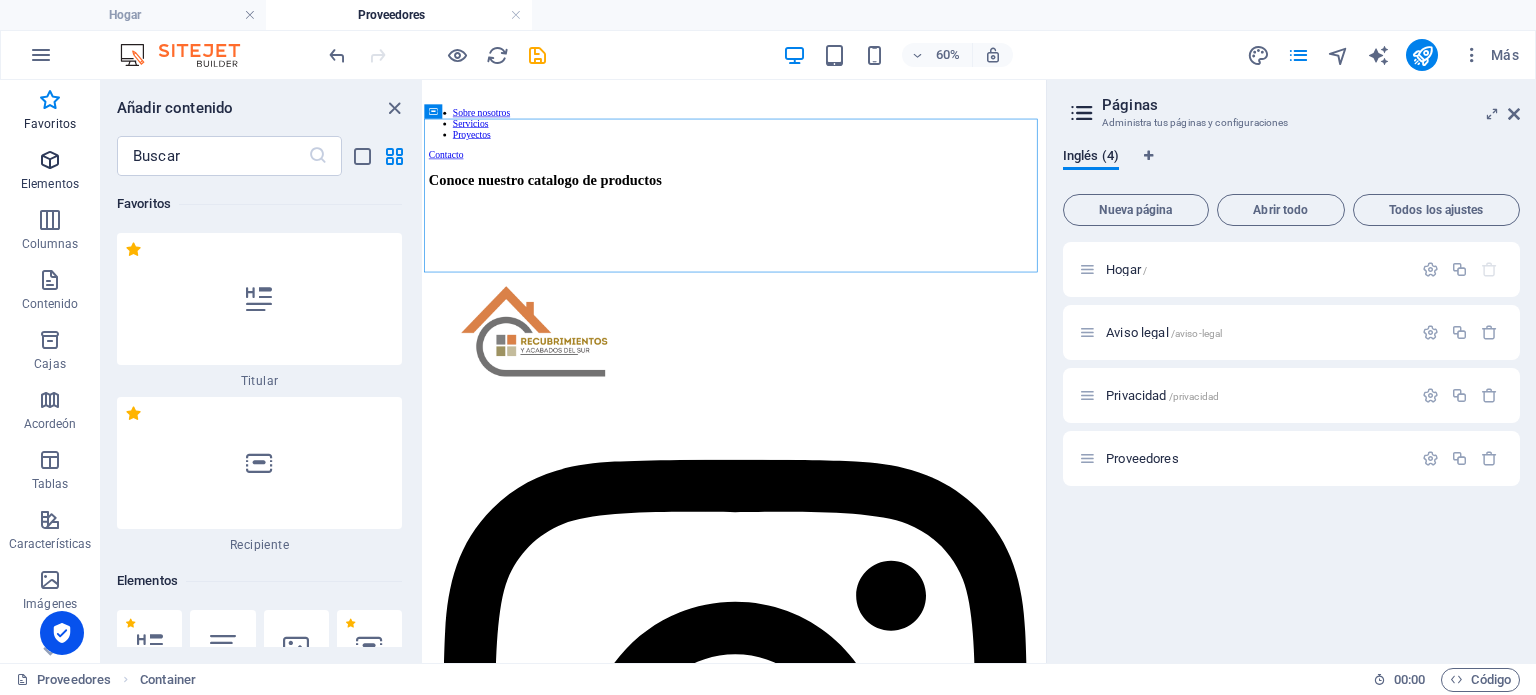 click at bounding box center (50, 160) 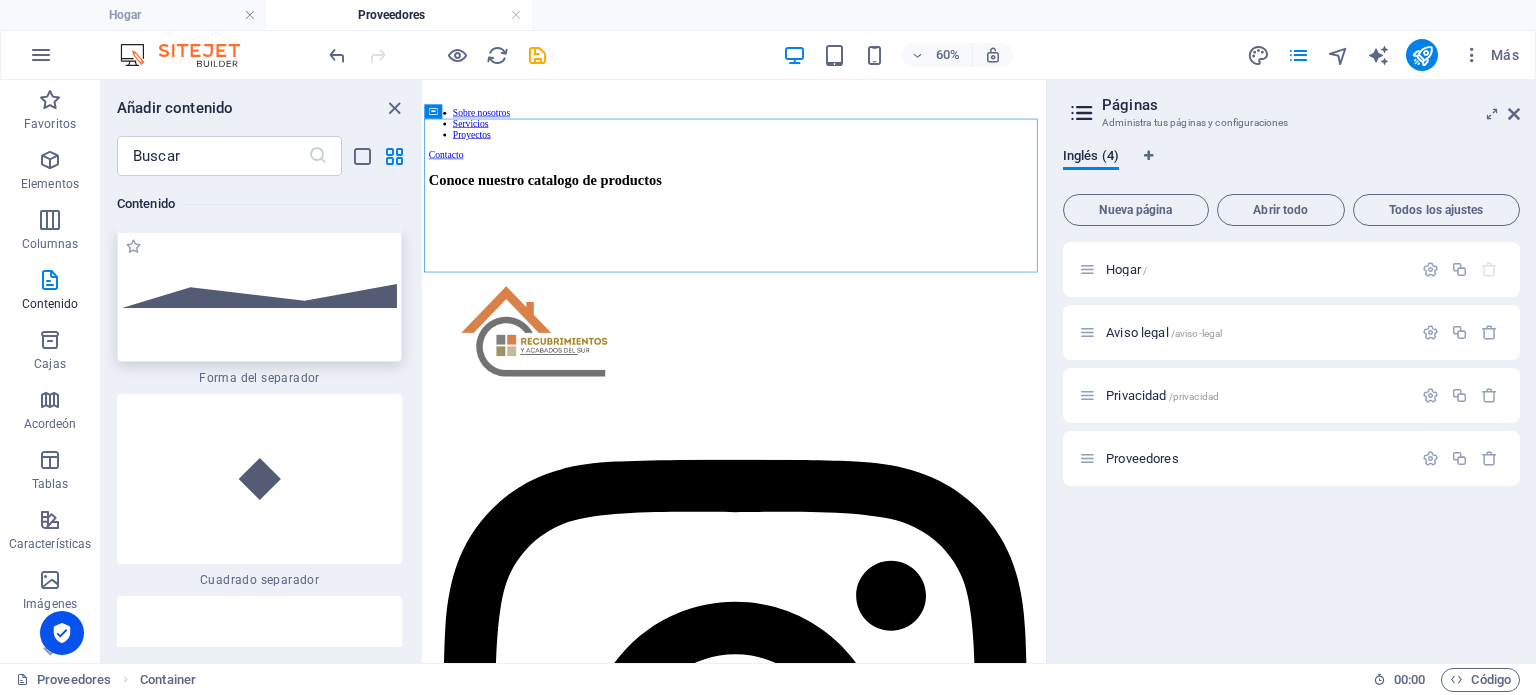 scroll, scrollTop: 10043, scrollLeft: 0, axis: vertical 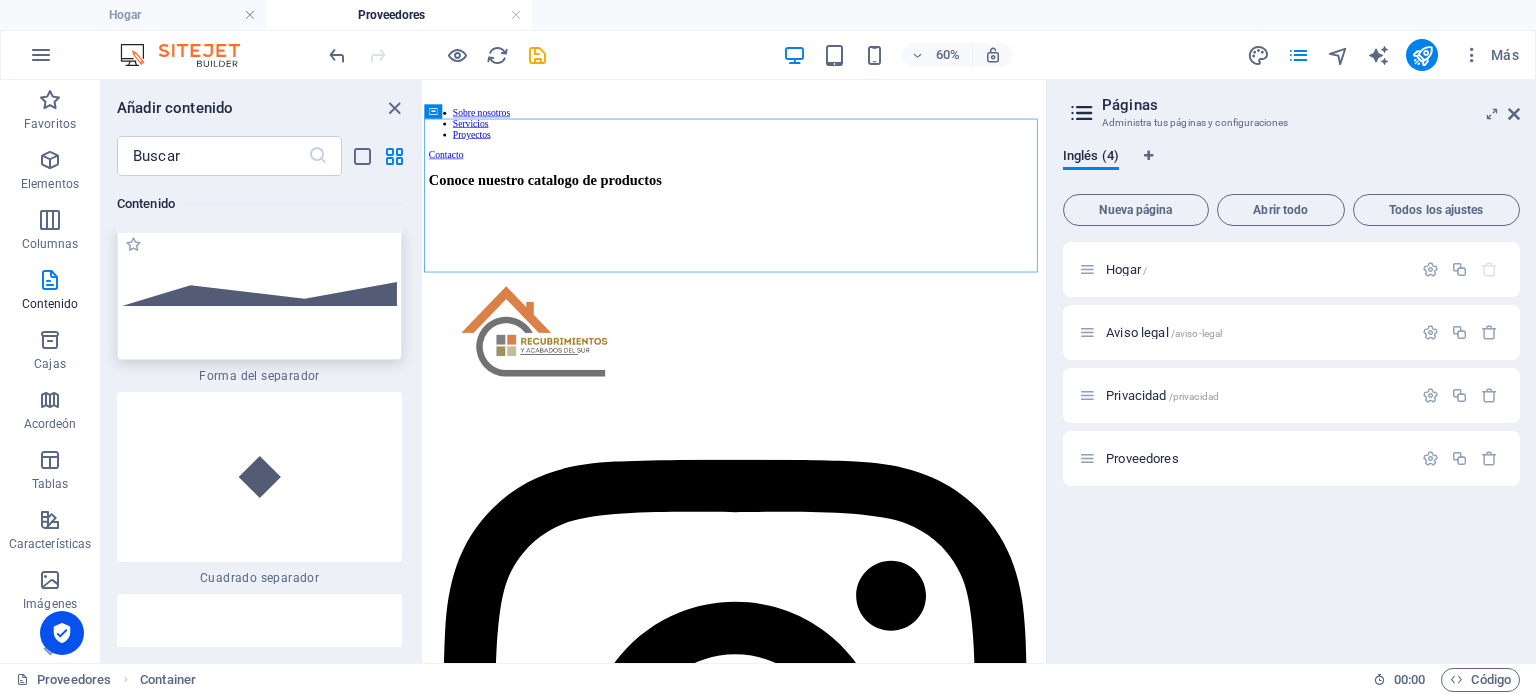 click at bounding box center (259, 294) 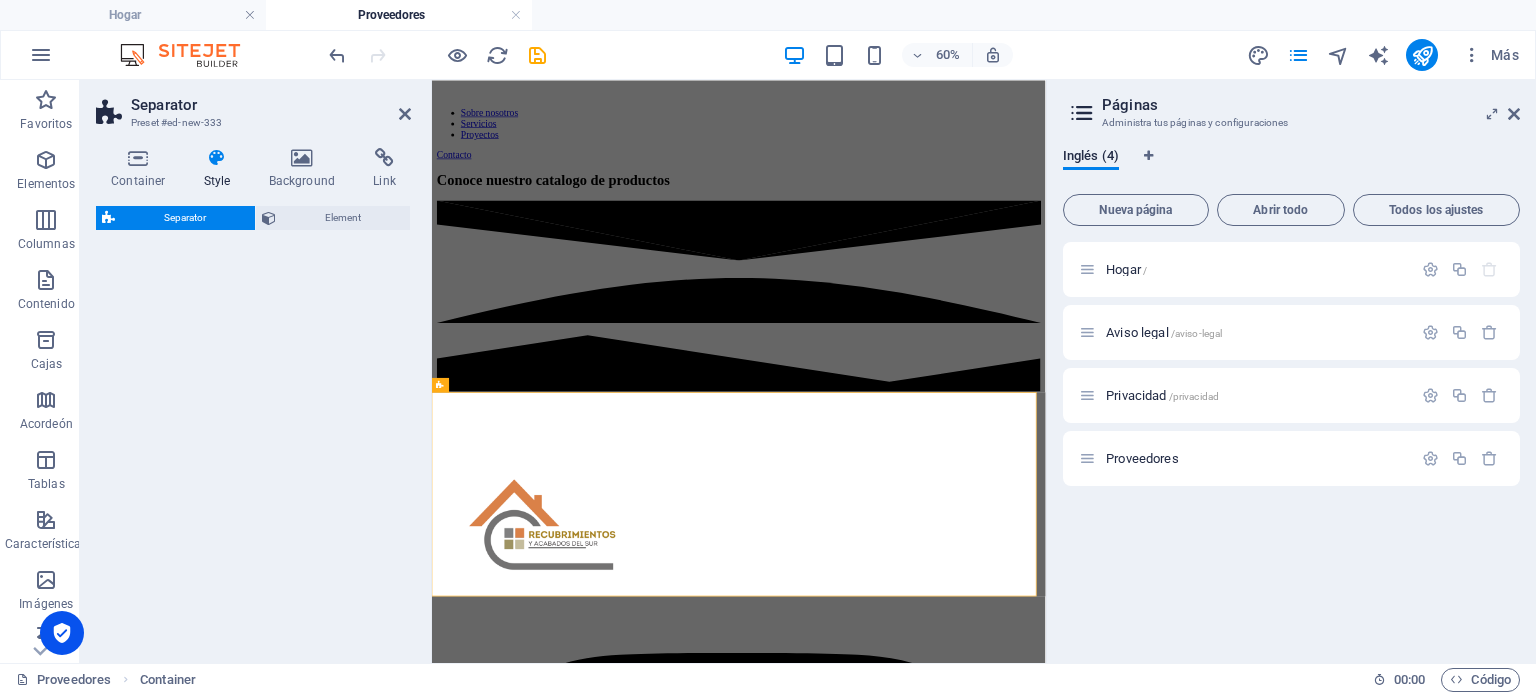 select on "polygon2" 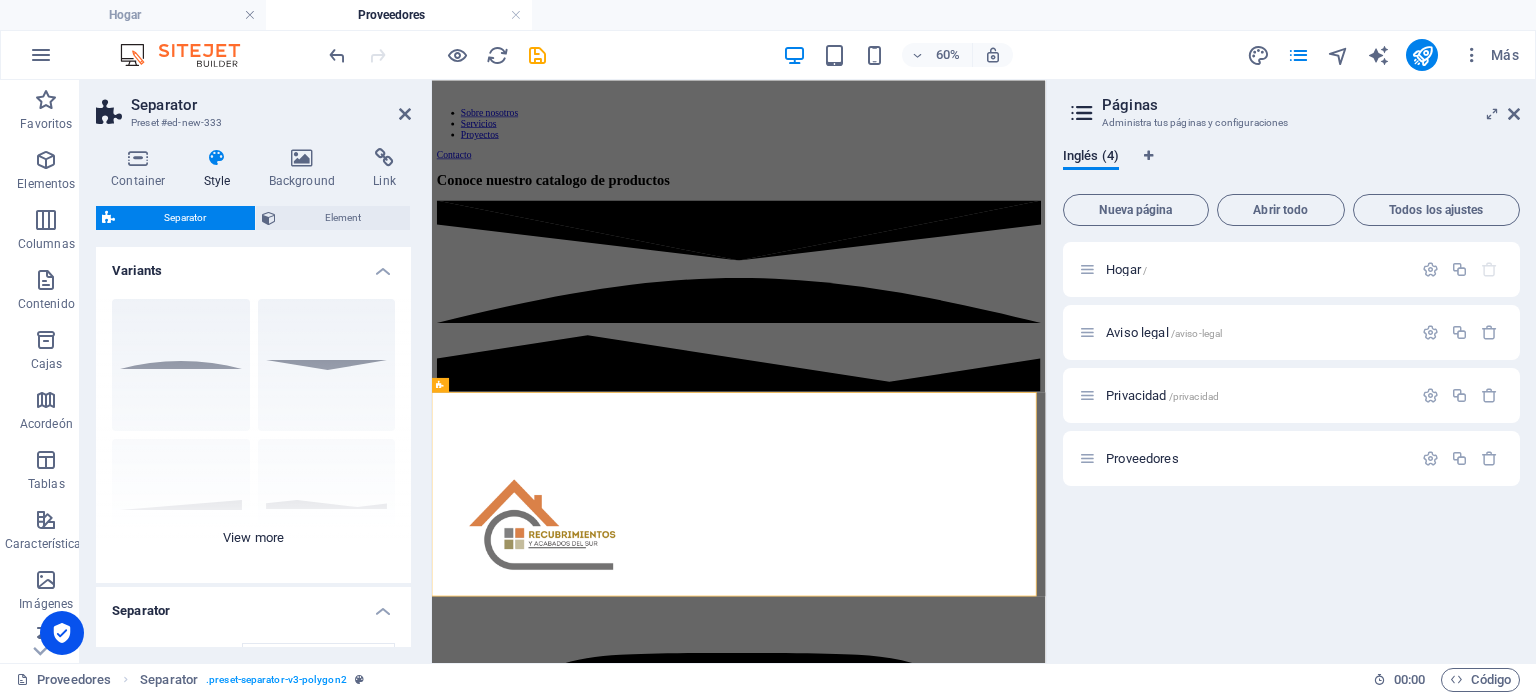 scroll, scrollTop: 0, scrollLeft: 0, axis: both 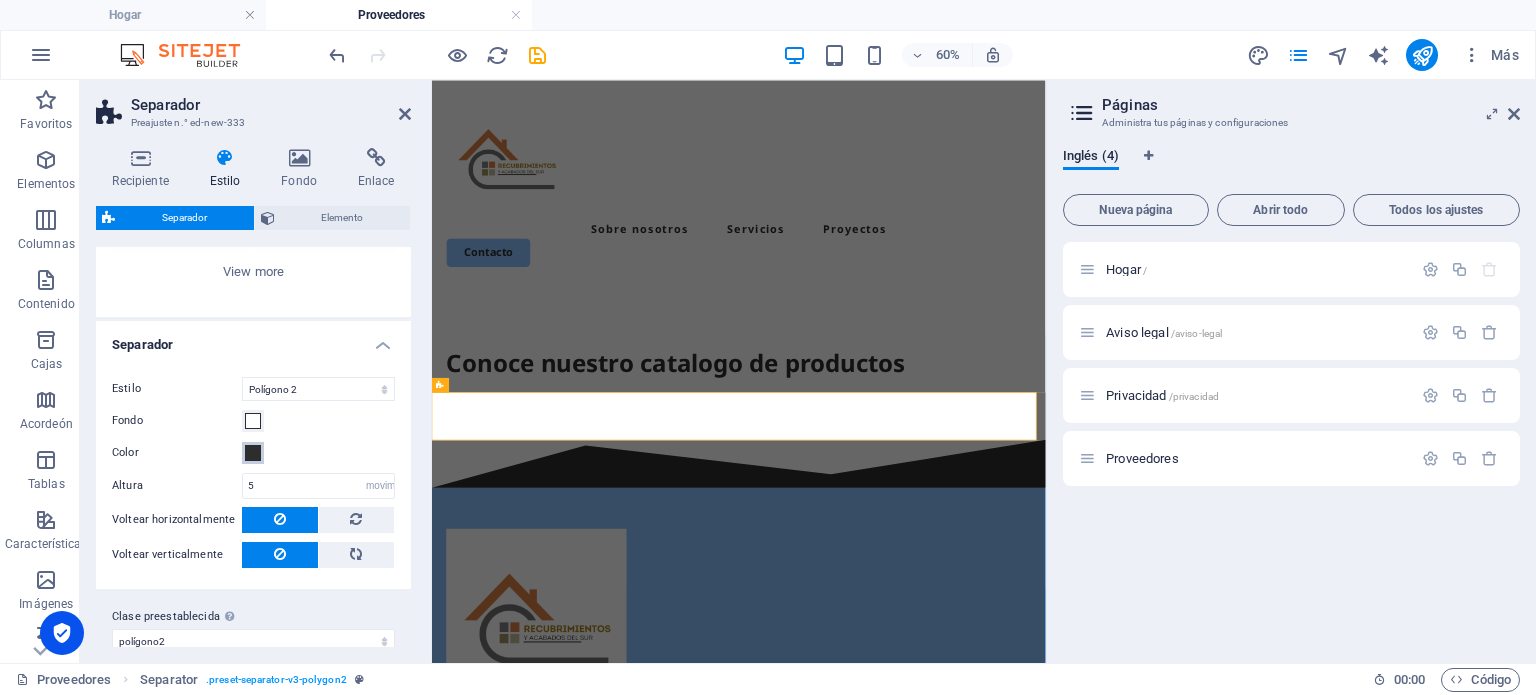 click at bounding box center [253, 453] 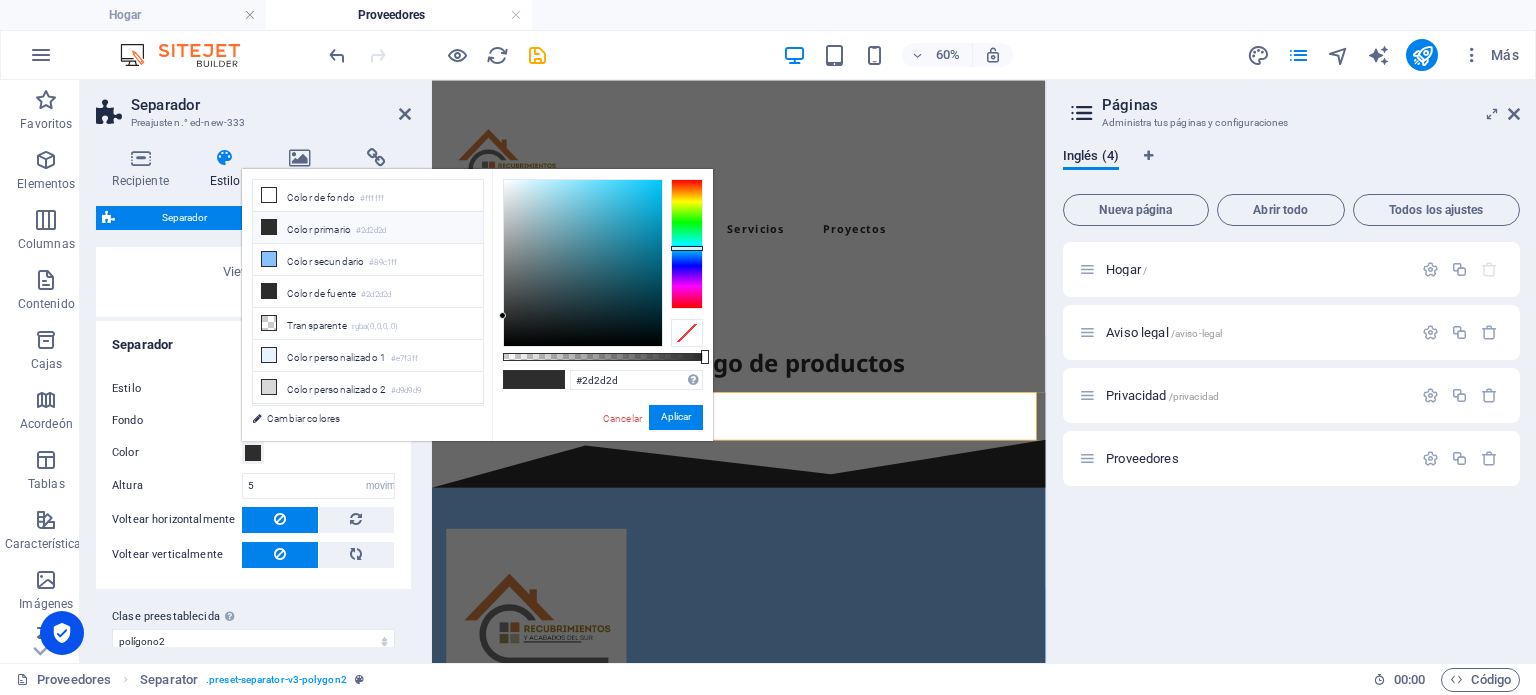 click at bounding box center [687, 244] 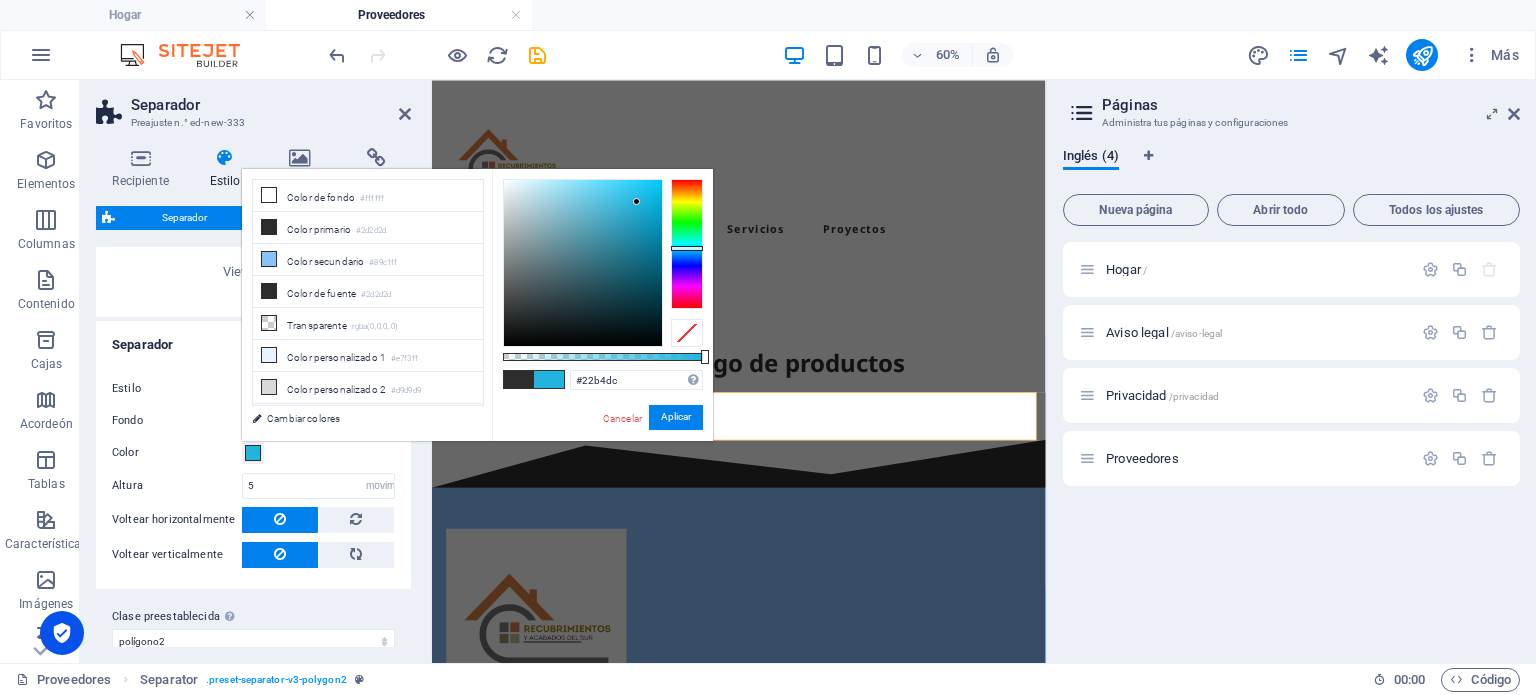 click at bounding box center [583, 263] 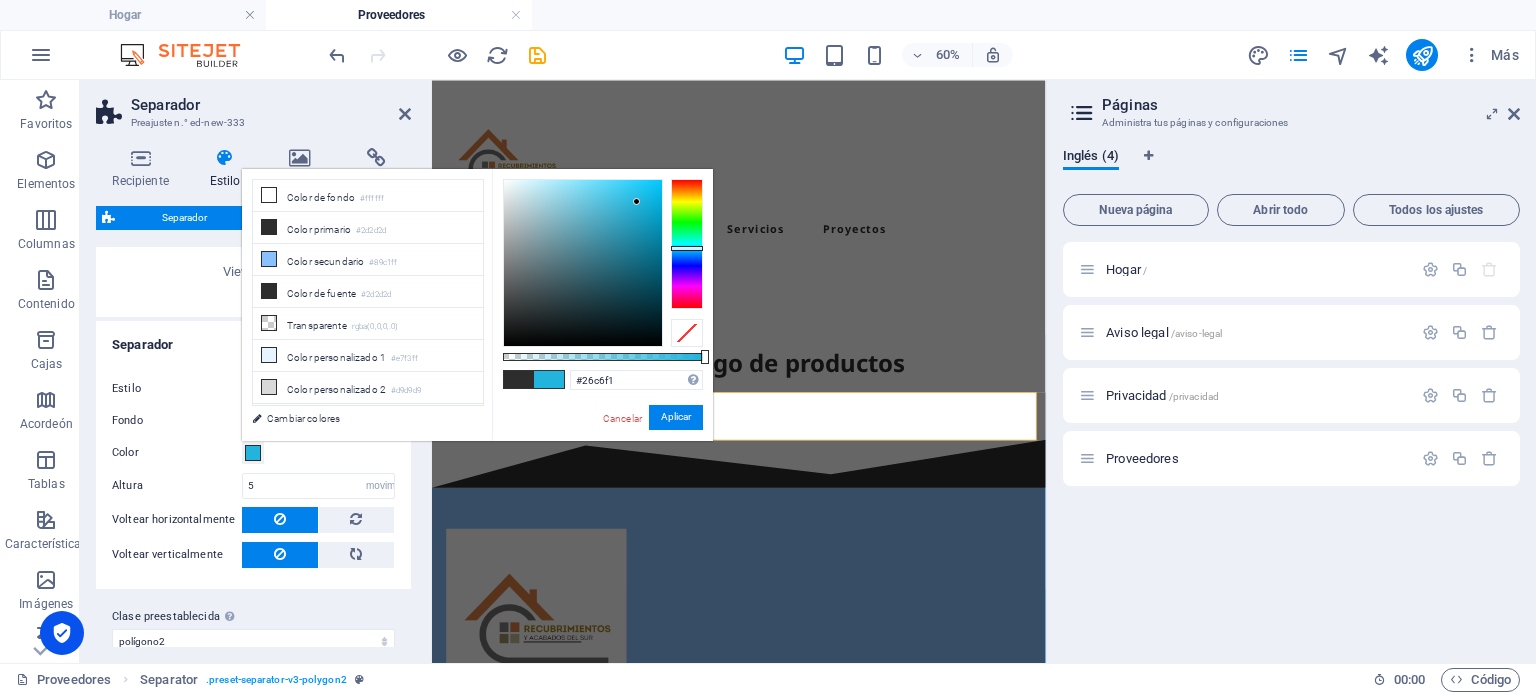 click at bounding box center (583, 263) 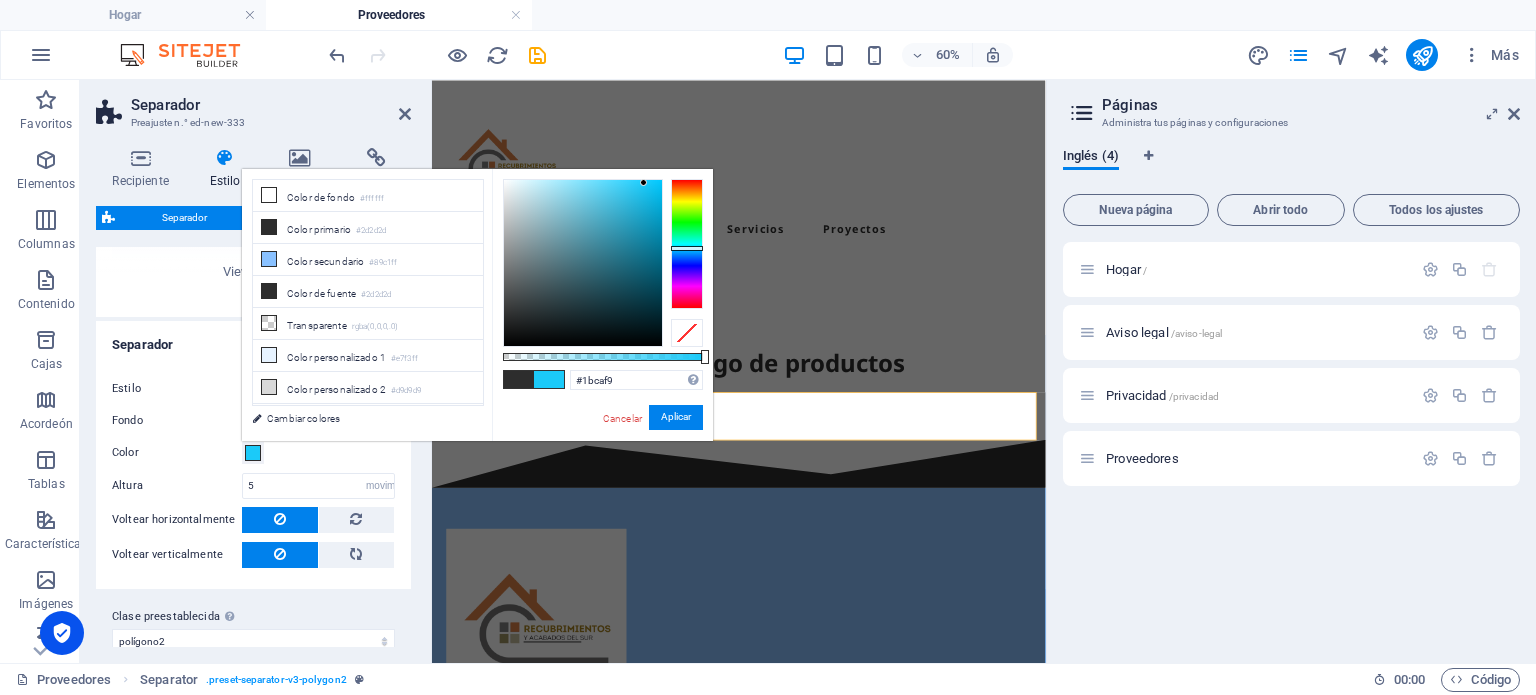 click at bounding box center (583, 263) 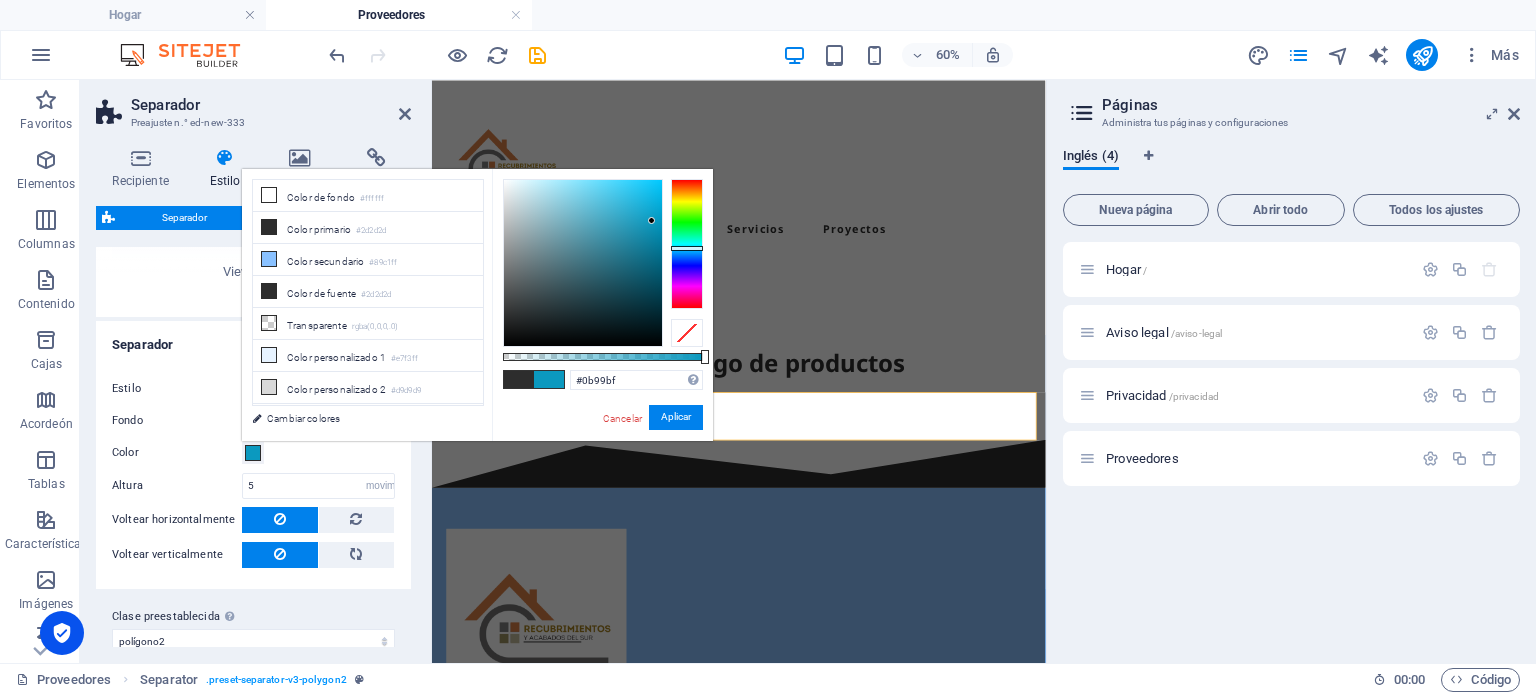 drag, startPoint x: 652, startPoint y: 221, endPoint x: 657, endPoint y: 239, distance: 18.681541 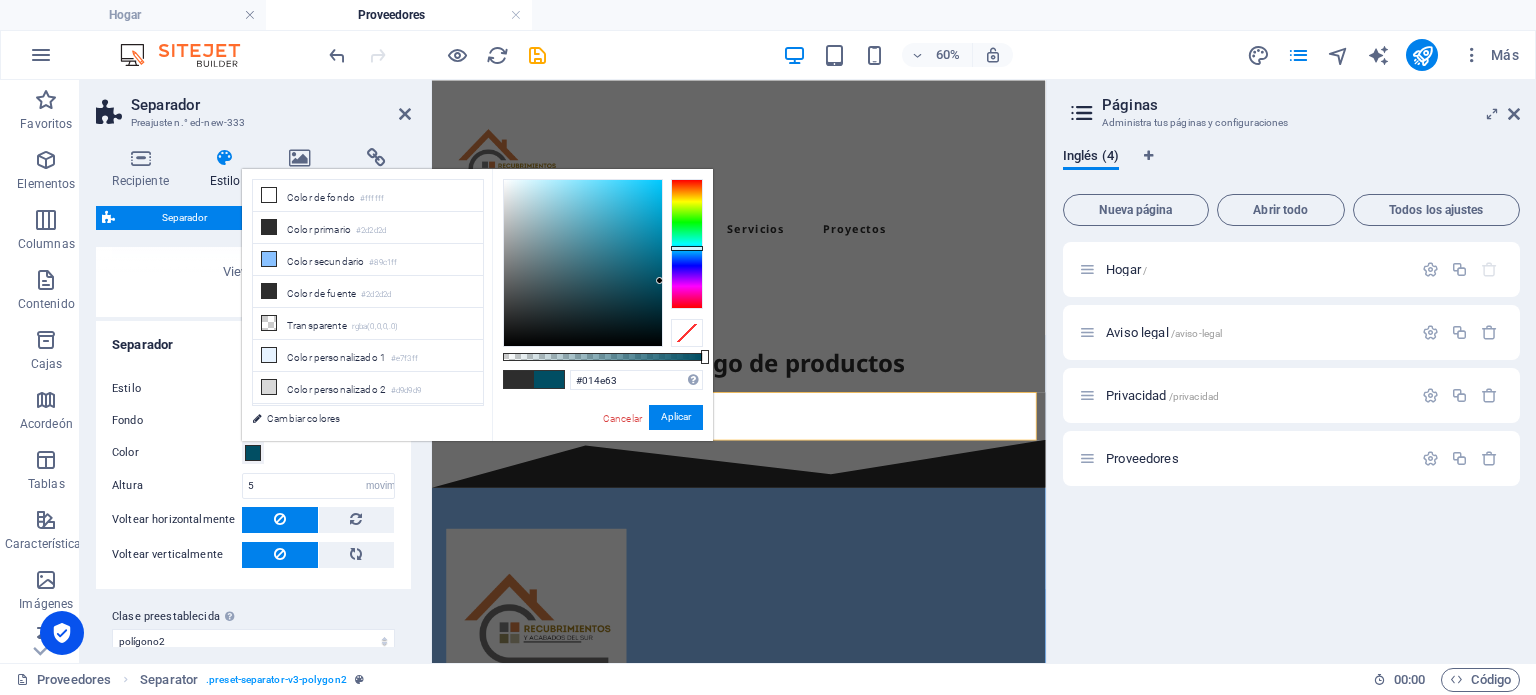 click at bounding box center [583, 263] 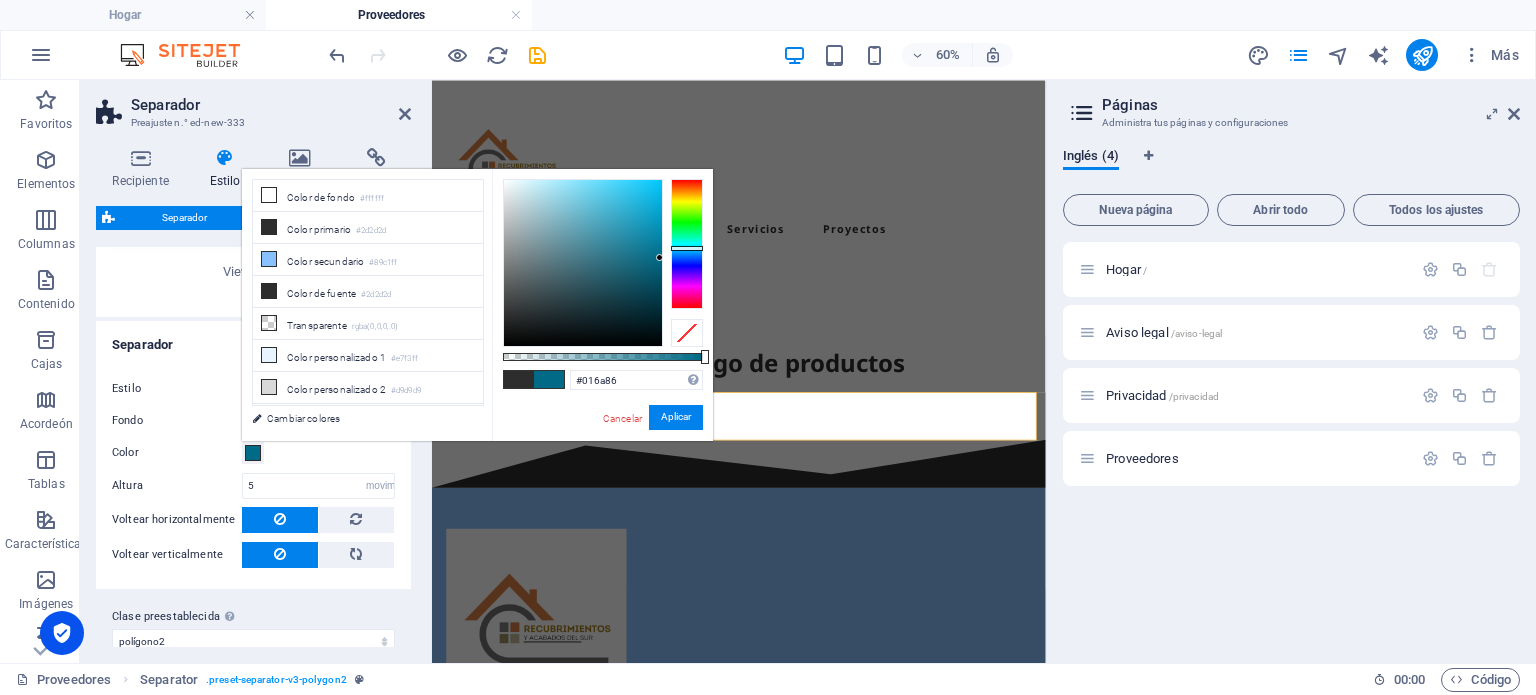click at bounding box center (583, 263) 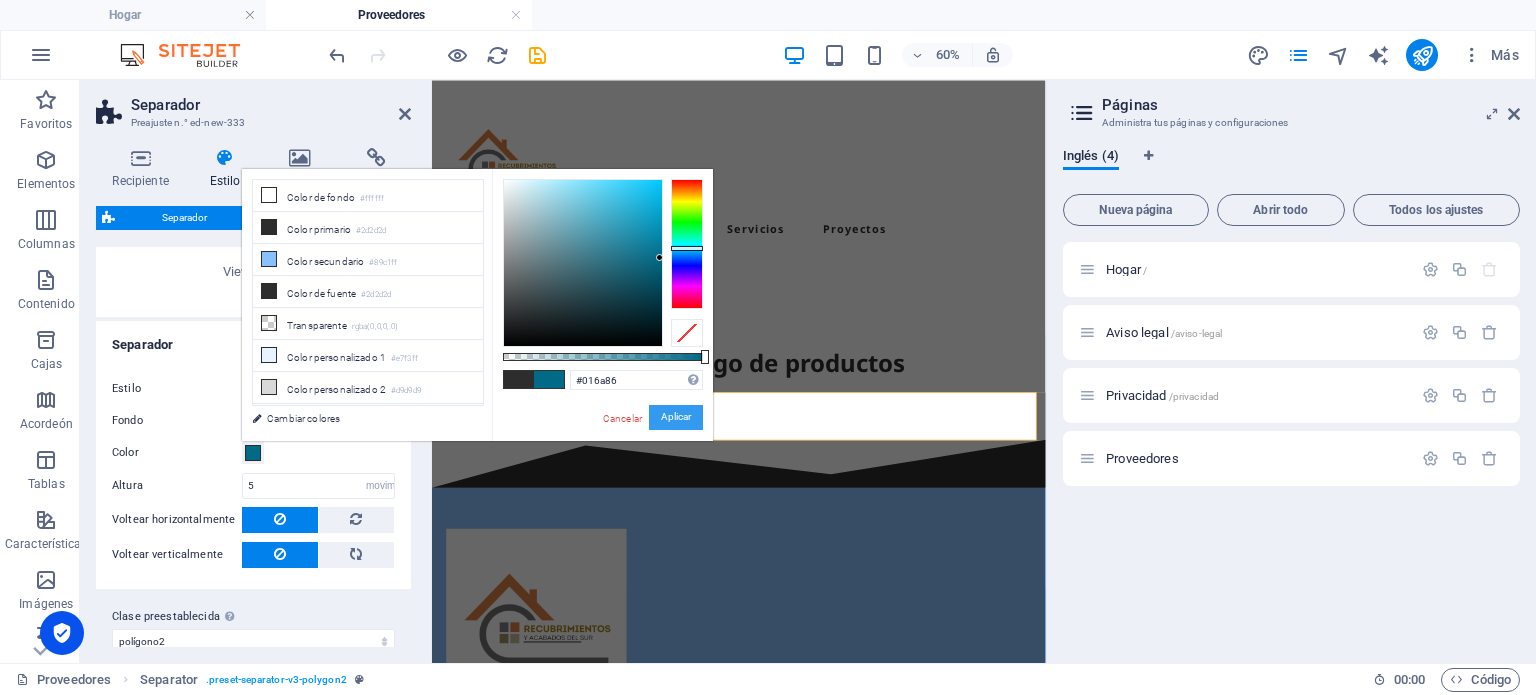 drag, startPoint x: 670, startPoint y: 411, endPoint x: 398, endPoint y: 553, distance: 306.83545 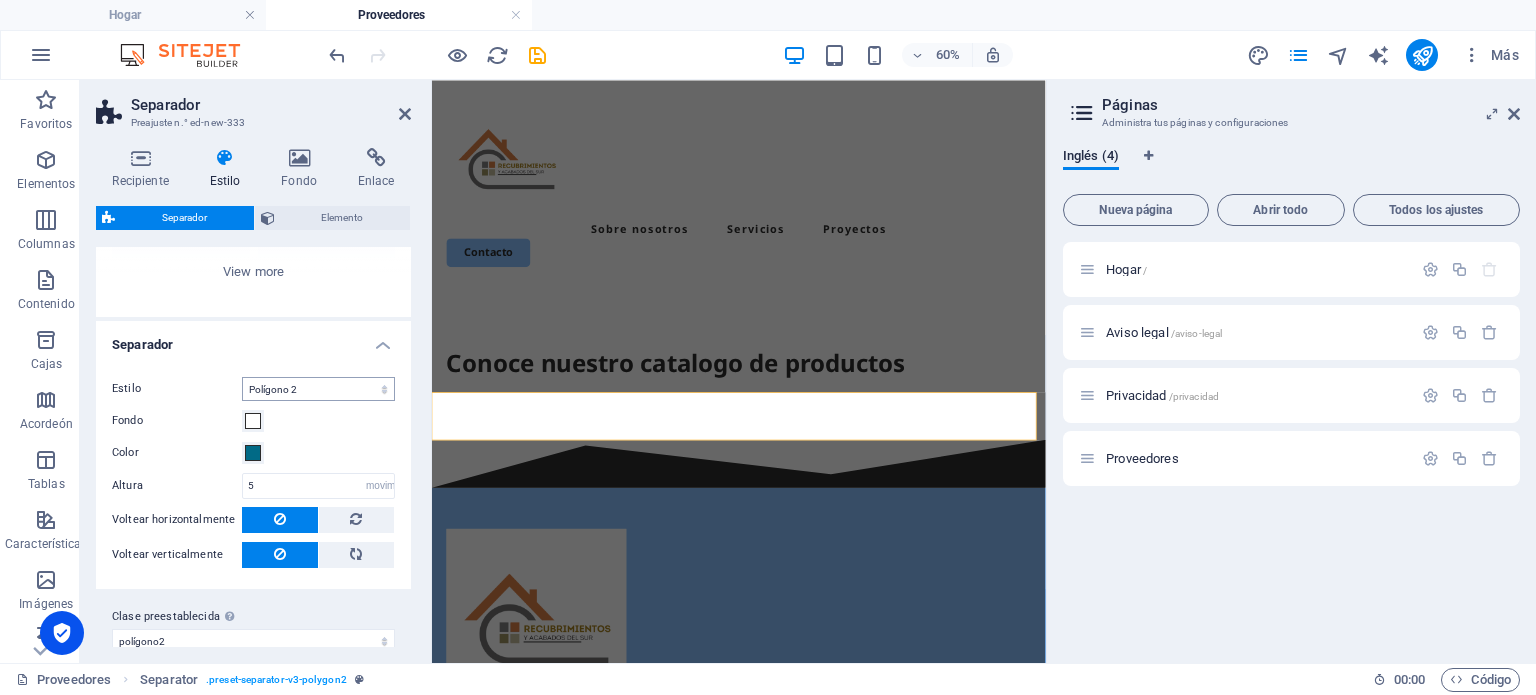 scroll, scrollTop: 286, scrollLeft: 0, axis: vertical 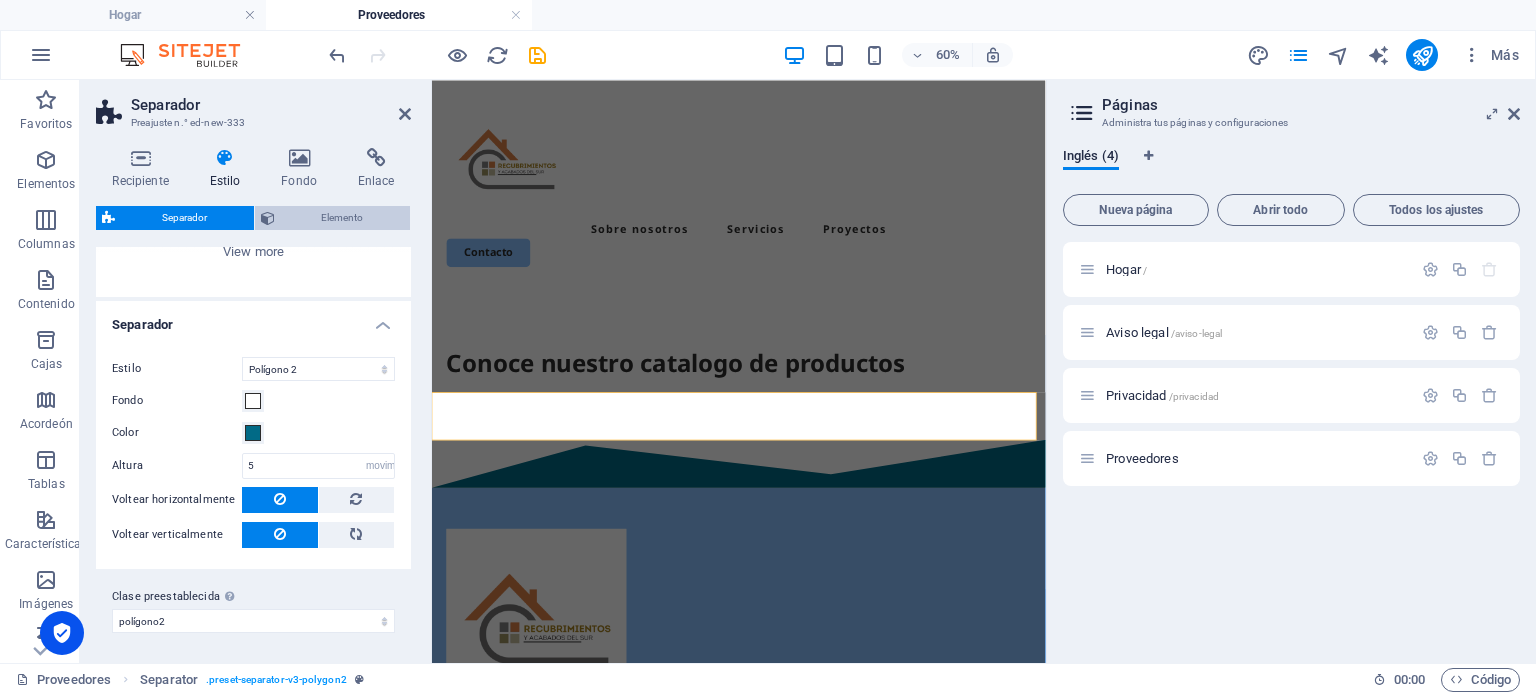 click on "Elemento" at bounding box center [343, 218] 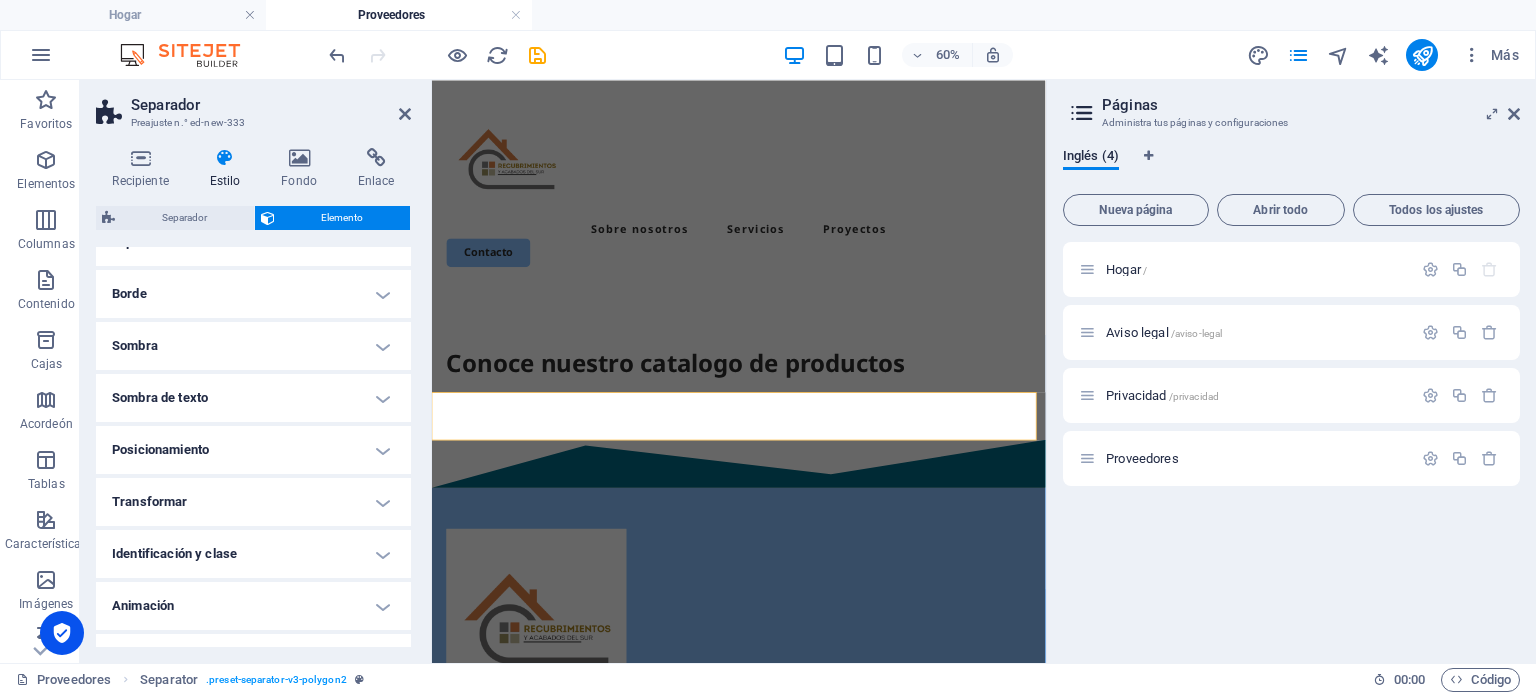 scroll, scrollTop: 234, scrollLeft: 0, axis: vertical 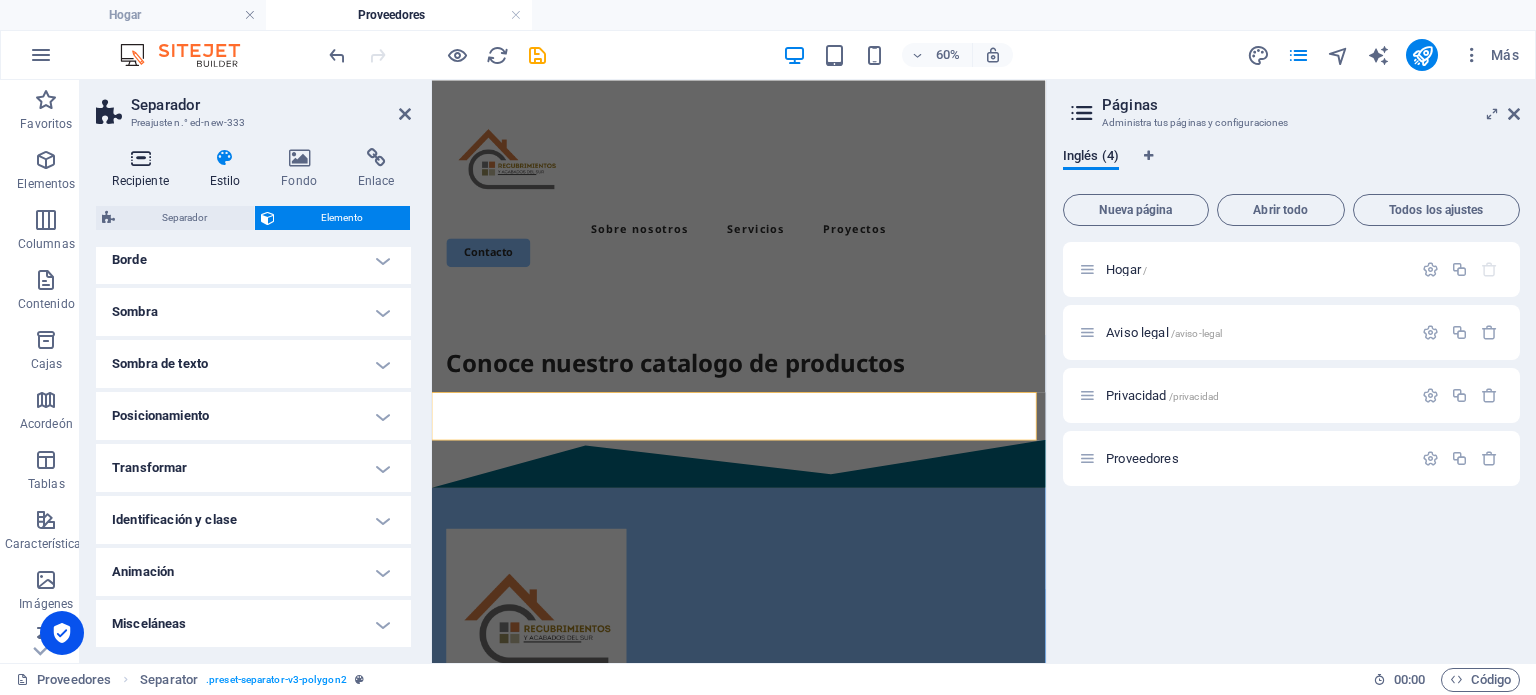 click at bounding box center (140, 158) 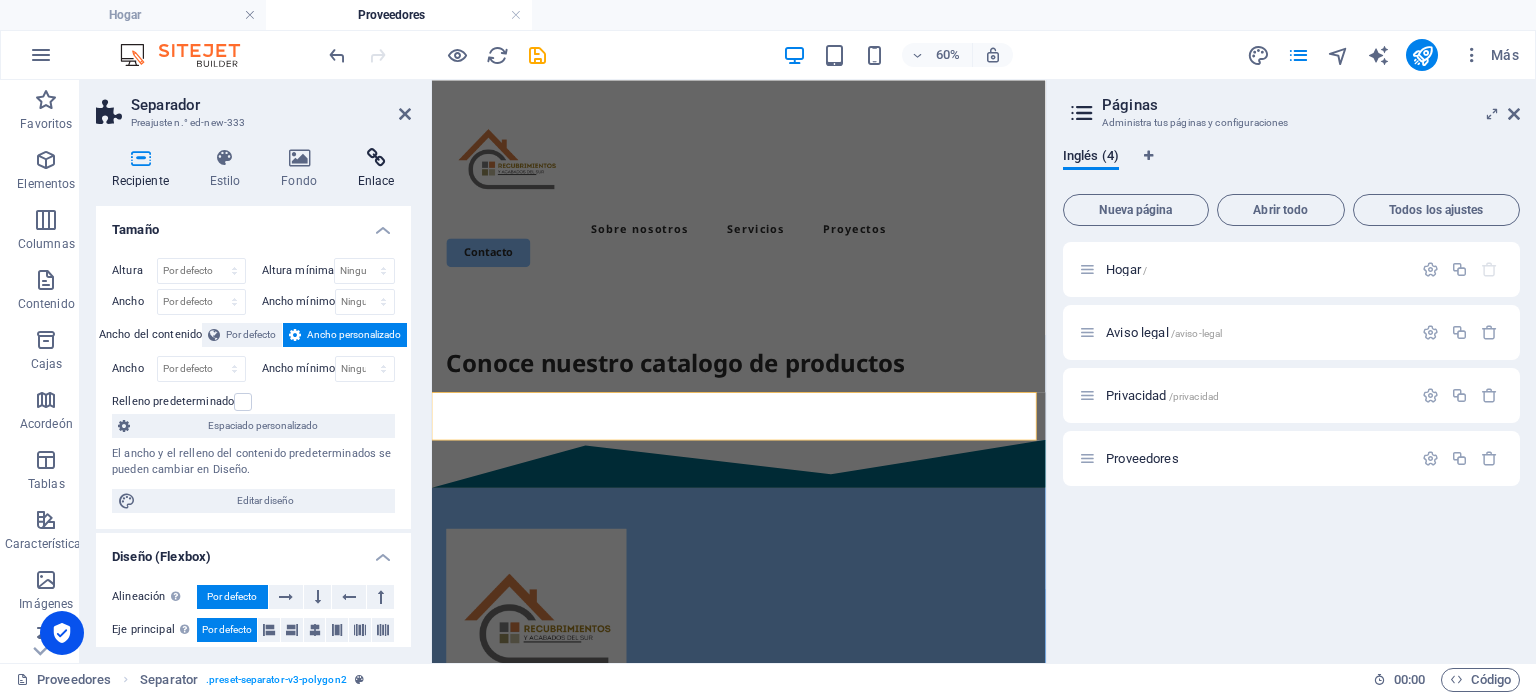 click on "Recipiente Estilo Fondo Enlace Tamaño Altura Por defecto píxeles movimiento rápido del ojo % vh Volkswagen Altura mínima Ninguno píxeles movimiento rápido del ojo % vh Volkswagen Ancho Por defecto píxeles movimiento rápido del ojo % ellos vh Volkswagen Ancho mínimo Ninguno píxeles movimiento rápido del ojo % vh Volkswagen Ancho del contenido Por defecto Ancho personalizado Ancho Por defecto píxeles movimiento rápido del ojo % ellos vh Volkswagen Ancho mínimo Ninguno píxeles movimiento rápido del ojo % vh Volkswagen Relleno predeterminado Espaciado personalizado El ancho y el relleno del contenido predeterminados se pueden cambiar en Diseño. Editar diseño Diseño (Flexbox) Alineación Determina la dirección de flexión. Por defecto Eje principal Determinar cómo deben comportarse los elementos a lo largo del eje principal dentro de este contenedor (justificar el contenido). Por defecto Eje lateral Por defecto Envoltura Por defecto En Apagado Llenar Por defecto Accesibilidad" at bounding box center [253, 397] 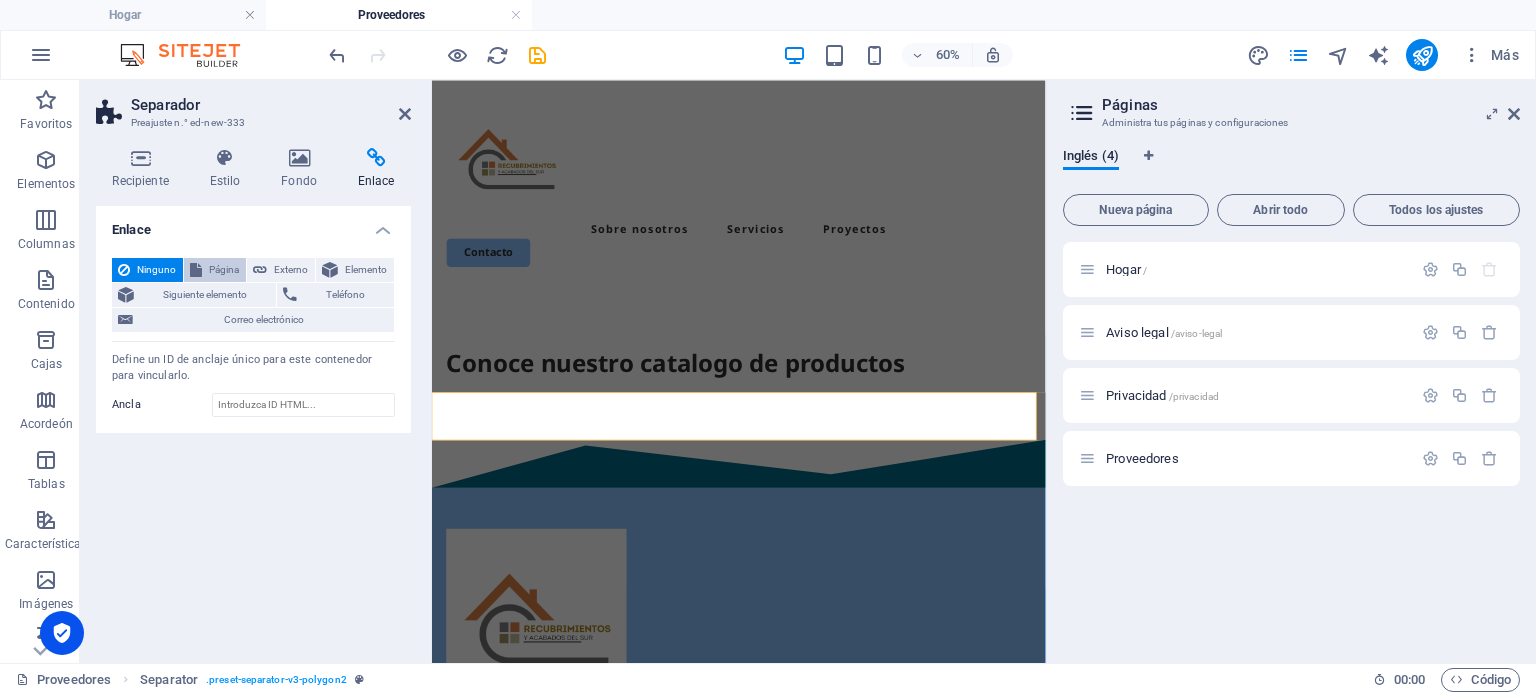 click on "Página" at bounding box center [224, 269] 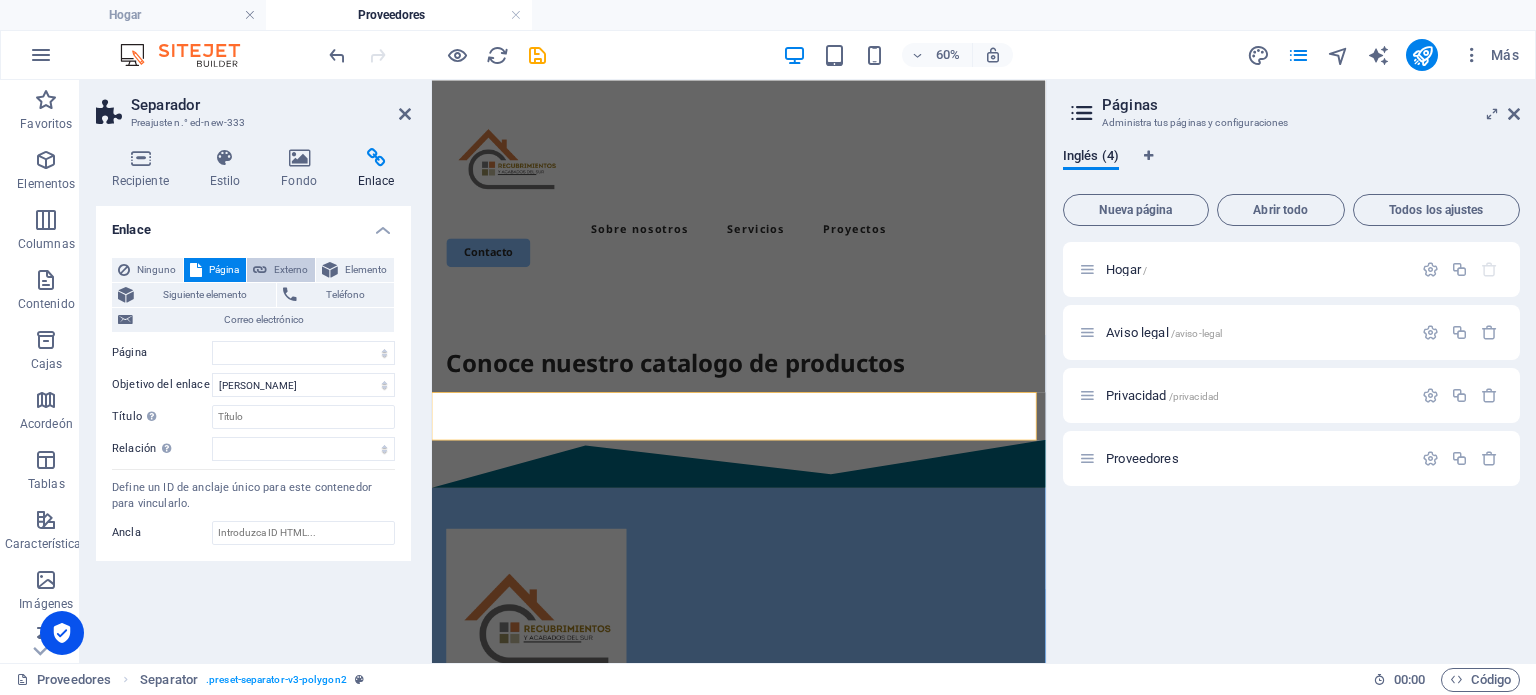 click on "Externo" at bounding box center [291, 269] 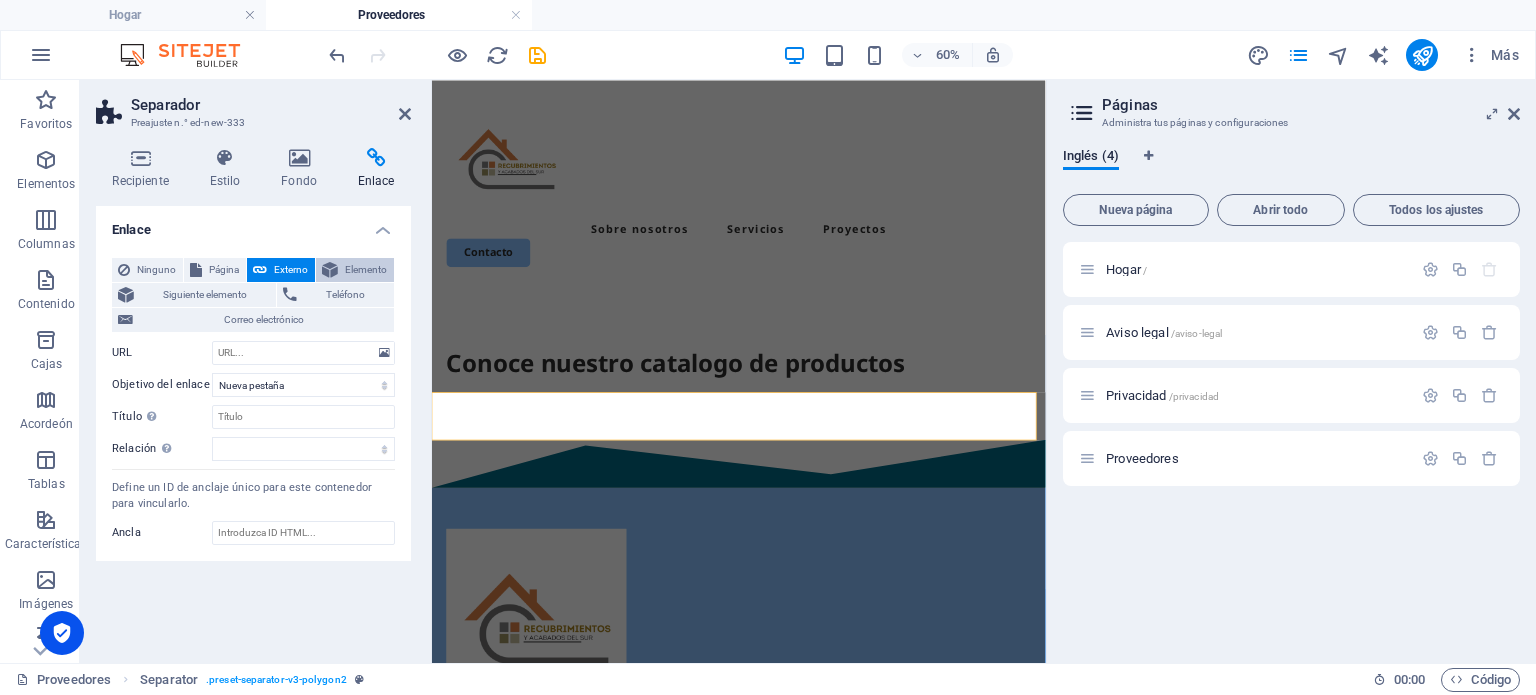 click on "Elemento" at bounding box center (366, 270) 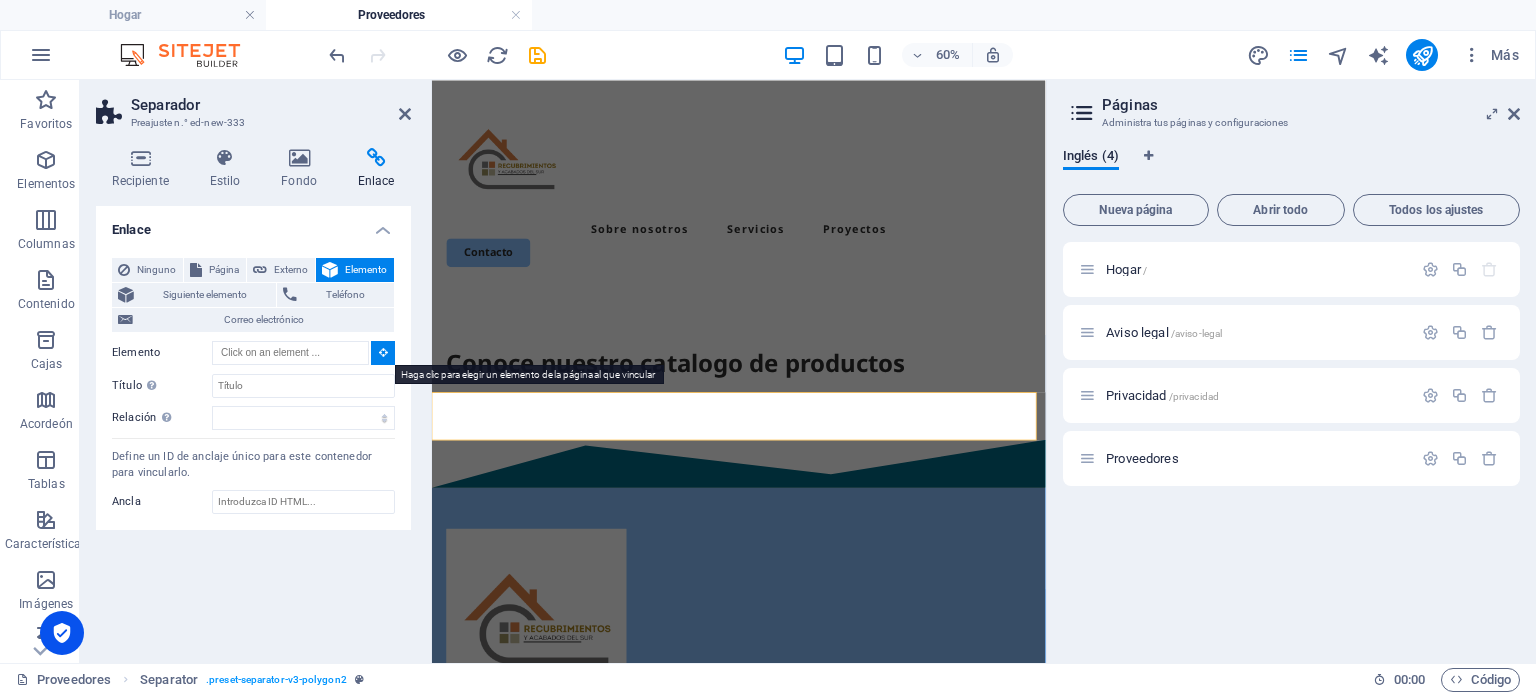 click at bounding box center (383, 352) 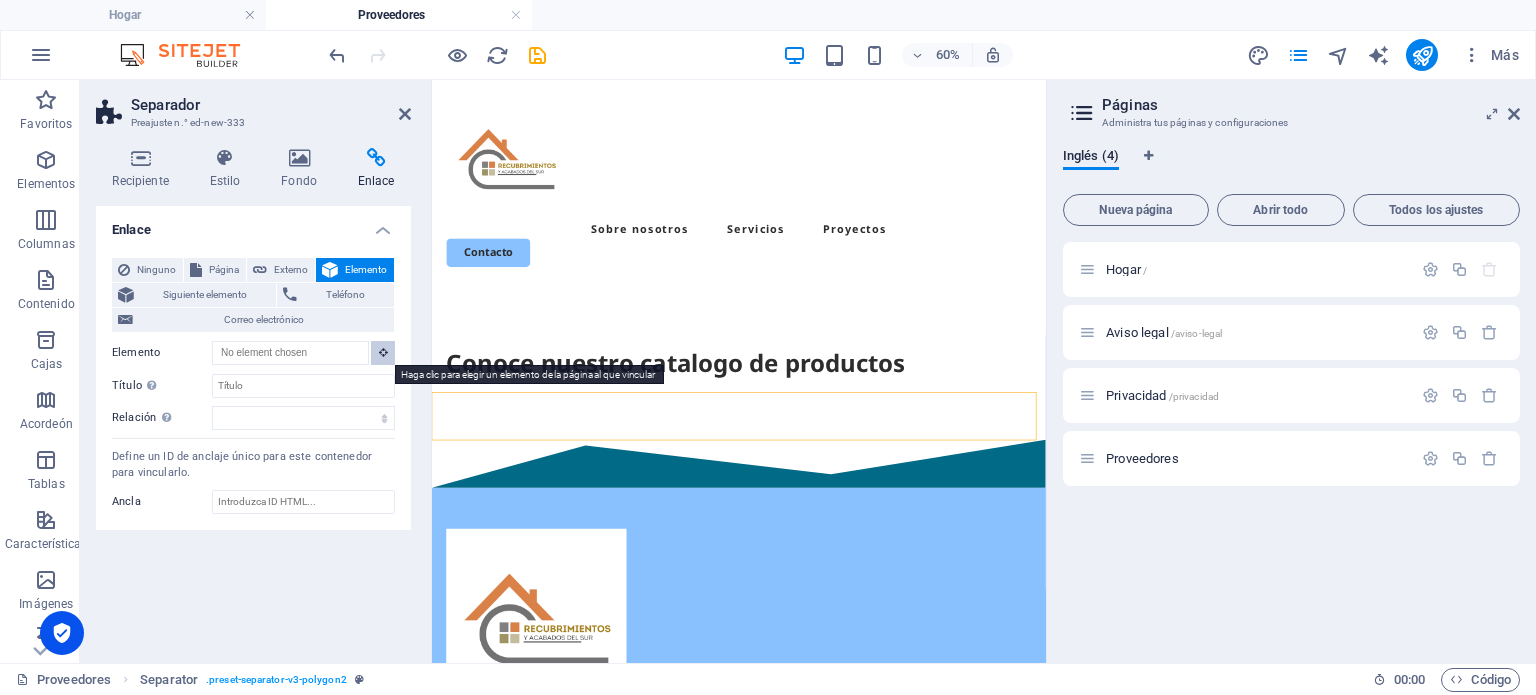 click at bounding box center [383, 352] 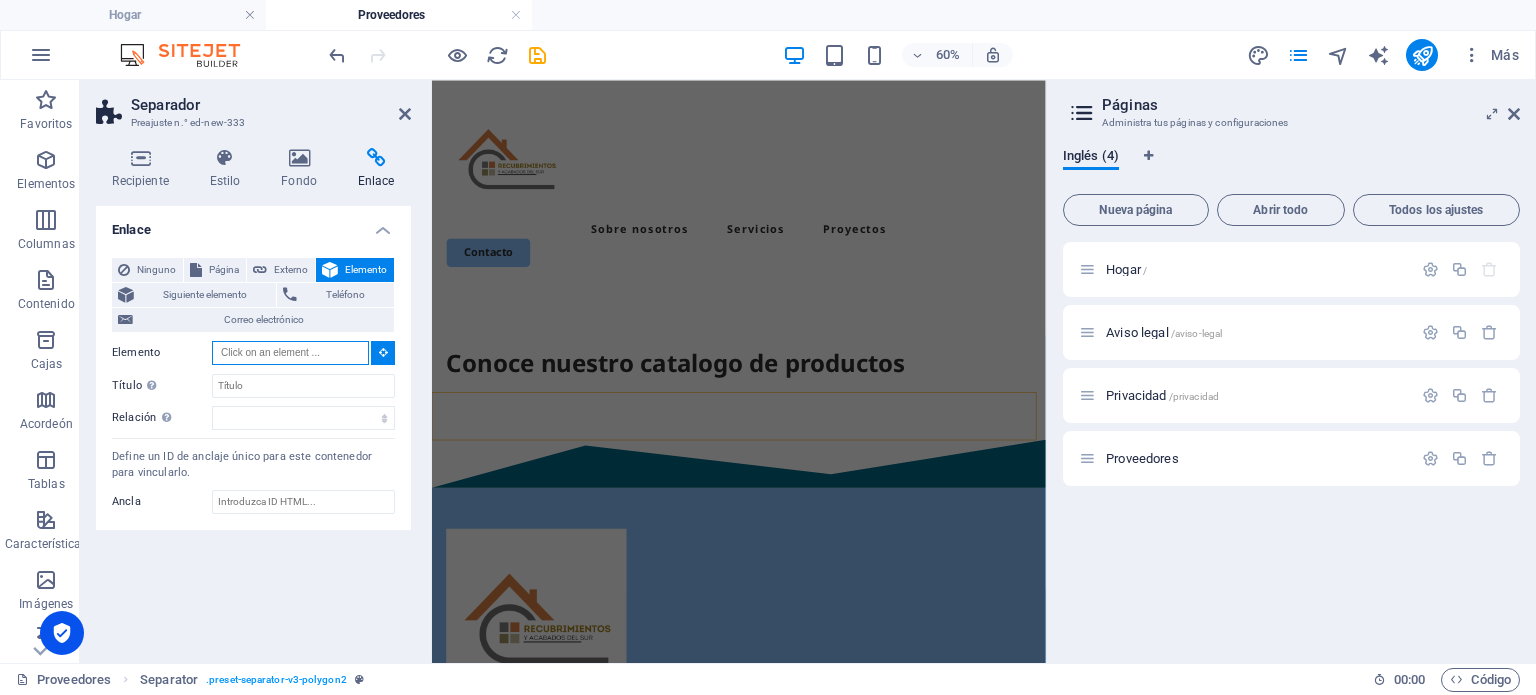 click on "Elemento" at bounding box center (290, 353) 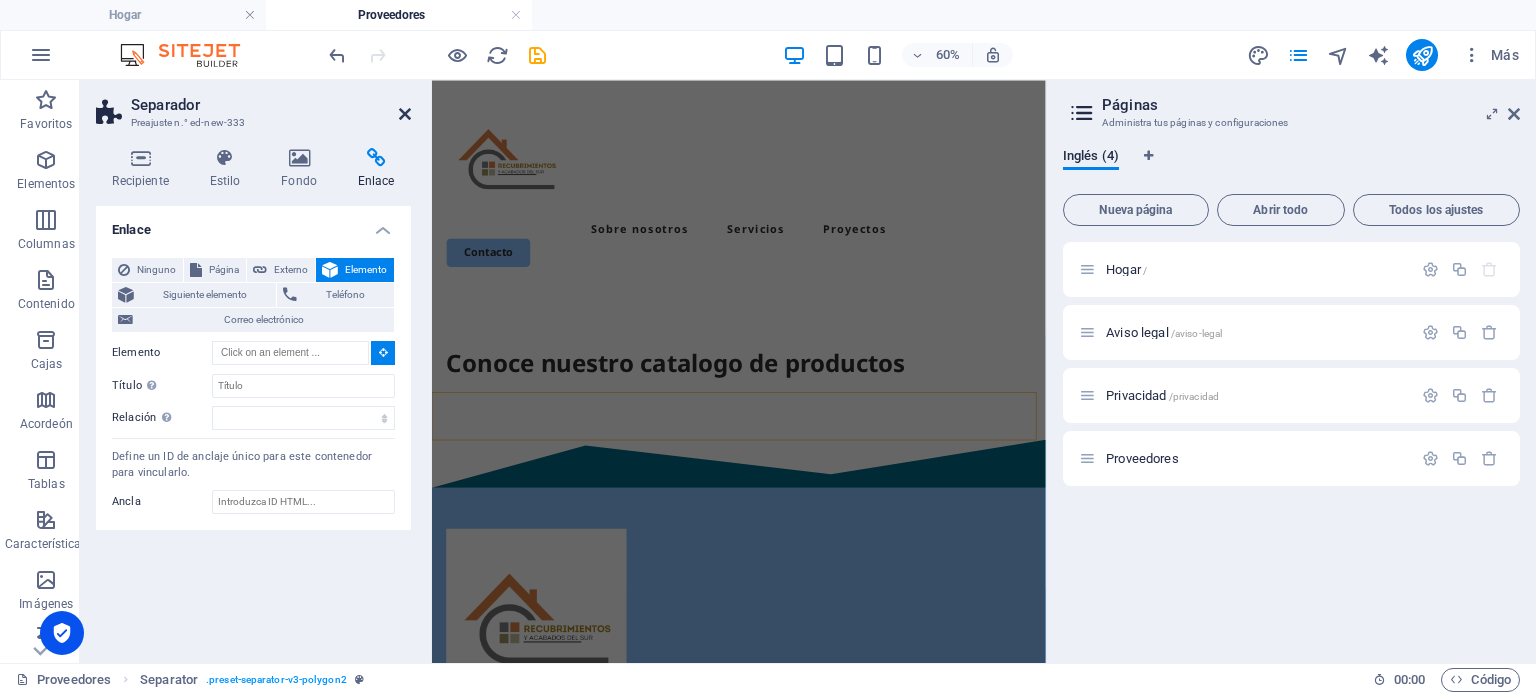 click at bounding box center [405, 114] 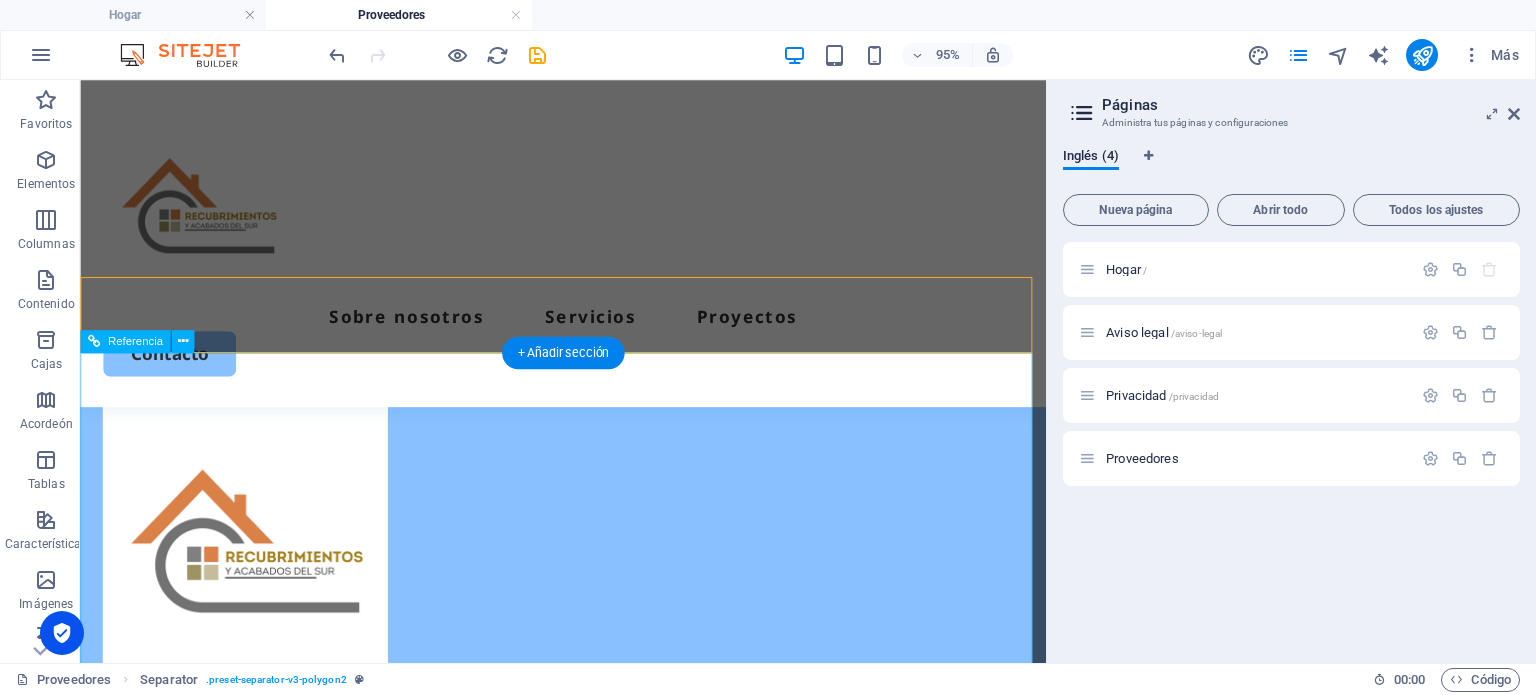 scroll, scrollTop: 200, scrollLeft: 0, axis: vertical 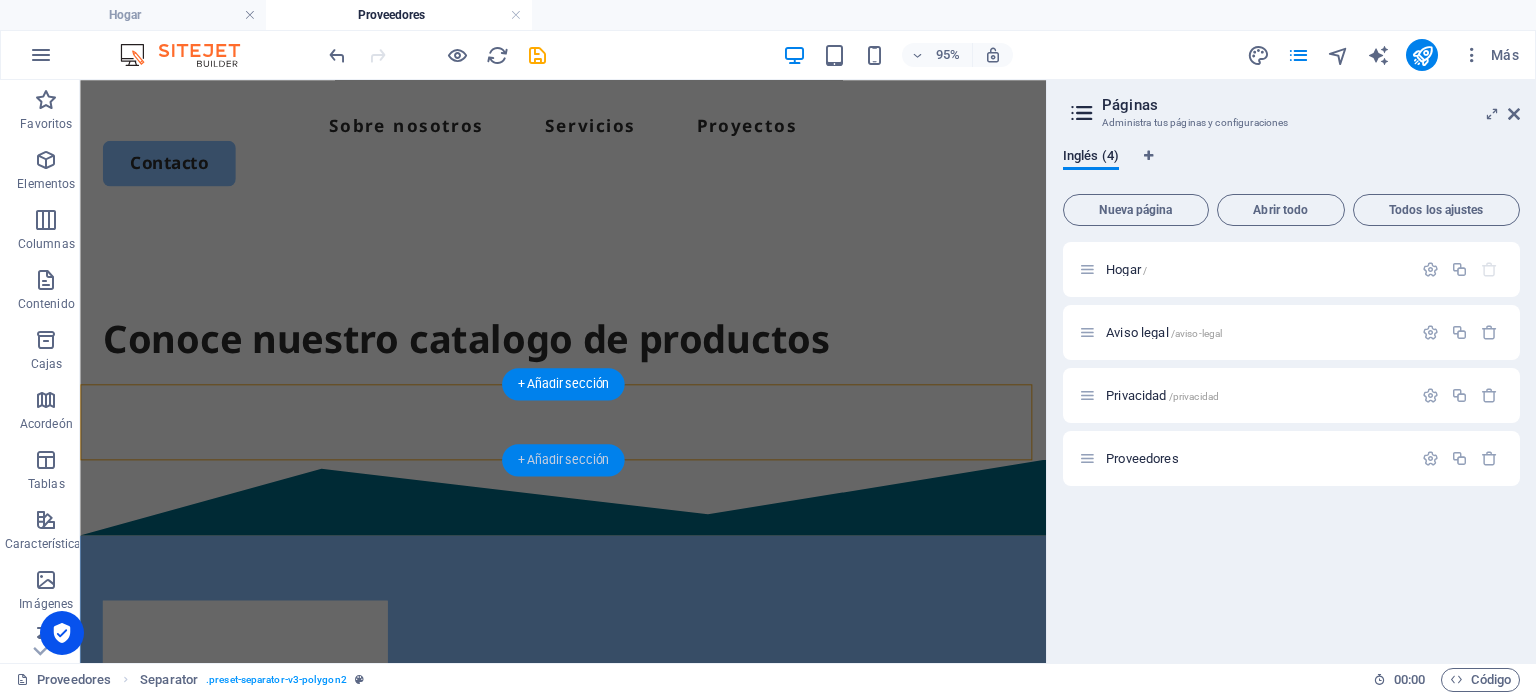 click on "+ Añadir sección" at bounding box center (563, 460) 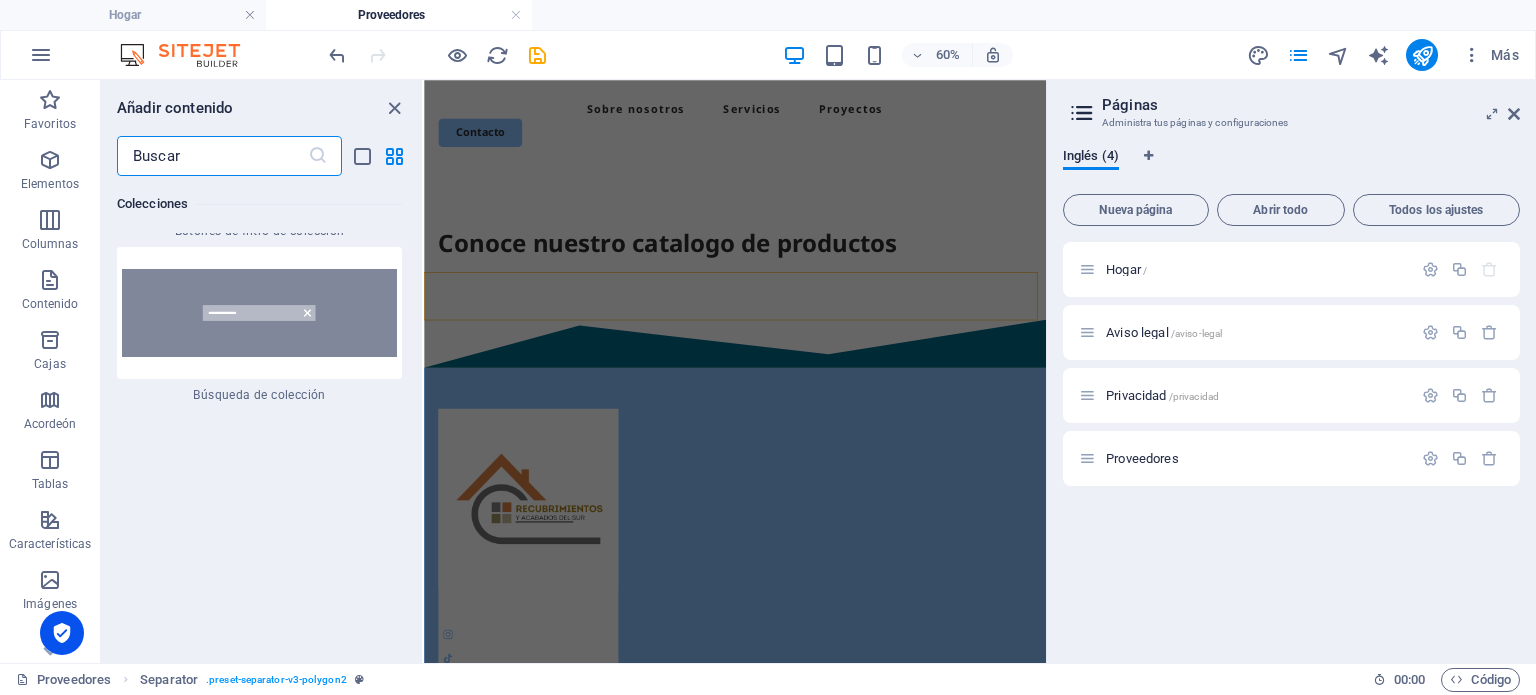 scroll, scrollTop: 38644, scrollLeft: 0, axis: vertical 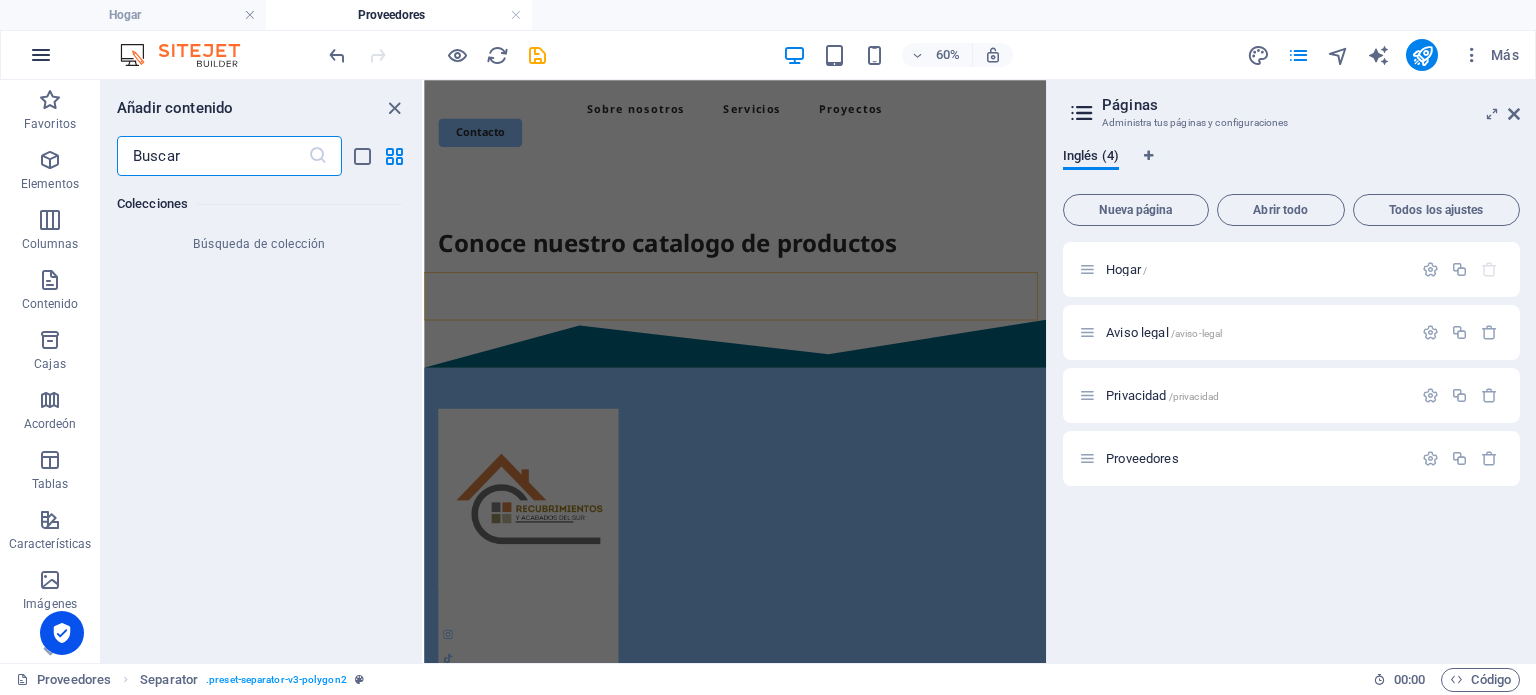 click at bounding box center (41, 55) 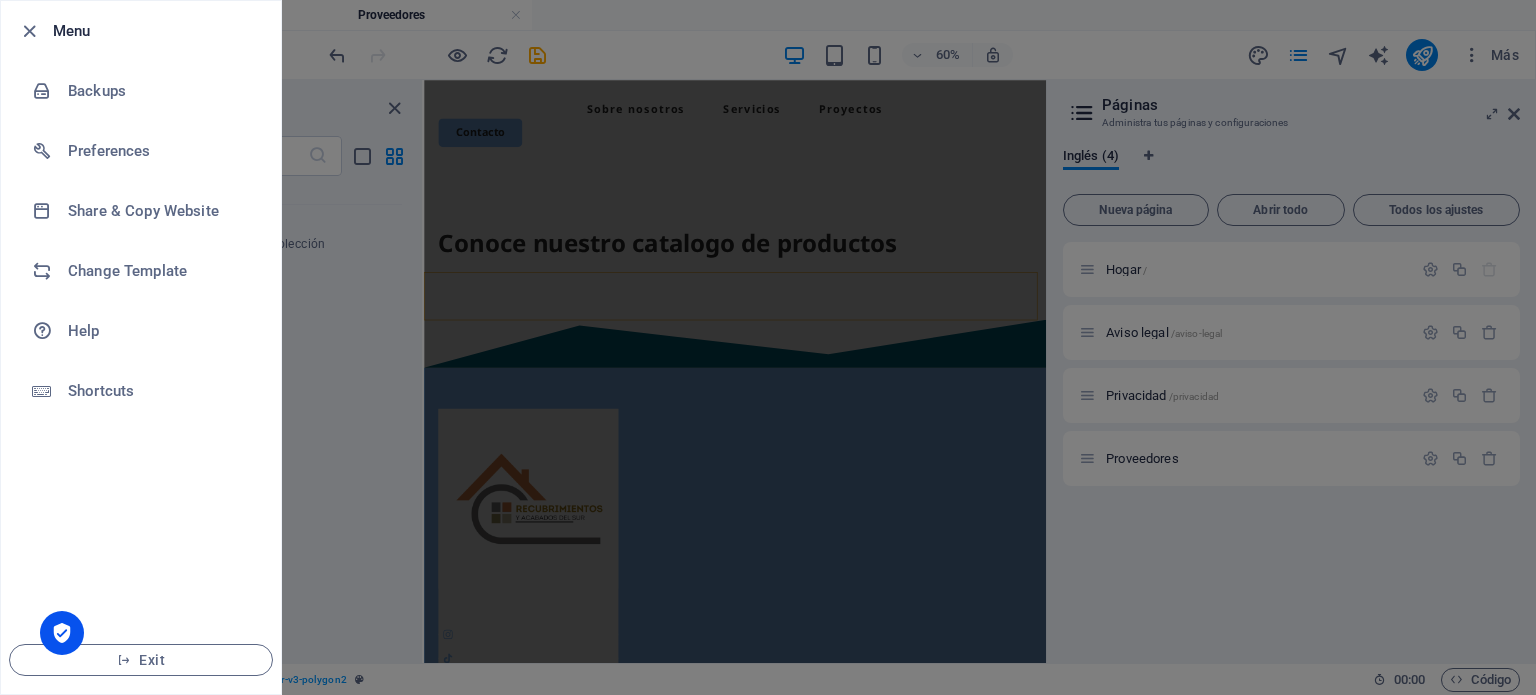 click at bounding box center (768, 347) 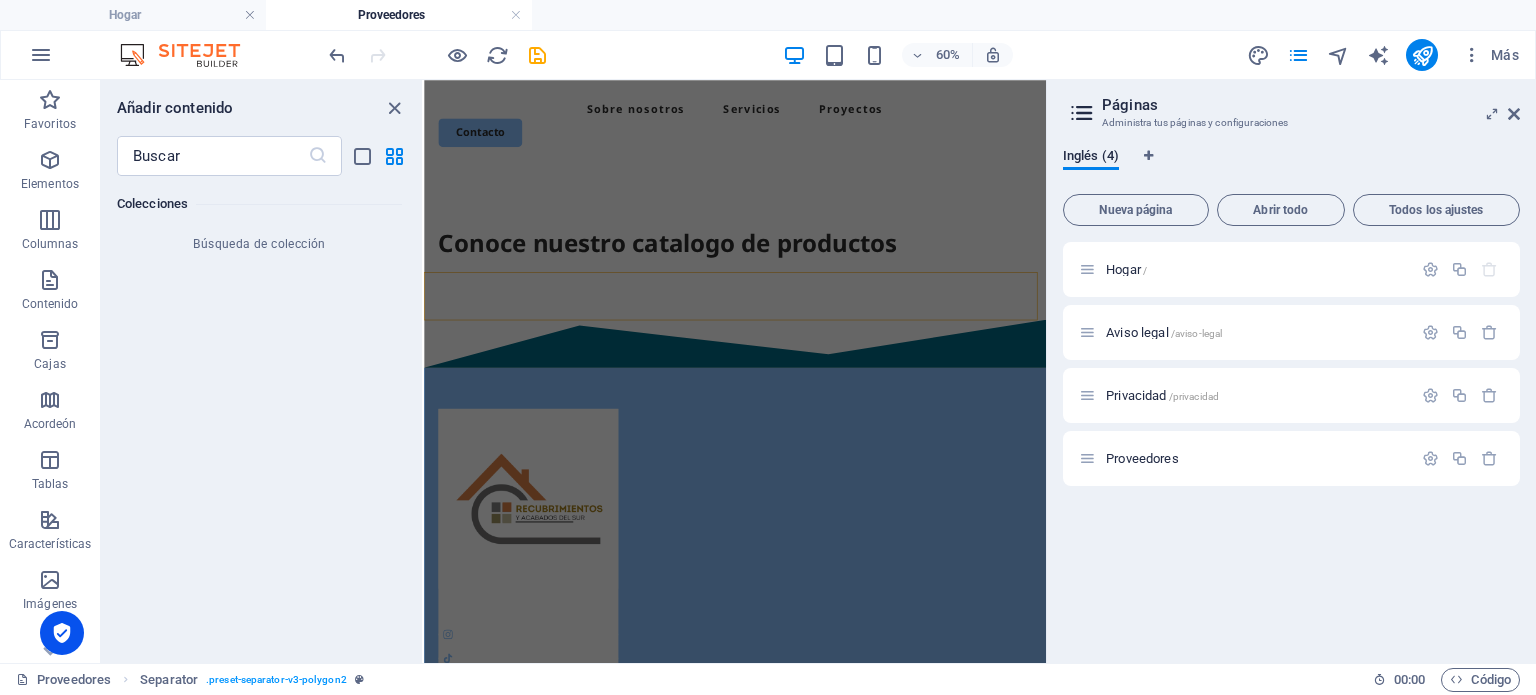 click on "Hogar  / Aviso legal  /aviso-legal Privacidad  /privacidad Proveedores ​" at bounding box center (1291, 444) 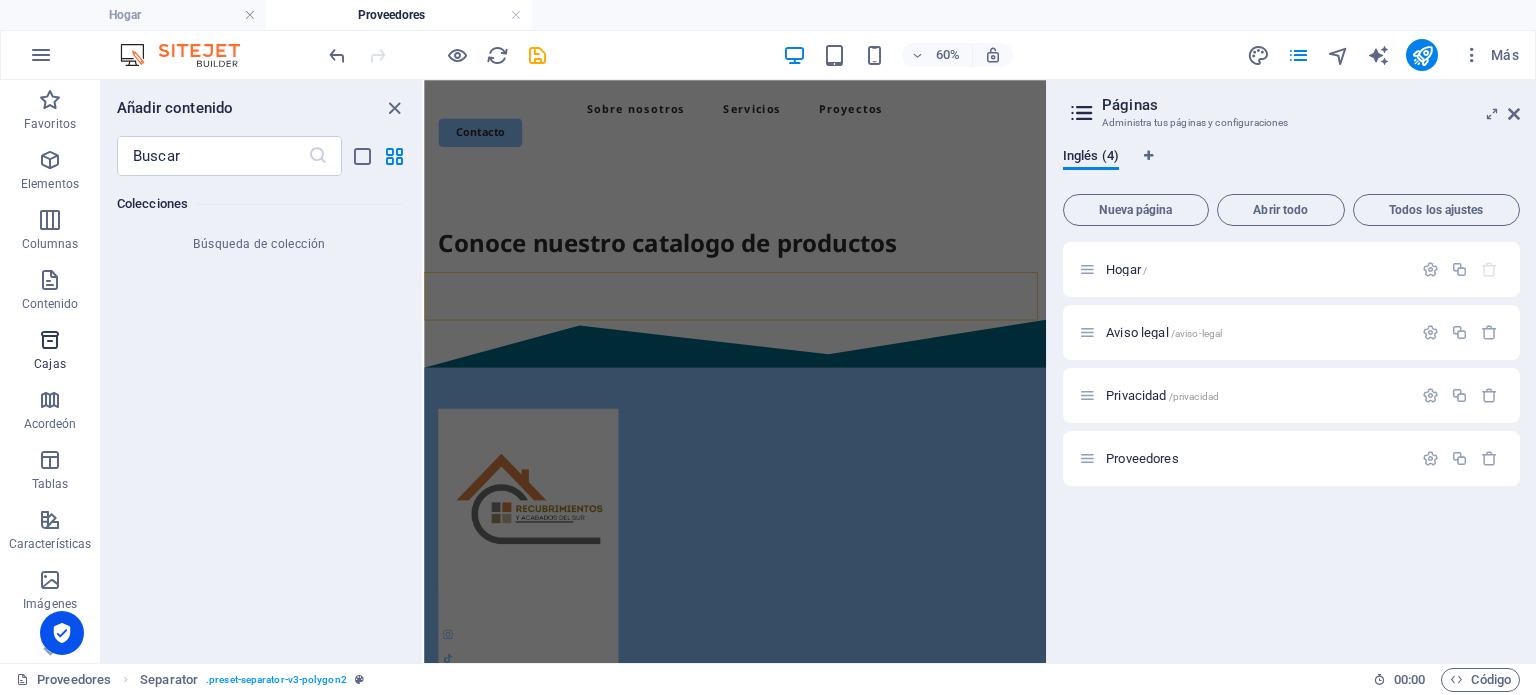 click at bounding box center (50, 340) 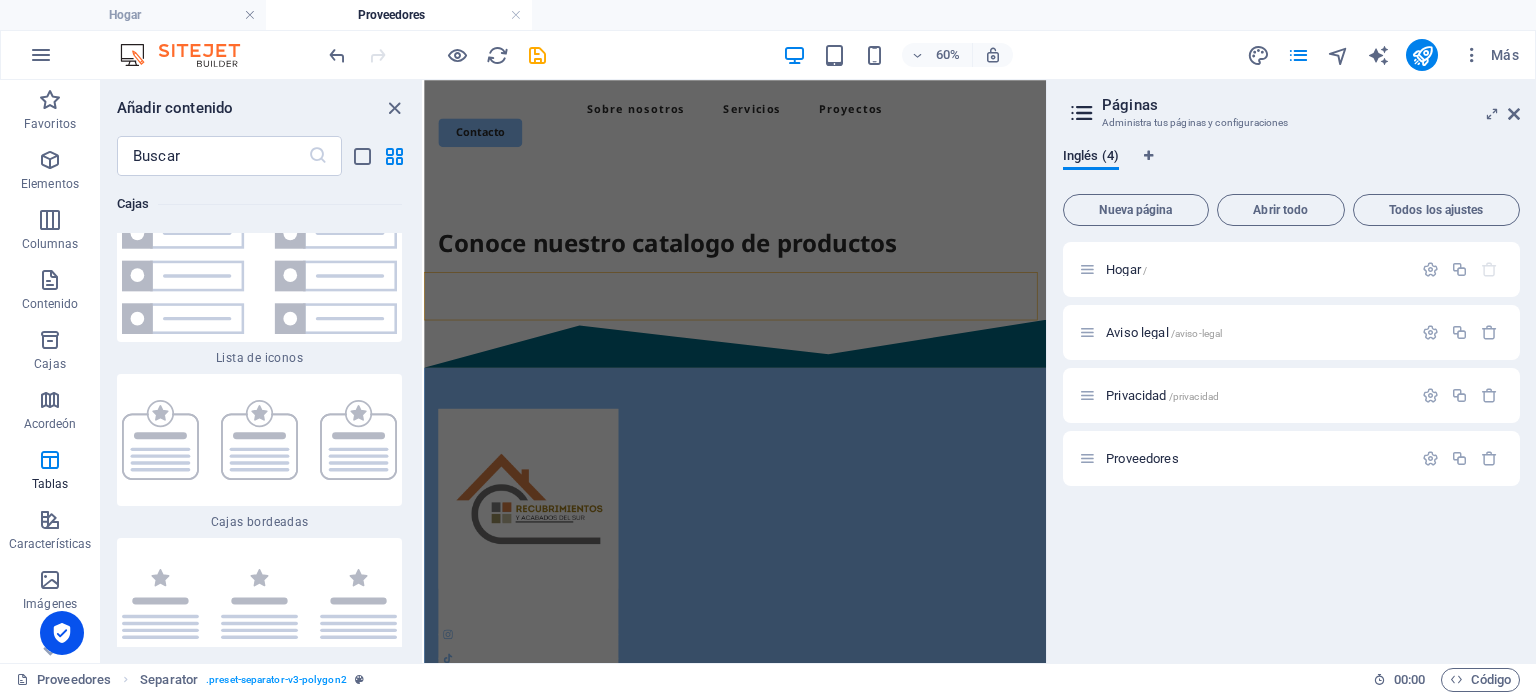 scroll, scrollTop: 10373, scrollLeft: 0, axis: vertical 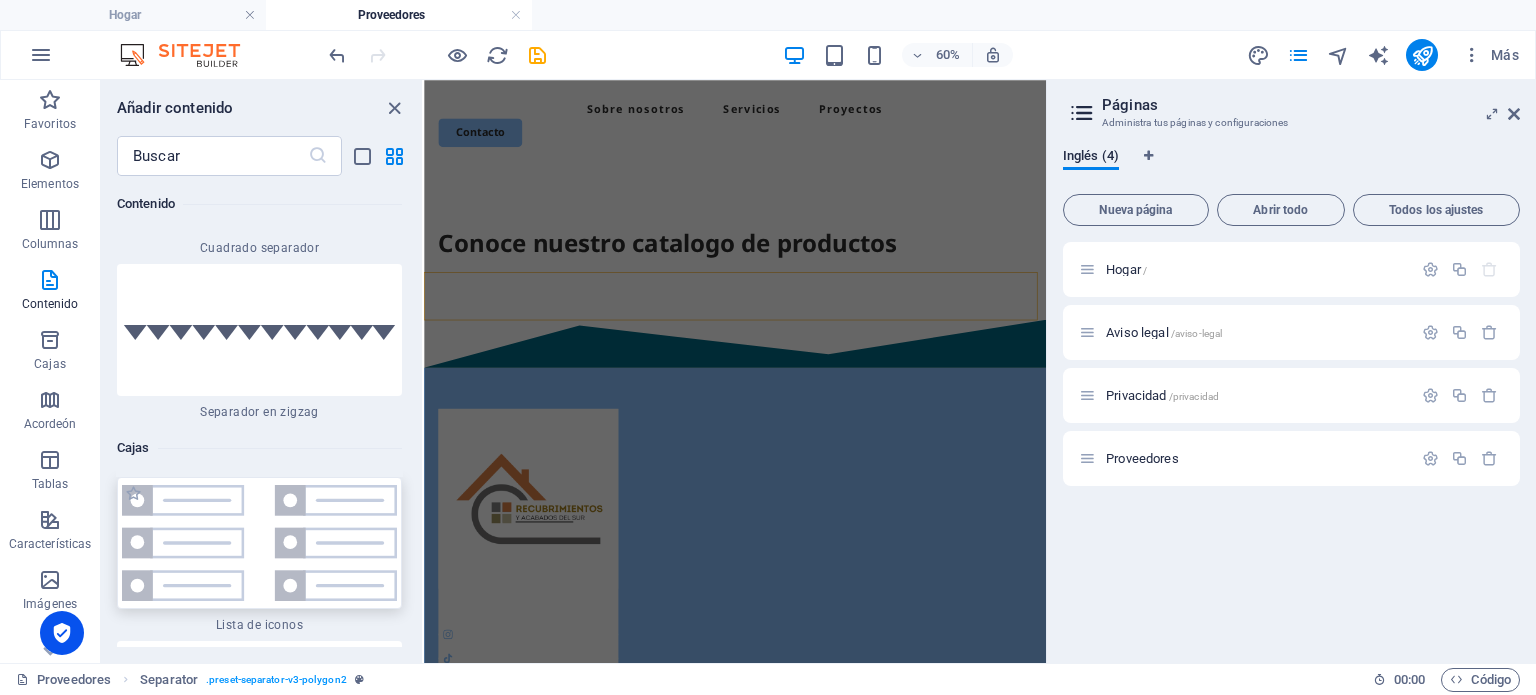 click at bounding box center [259, 543] 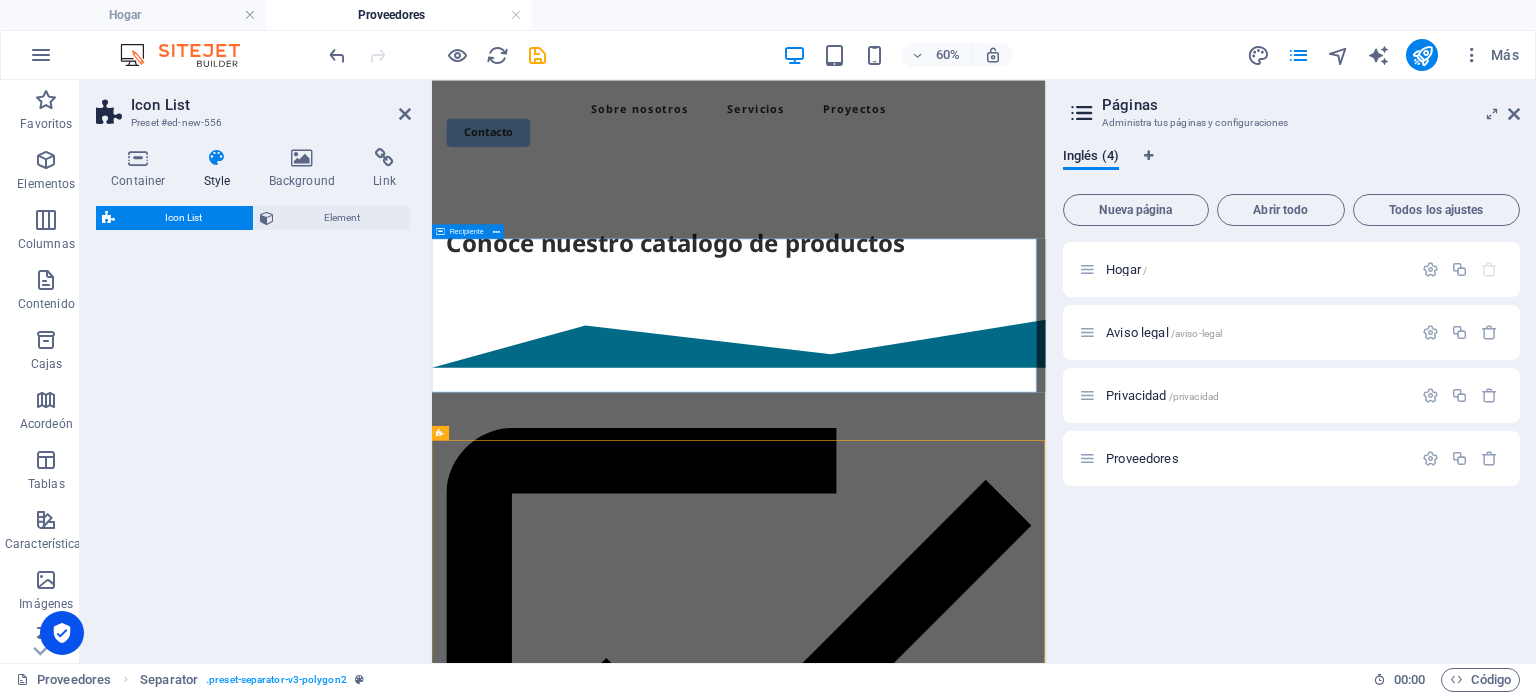 scroll, scrollTop: 0, scrollLeft: 0, axis: both 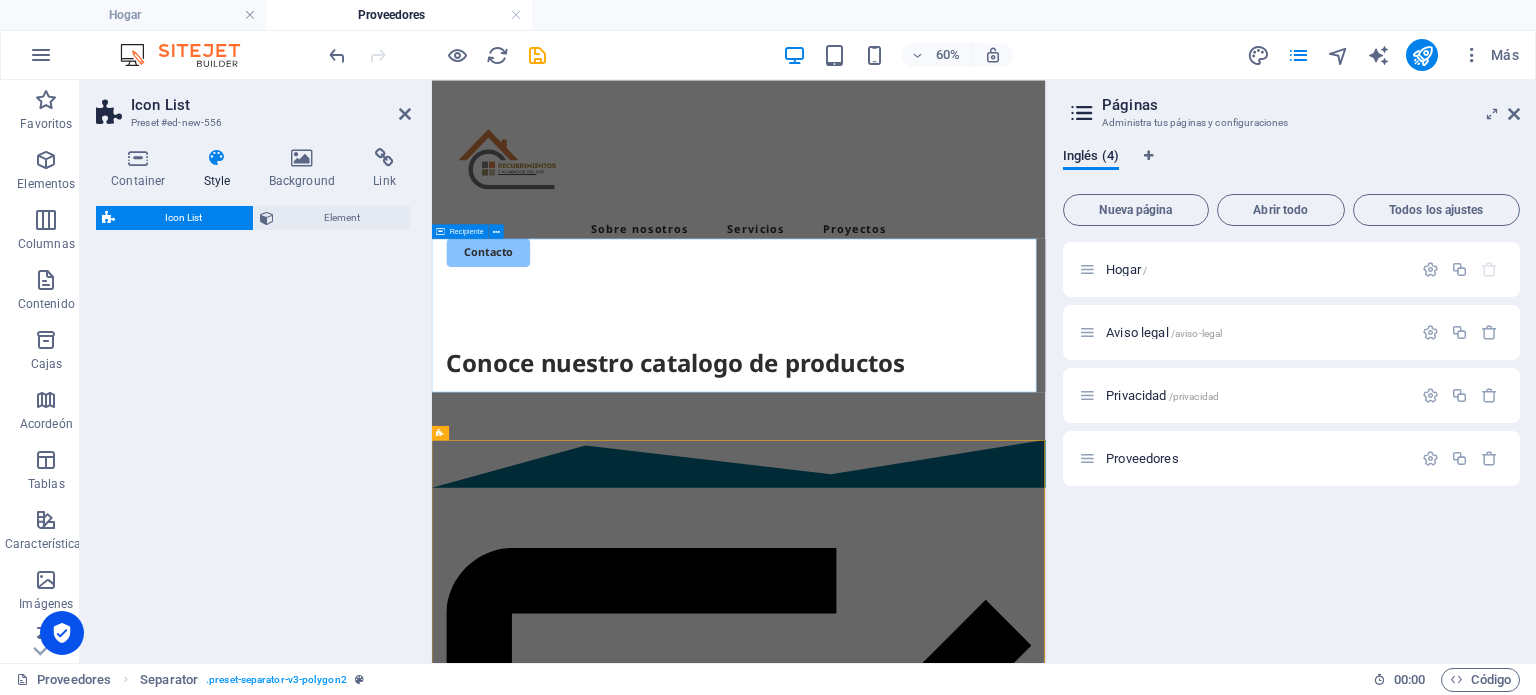 select on "rem" 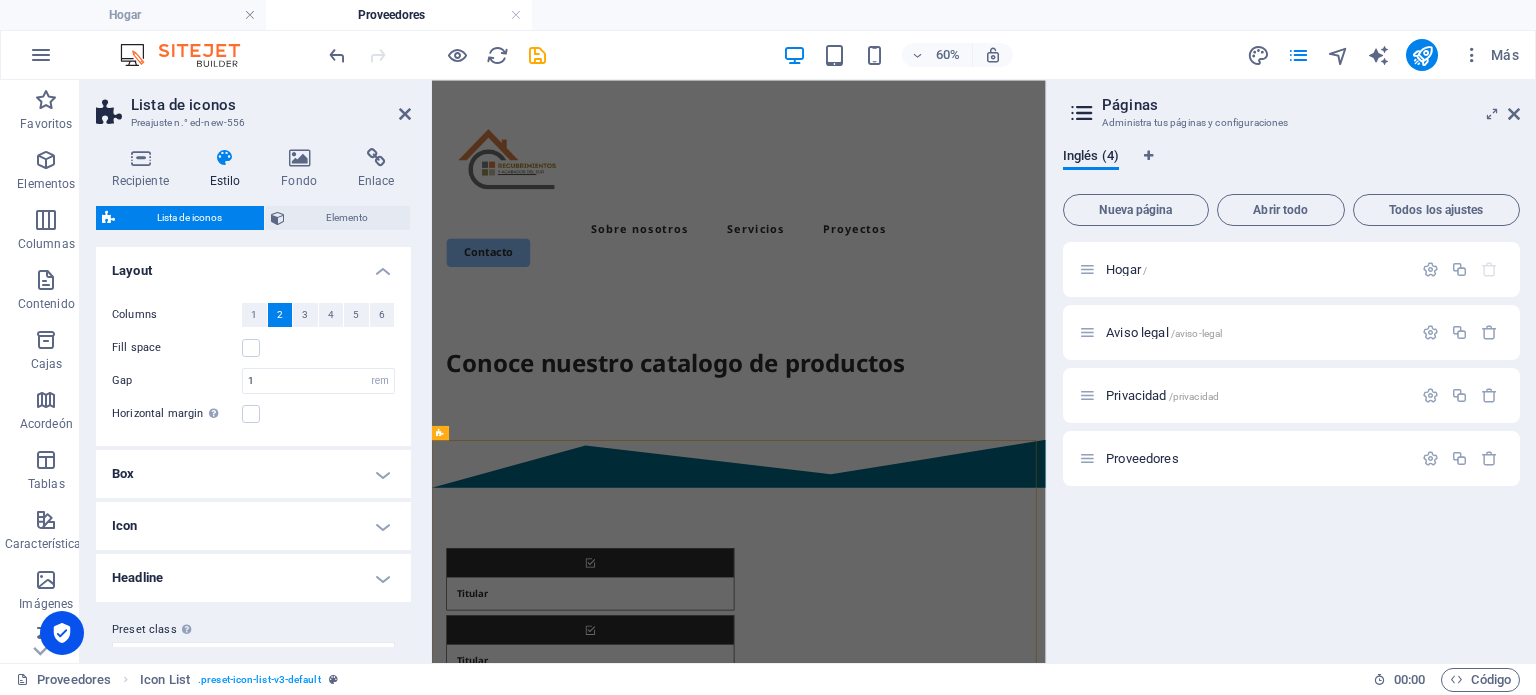 click on "Lista de iconos Preajuste n.° ed-new-556
Recipiente Estilo Fondo Enlace Tamaño Altura Por defecto píxeles movimiento rápido del ojo % vh Volkswagen Altura mínima Ninguno píxeles movimiento rápido del ojo % vh Volkswagen Ancho Por defecto píxeles movimiento rápido del ojo % ellos vh Volkswagen Ancho mínimo Ninguno píxeles movimiento rápido del ojo % vh Volkswagen Ancho del contenido Por defecto Ancho personalizado Ancho Por defecto píxeles movimiento rápido del ojo % ellos vh Volkswagen Ancho mínimo Ninguno píxeles movimiento rápido del ojo % vh Volkswagen Relleno predeterminado Espaciado personalizado El ancho y el relleno del contenido predeterminados se pueden cambiar en Diseño. Editar diseño Diseño (Flexbox) Alineación Determina la dirección de flexión. Por defecto Eje principal Determinar cómo deben comportarse los elementos a lo largo del eje principal dentro de este contenedor (justificar el contenido). Por defecto Eje lateral Por defecto Envoltura Por defecto En" at bounding box center [256, 371] 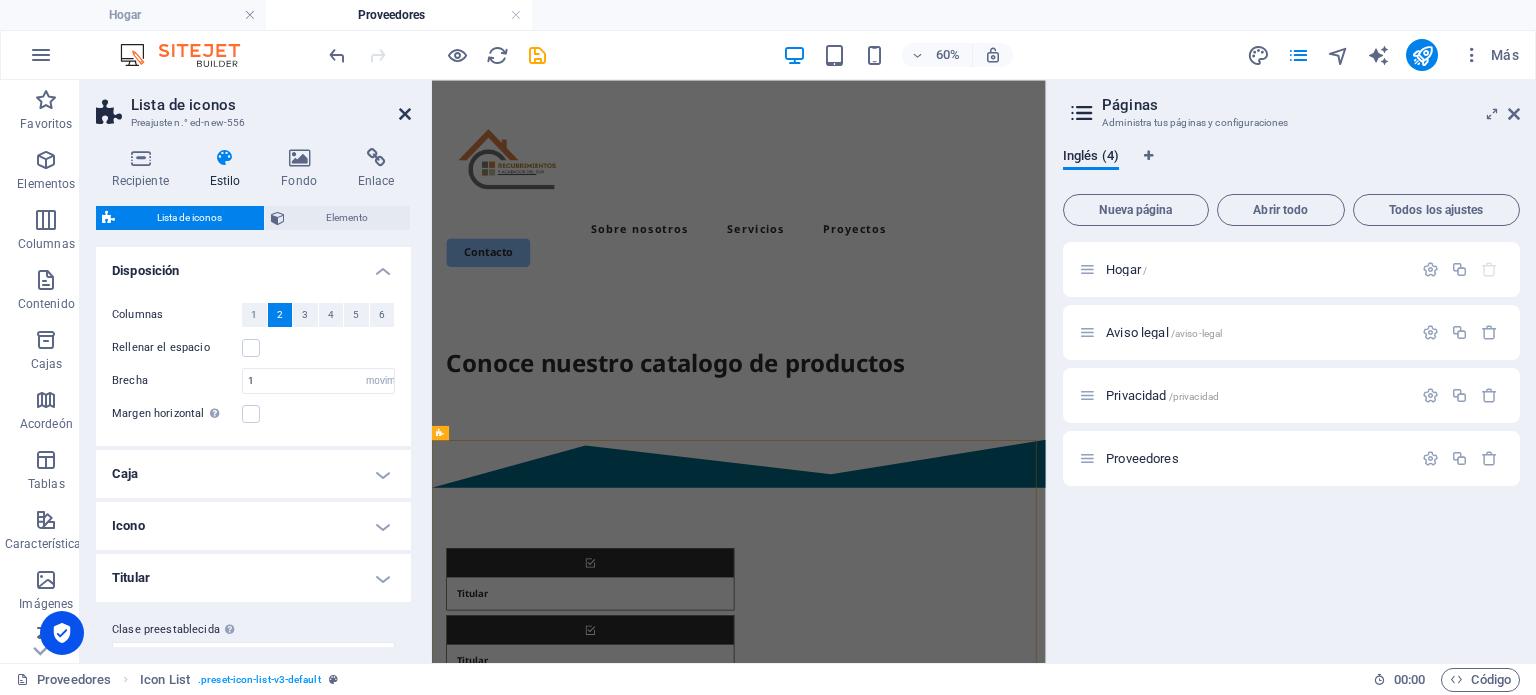 click at bounding box center (405, 114) 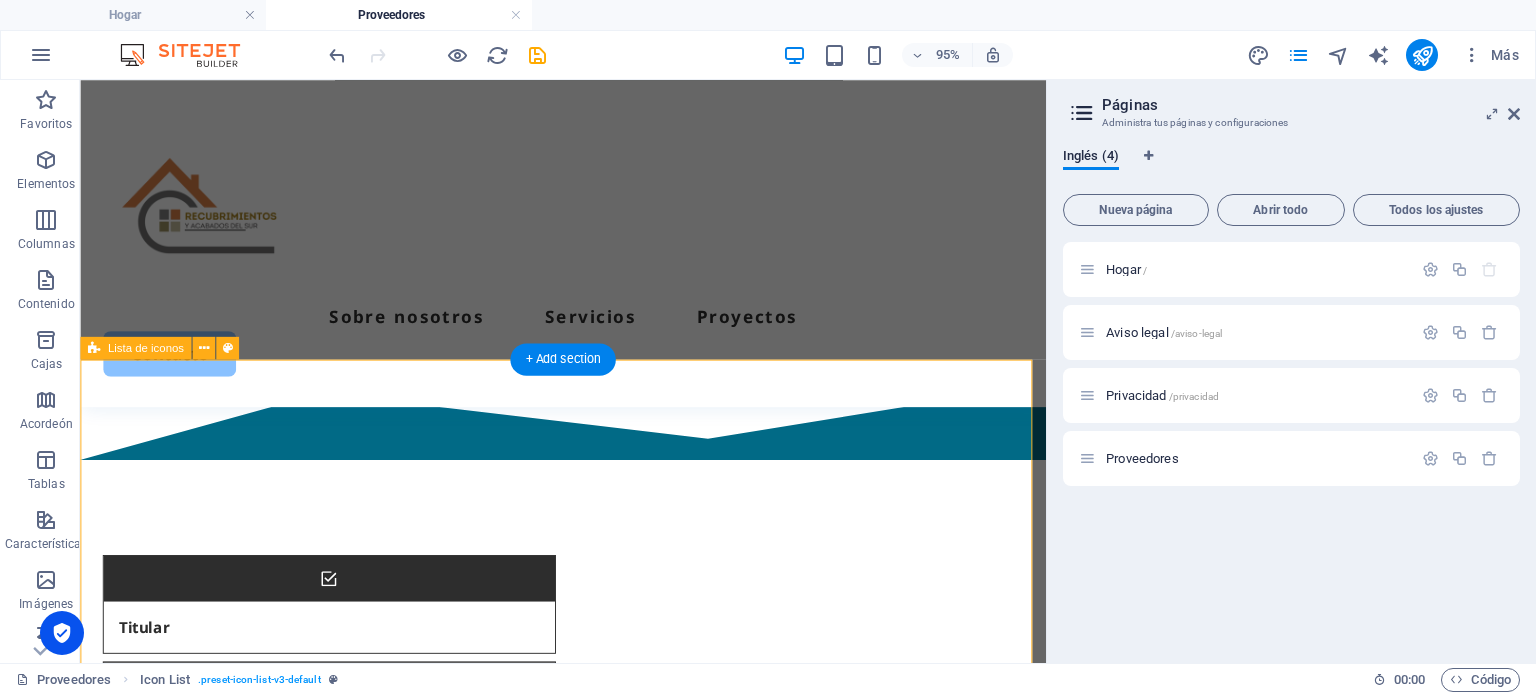 scroll, scrollTop: 333, scrollLeft: 0, axis: vertical 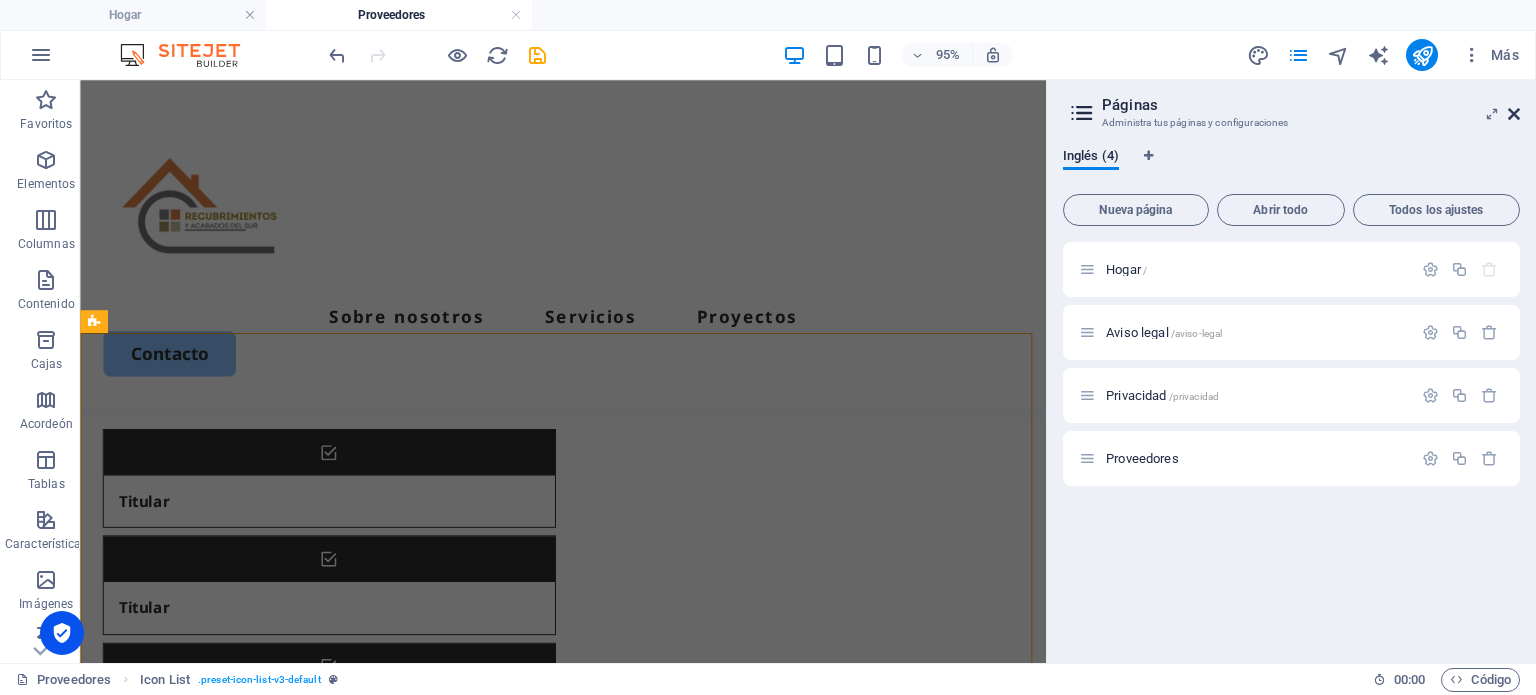 click at bounding box center [1514, 114] 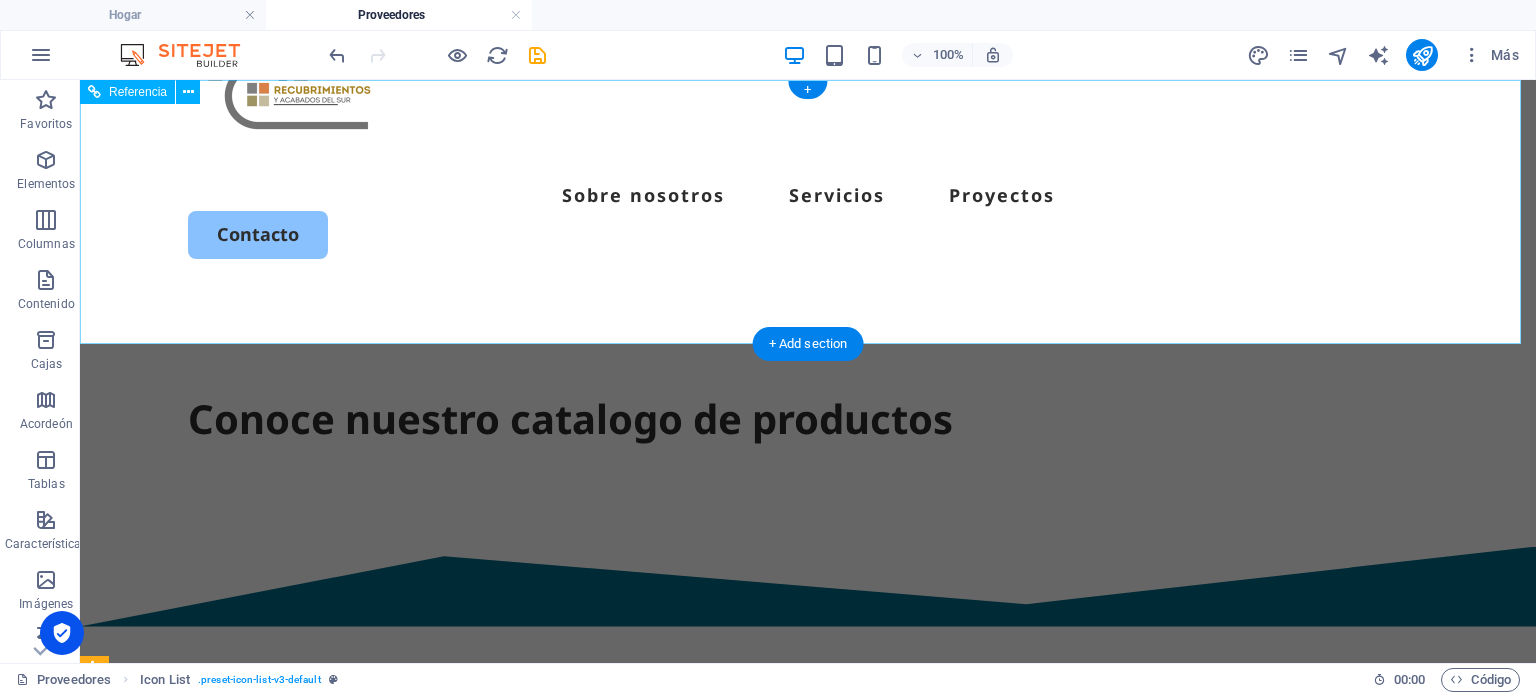 scroll, scrollTop: 0, scrollLeft: 0, axis: both 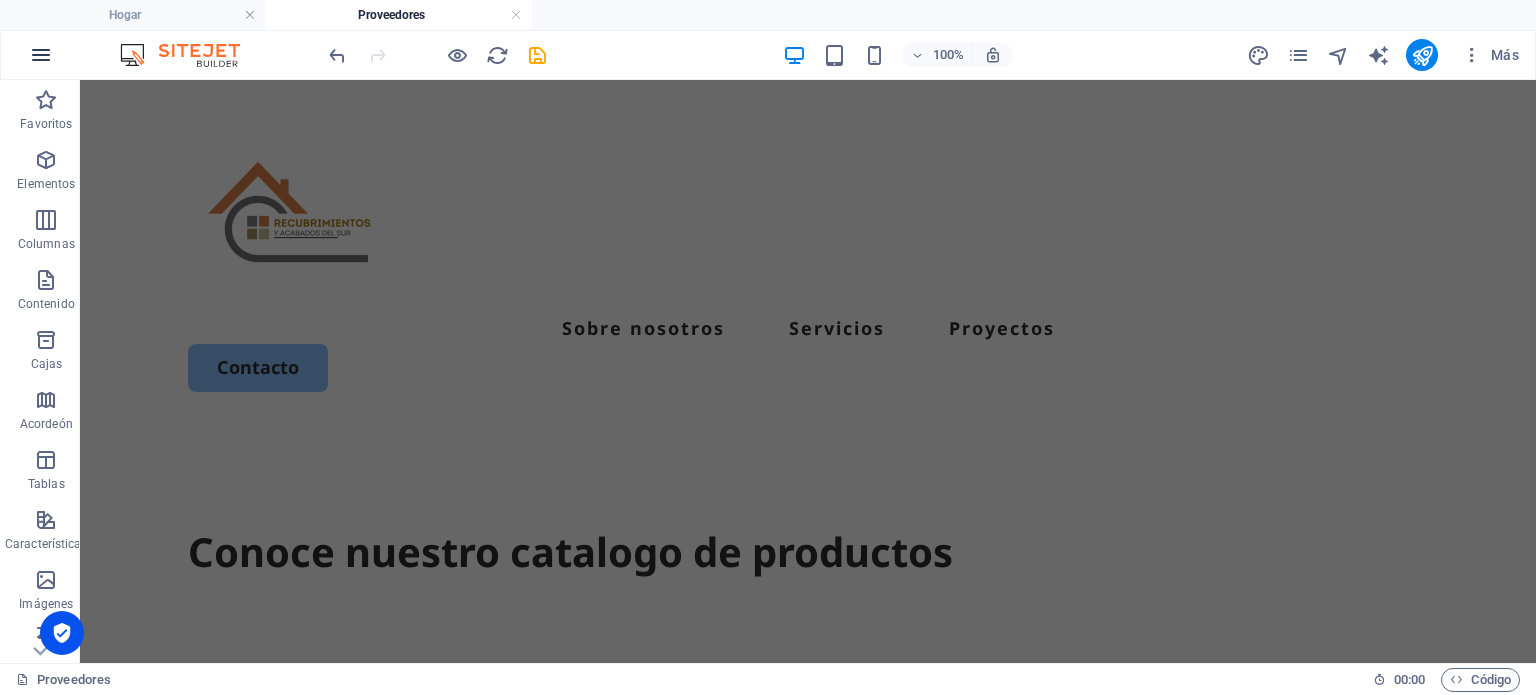 click at bounding box center [41, 55] 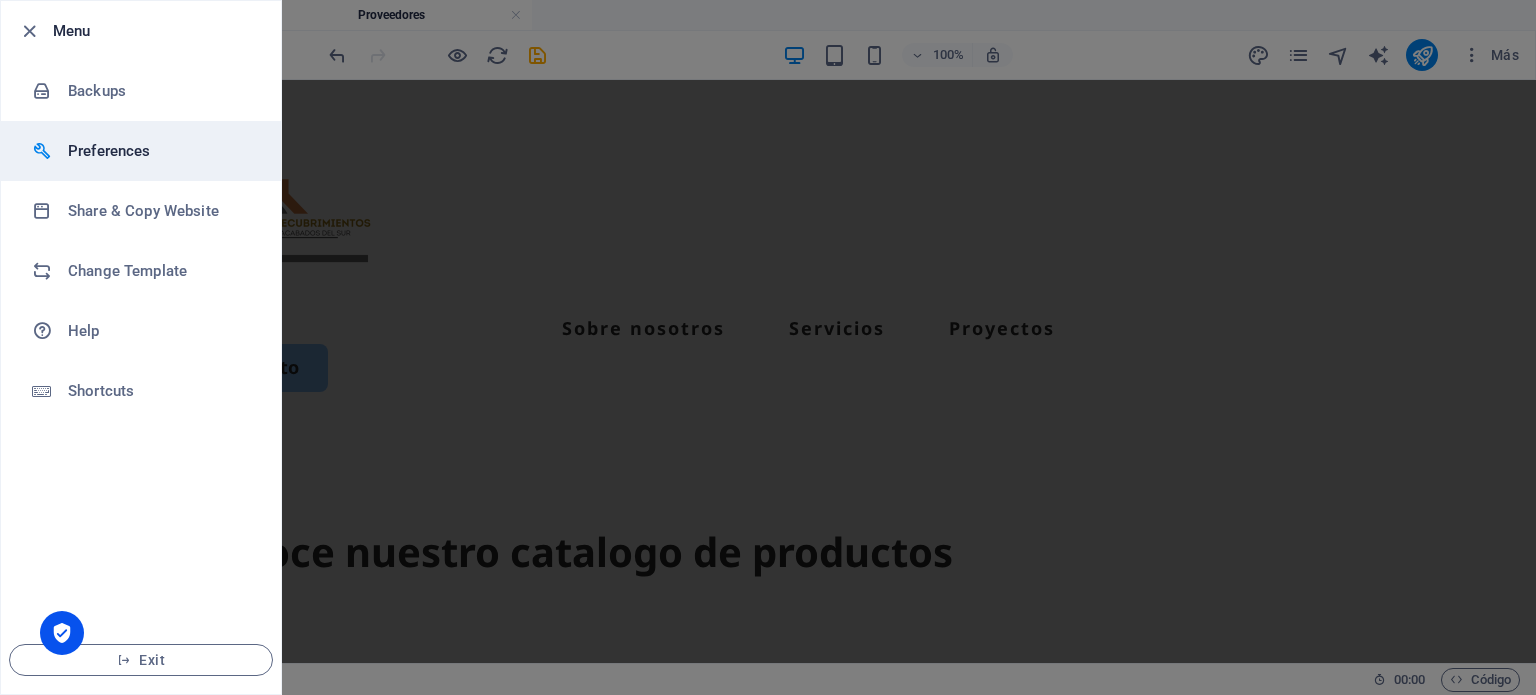 click on "Preferences" at bounding box center (141, 151) 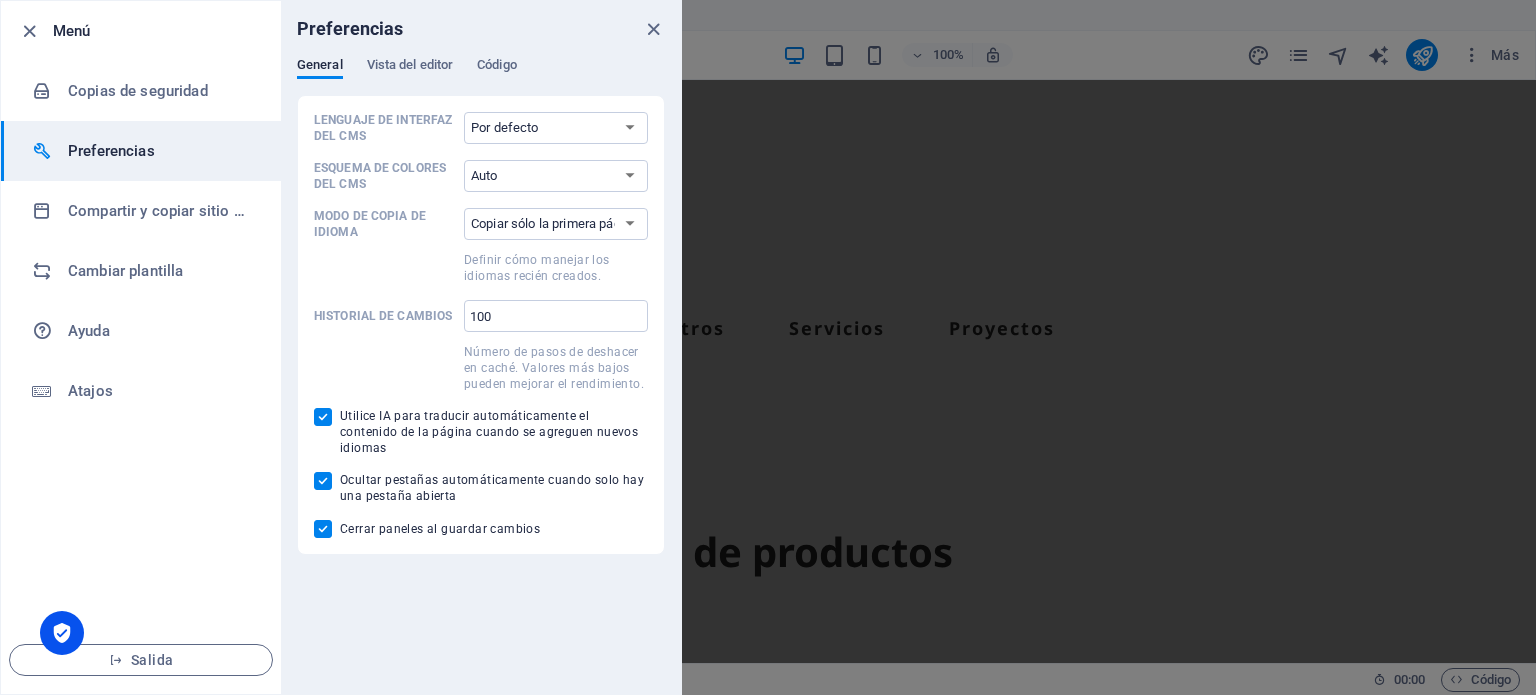 click on "Preferencias" at bounding box center (481, 29) 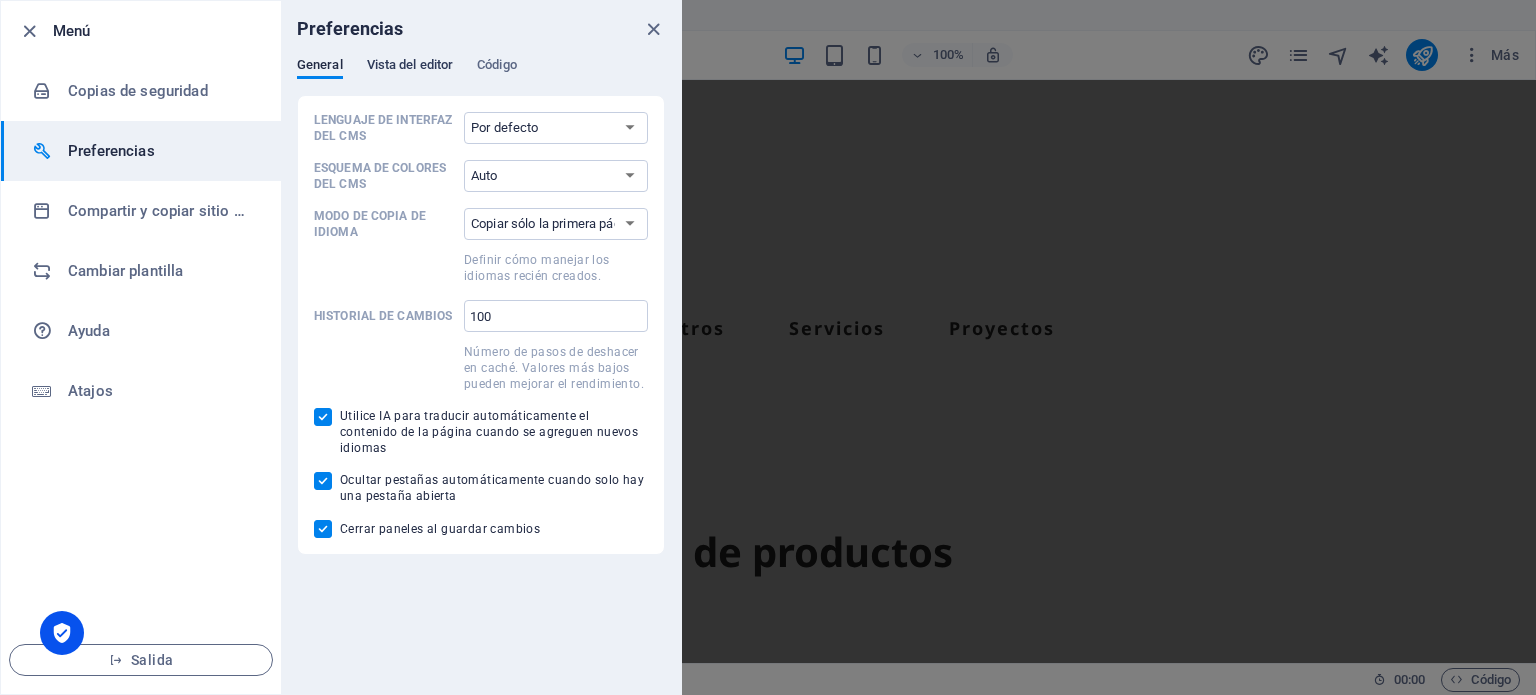 click on "Vista del editor" at bounding box center [410, 64] 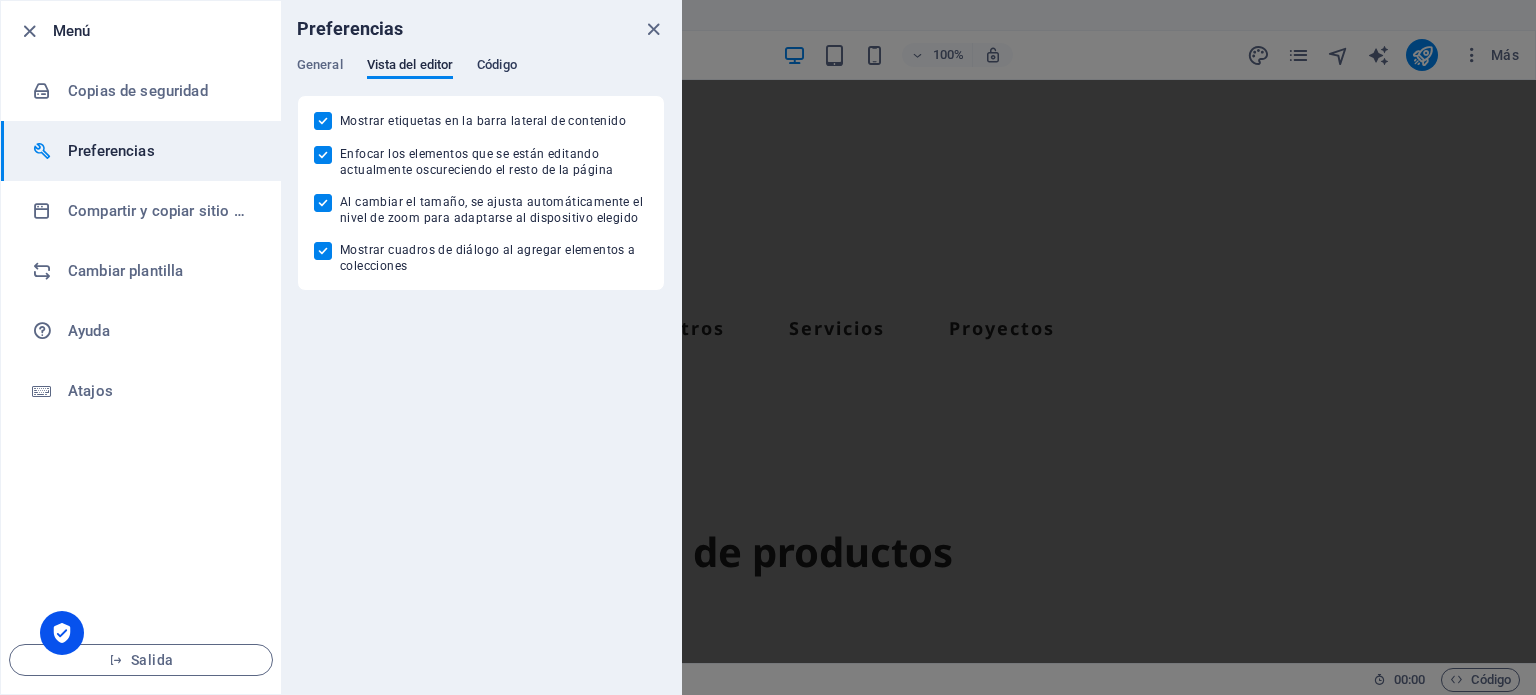 click on "Código" at bounding box center (497, 64) 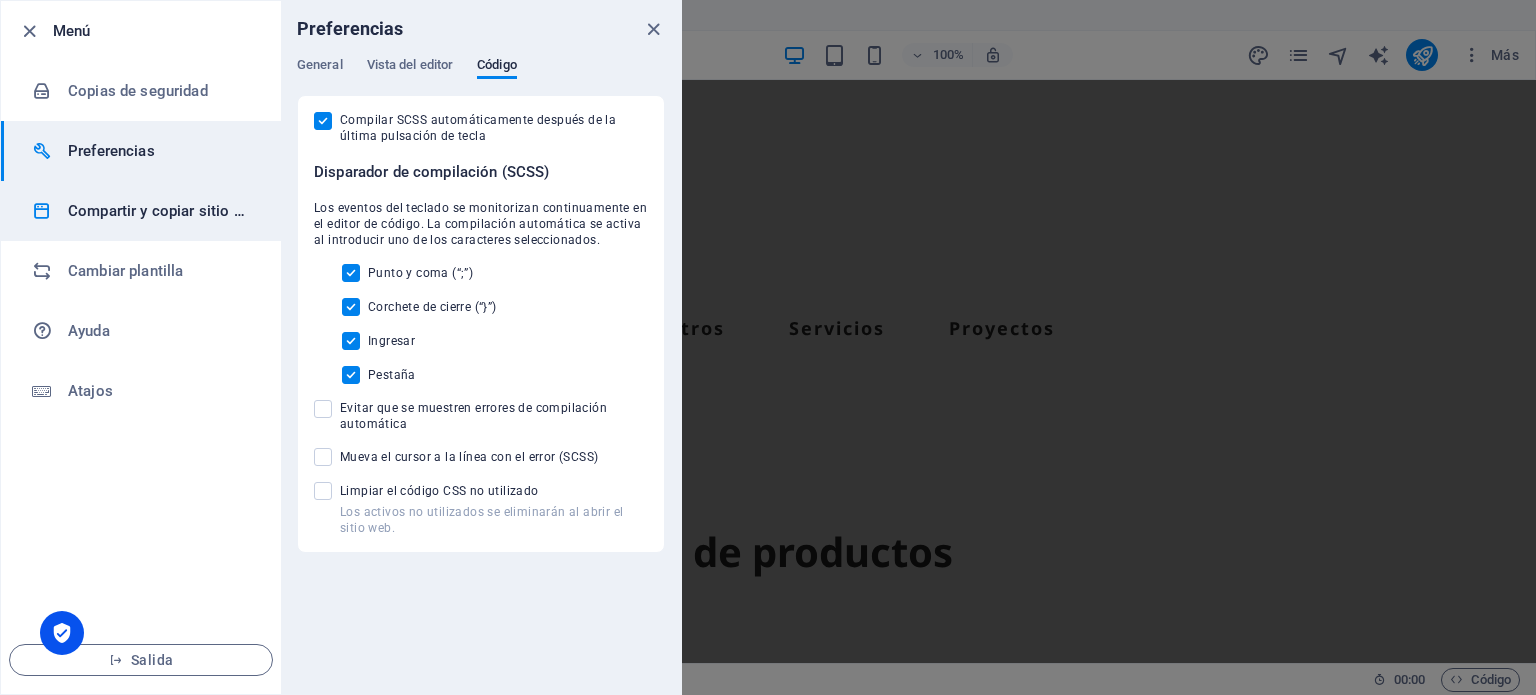 click on "Compartir y copiar sitio web" at bounding box center (164, 211) 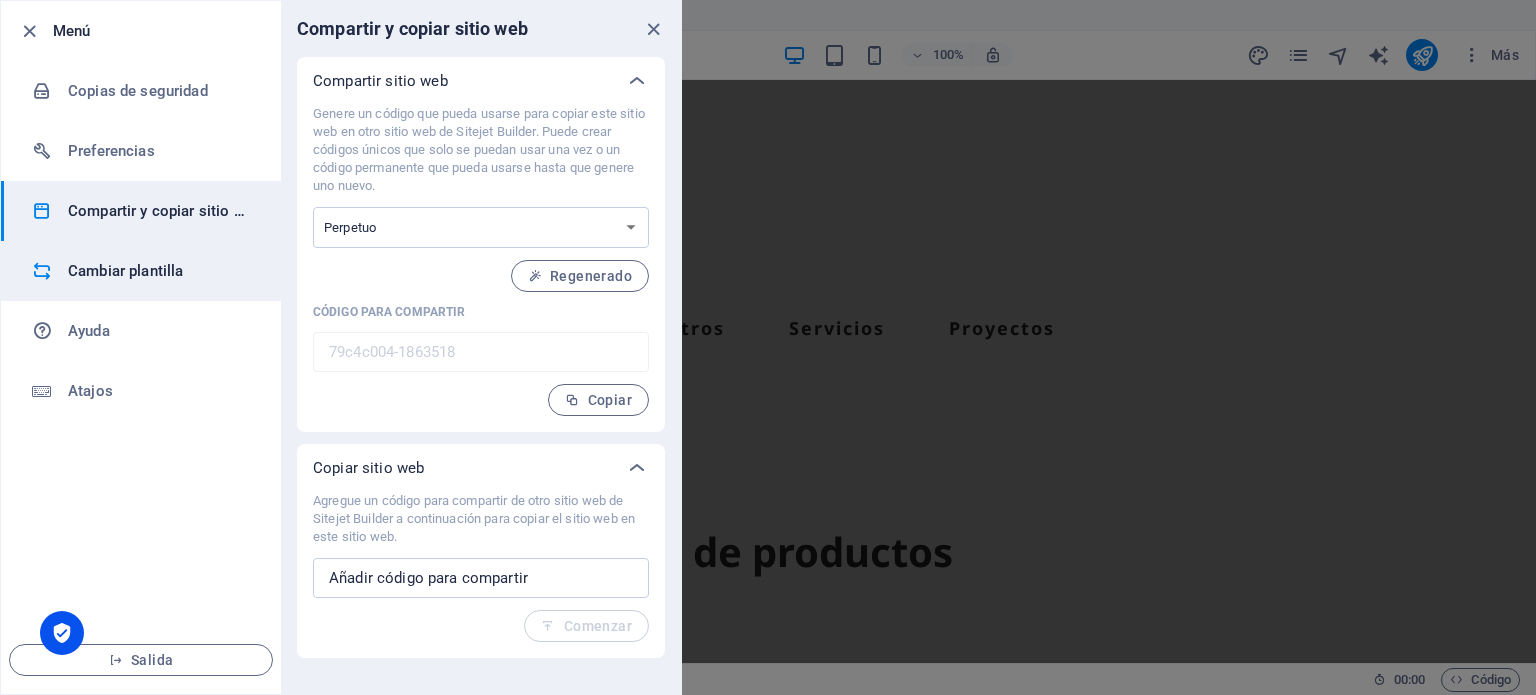 click on "Cambiar plantilla" at bounding box center [125, 271] 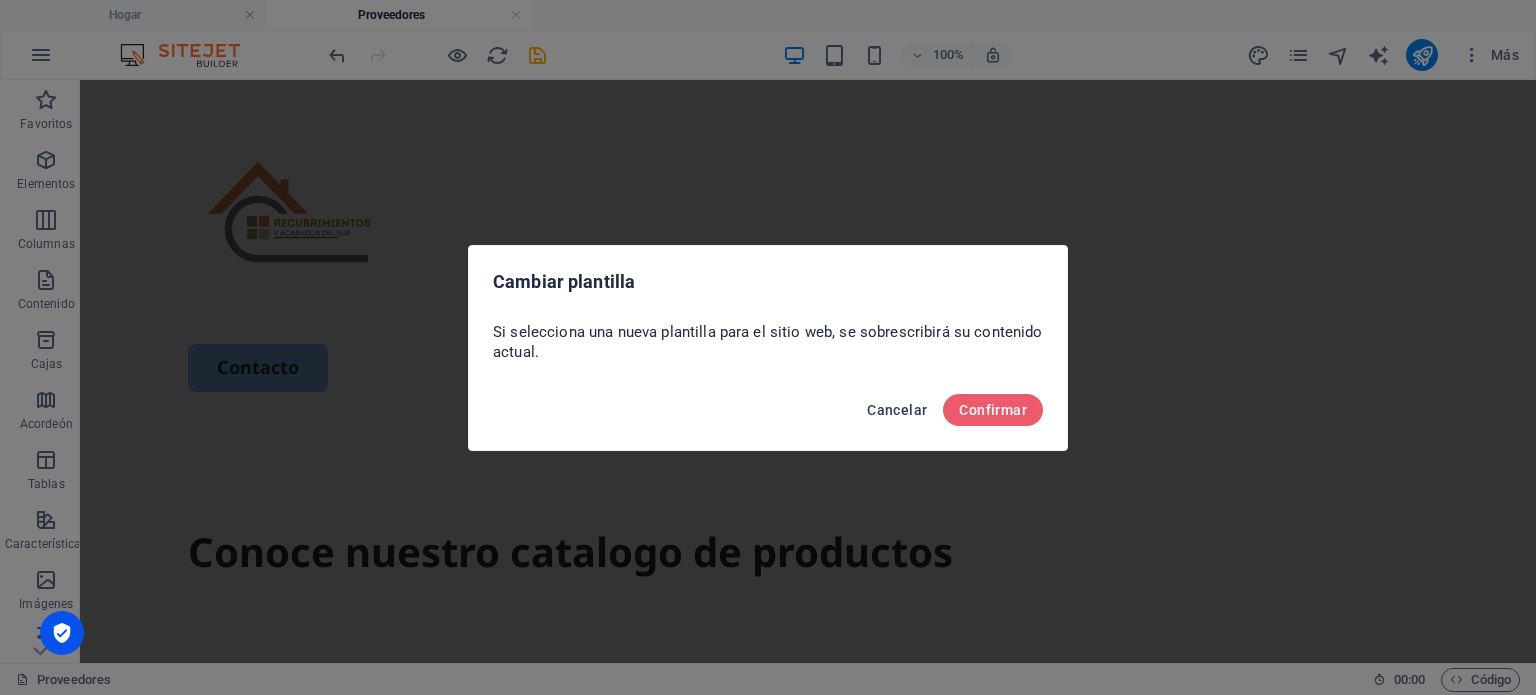 click on "Cancelar" at bounding box center (897, 410) 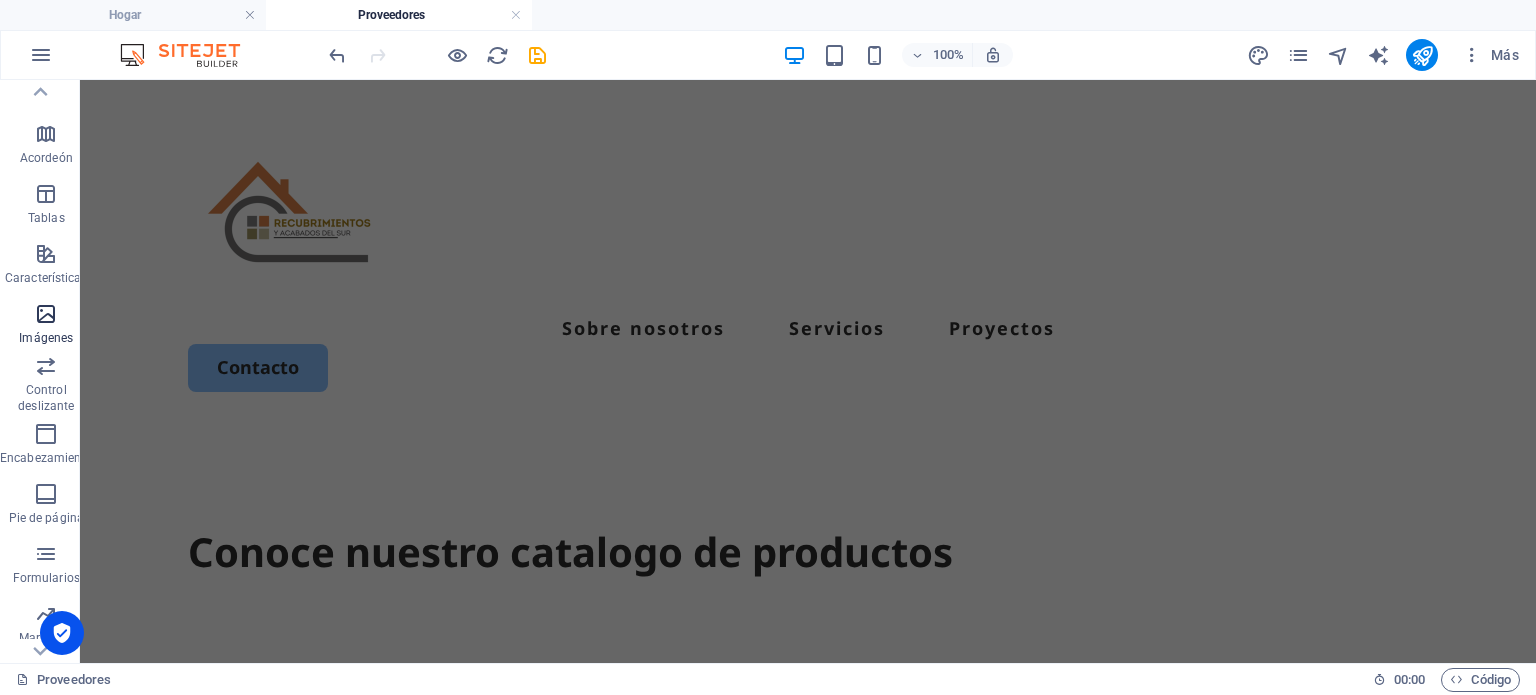 scroll, scrollTop: 316, scrollLeft: 0, axis: vertical 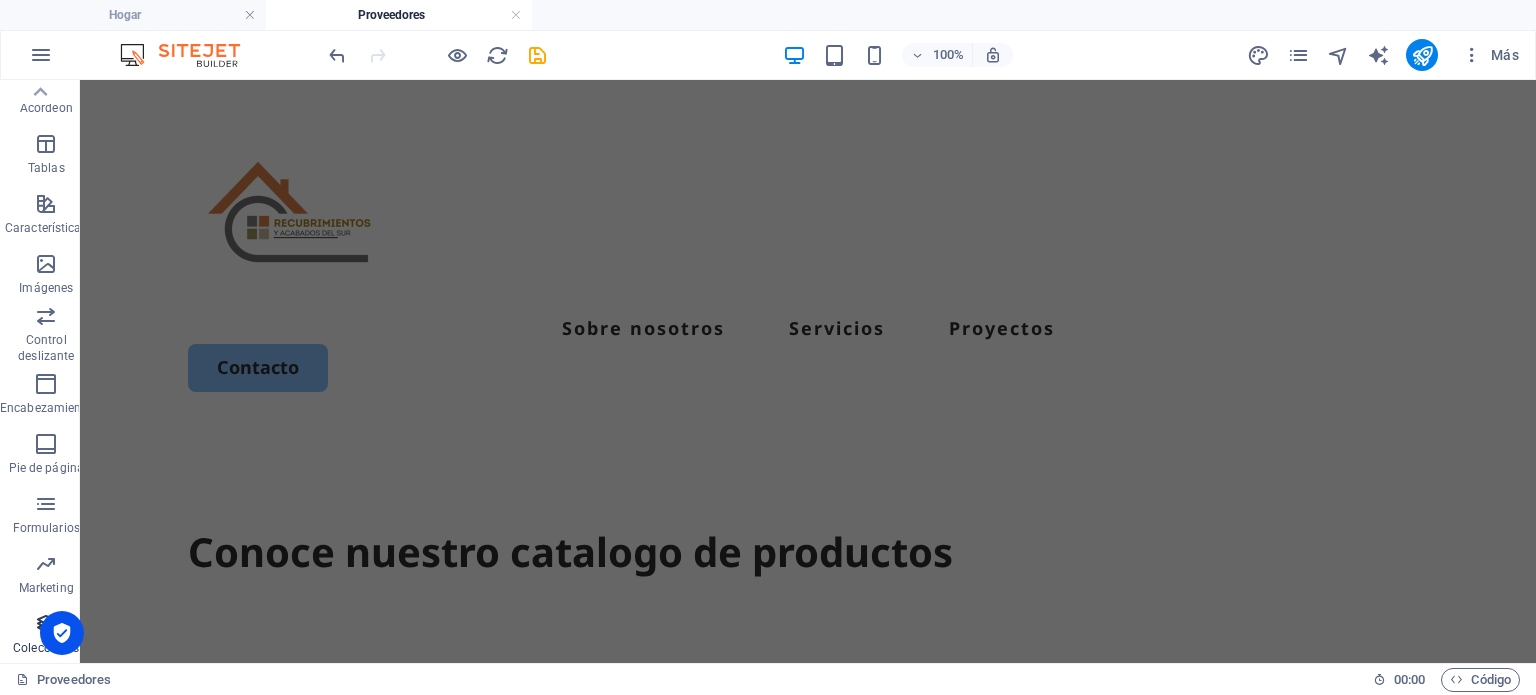 click at bounding box center (46, 624) 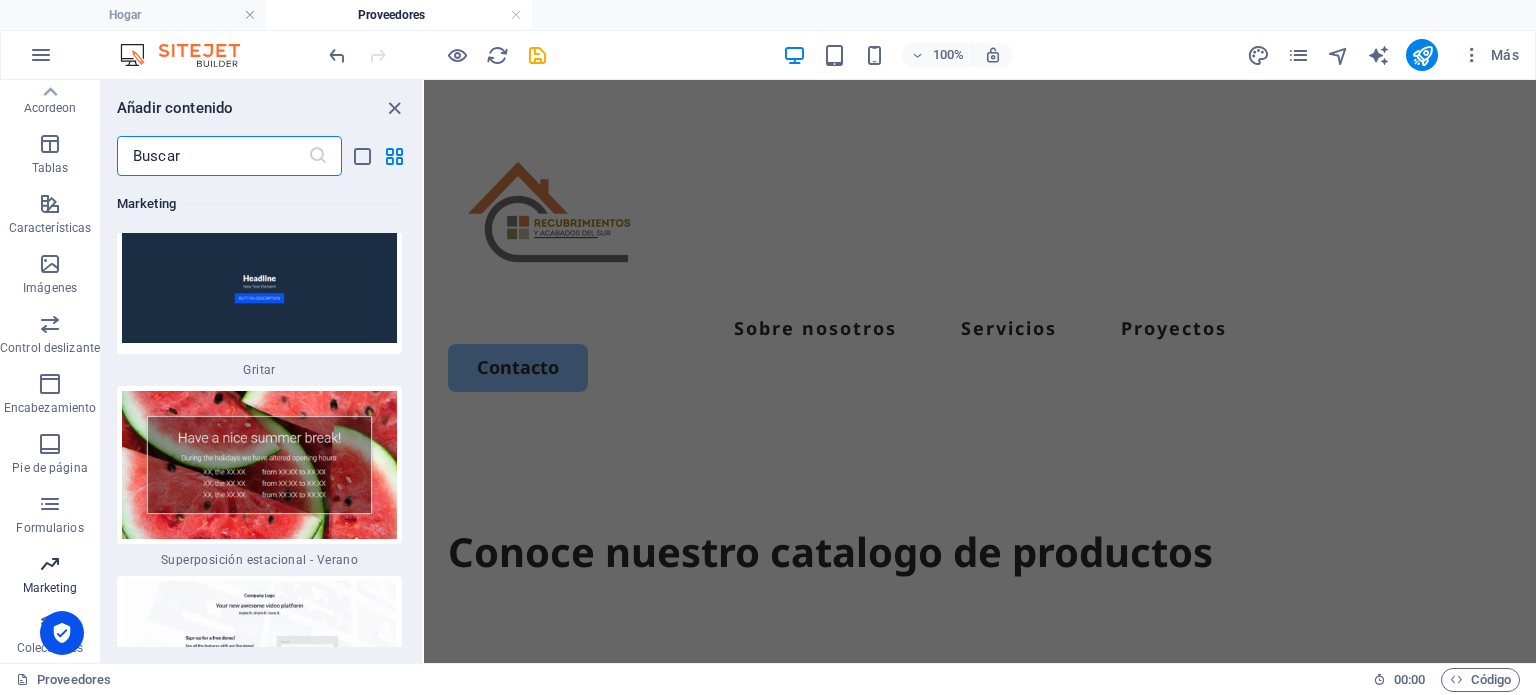 scroll, scrollTop: 36635, scrollLeft: 0, axis: vertical 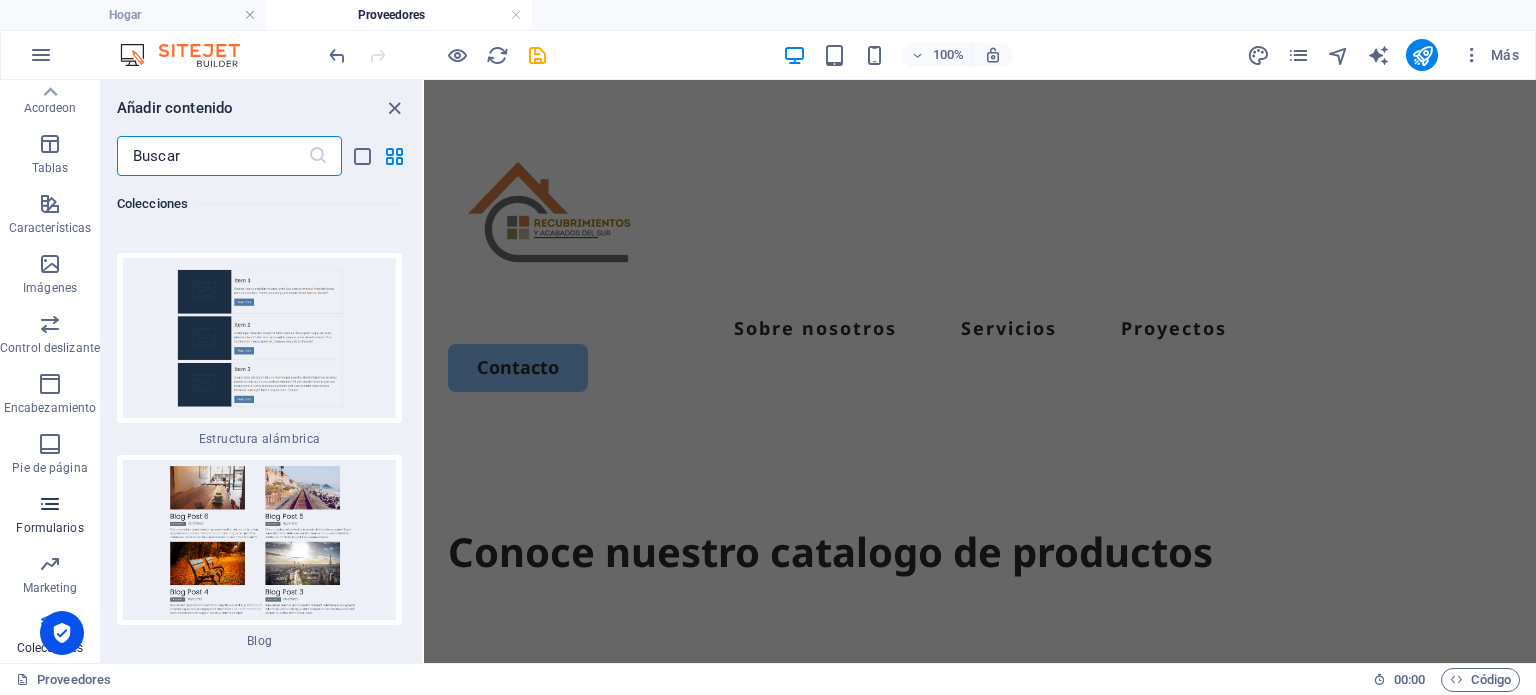 click at bounding box center [50, 504] 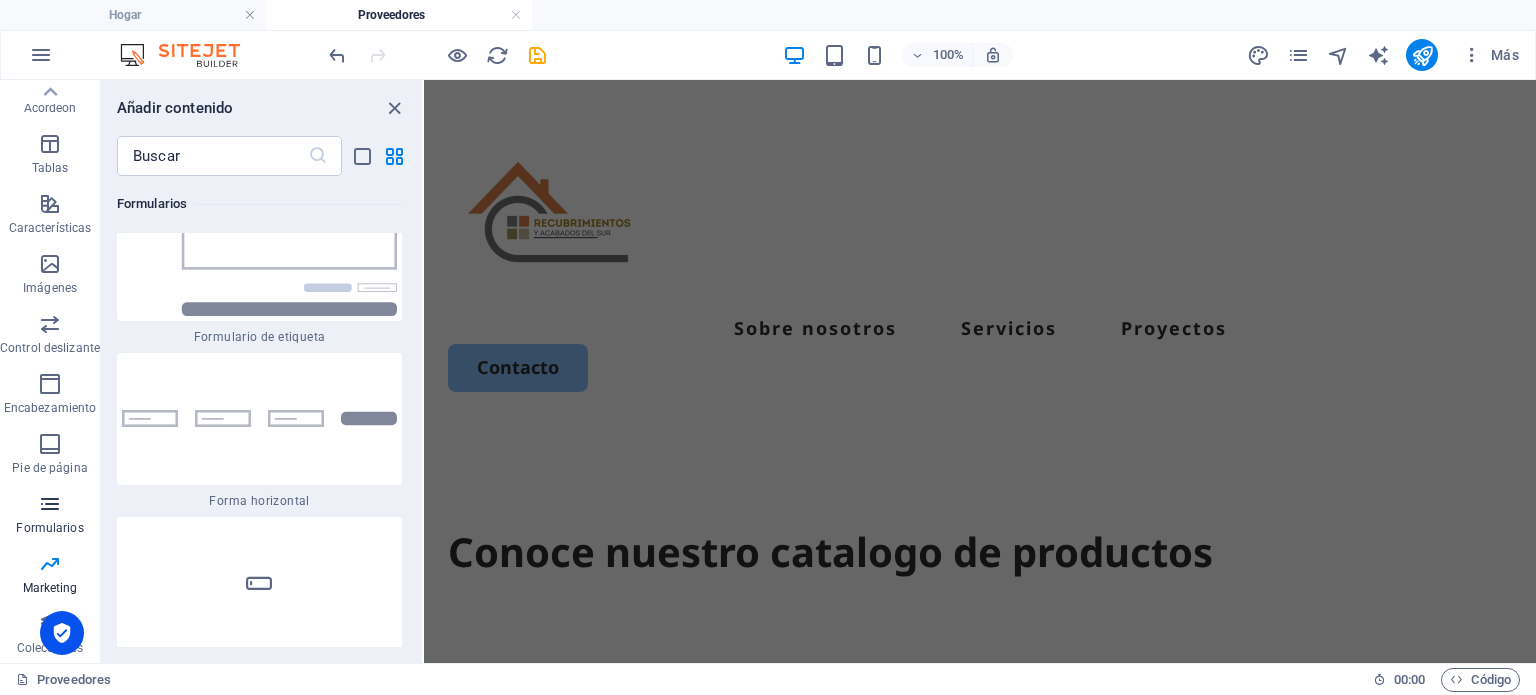 scroll, scrollTop: 29014, scrollLeft: 0, axis: vertical 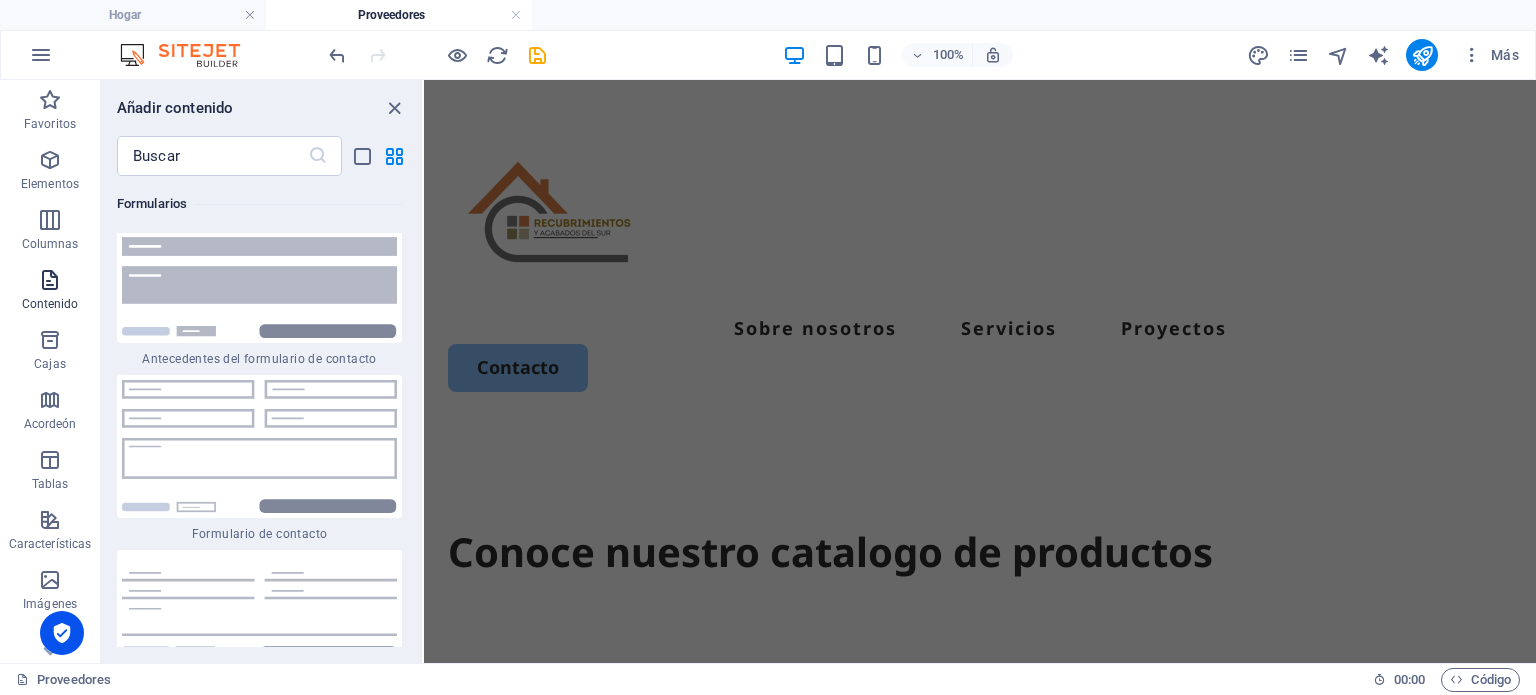 click on "Contenido" at bounding box center (50, 292) 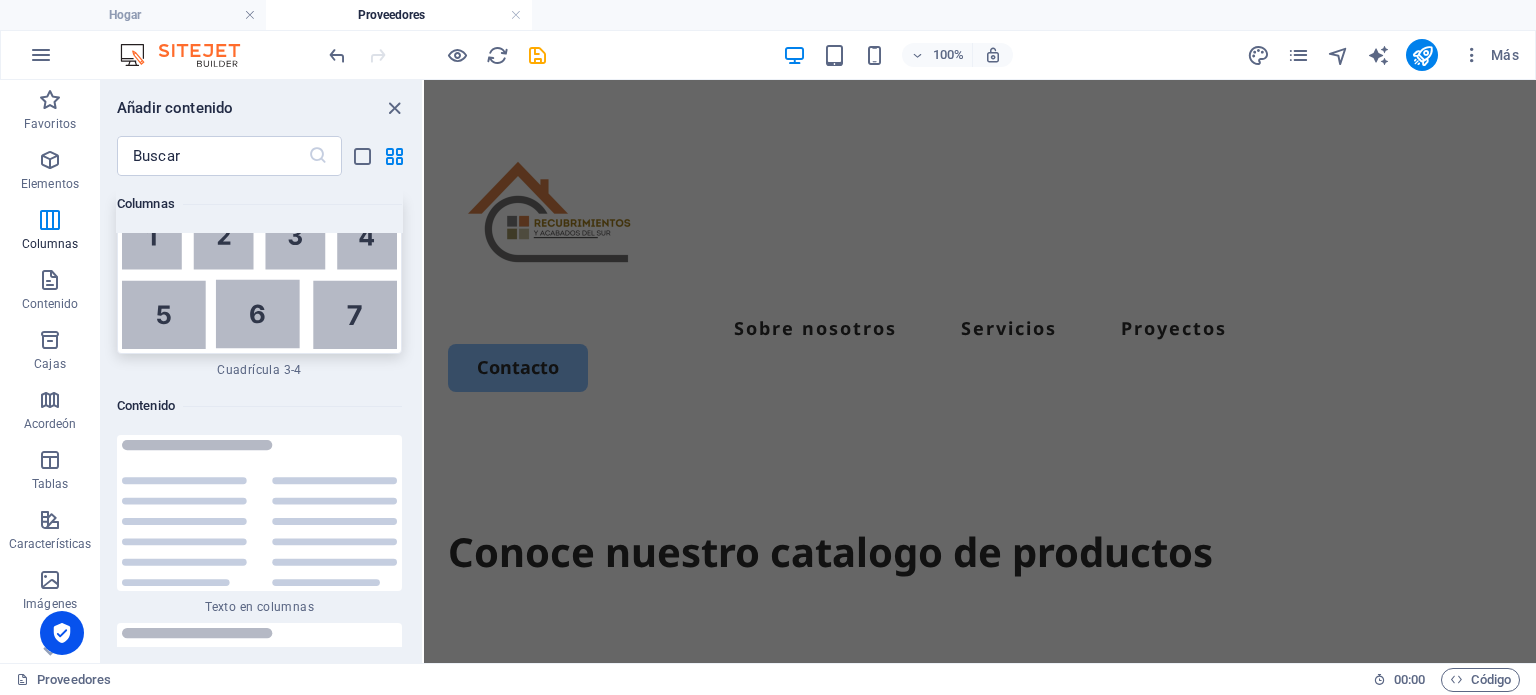 scroll, scrollTop: 6603, scrollLeft: 0, axis: vertical 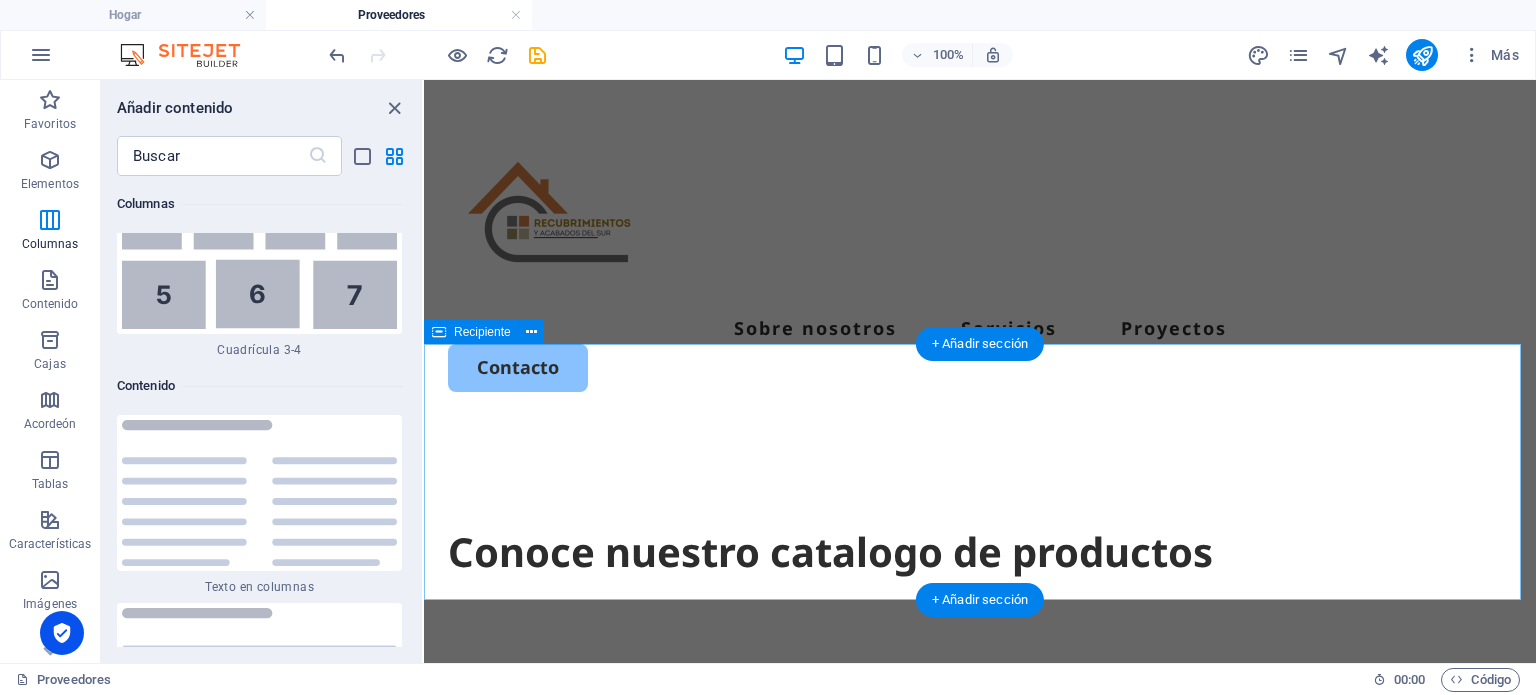 click on "Conoce nuestro catalogo de productos" at bounding box center [980, 552] 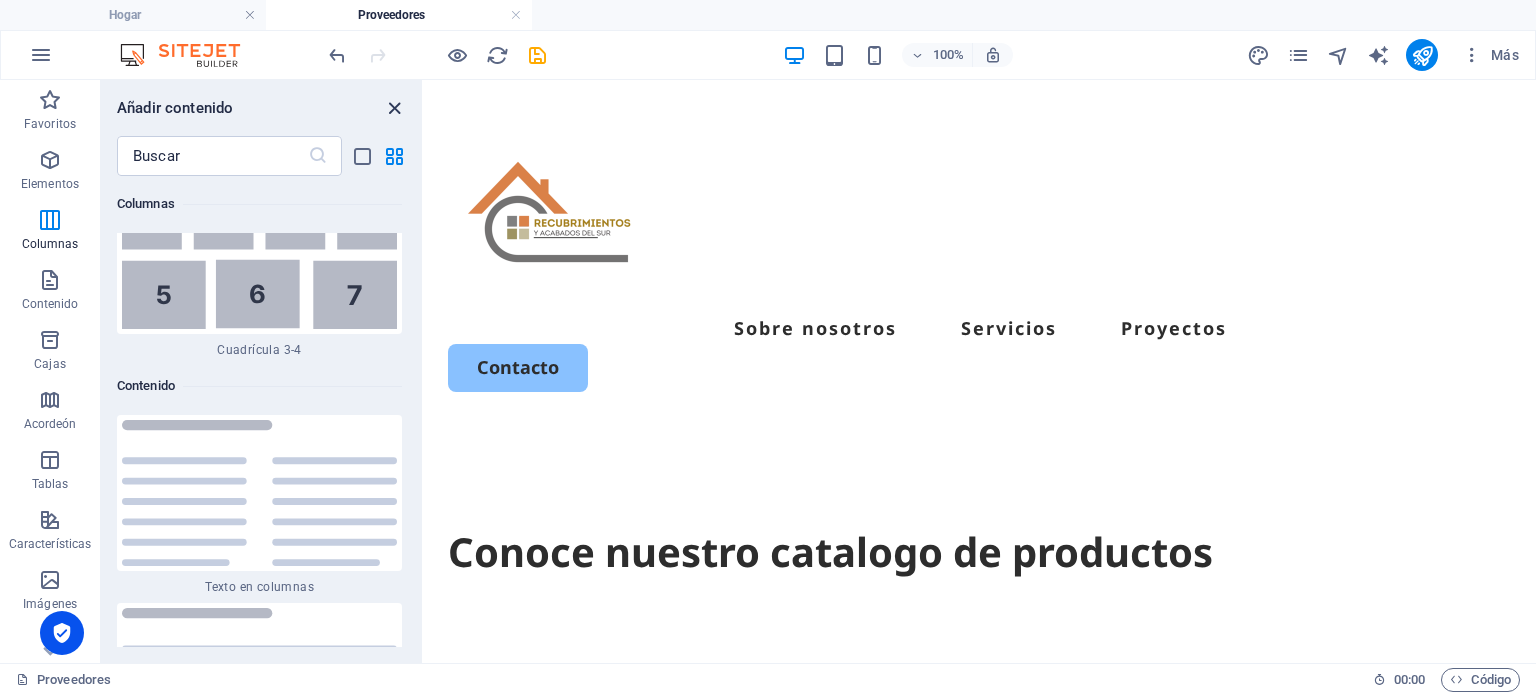 drag, startPoint x: 397, startPoint y: 103, endPoint x: 315, endPoint y: 23, distance: 114.56003 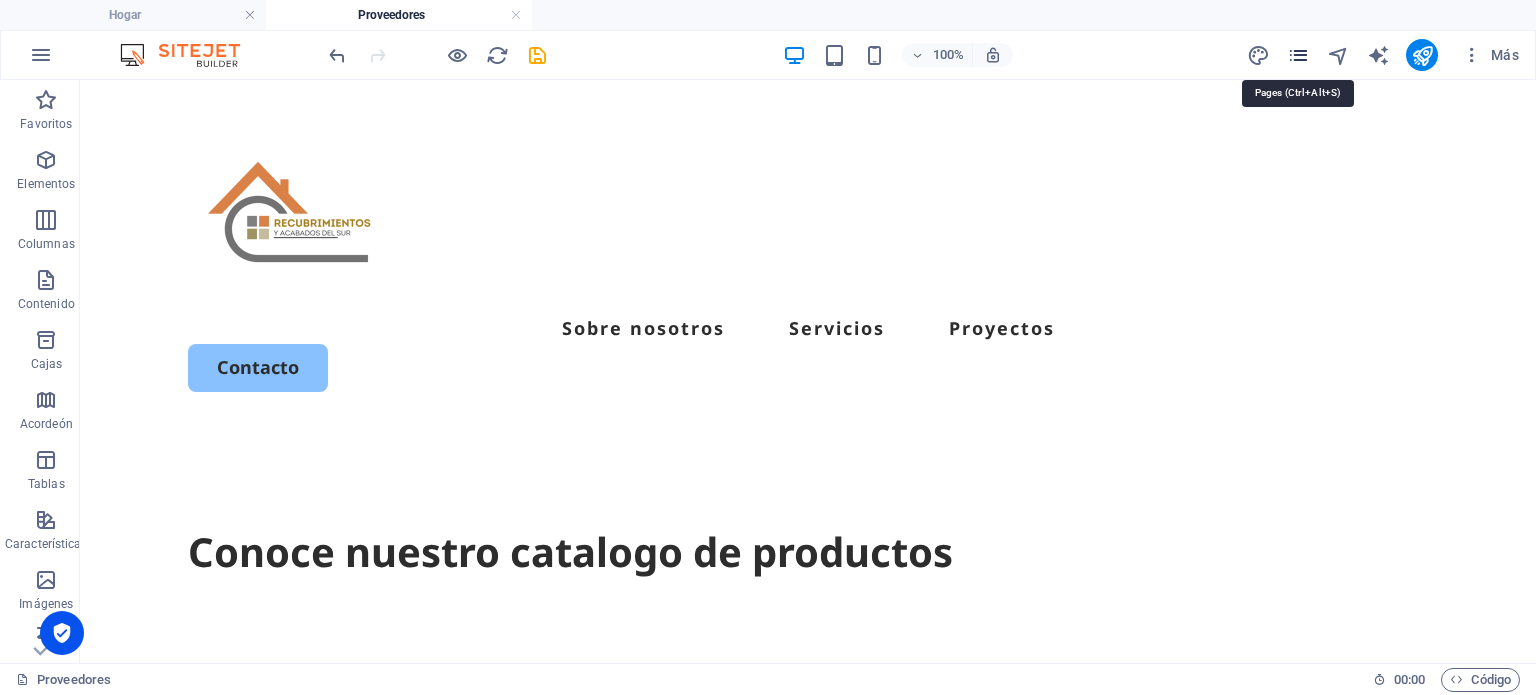 click at bounding box center (1298, 55) 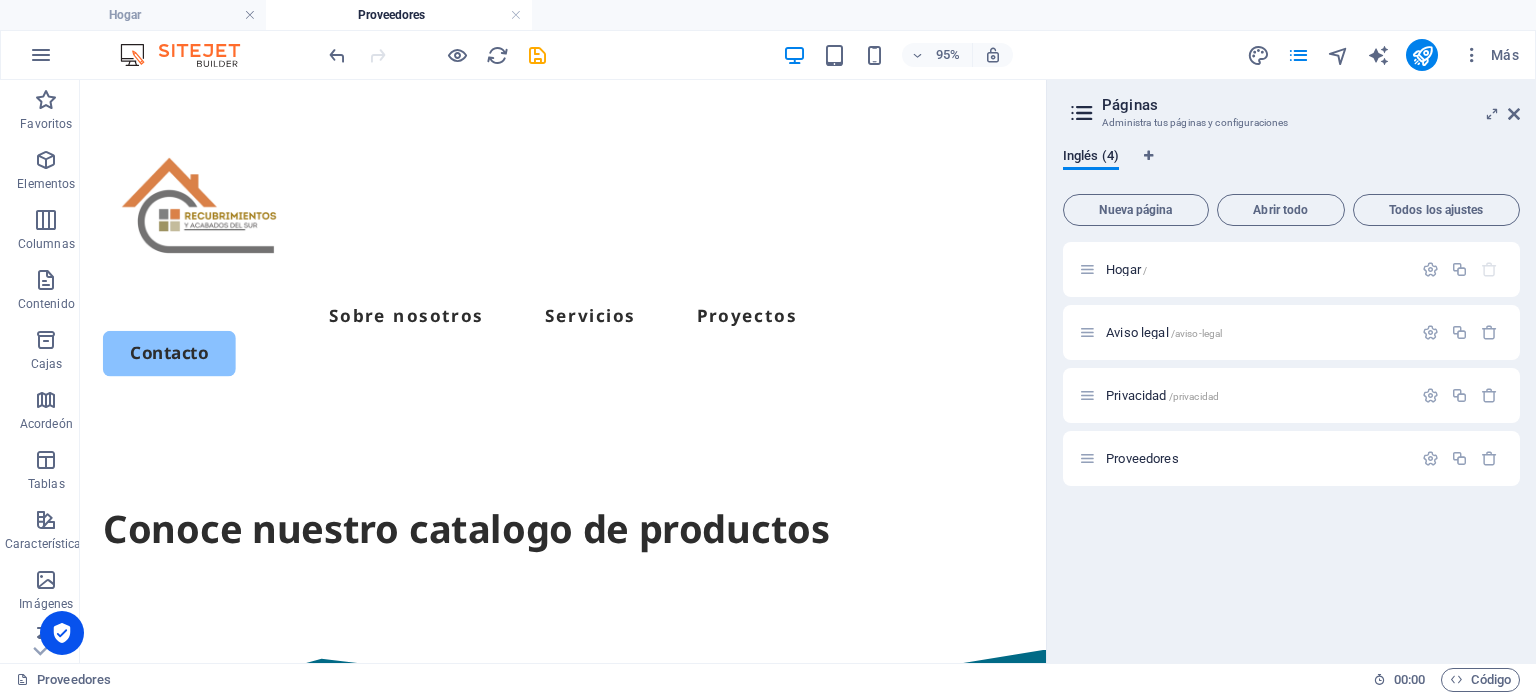 click on "Páginas Administra tus páginas y configuraciones" at bounding box center (1293, 106) 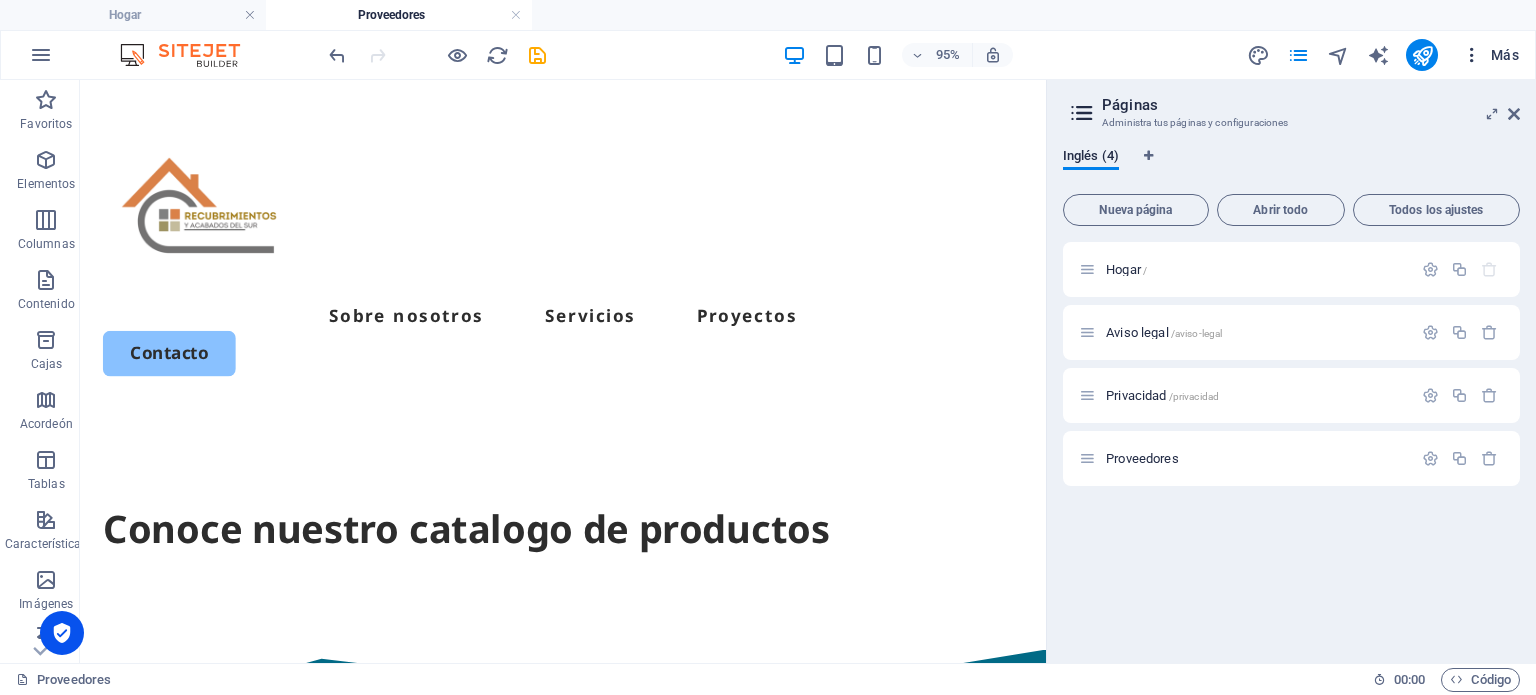 click at bounding box center [1472, 55] 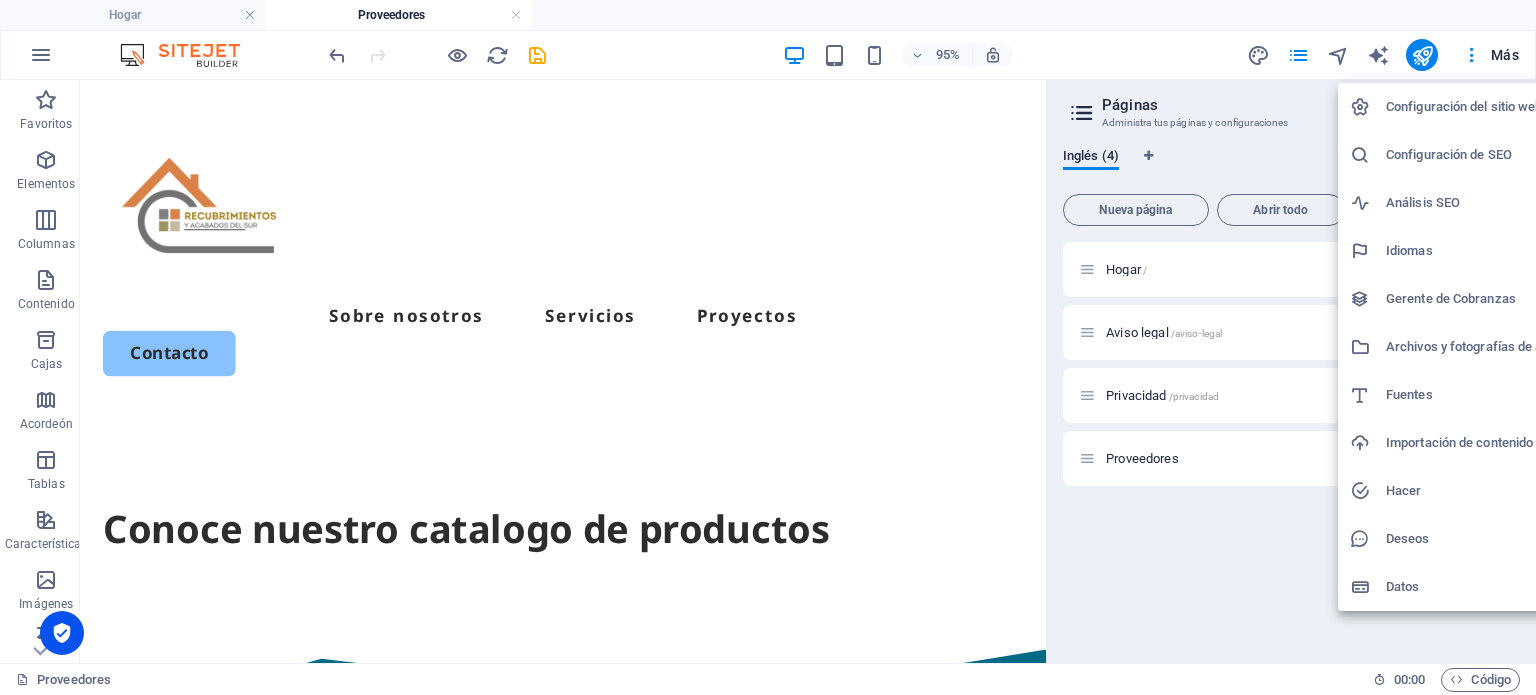 click at bounding box center [768, 347] 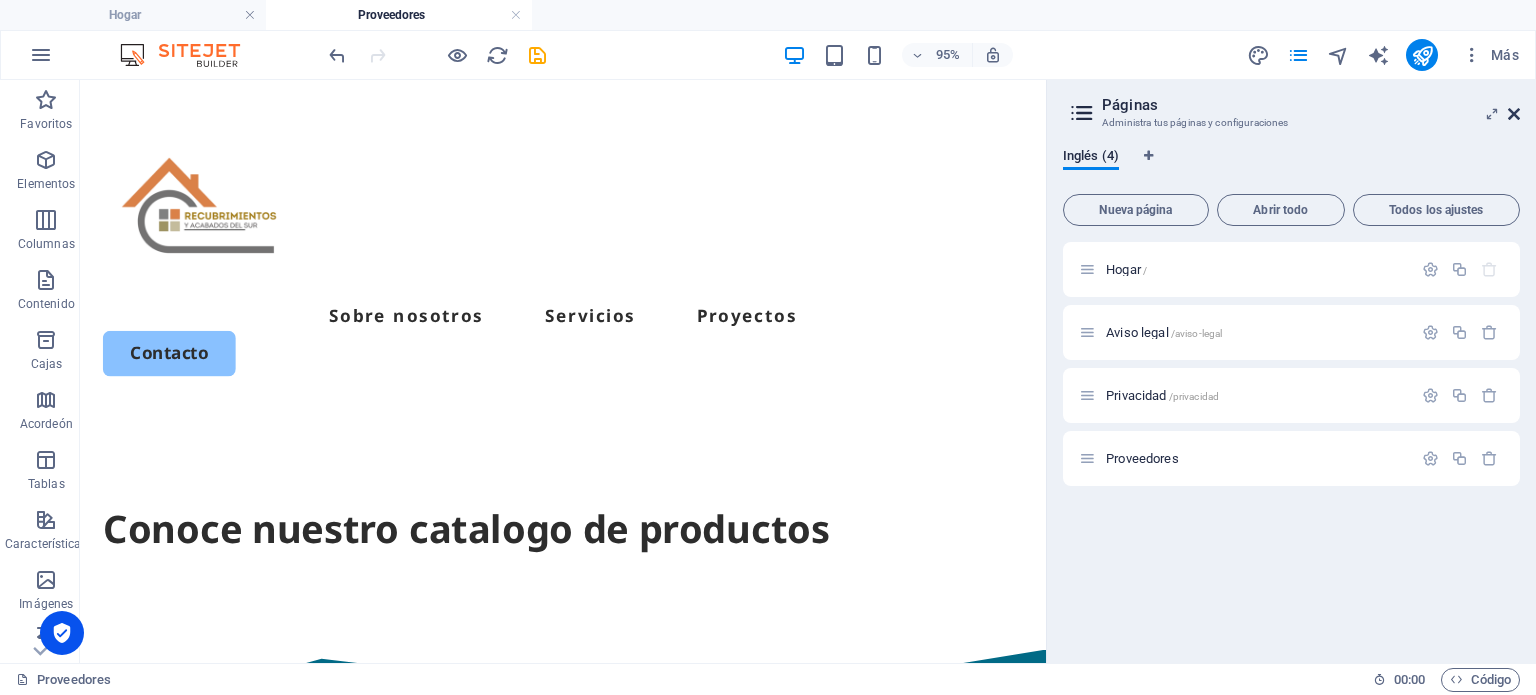 click at bounding box center (1514, 114) 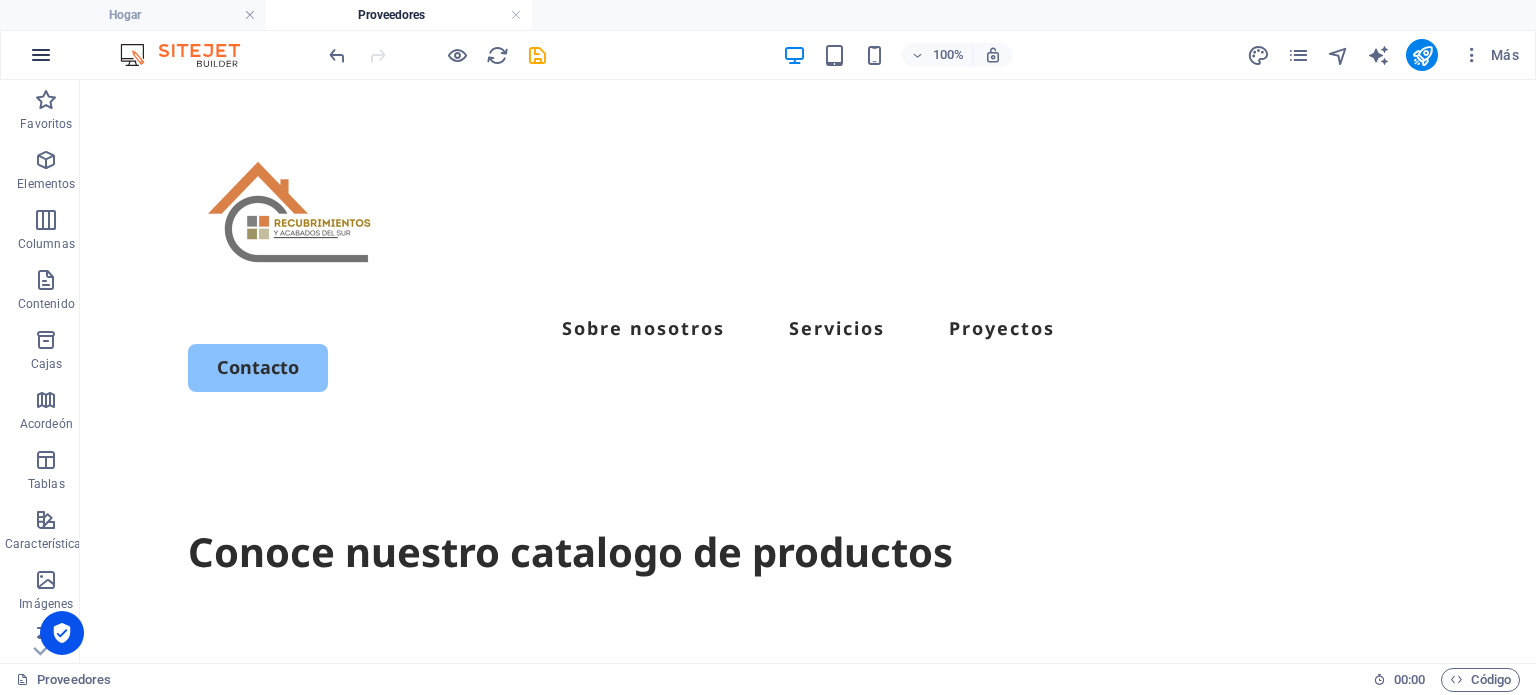 click at bounding box center [41, 55] 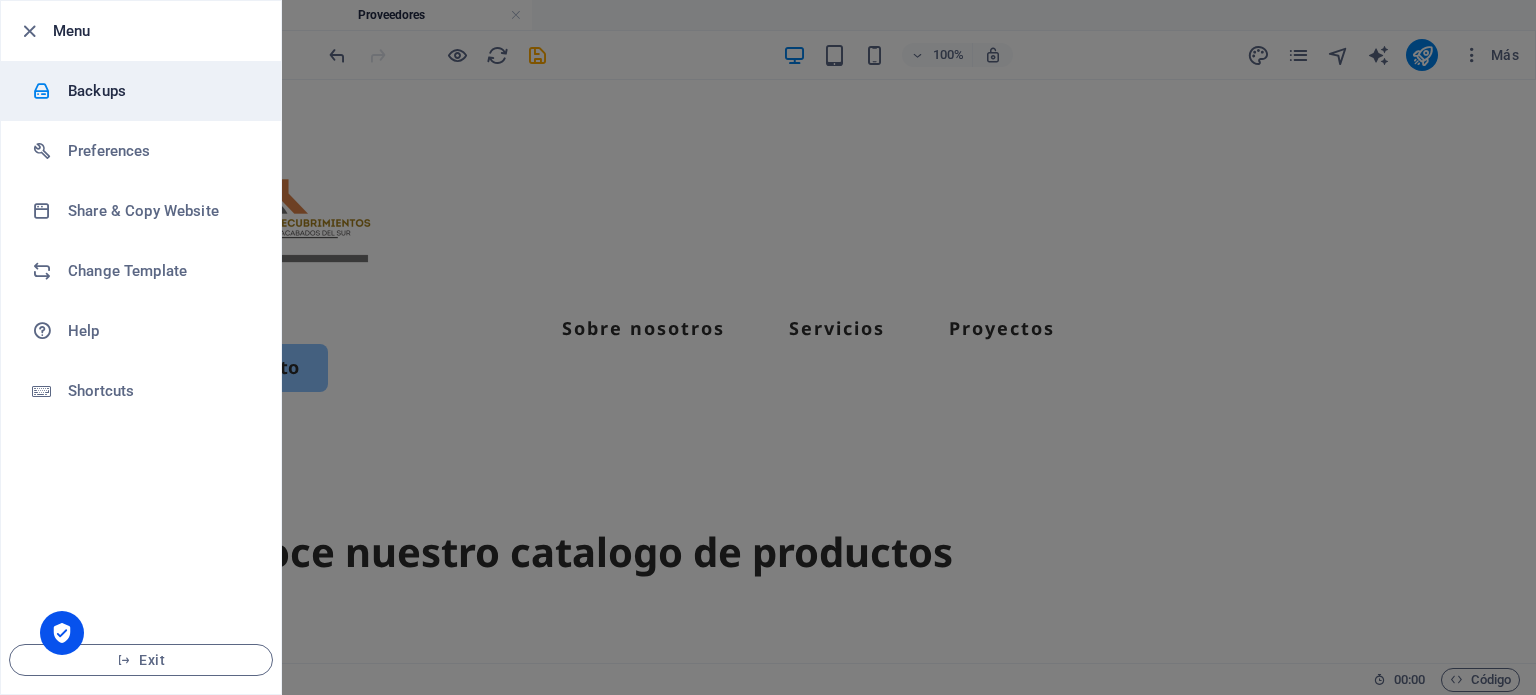 click on "Backups" at bounding box center (160, 91) 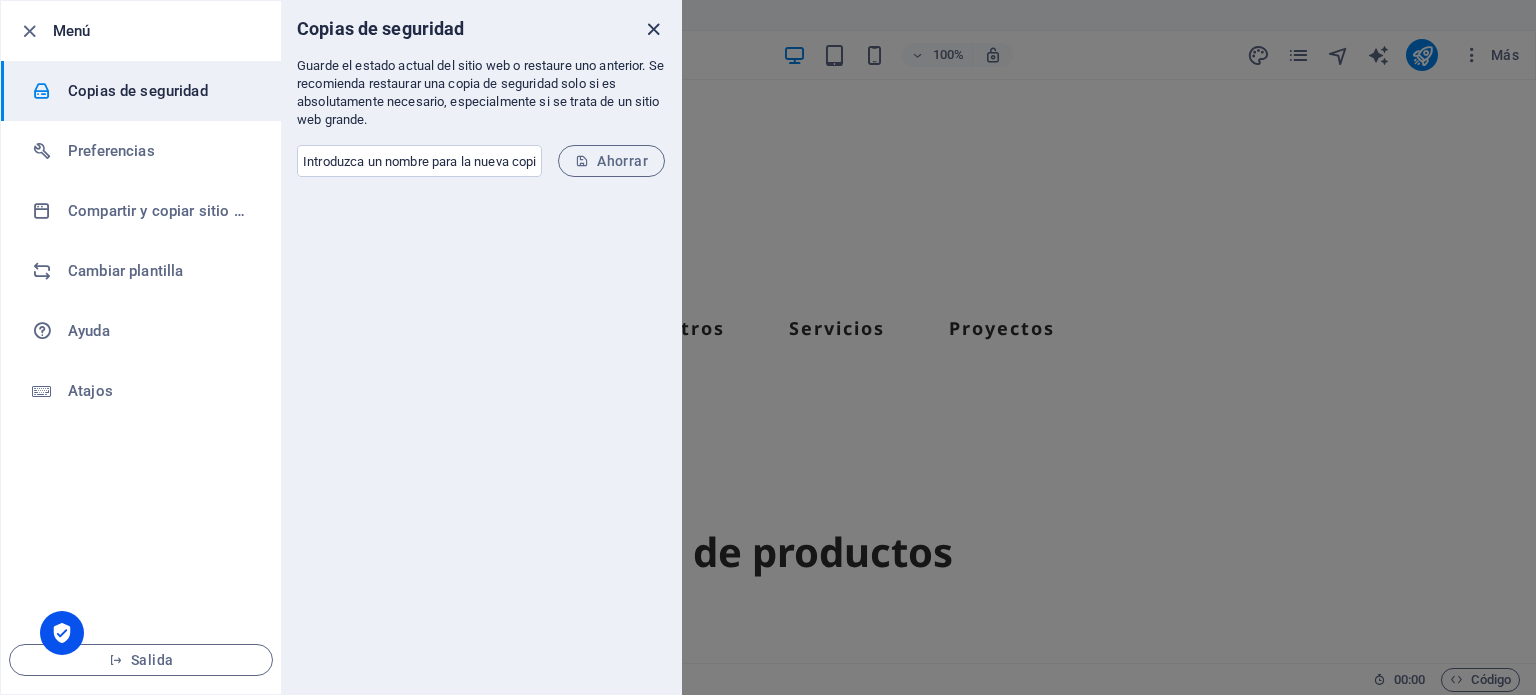 click at bounding box center [653, 29] 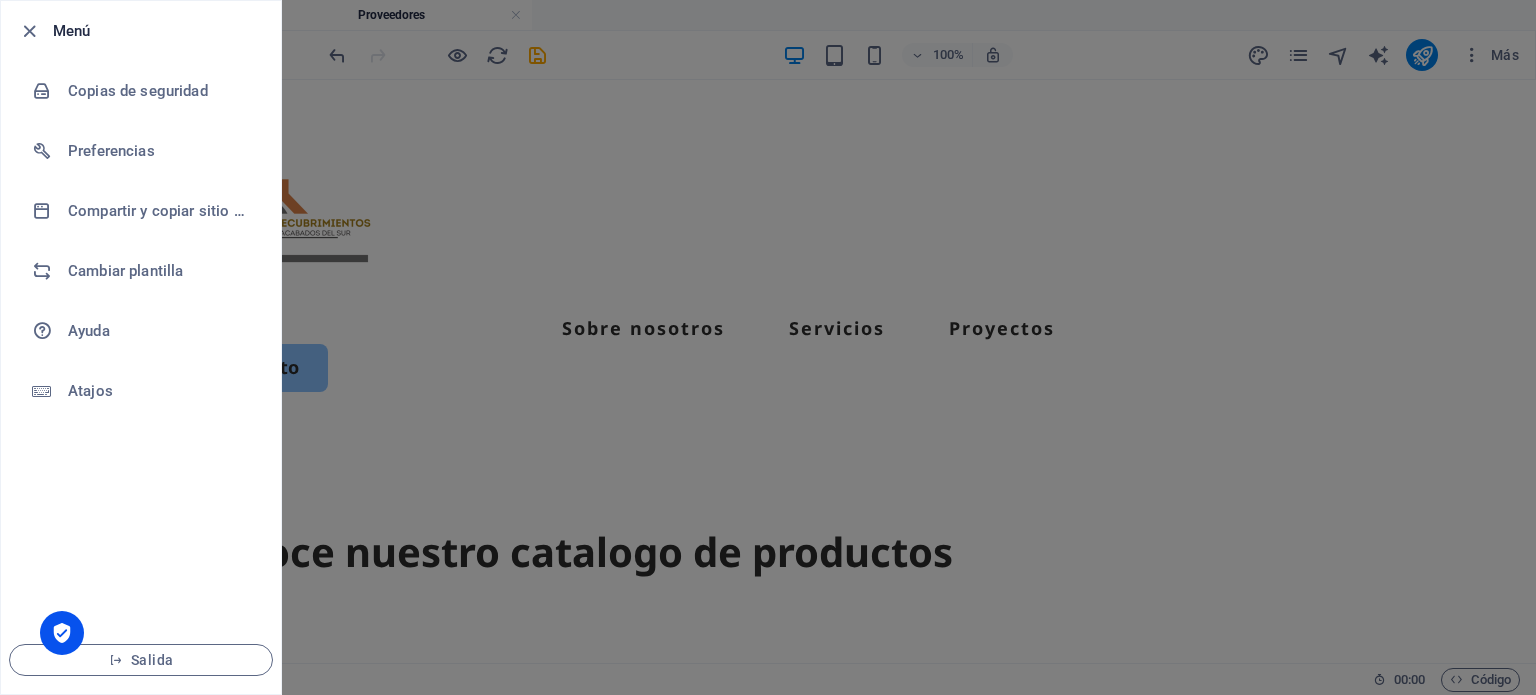 click at bounding box center (768, 347) 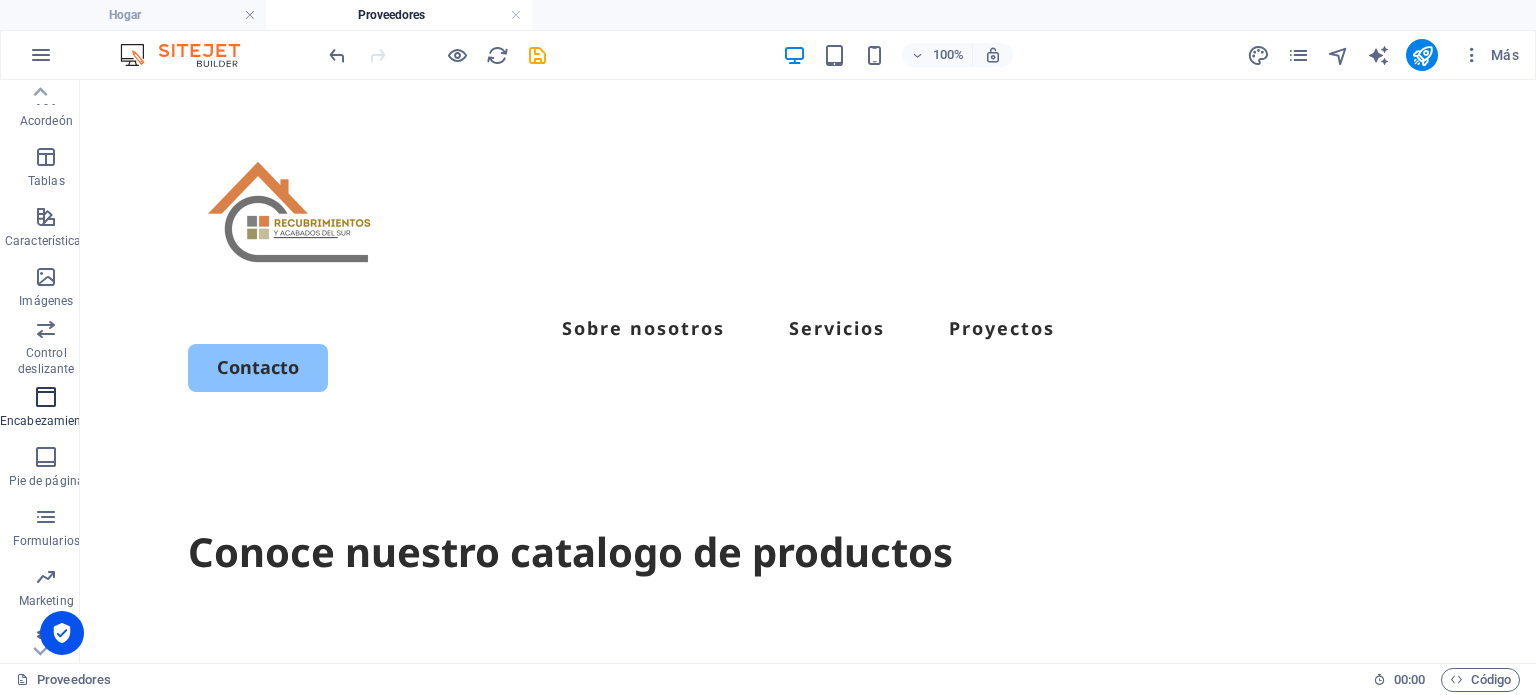 scroll, scrollTop: 316, scrollLeft: 0, axis: vertical 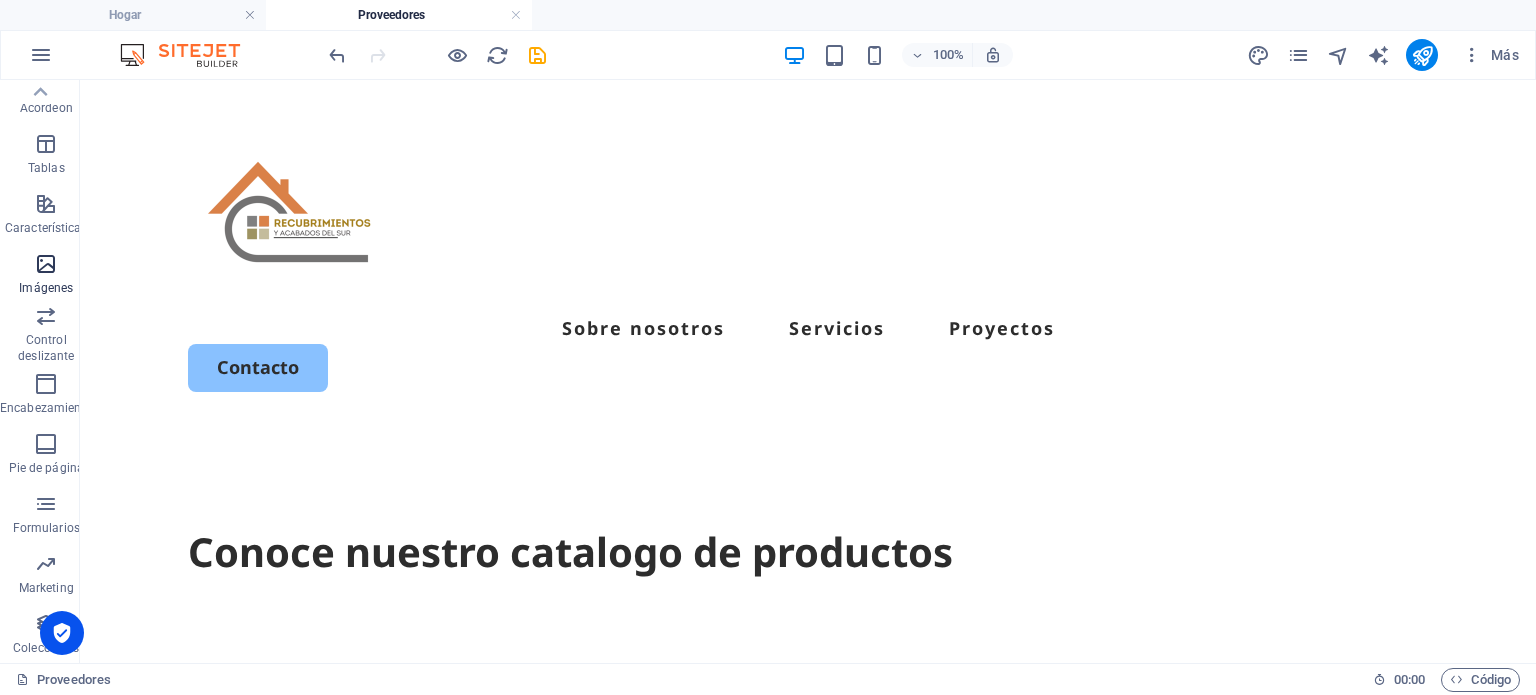 click at bounding box center (46, 264) 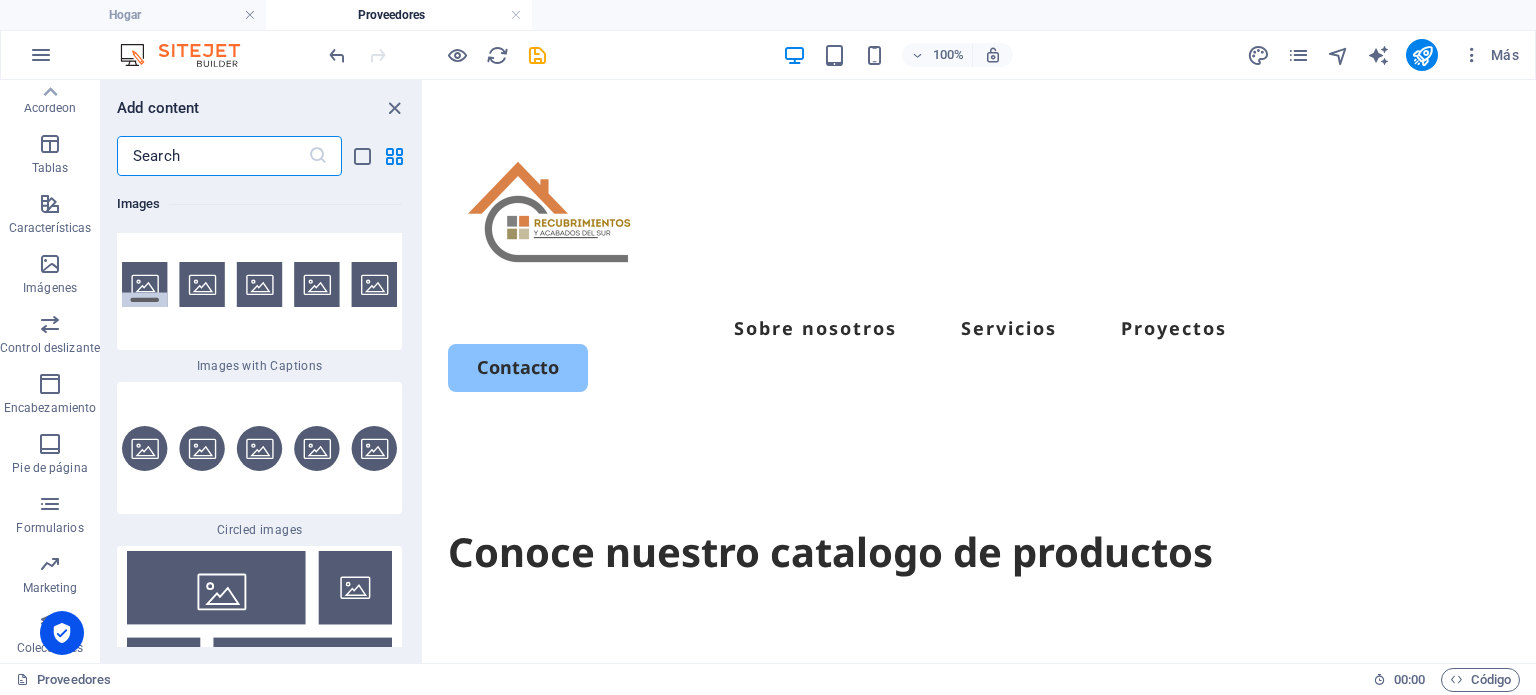 scroll, scrollTop: 19920, scrollLeft: 0, axis: vertical 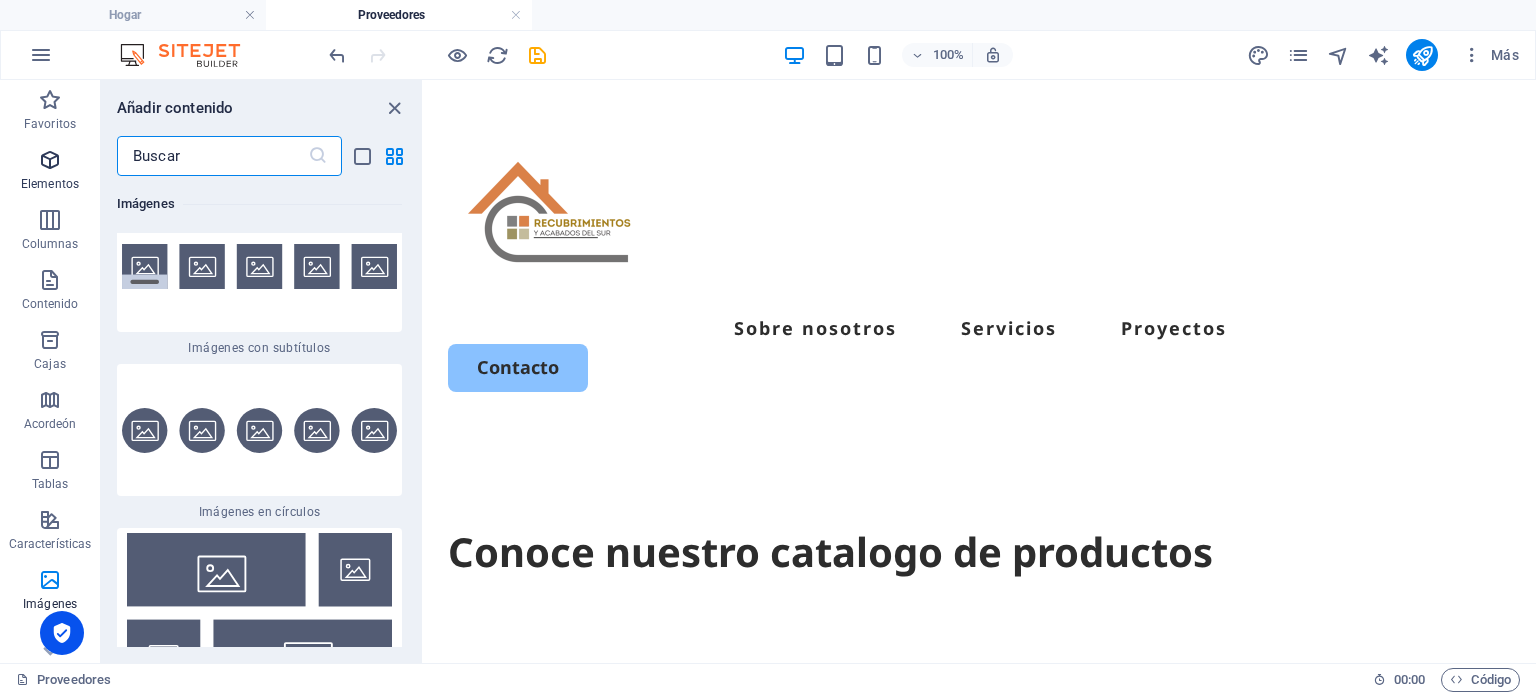 click on "Elementos" at bounding box center [50, 172] 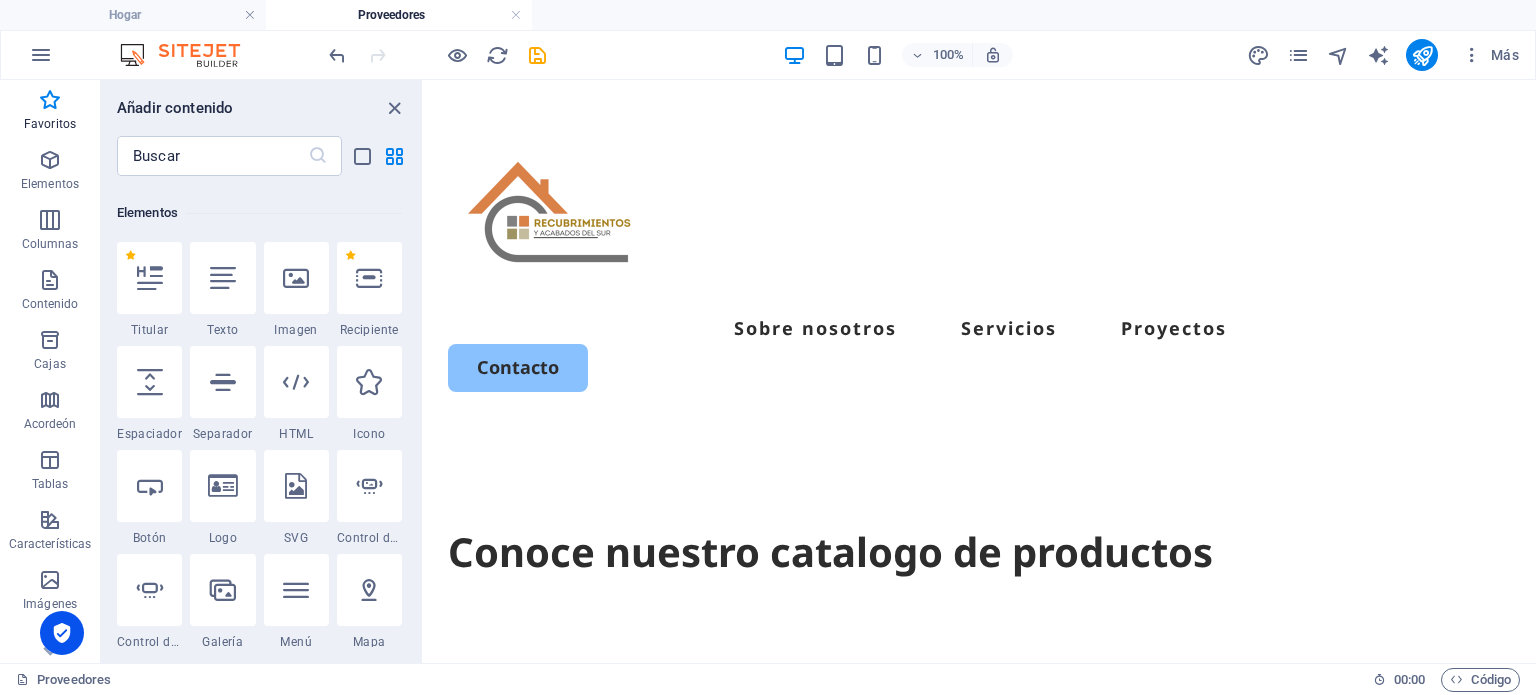 scroll, scrollTop: 110, scrollLeft: 0, axis: vertical 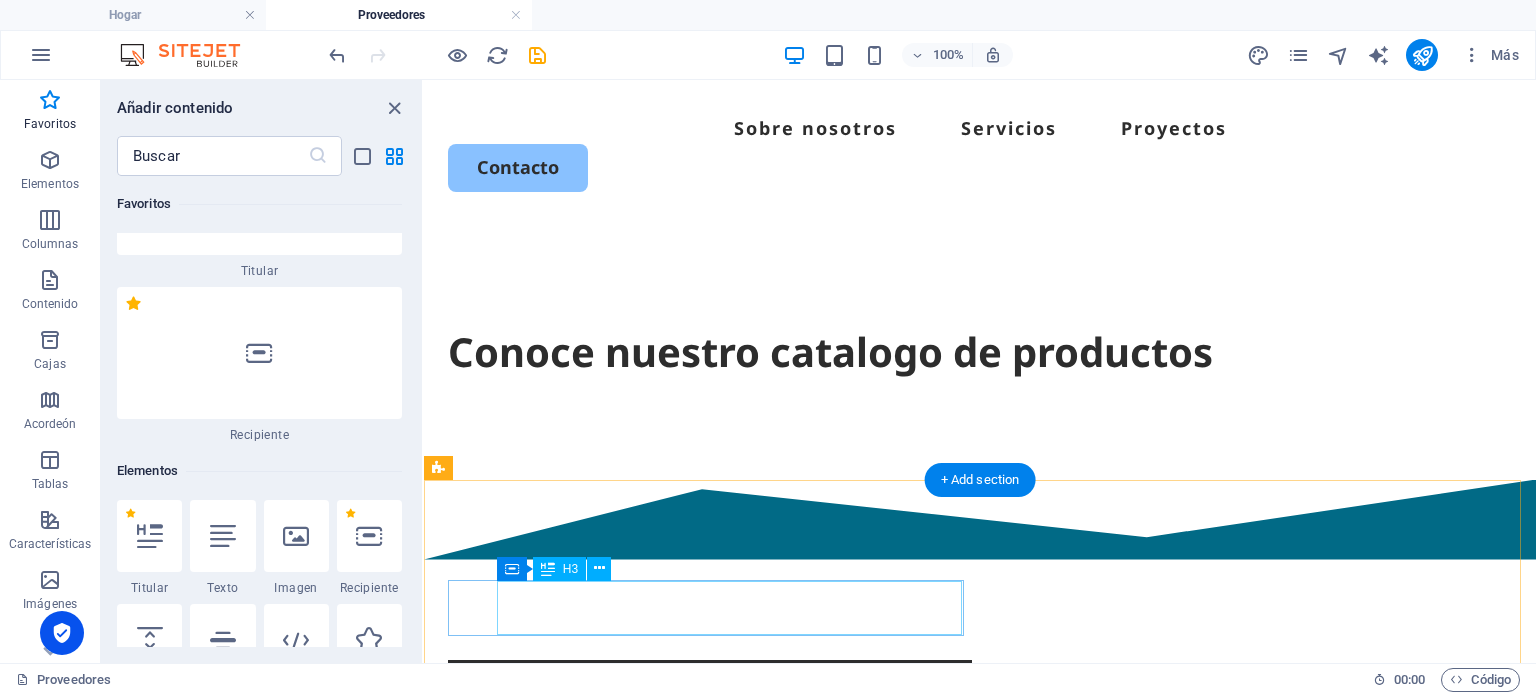 click on "Titular" at bounding box center (685, 736) 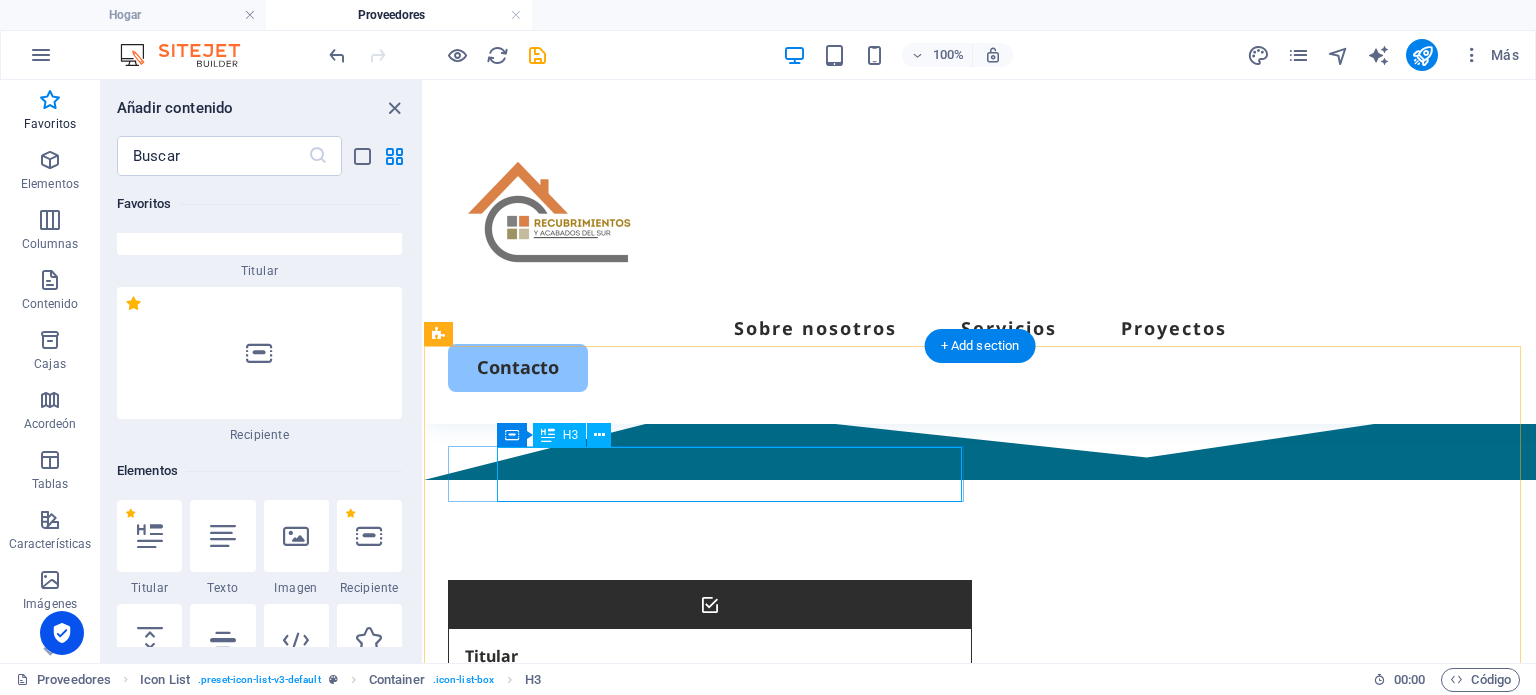 scroll, scrollTop: 333, scrollLeft: 0, axis: vertical 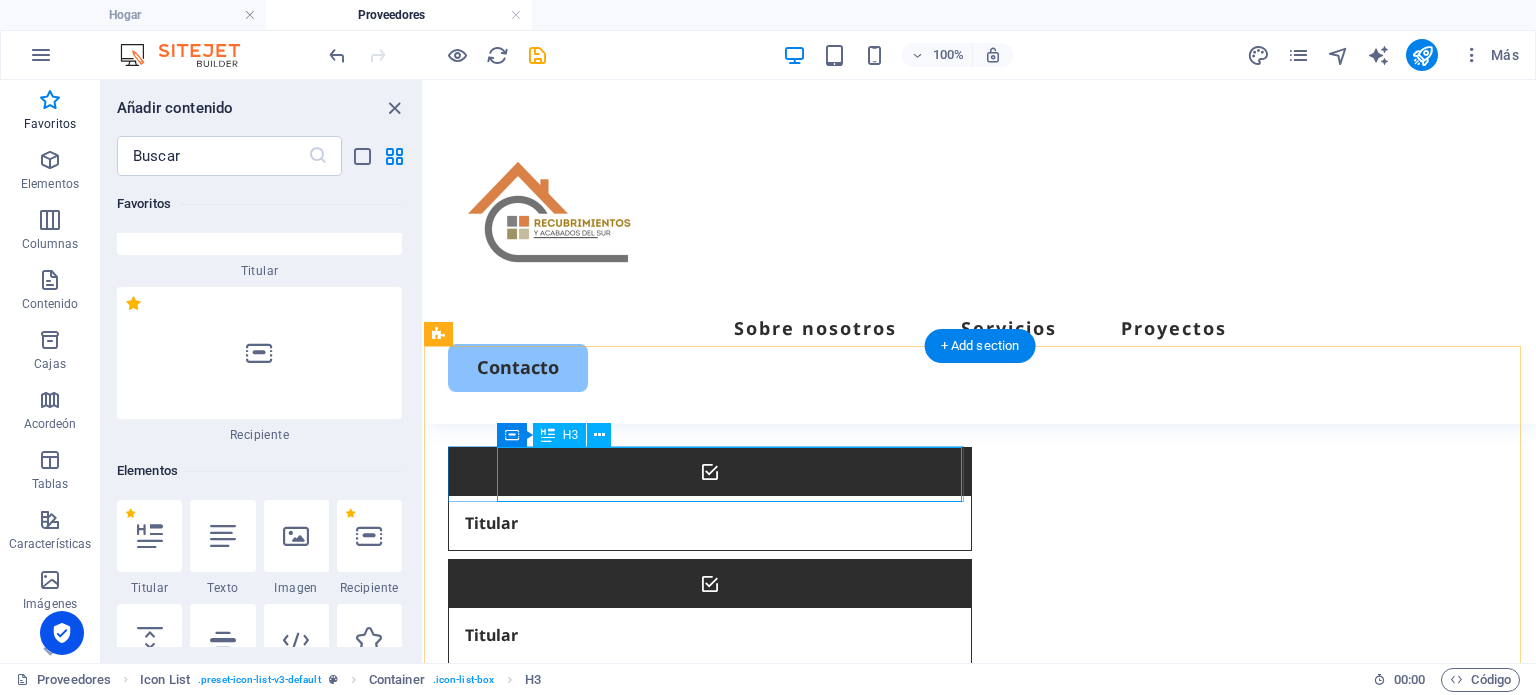 click on "Titular" at bounding box center (685, 523) 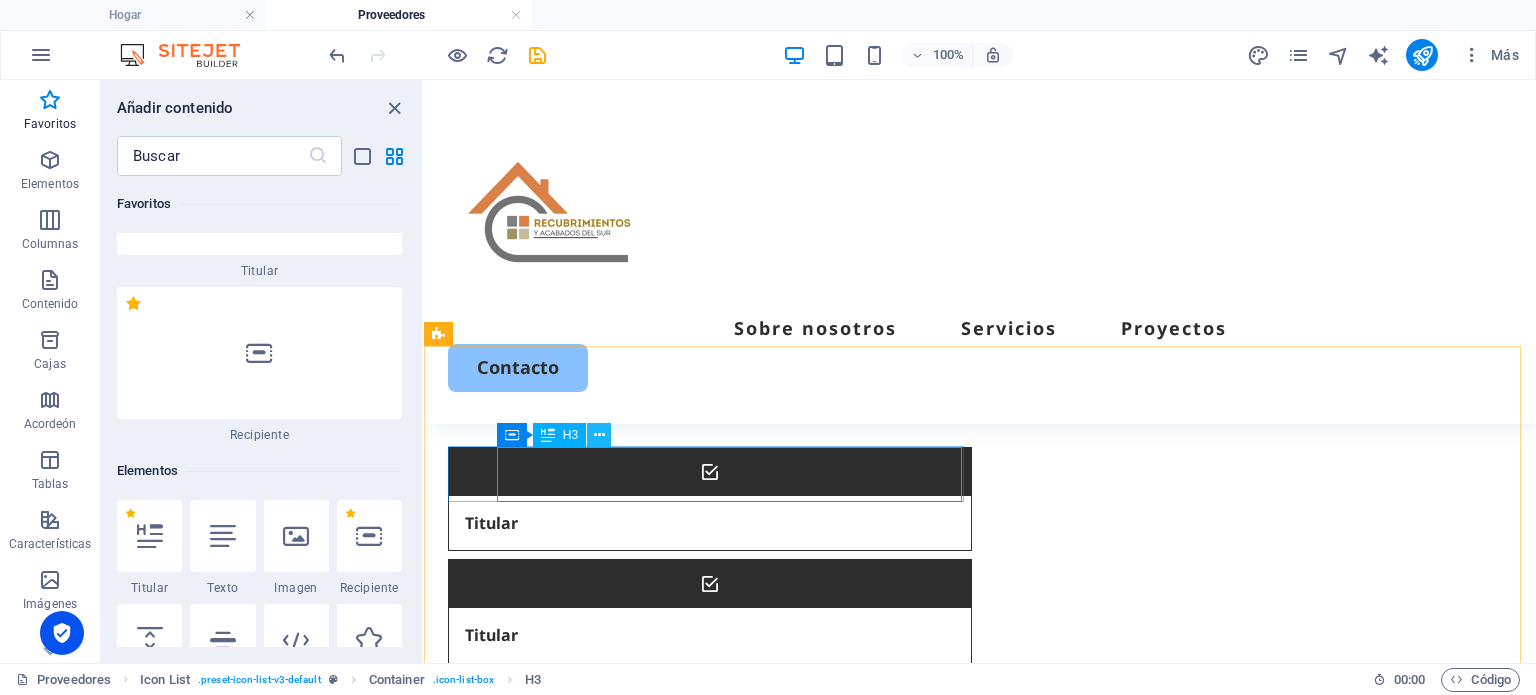 click at bounding box center (599, 435) 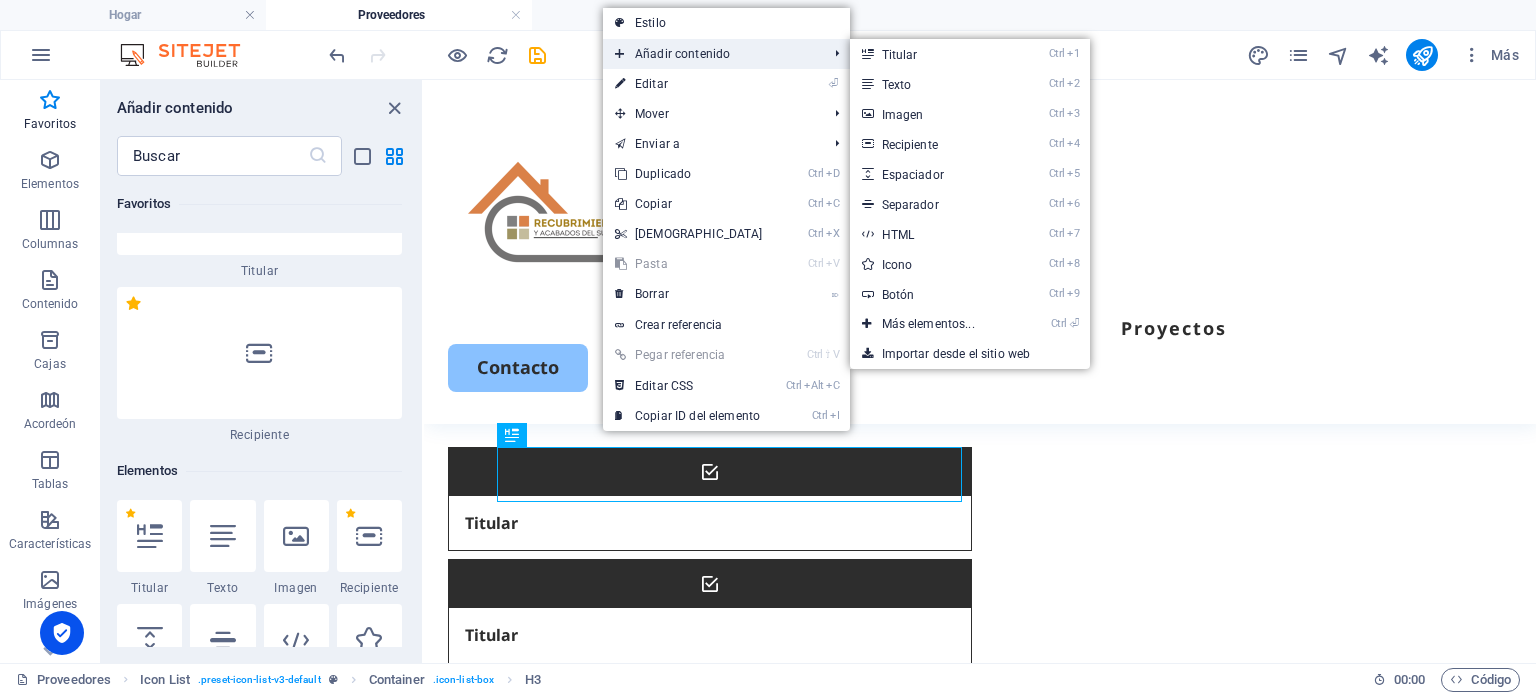 click on "Añadir contenido" at bounding box center (711, 54) 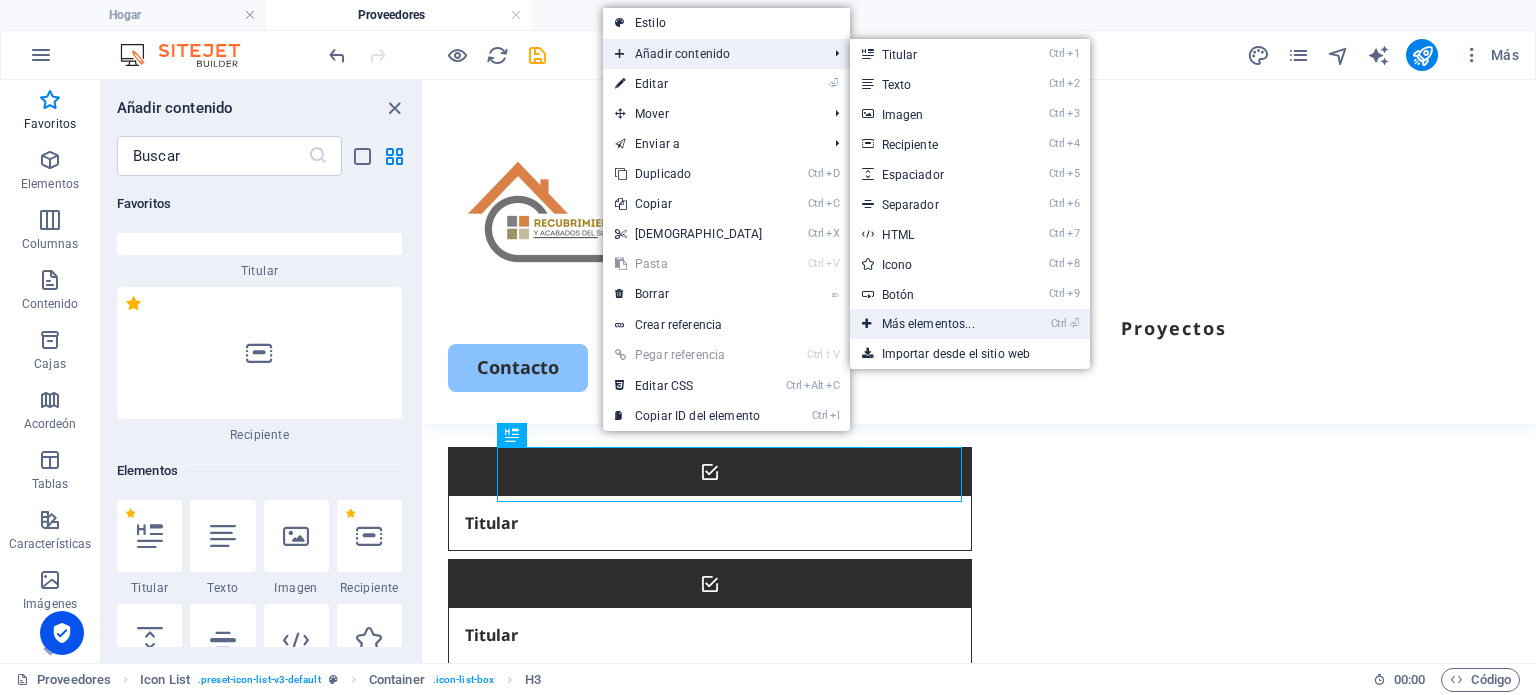click on "Ctrl  ⏎ Más elementos..." at bounding box center (932, 324) 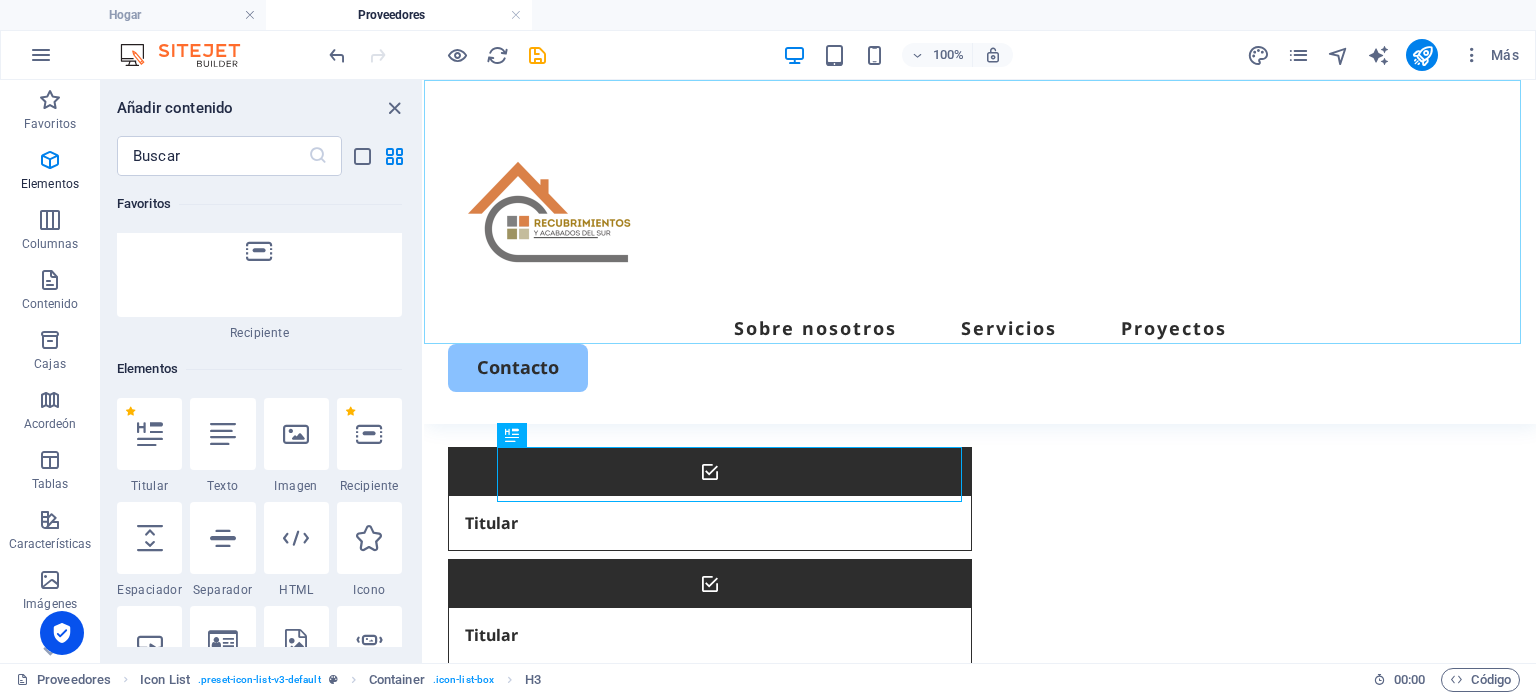 scroll, scrollTop: 377, scrollLeft: 0, axis: vertical 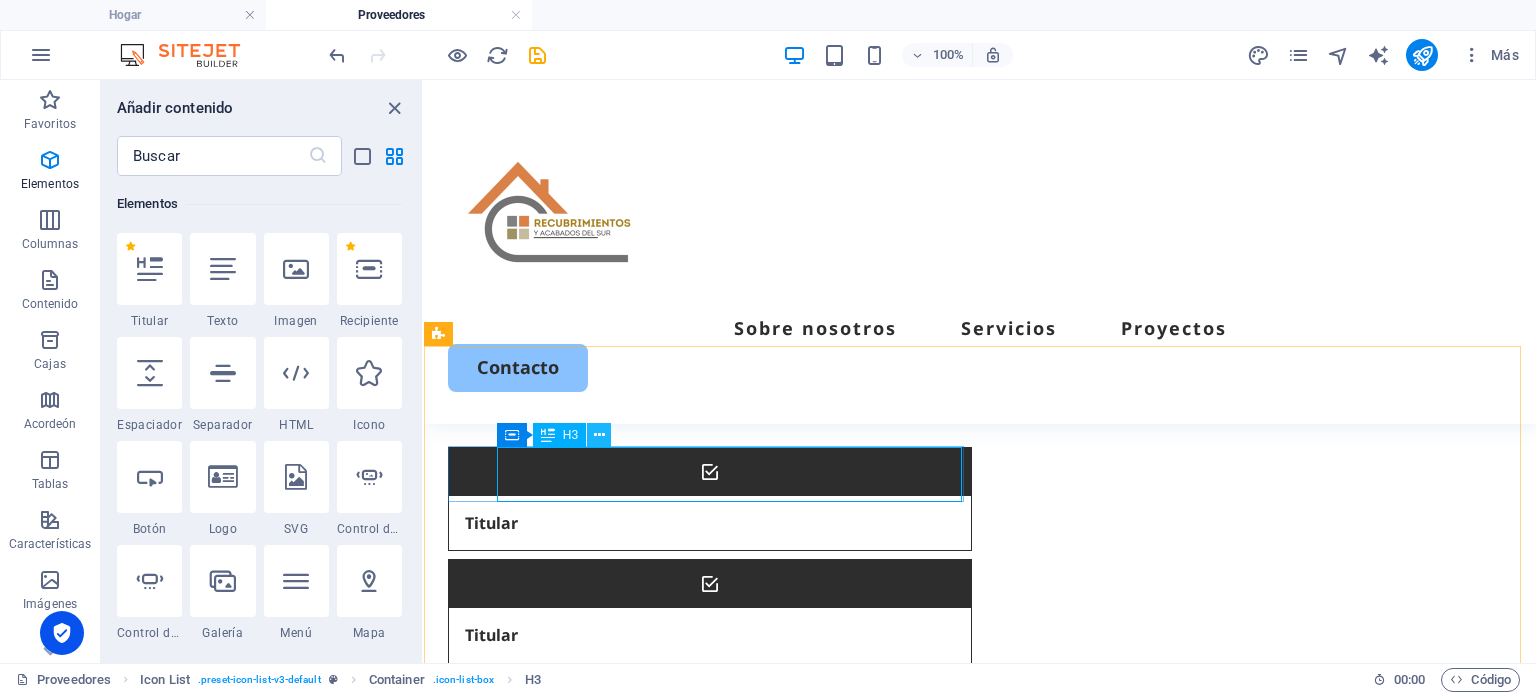 click at bounding box center [599, 435] 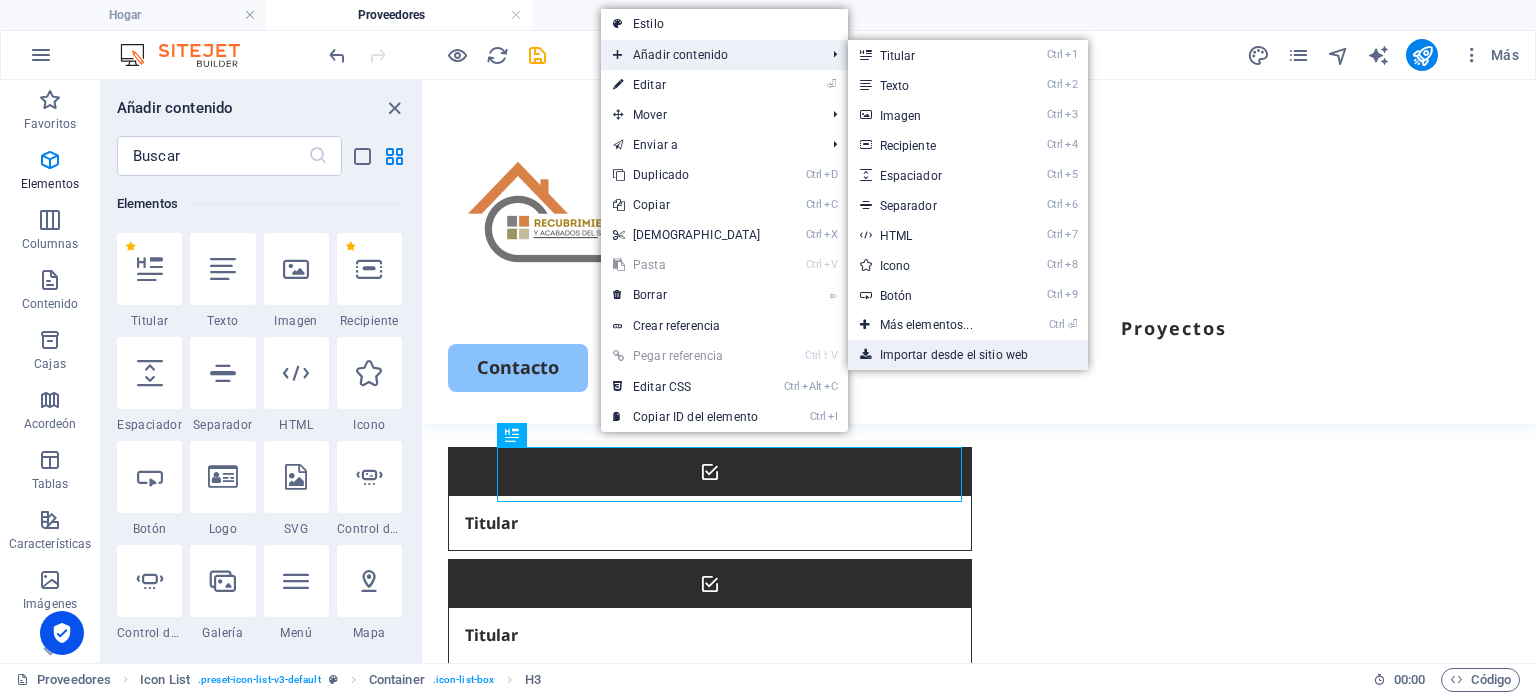 click on "Importar desde el sitio web" at bounding box center [954, 355] 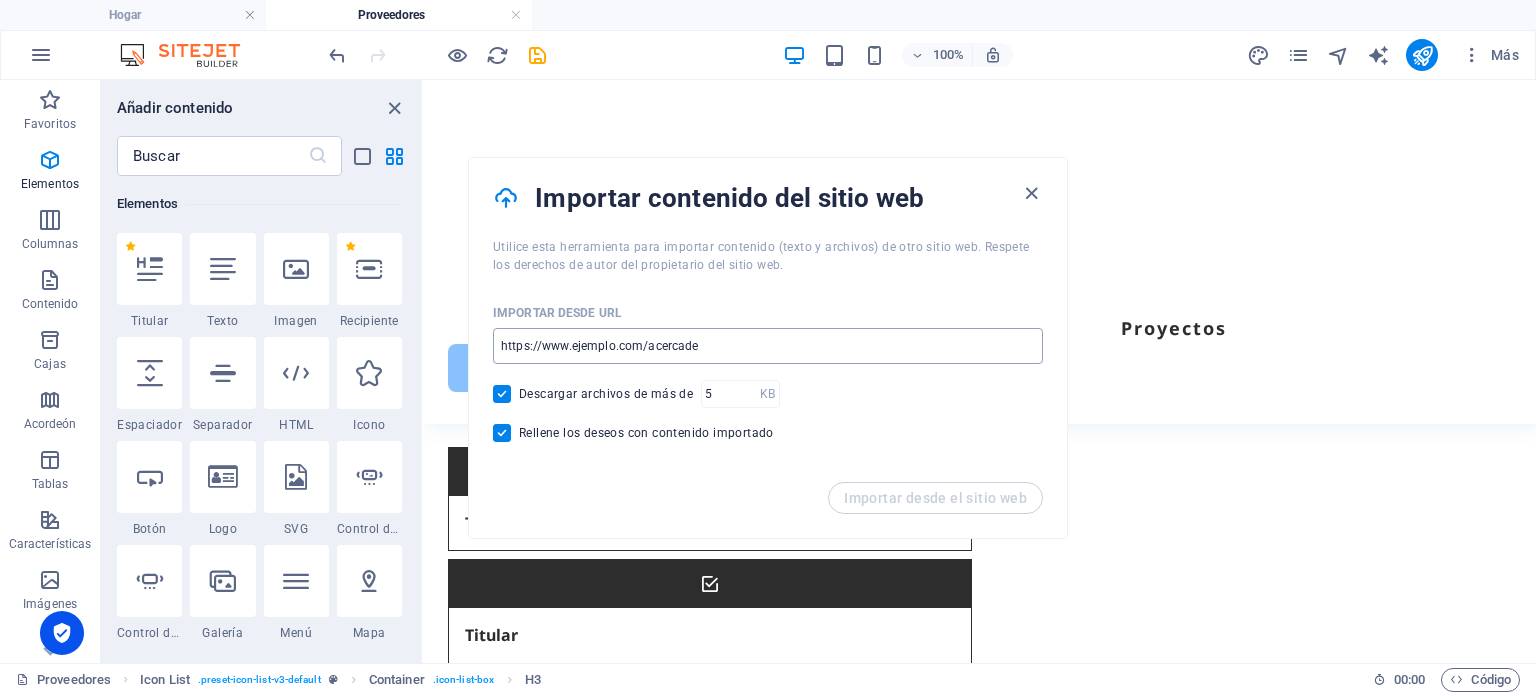 click at bounding box center [768, 346] 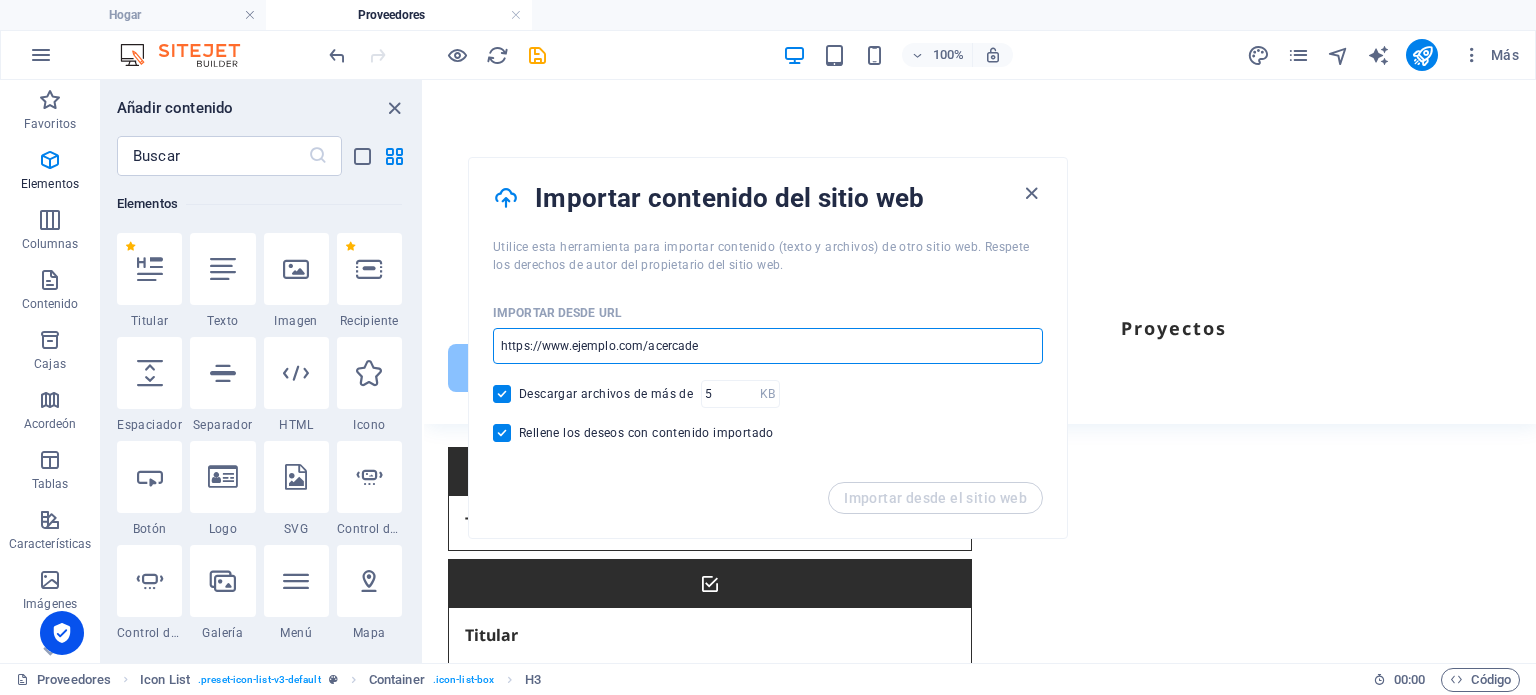click at bounding box center [768, 346] 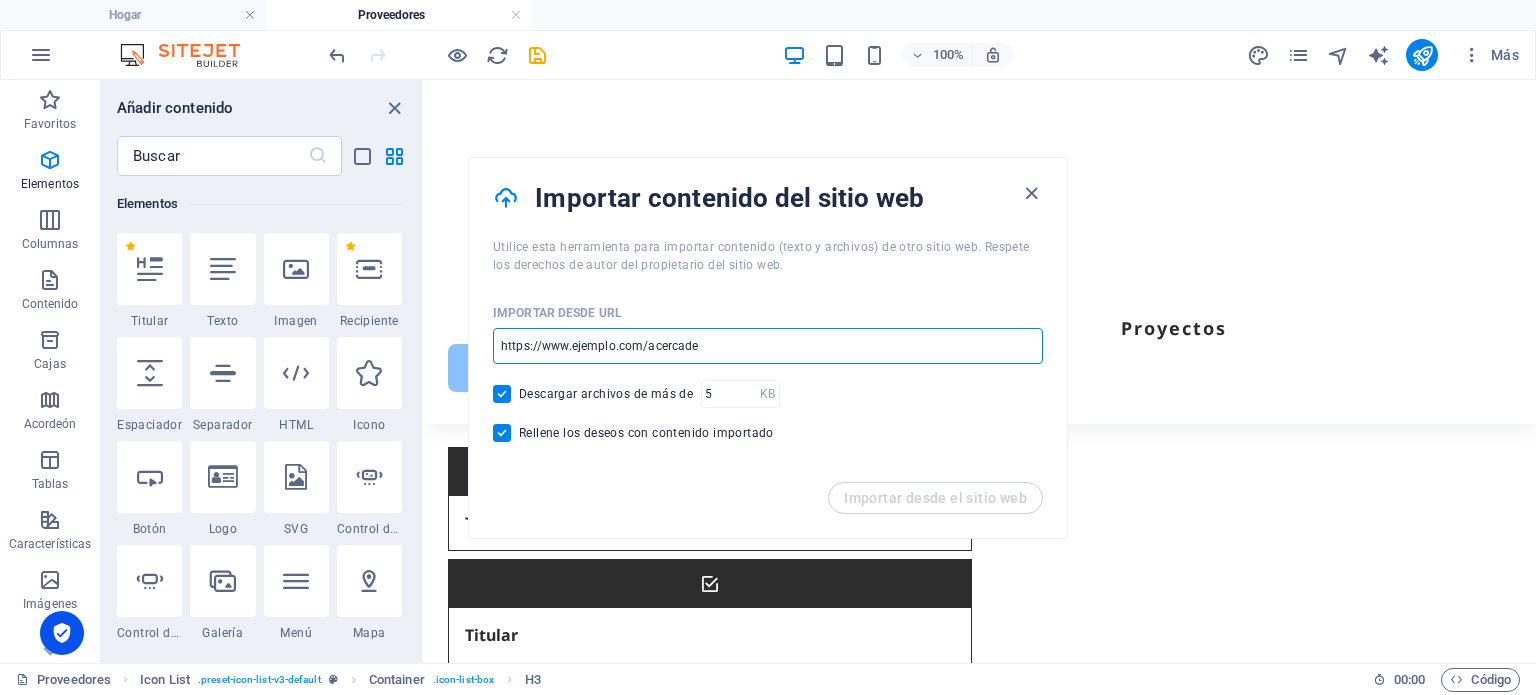 click at bounding box center (768, 346) 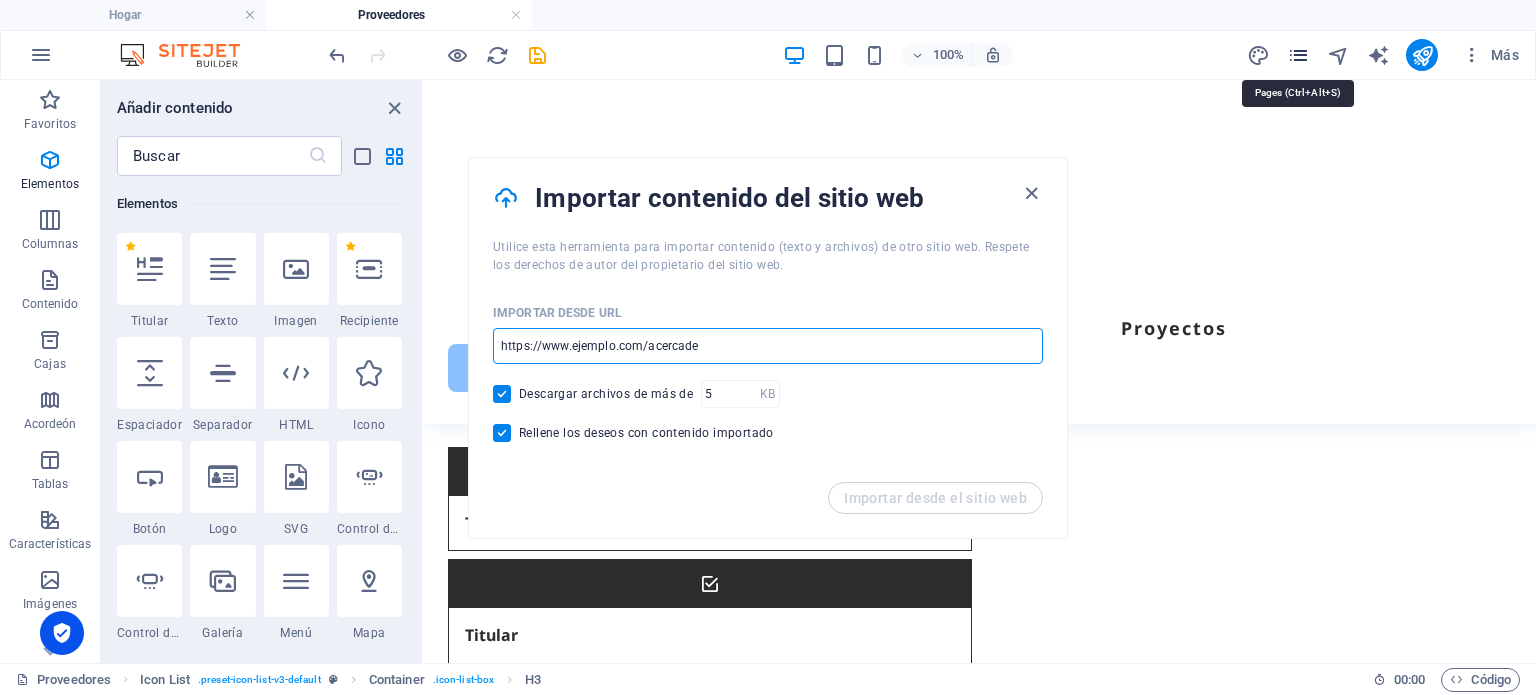 click at bounding box center [1298, 55] 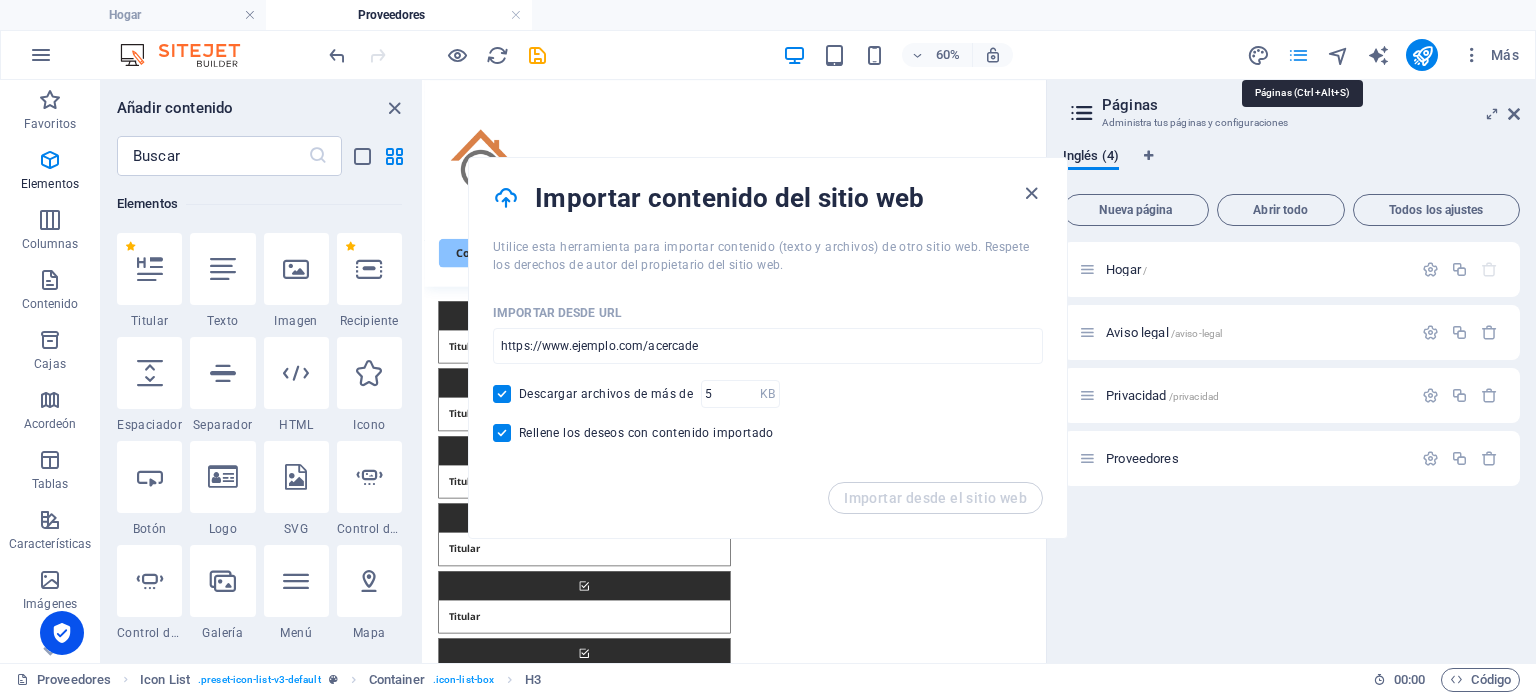 click at bounding box center (1298, 55) 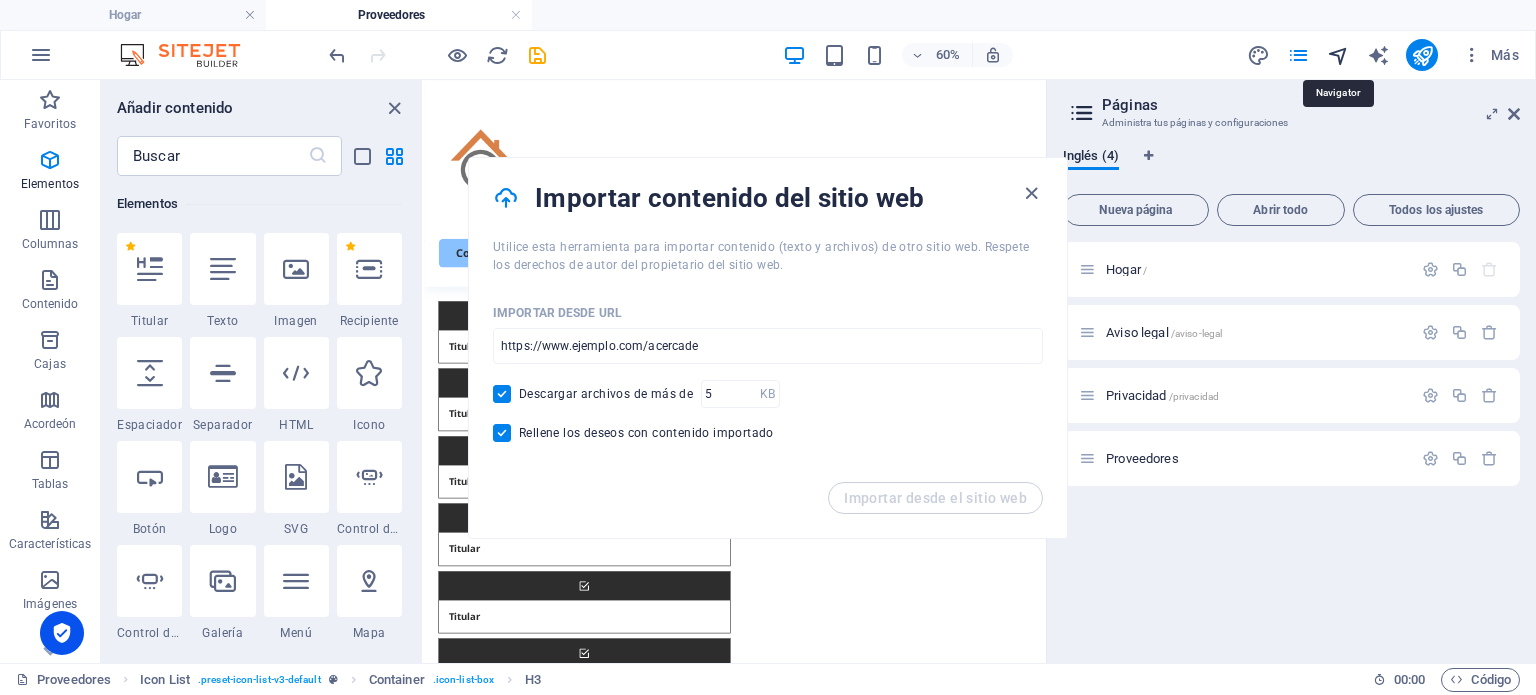 click at bounding box center (1338, 55) 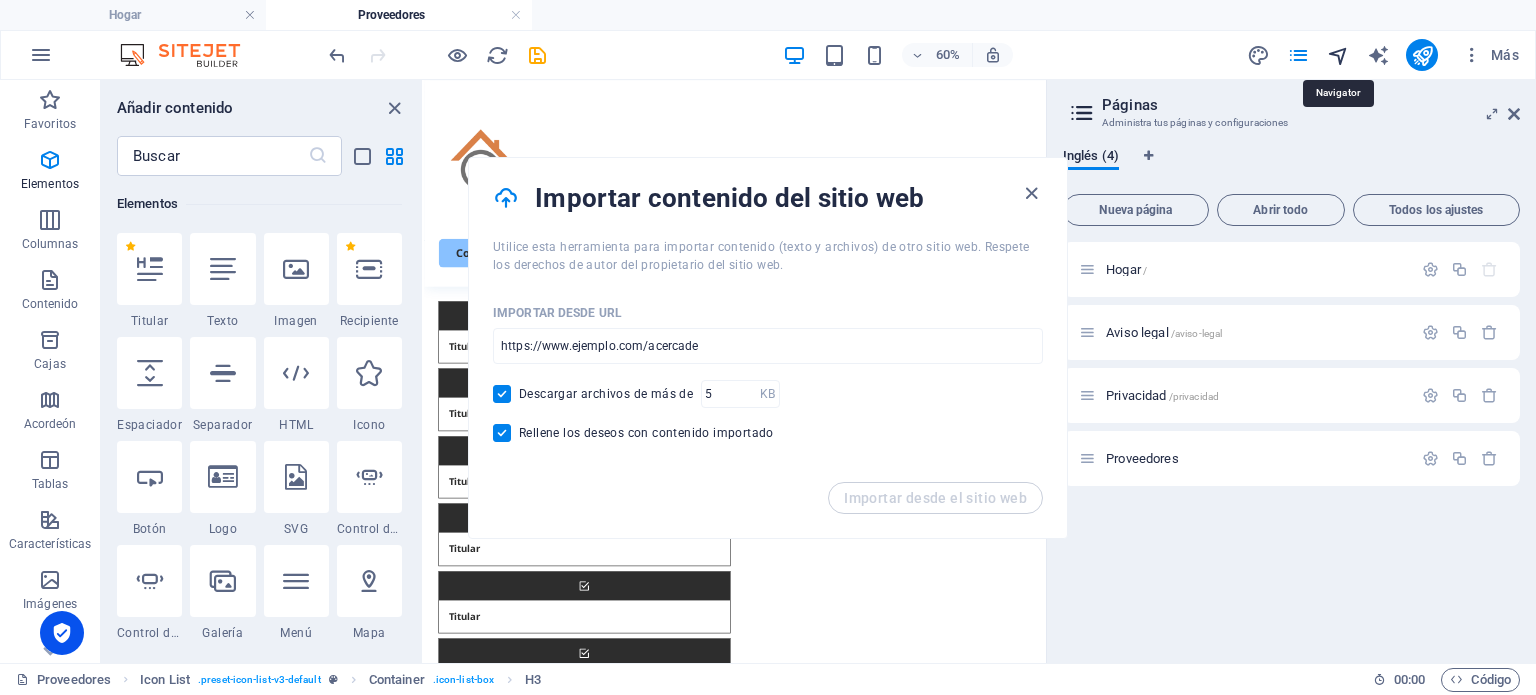 select on "15243394-en" 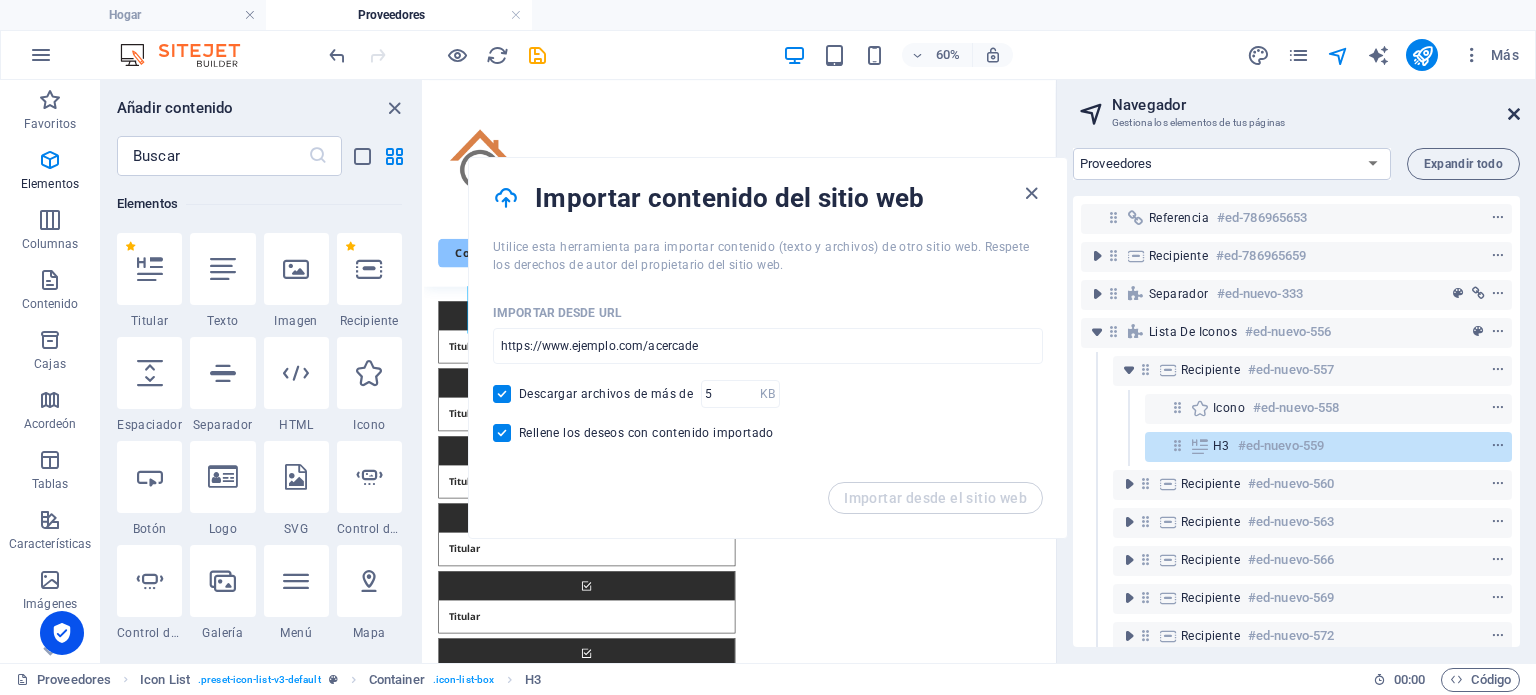 drag, startPoint x: 1513, startPoint y: 109, endPoint x: 1080, endPoint y: 30, distance: 440.1477 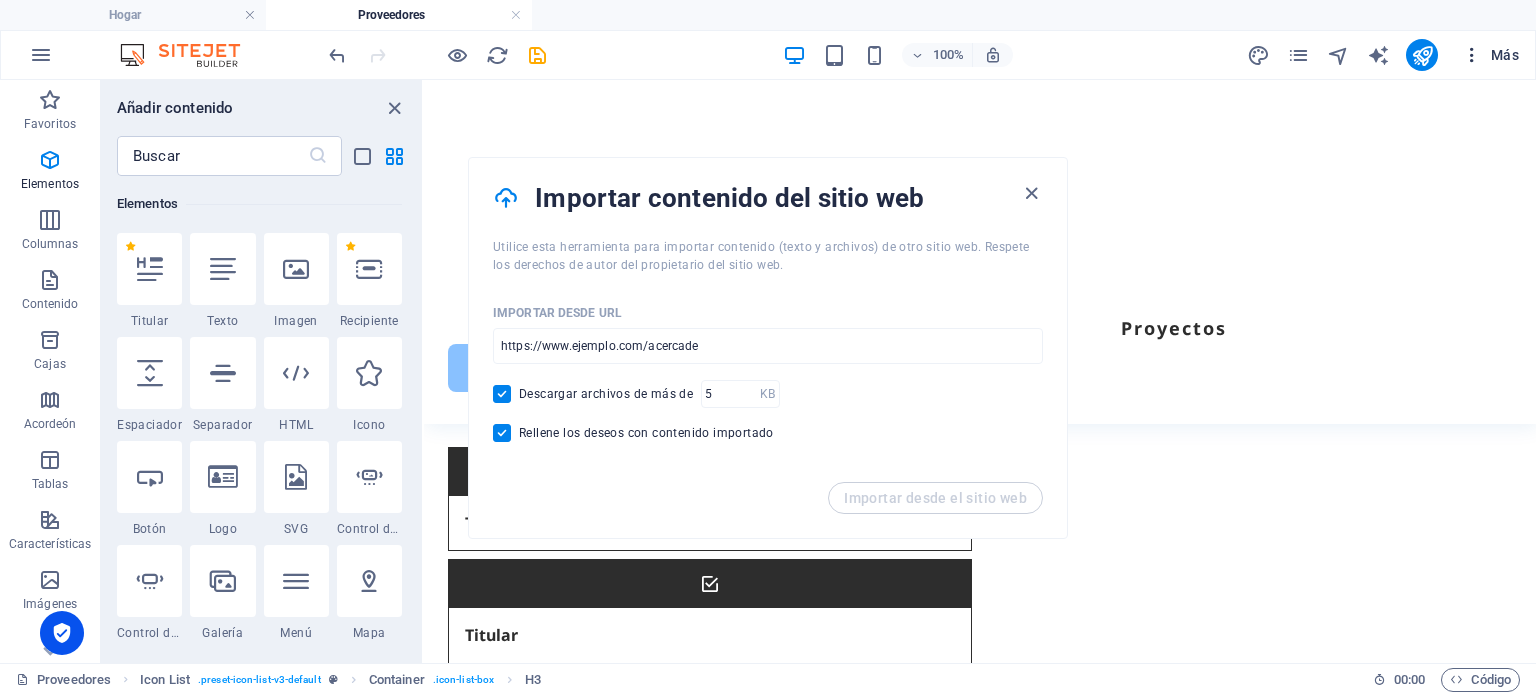 click at bounding box center (1472, 55) 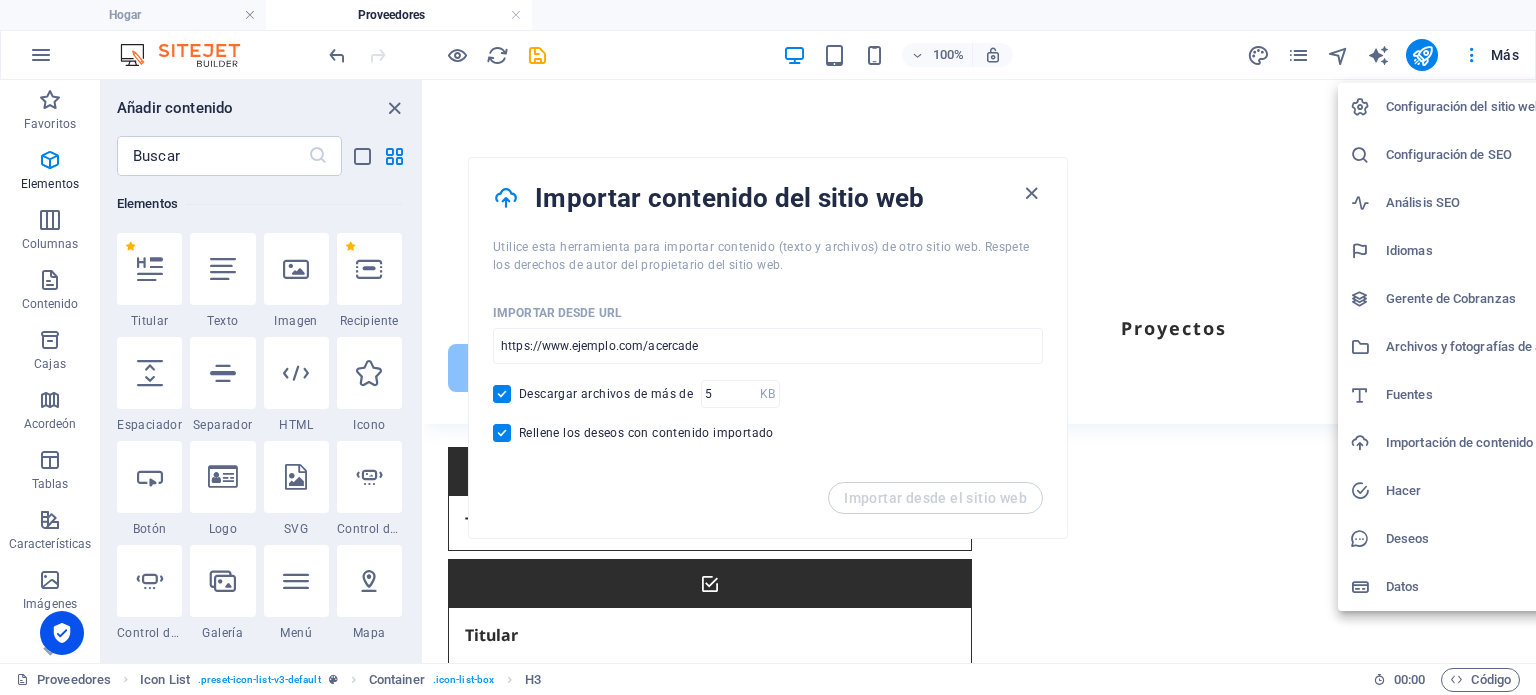 click on "Importación de contenido" at bounding box center [1482, 443] 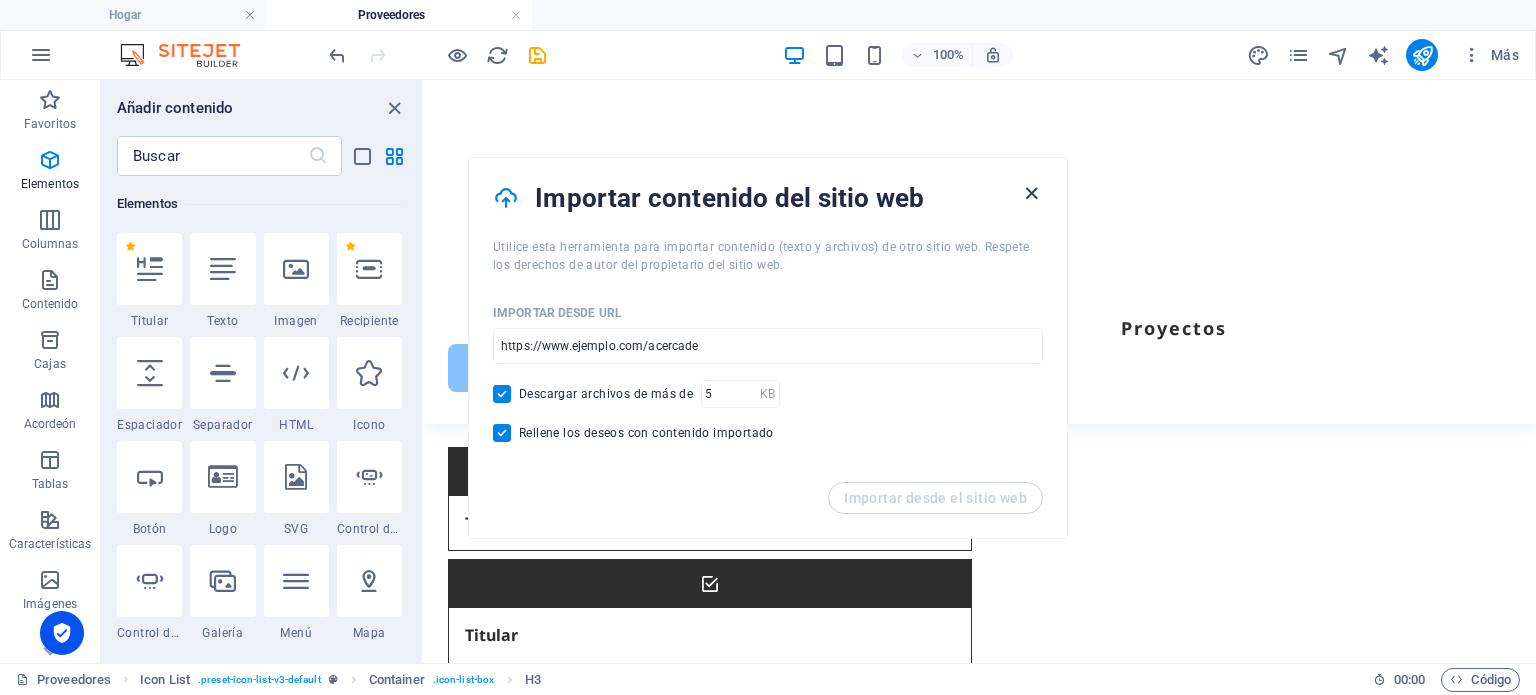 click at bounding box center [1031, 193] 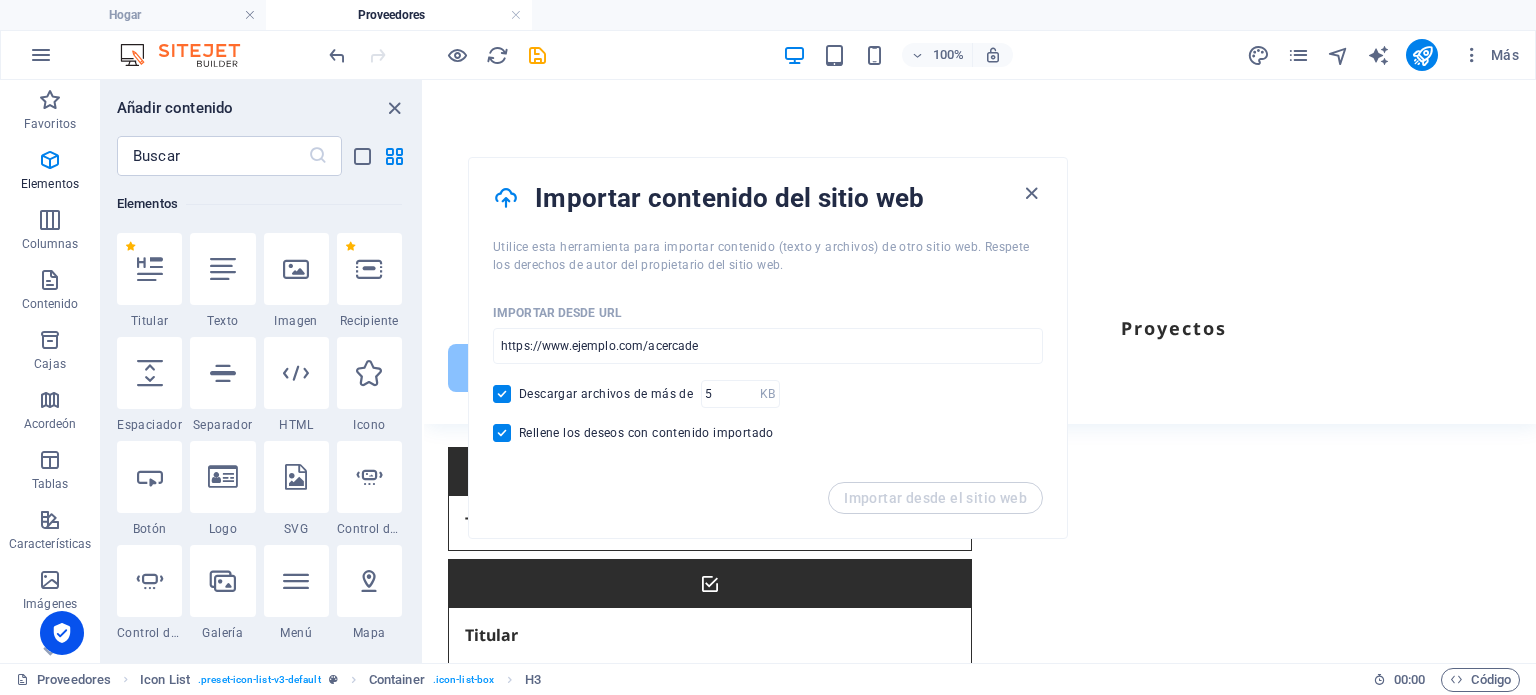 click at bounding box center (1031, 193) 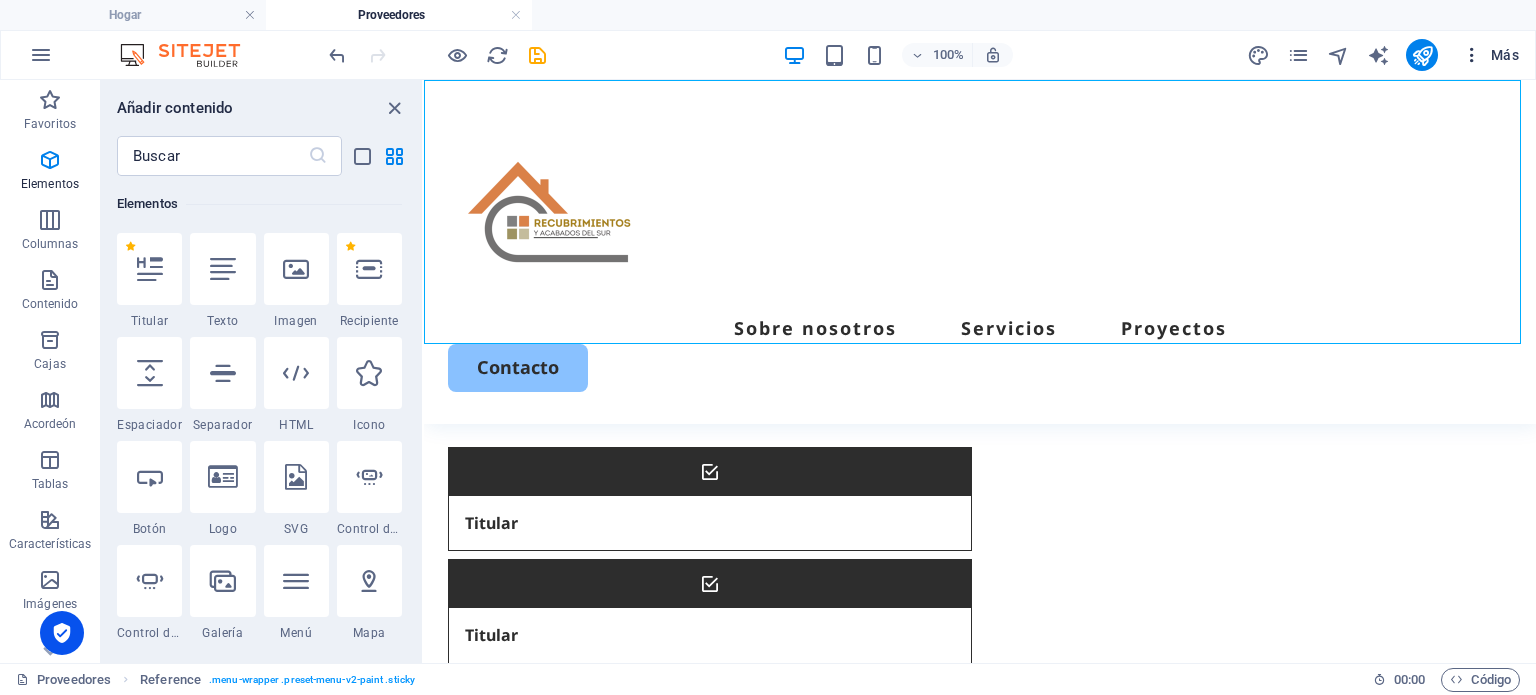 click on "Más" at bounding box center [1505, 55] 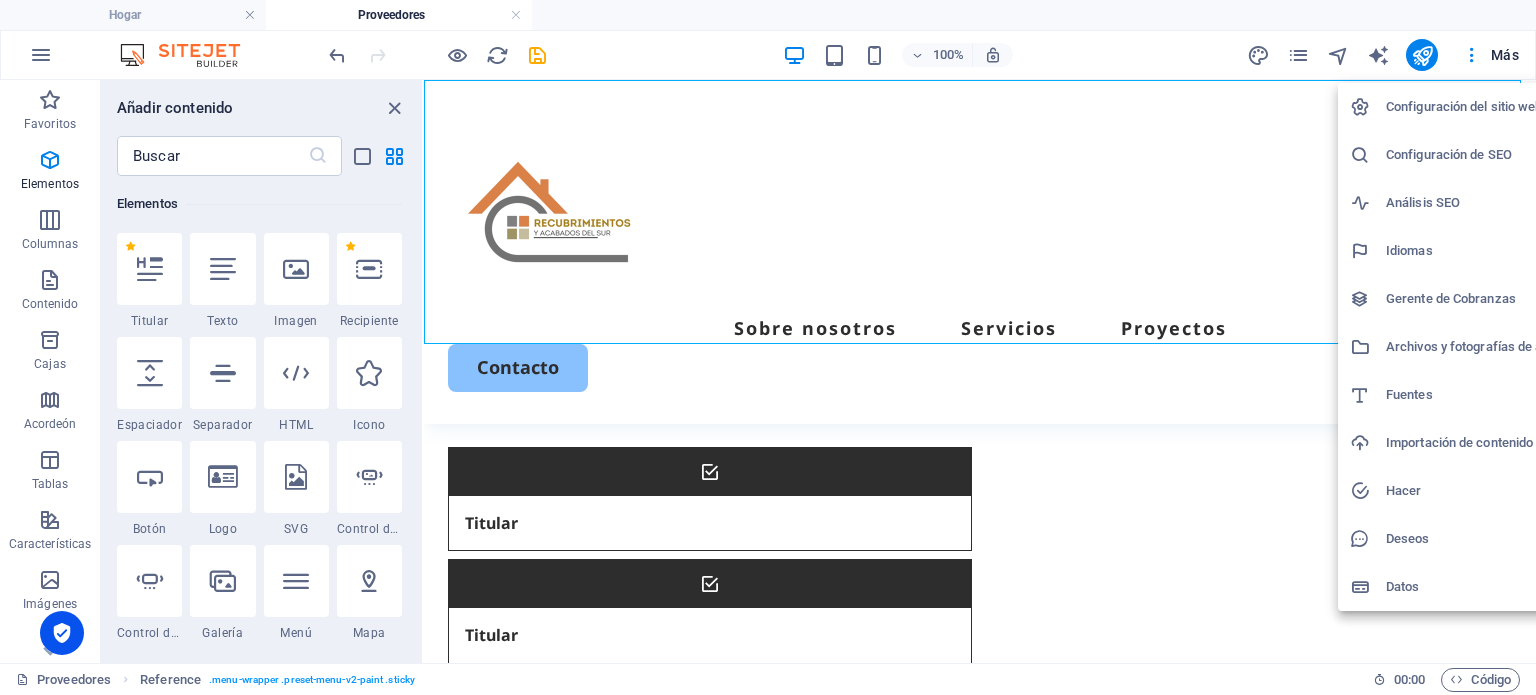 click on "Archivos y fotografías de archivo" at bounding box center [1482, 346] 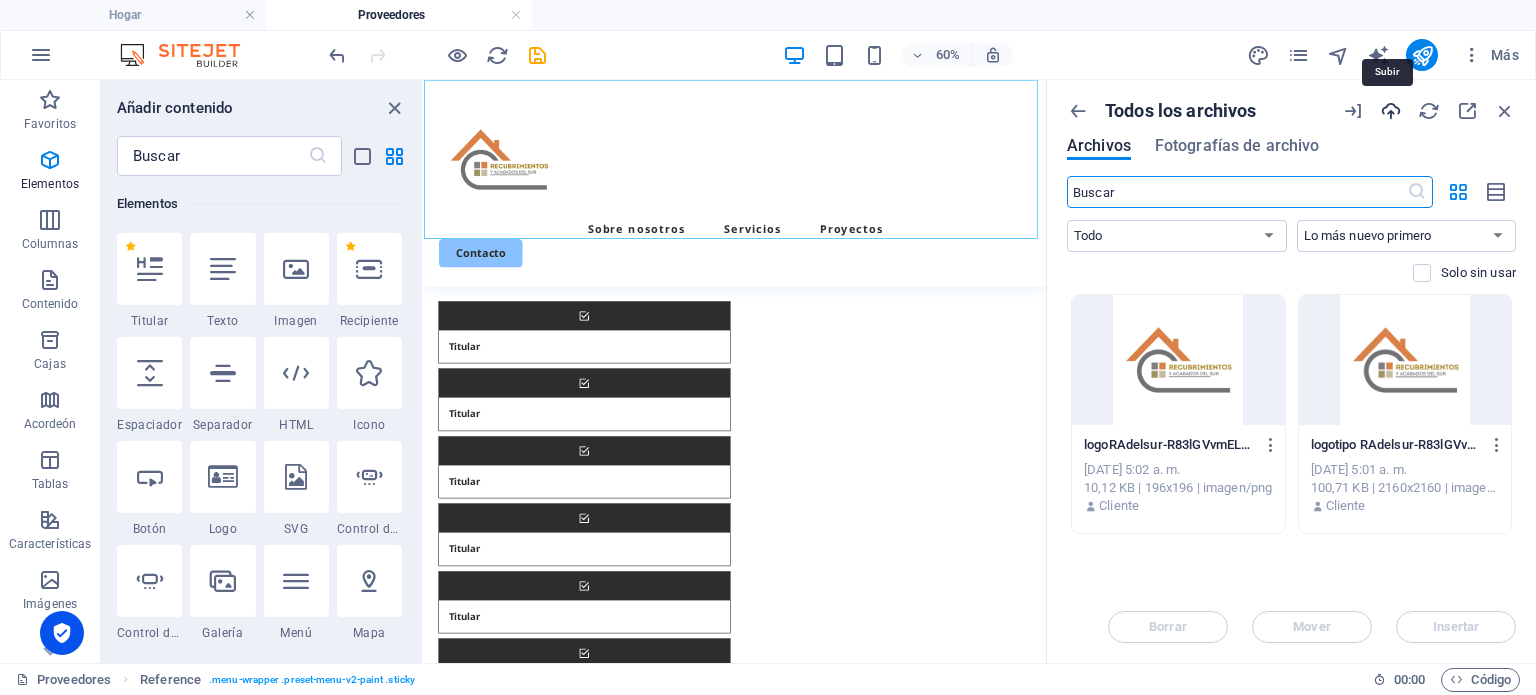 click at bounding box center (1391, 111) 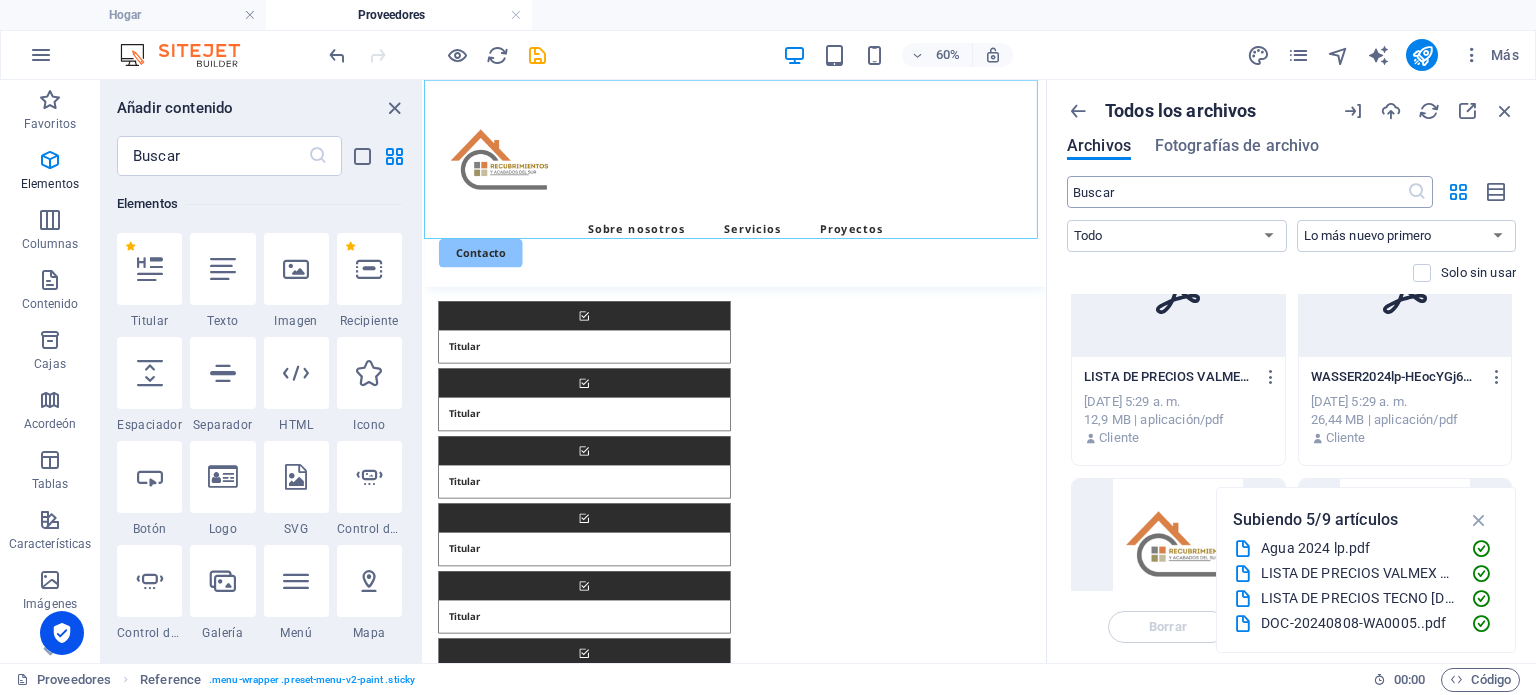 scroll, scrollTop: 333, scrollLeft: 0, axis: vertical 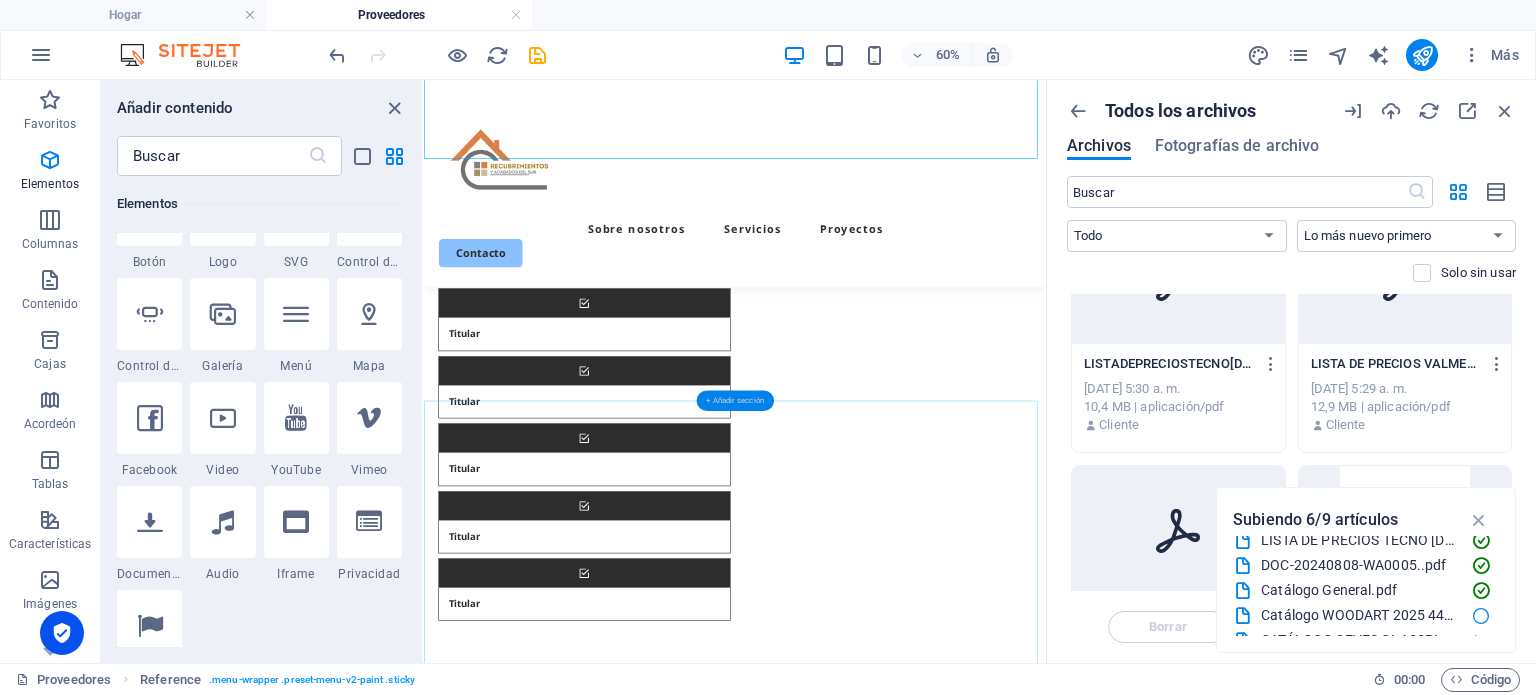 click on "+ Añadir sección" at bounding box center [735, 399] 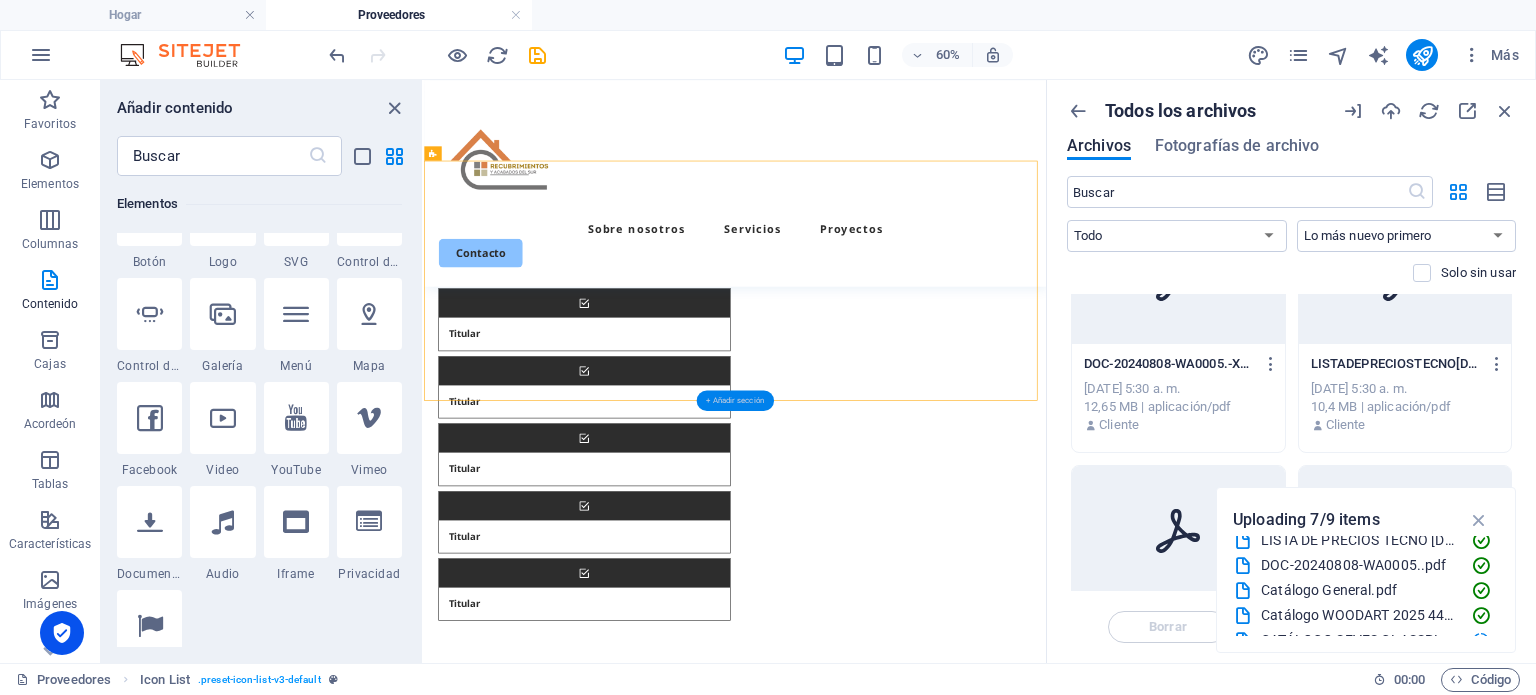 scroll, scrollTop: 585, scrollLeft: 0, axis: vertical 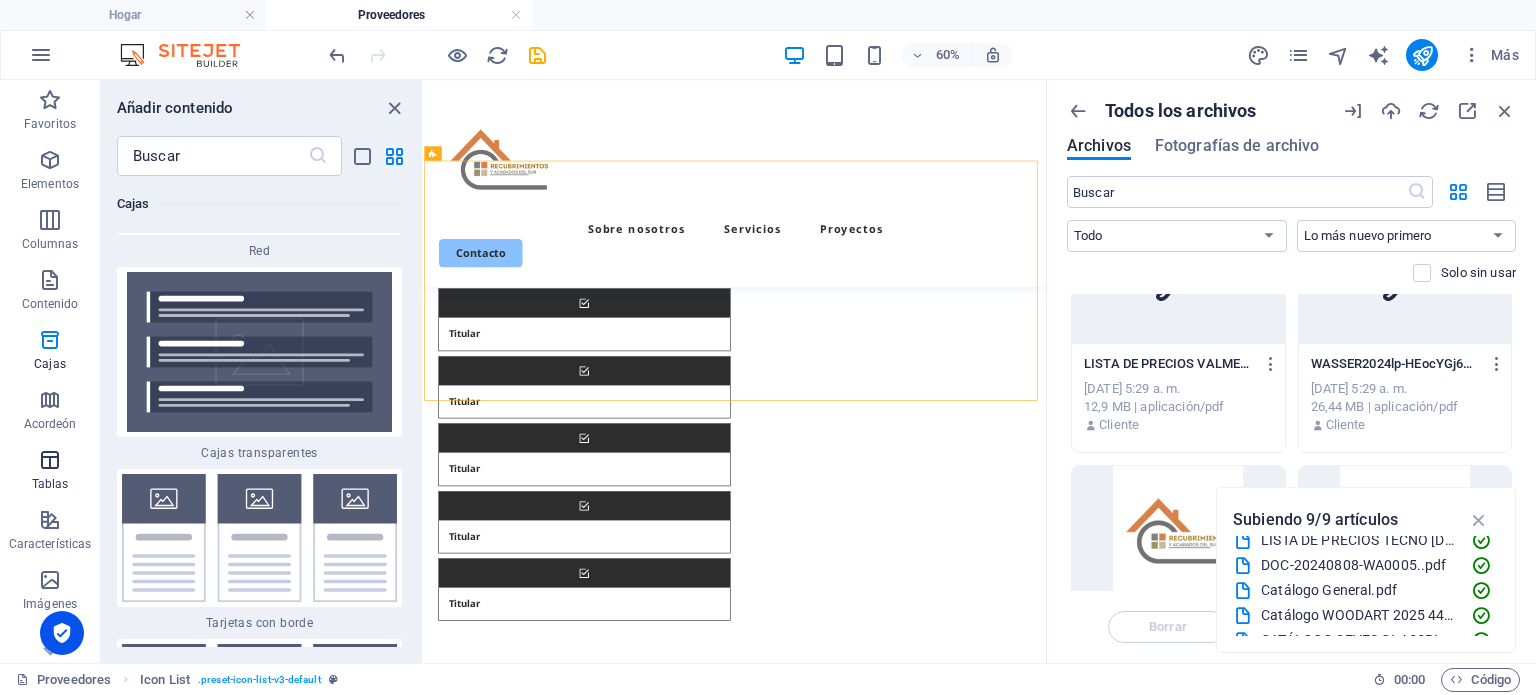 click on "Tablas" at bounding box center (50, 472) 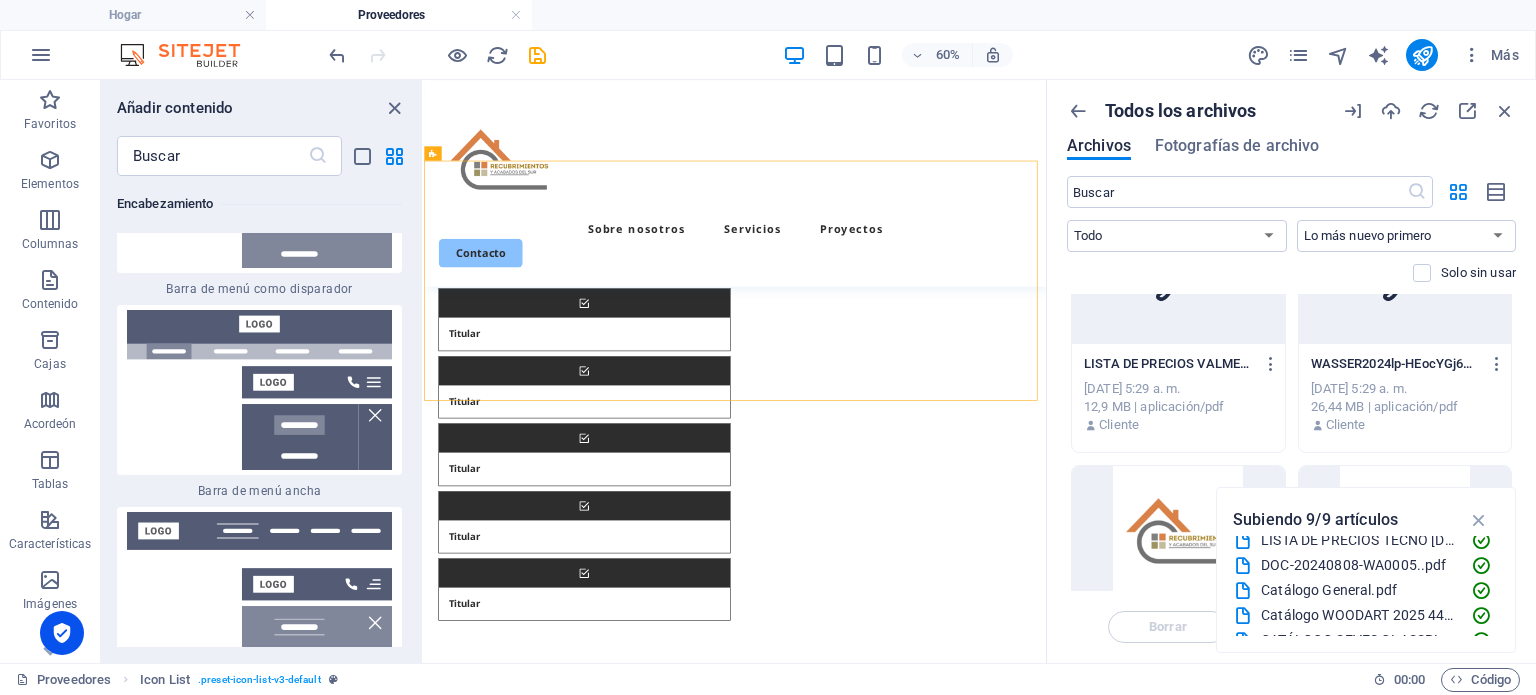 scroll, scrollTop: 24830, scrollLeft: 0, axis: vertical 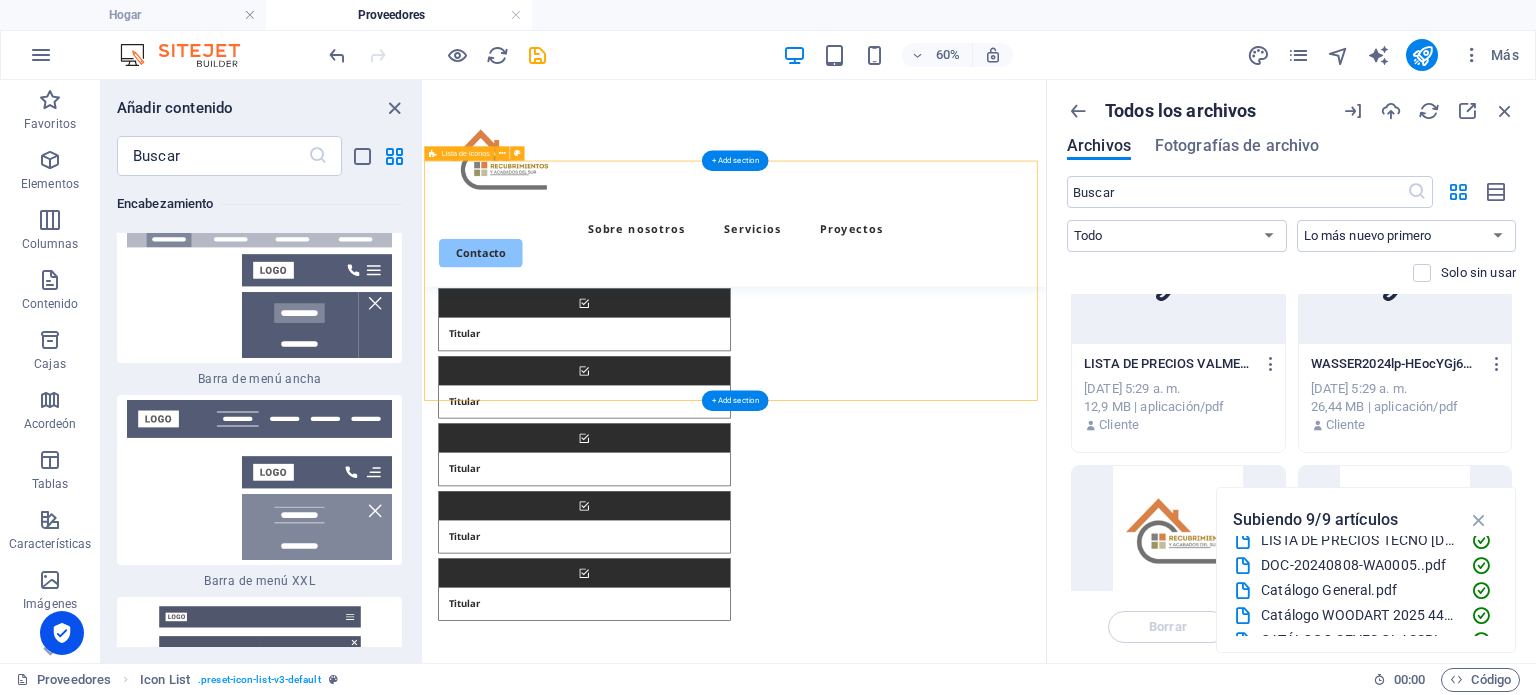 click on "Titular Titular Titular Titular Titular Titular" at bounding box center (942, 647) 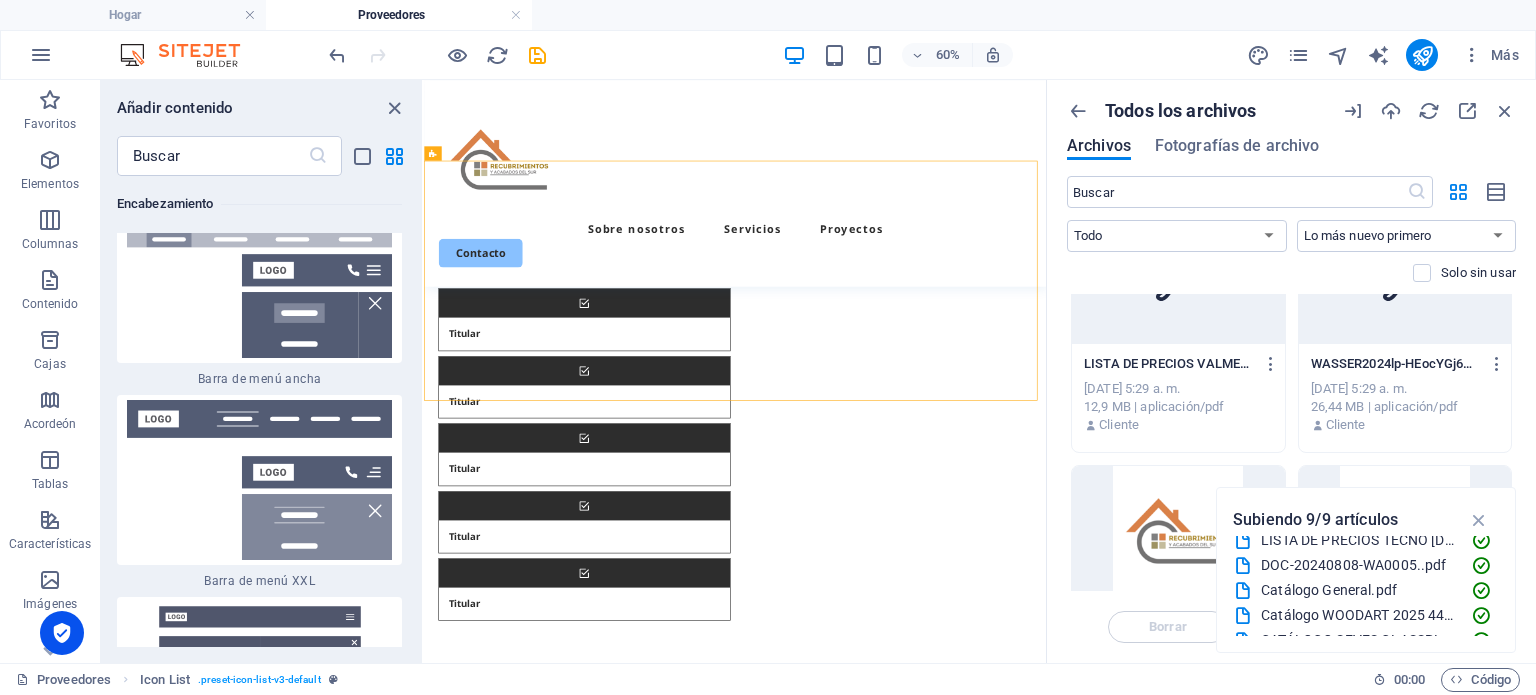 click on "Añadir contenido ​ Favoritos 1 estrella Titular 1 estrella Recipiente Elementos 1 estrella Titular 1 estrella Texto 1 estrella Imagen 1 estrella Recipiente 1 estrella Espaciador 1 estrella Separador 1 estrella HTML 1 estrella Icono 1 estrella Botón 1 estrella Logo 1 estrella SVG 1 estrella Control deslizante de imágenes 1 estrella Control deslizante 1 estrella Galería 1 estrella Menú 1 [PERSON_NAME] 1 estrella Facebook 1 estrella Video 1 estrella YouTube 1 estrella Vimeo 1 estrella Documento 1 estrella Audio 1 estrella Iframe 1 estrella Privacidad 1 estrella Idiomas Columnas 1 estrella Recipiente 1 estrella 2 columnas 1 estrella 3 columnas 1 estrella 4 columnas 1 estrella 5 columnas 1 estrella 6 columnas 1 estrella 40-60 1 estrella 20-80 1 estrella 80-20 1 estrella 30-70 1 estrella 70-30 1 estrella Columnas desiguales 1 estrella 25-25-50 1 estrella 25-50-25 1 estrella 50-25-25 1 estrella 20-60-20 1 estrella [PHONE_NUMBER] 1 estrella [PHONE_NUMBER] 1 estrella Cuadrícula 2-1 1 estrella Cuadrícula 1-2 Texto" at bounding box center [261, 371] 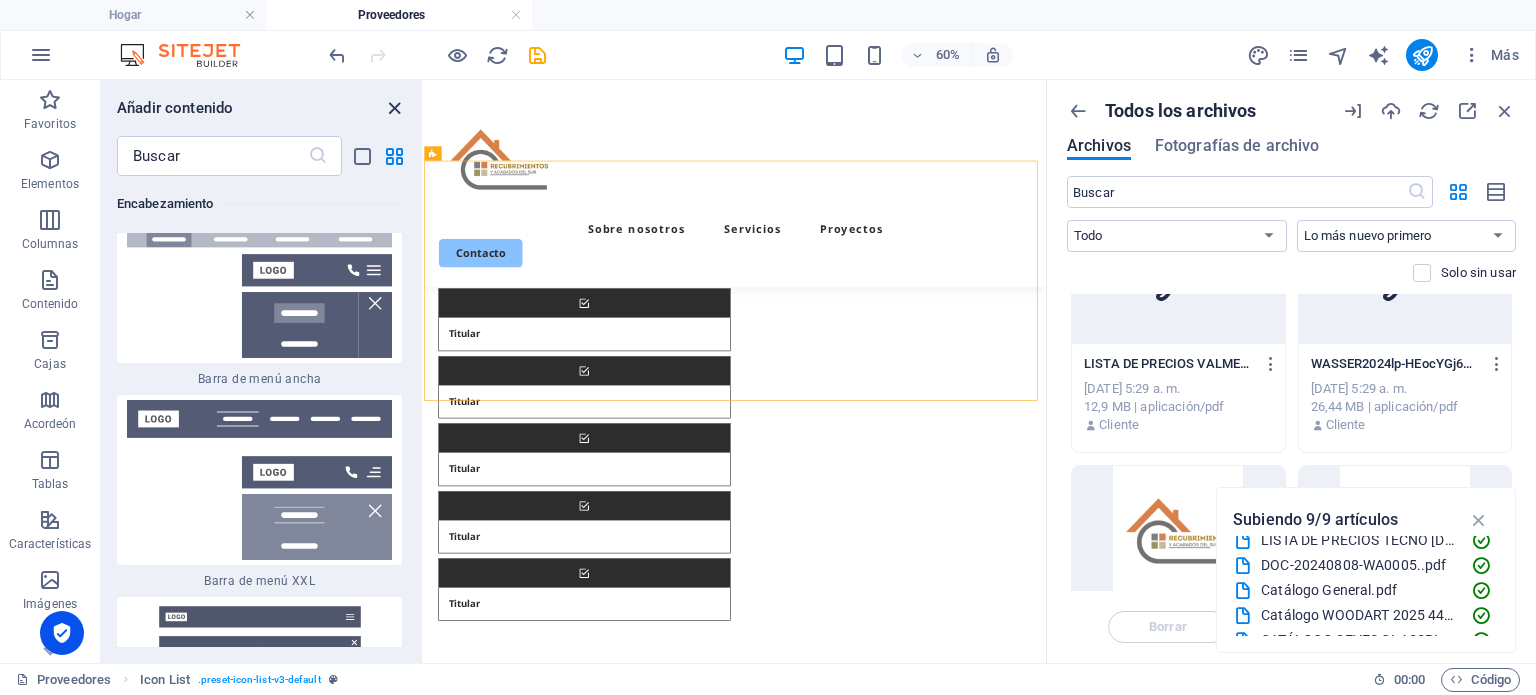 click at bounding box center [394, 108] 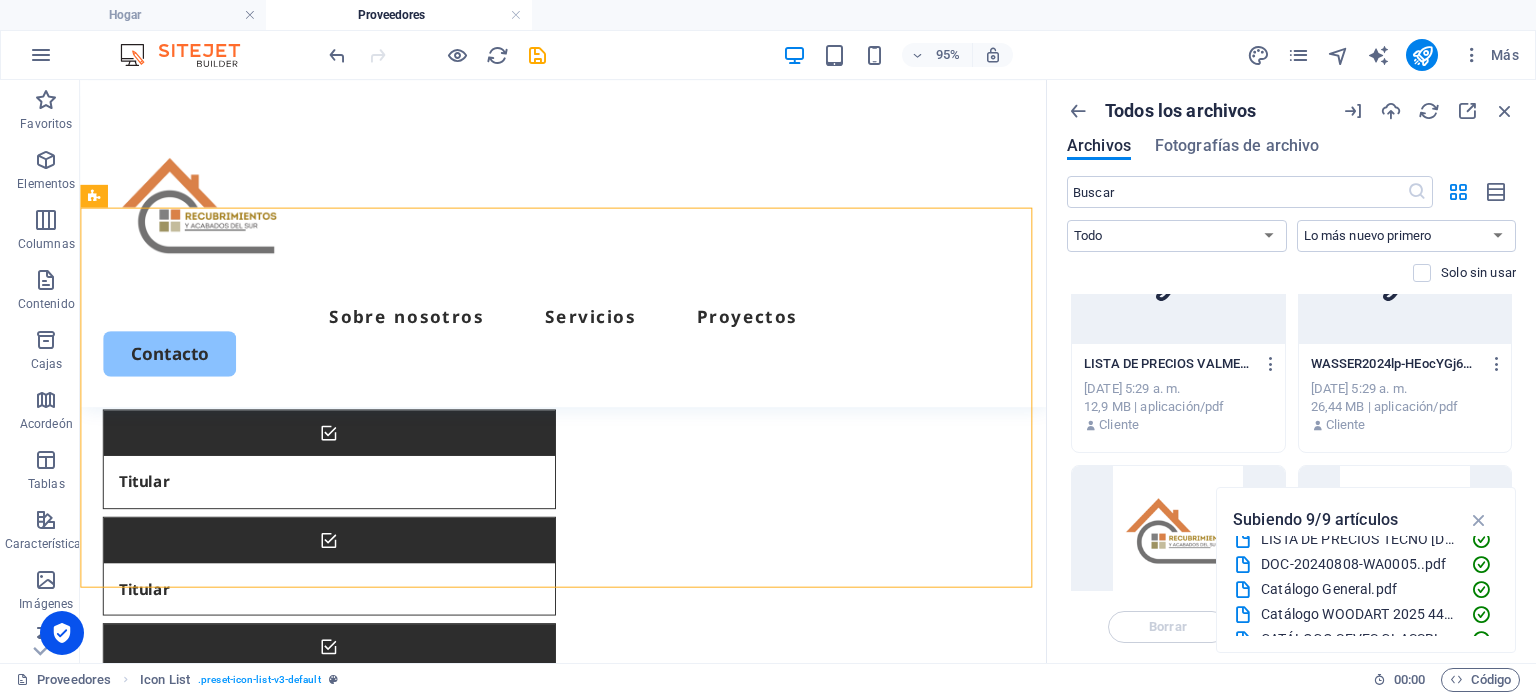 scroll, scrollTop: 124, scrollLeft: 0, axis: vertical 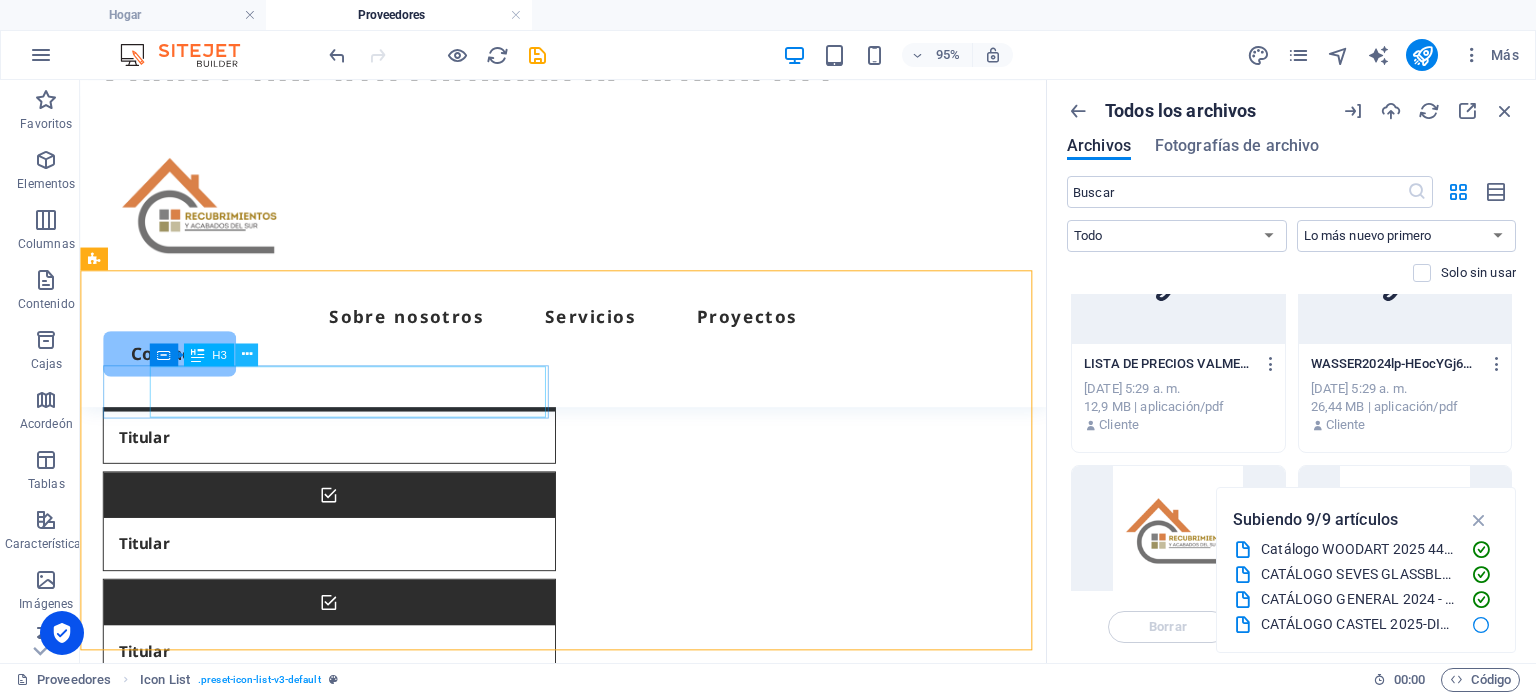 click at bounding box center [246, 354] 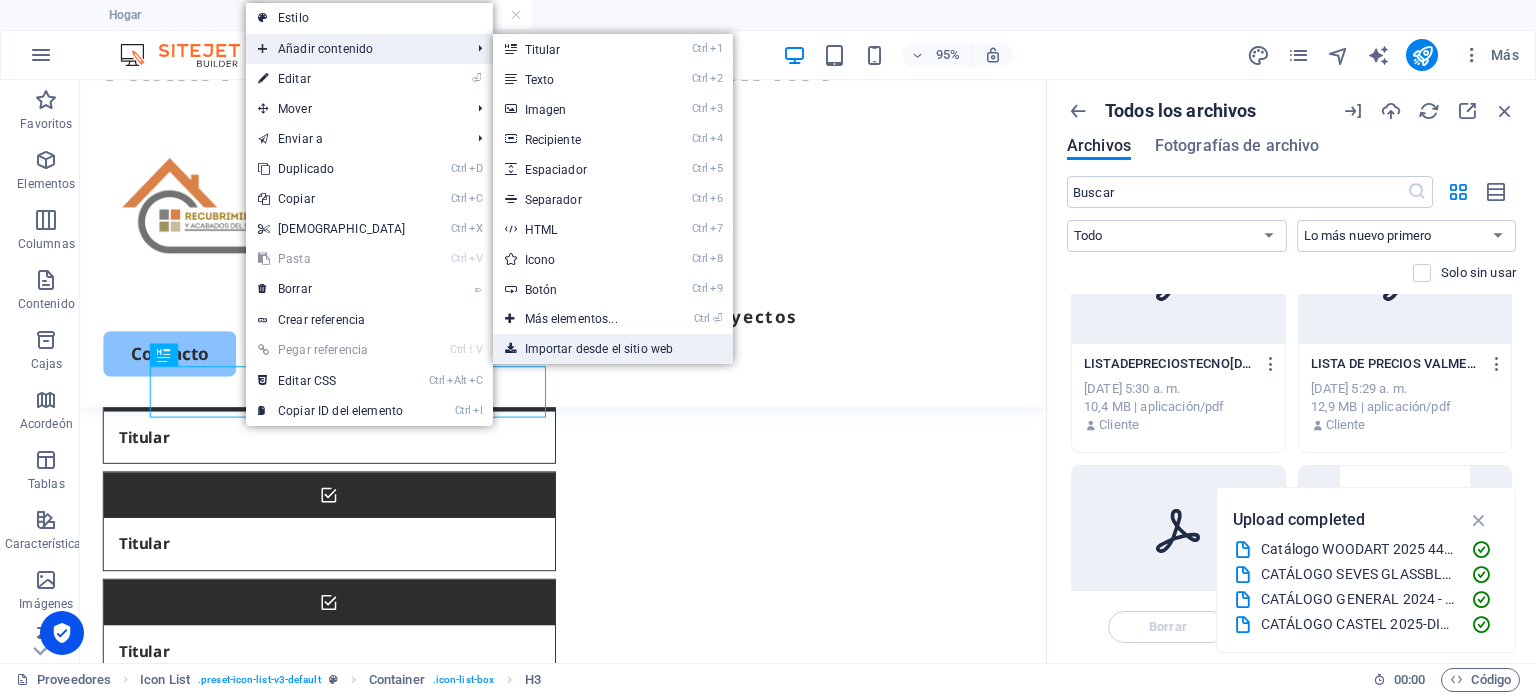 click on "Importar desde el sitio web" at bounding box center (599, 349) 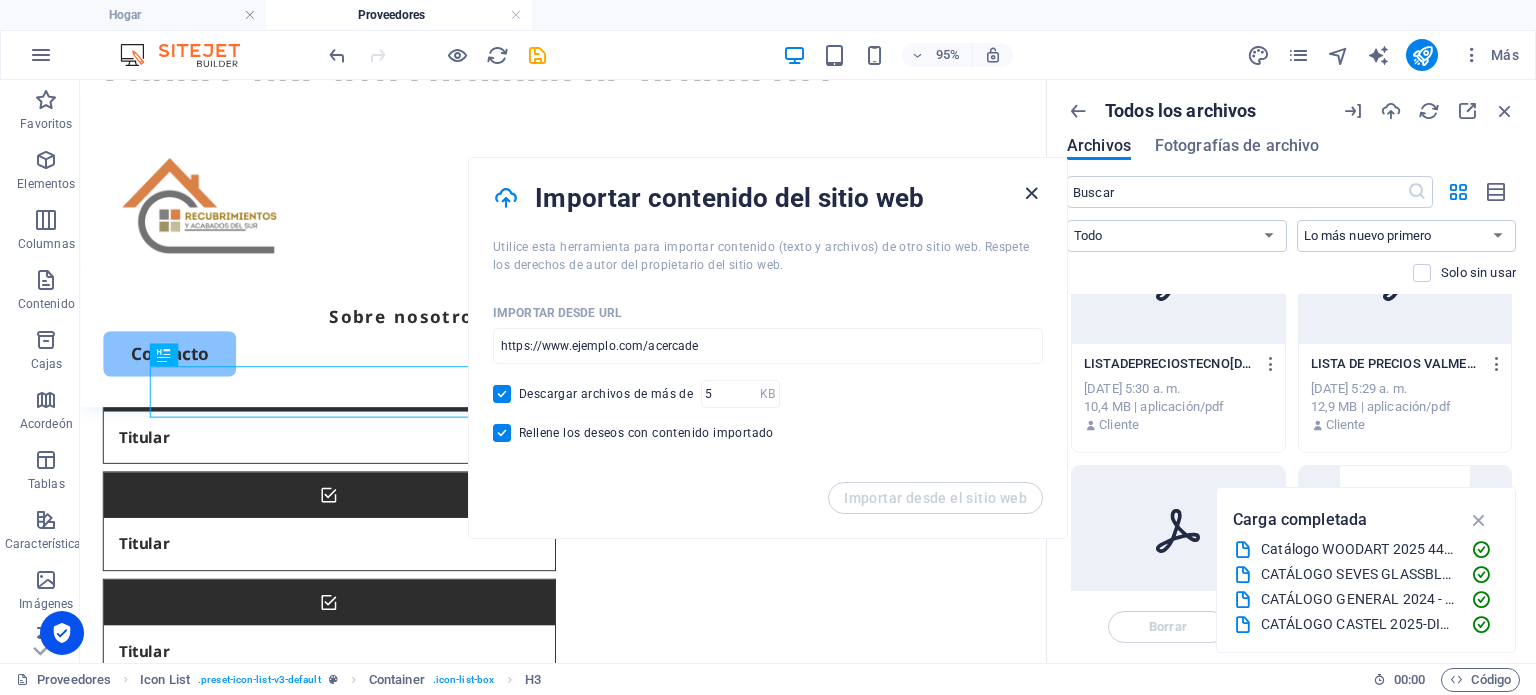 click at bounding box center (1031, 193) 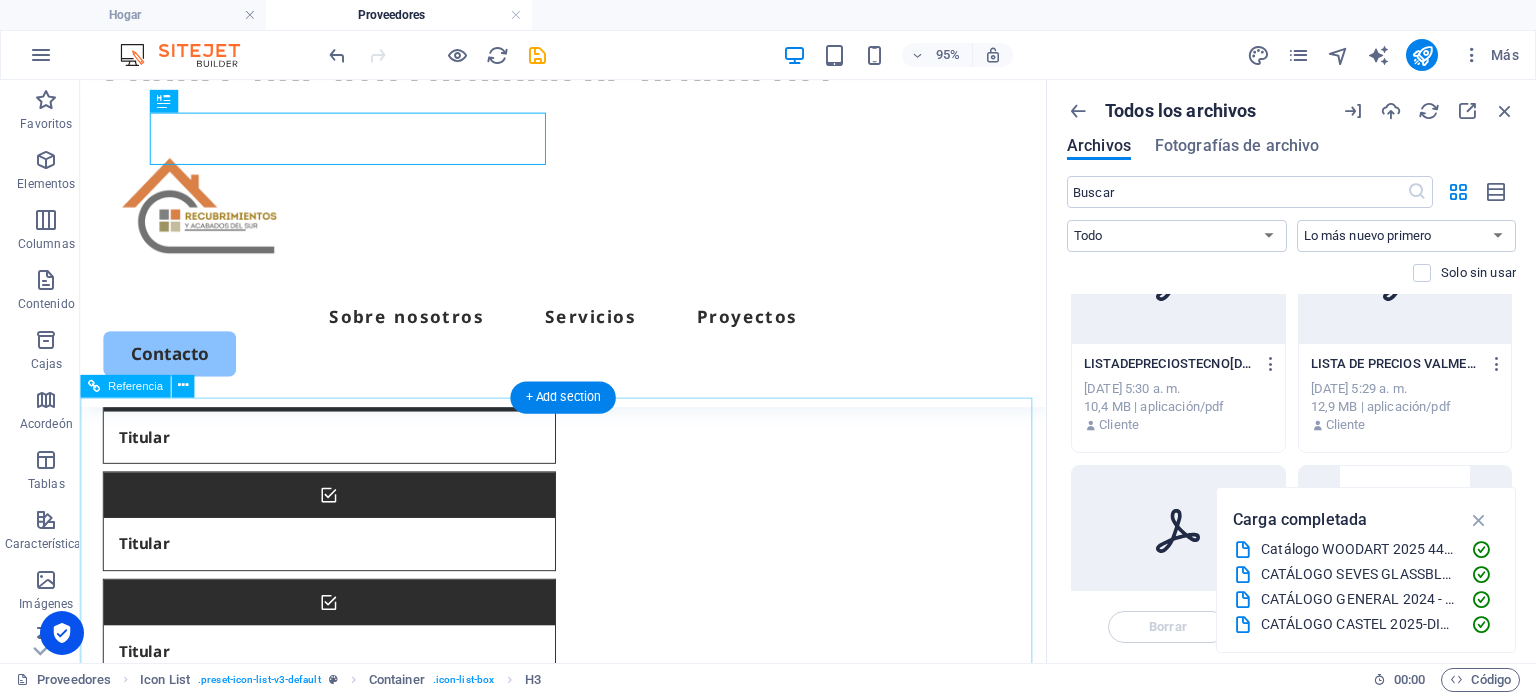 scroll, scrollTop: 666, scrollLeft: 0, axis: vertical 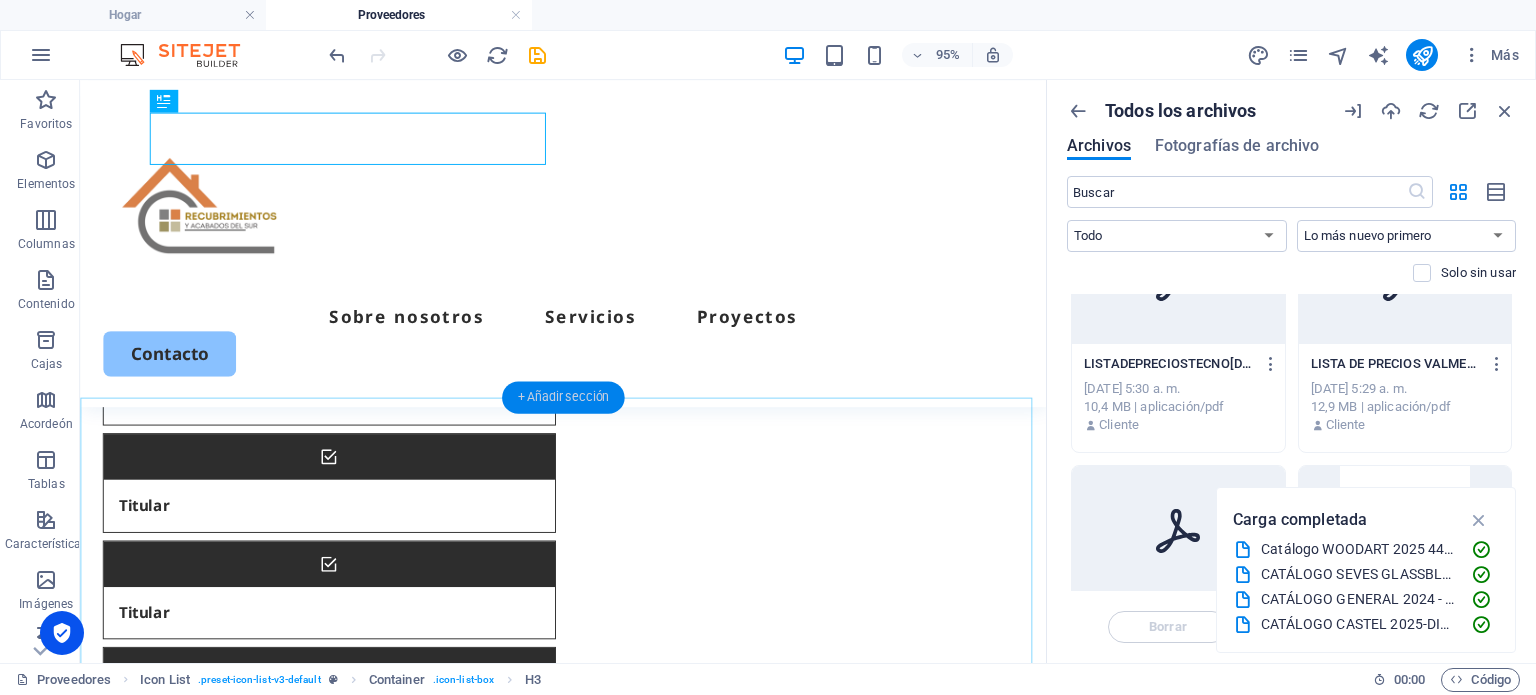 click on "+ Añadir sección" at bounding box center [562, 396] 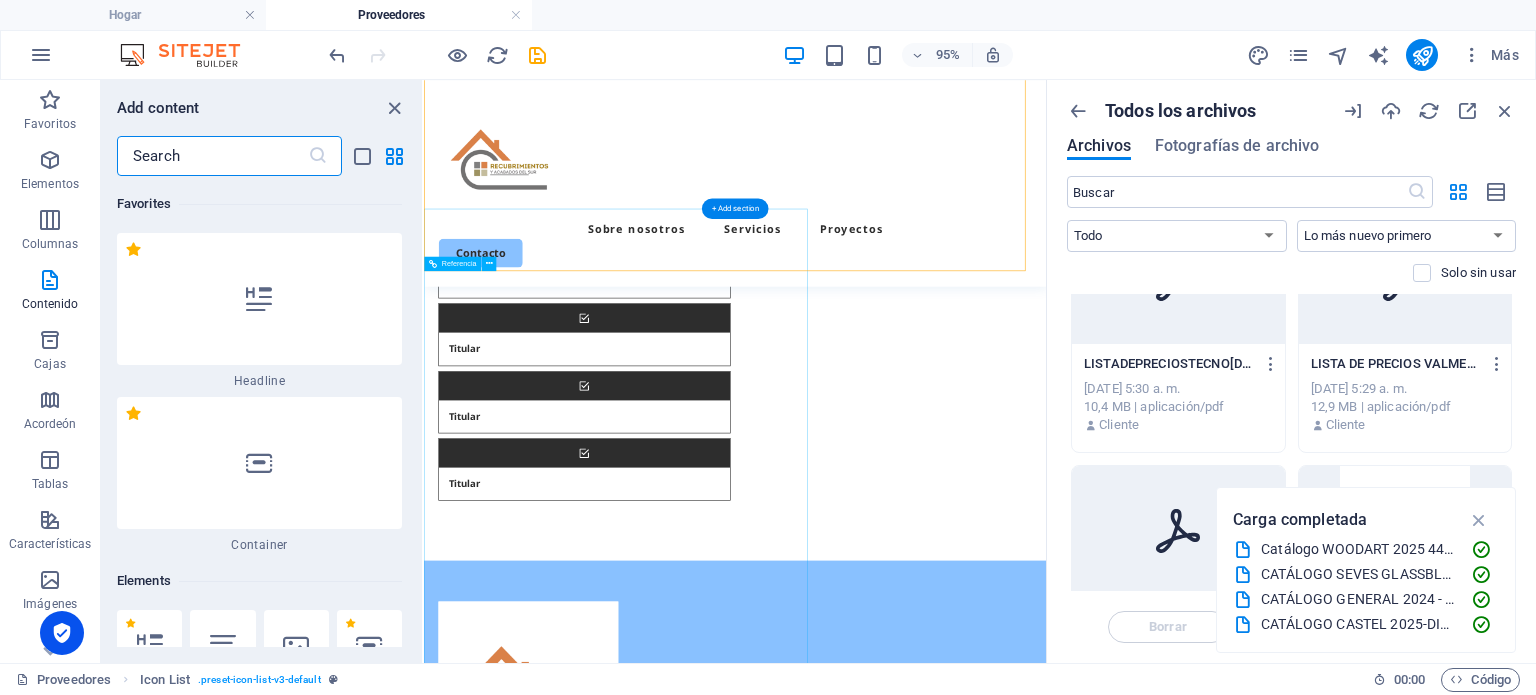 scroll, scrollTop: 682, scrollLeft: 0, axis: vertical 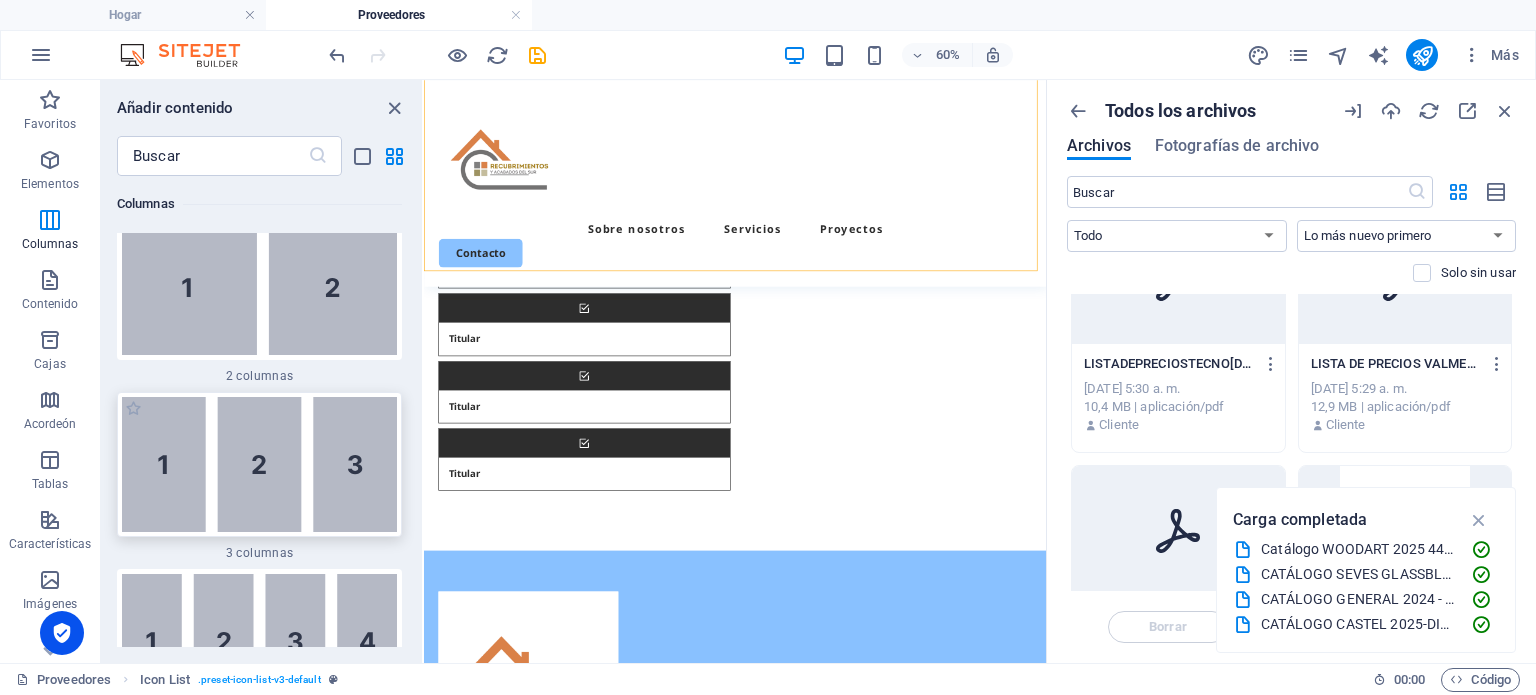 click at bounding box center [259, 464] 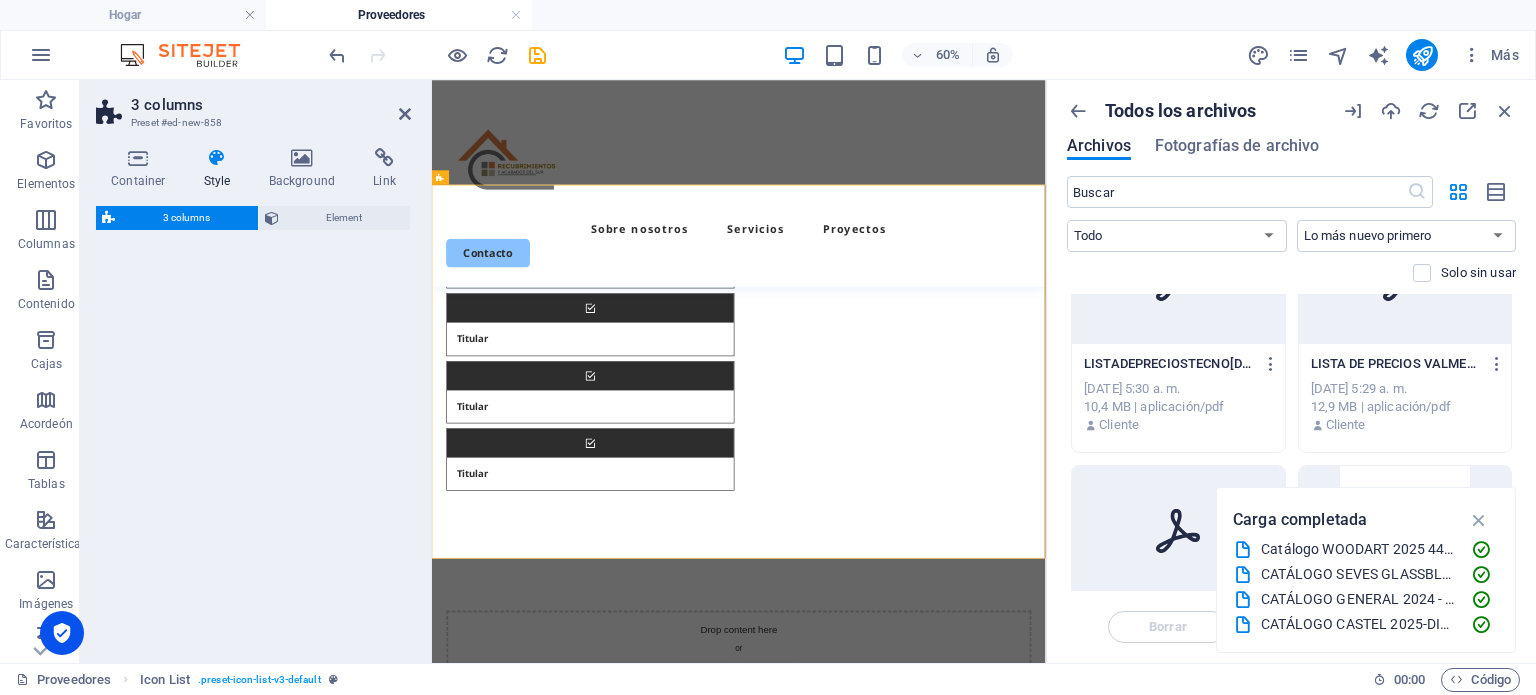 scroll, scrollTop: 825, scrollLeft: 0, axis: vertical 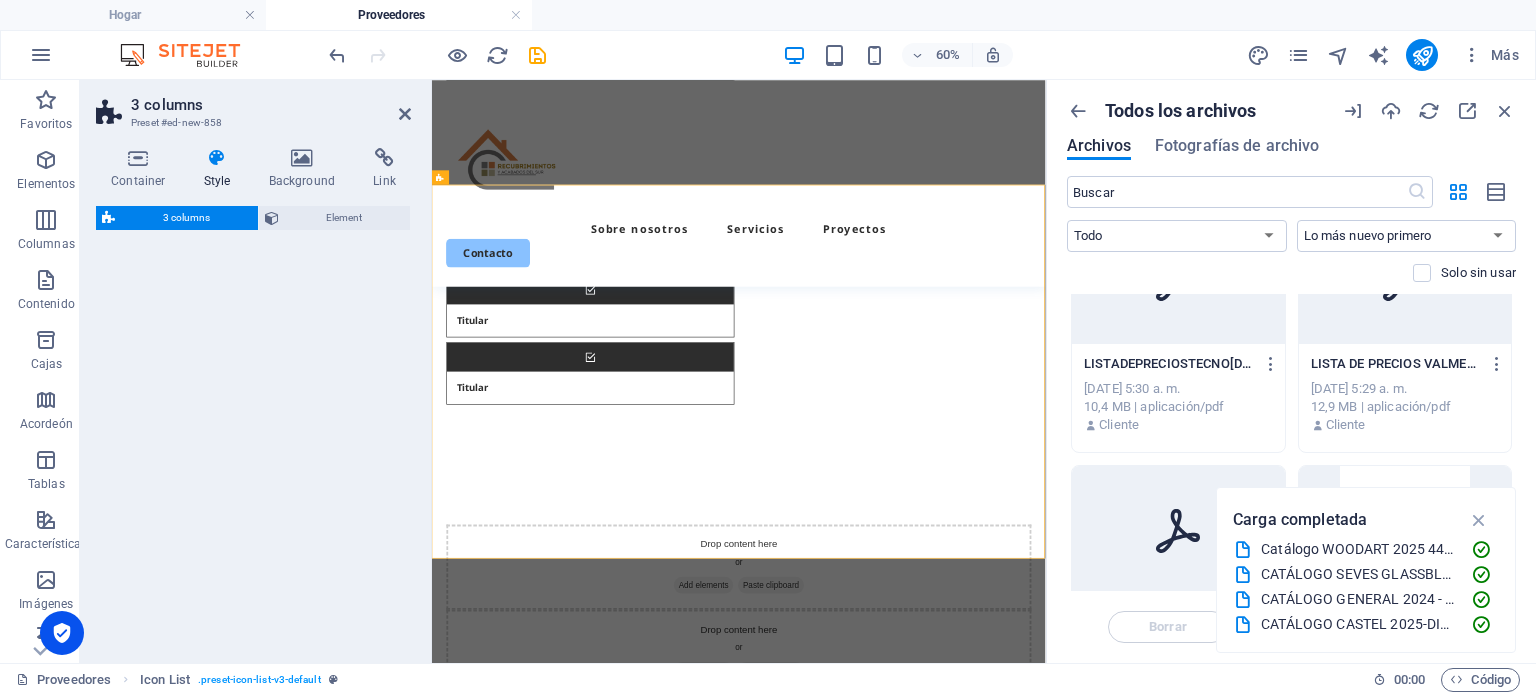 select on "rem" 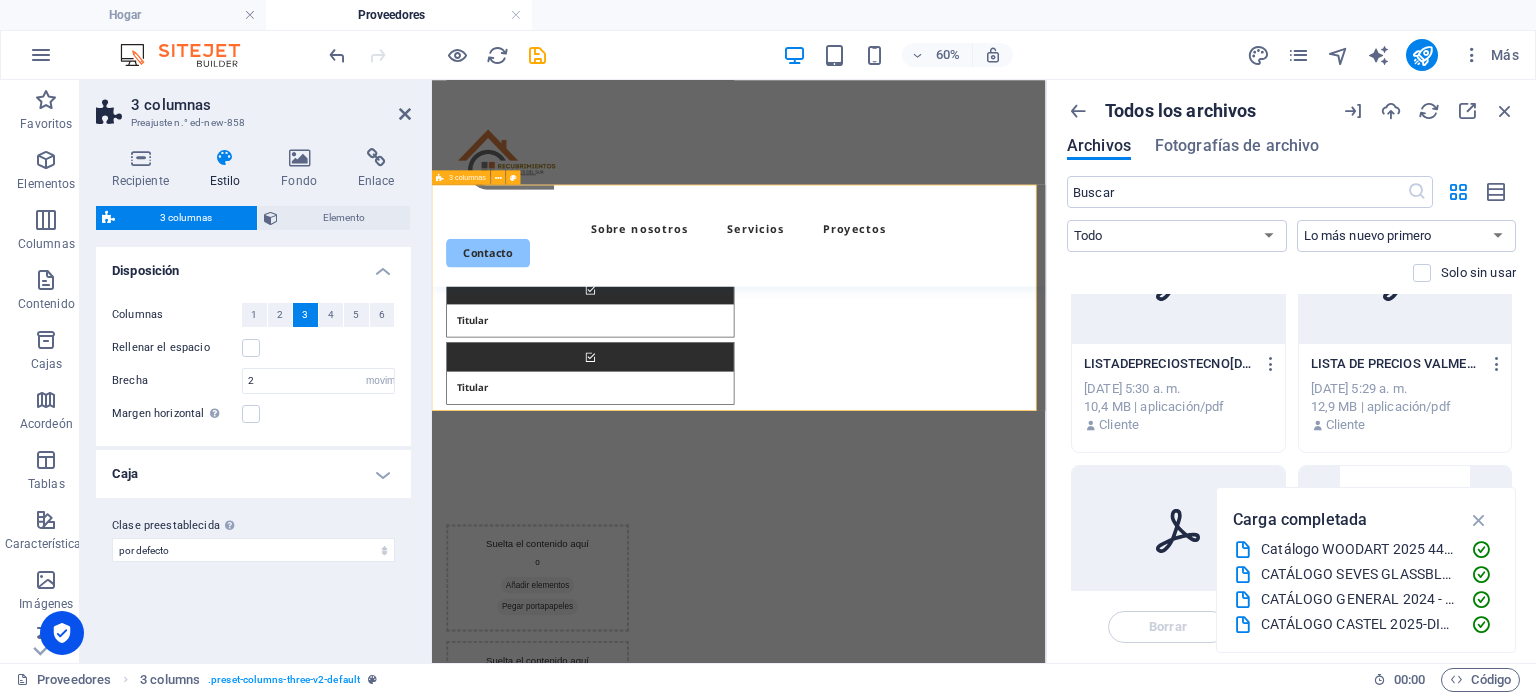 click on "Suelta el contenido aquí o  Añadir elementos  Pegar portapapeles Suelta el contenido aquí o  Añadir elementos  Pegar portapapeles Suelta el contenido aquí o  Añadir elementos  Pegar portapapeles" at bounding box center (943, 1104) 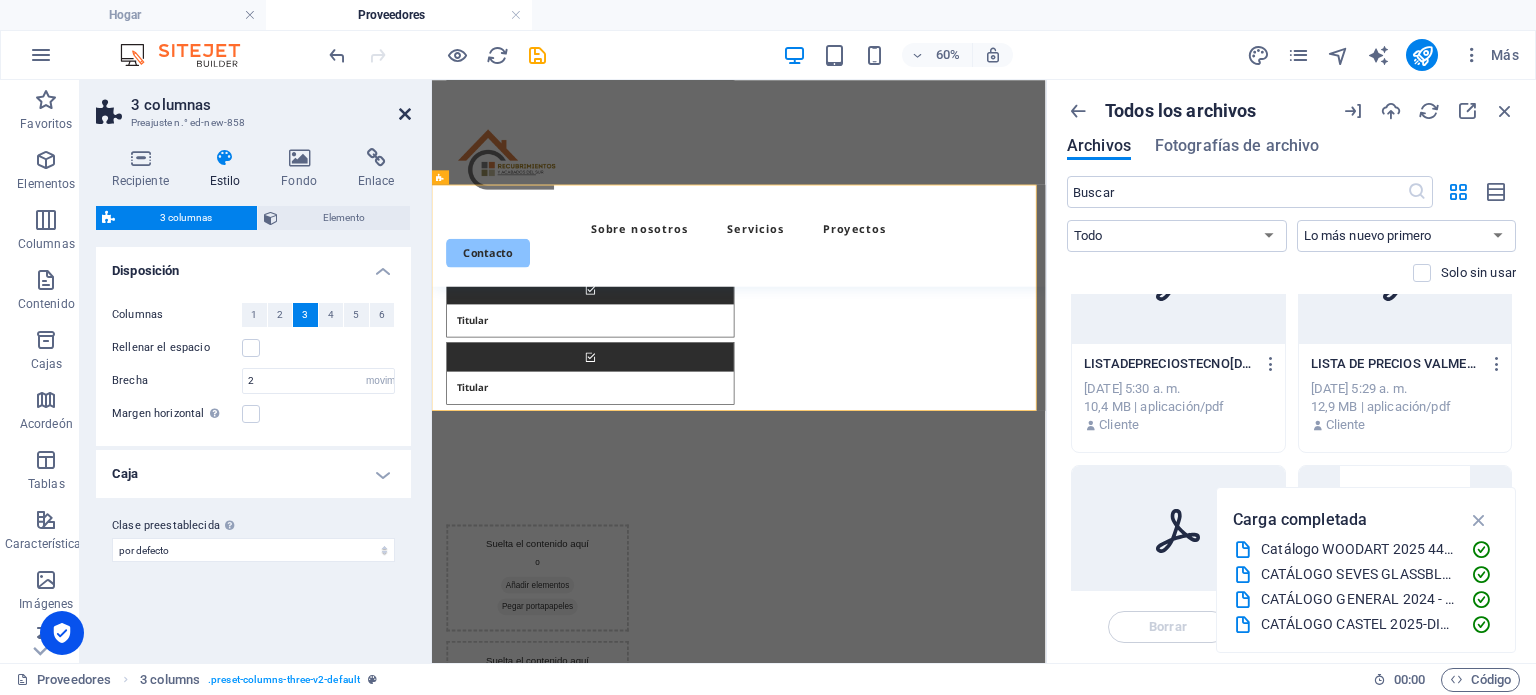 click at bounding box center (405, 114) 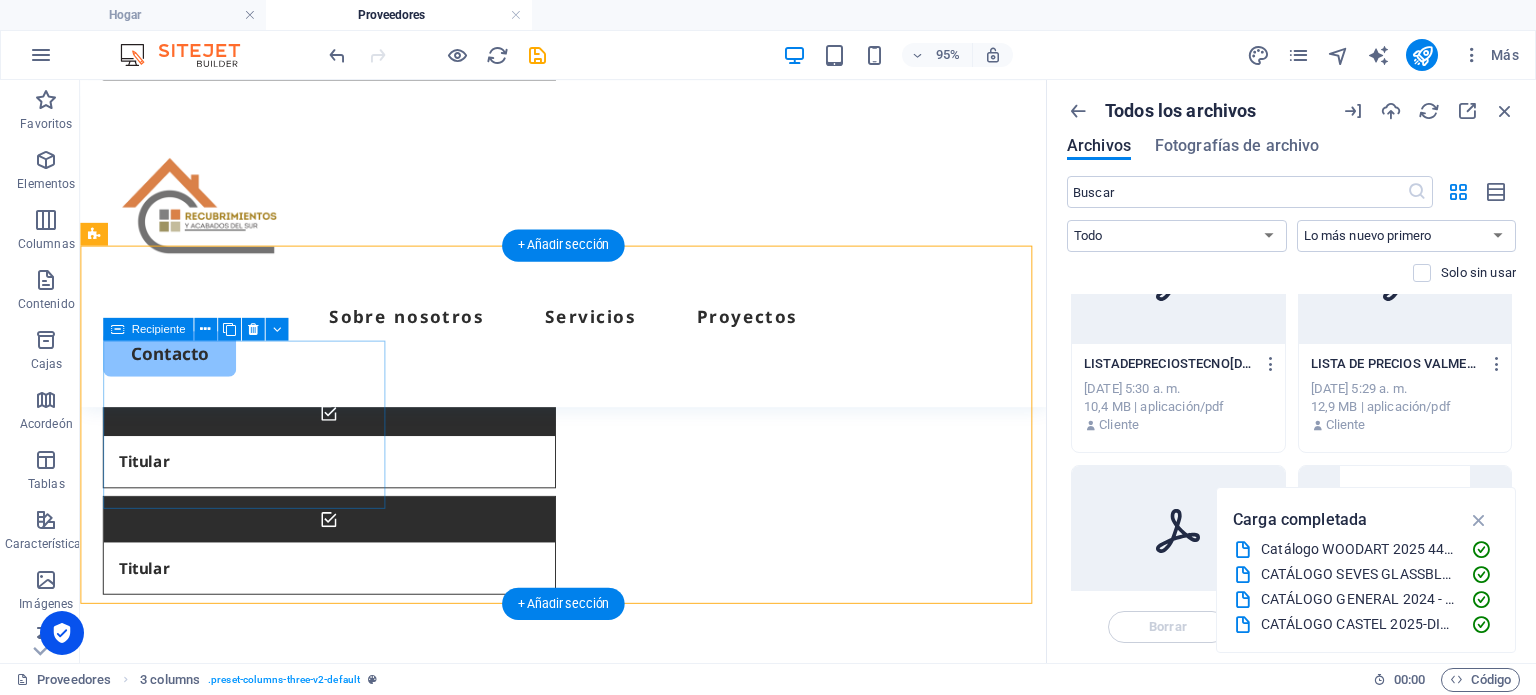 click on "Añadir elementos" at bounding box center (255, 921) 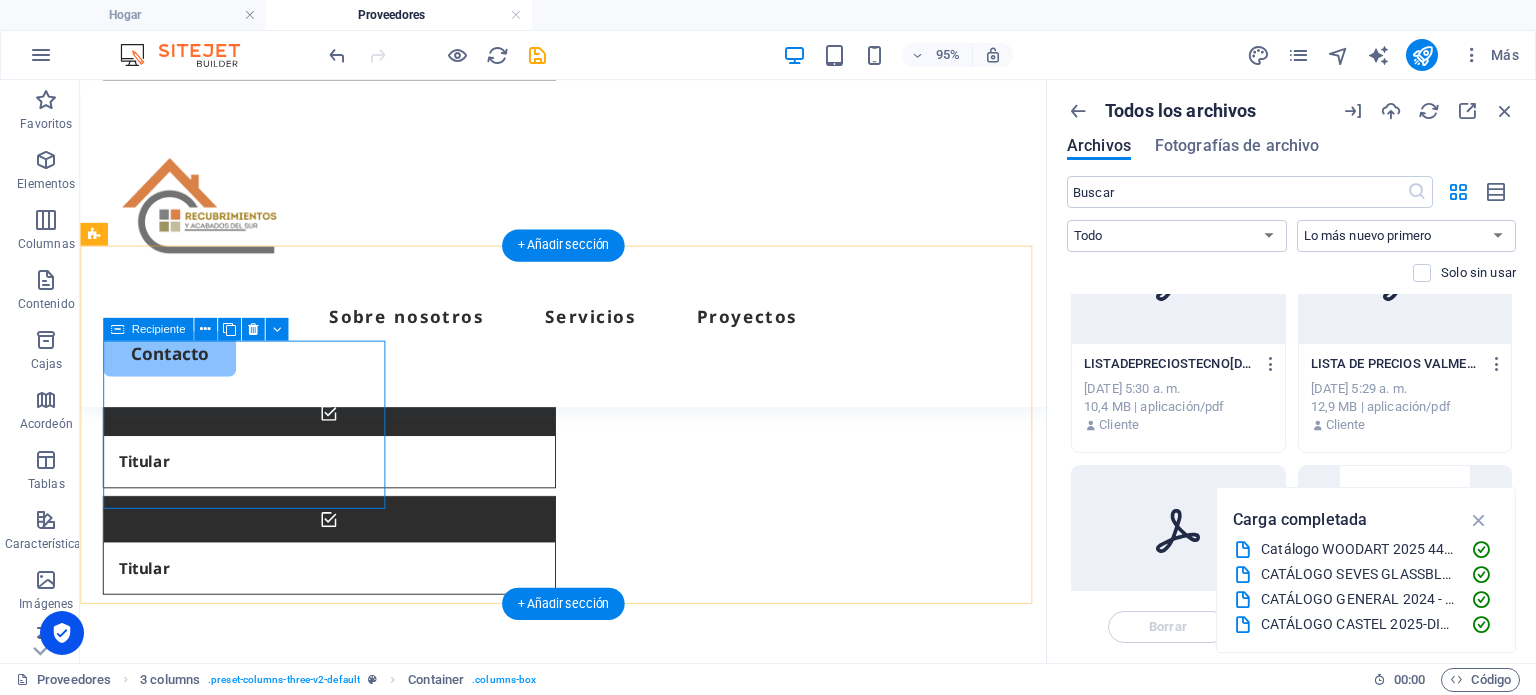 click at bounding box center (202, 922) 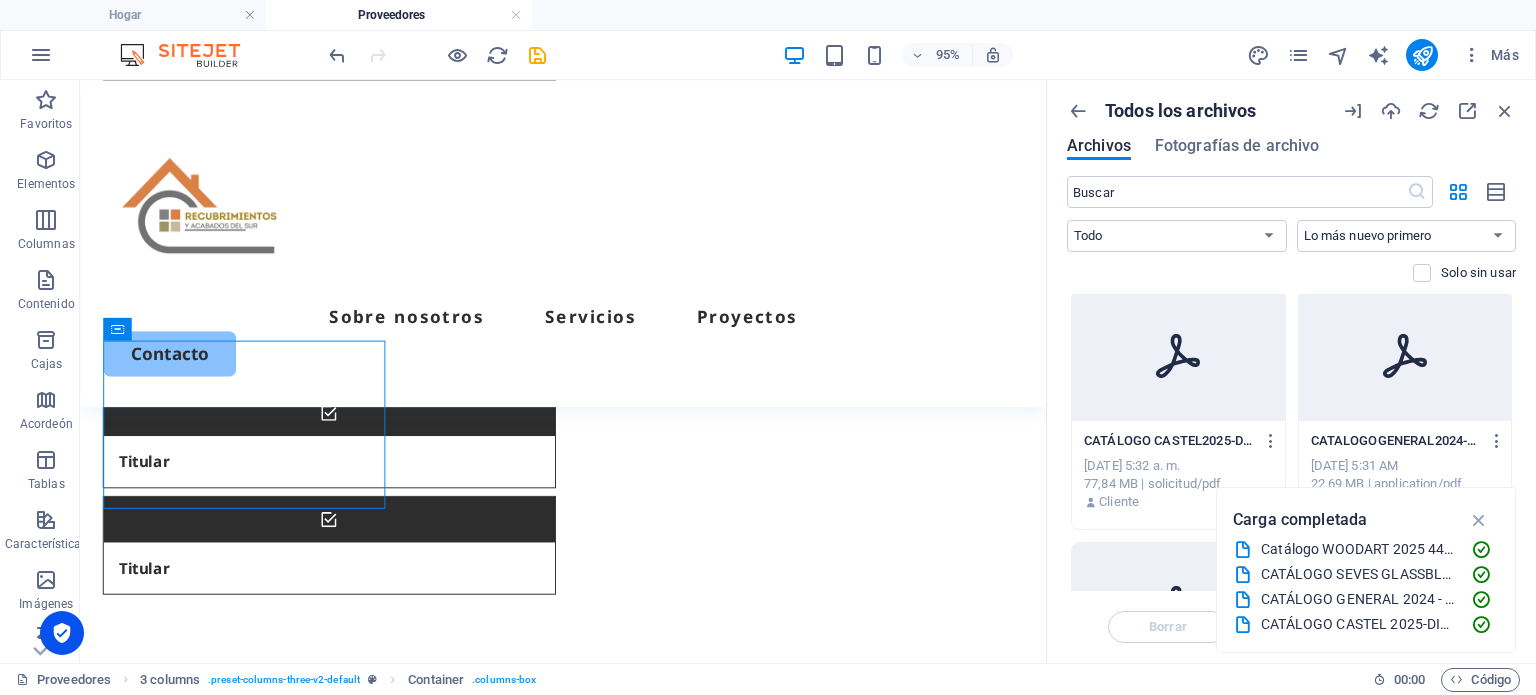 scroll, scrollTop: 0, scrollLeft: 0, axis: both 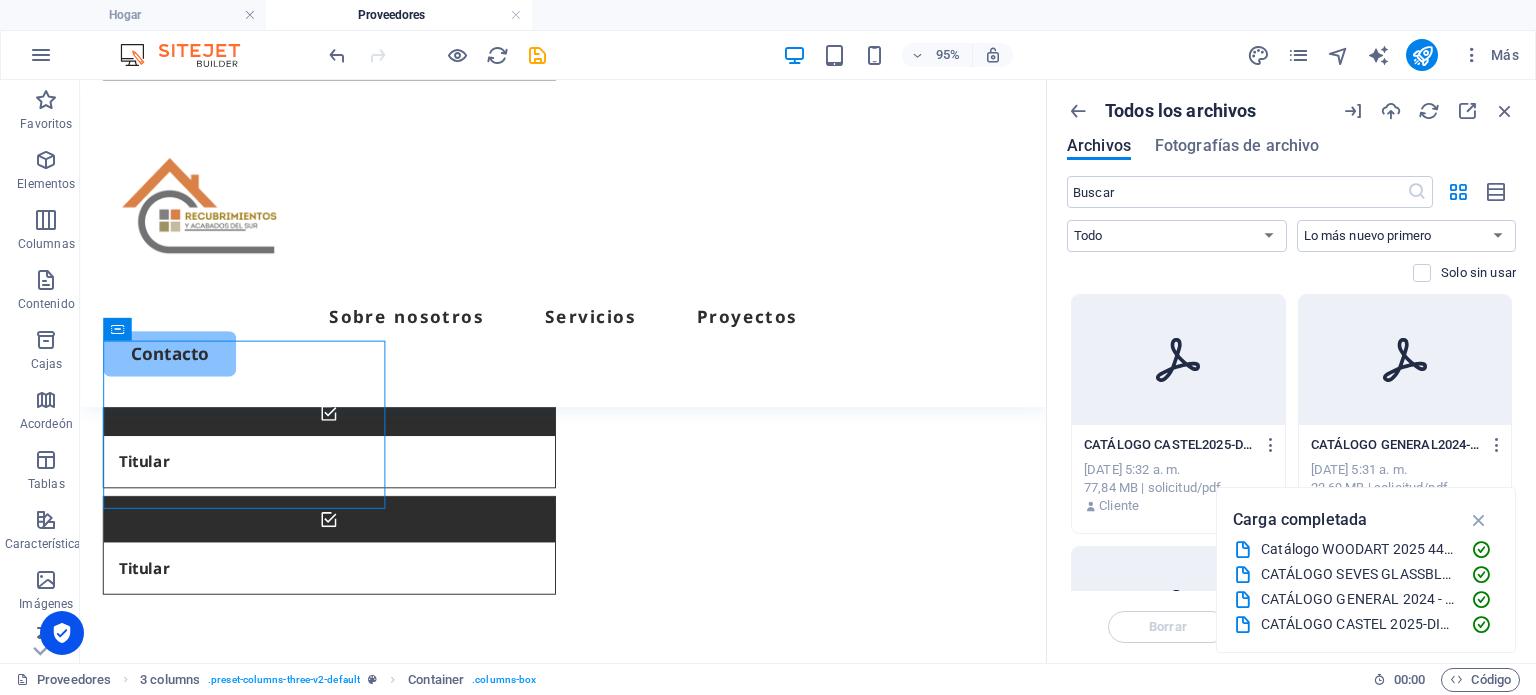 click 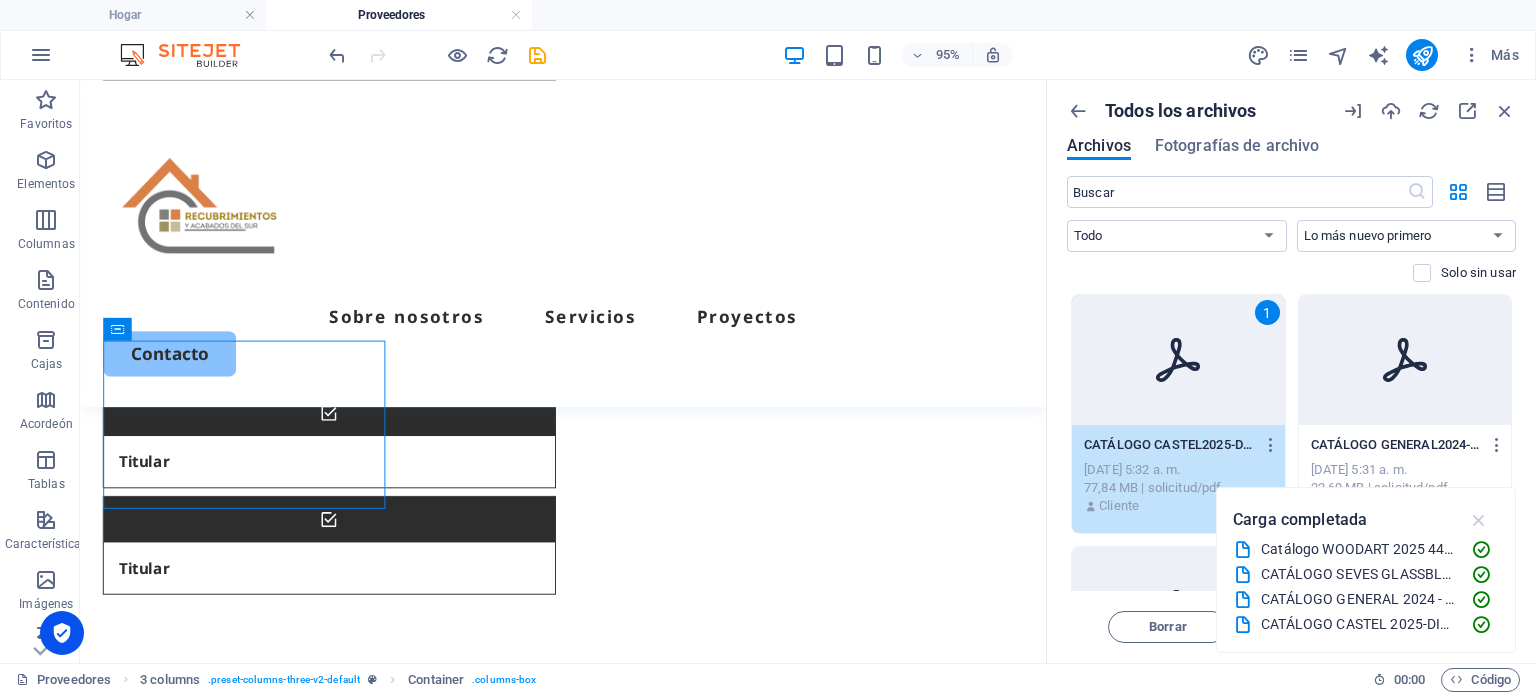 click at bounding box center (1479, 520) 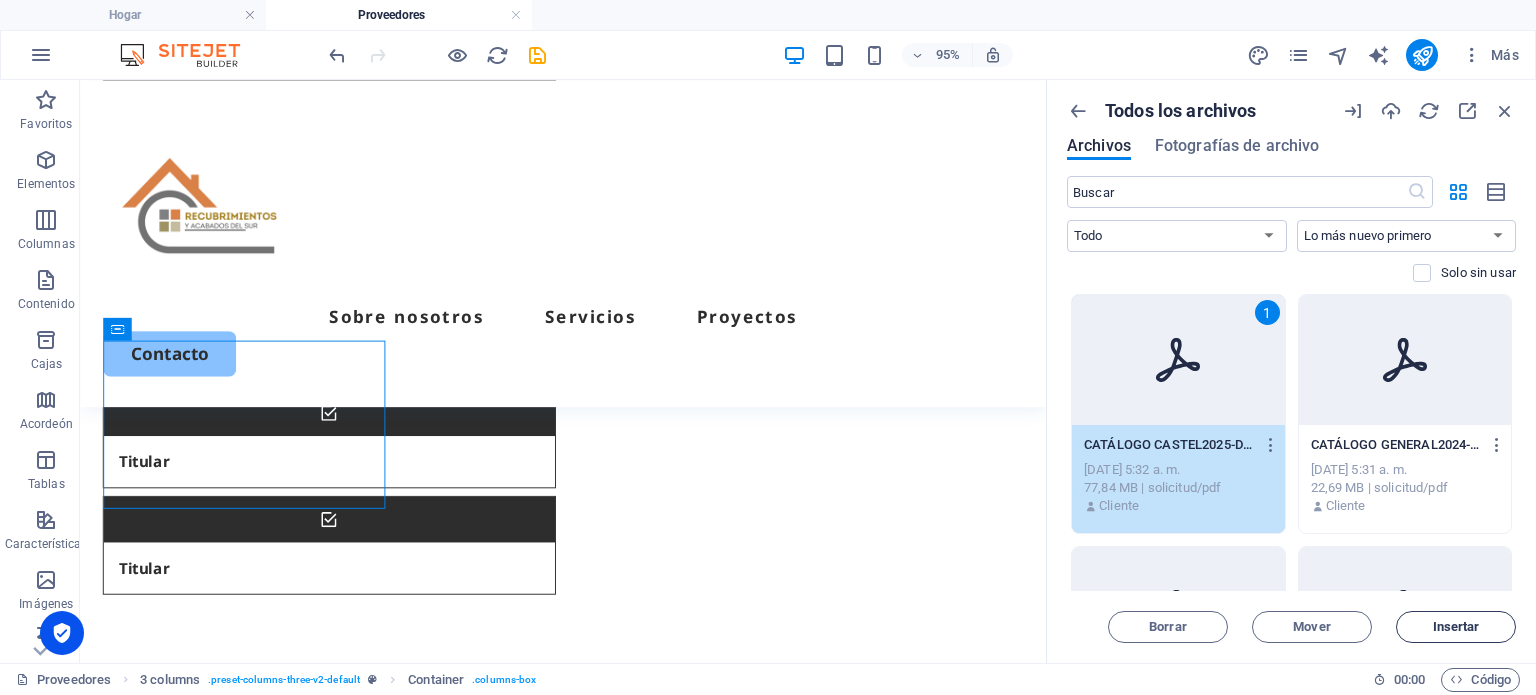 click on "Insertar" at bounding box center [1456, 626] 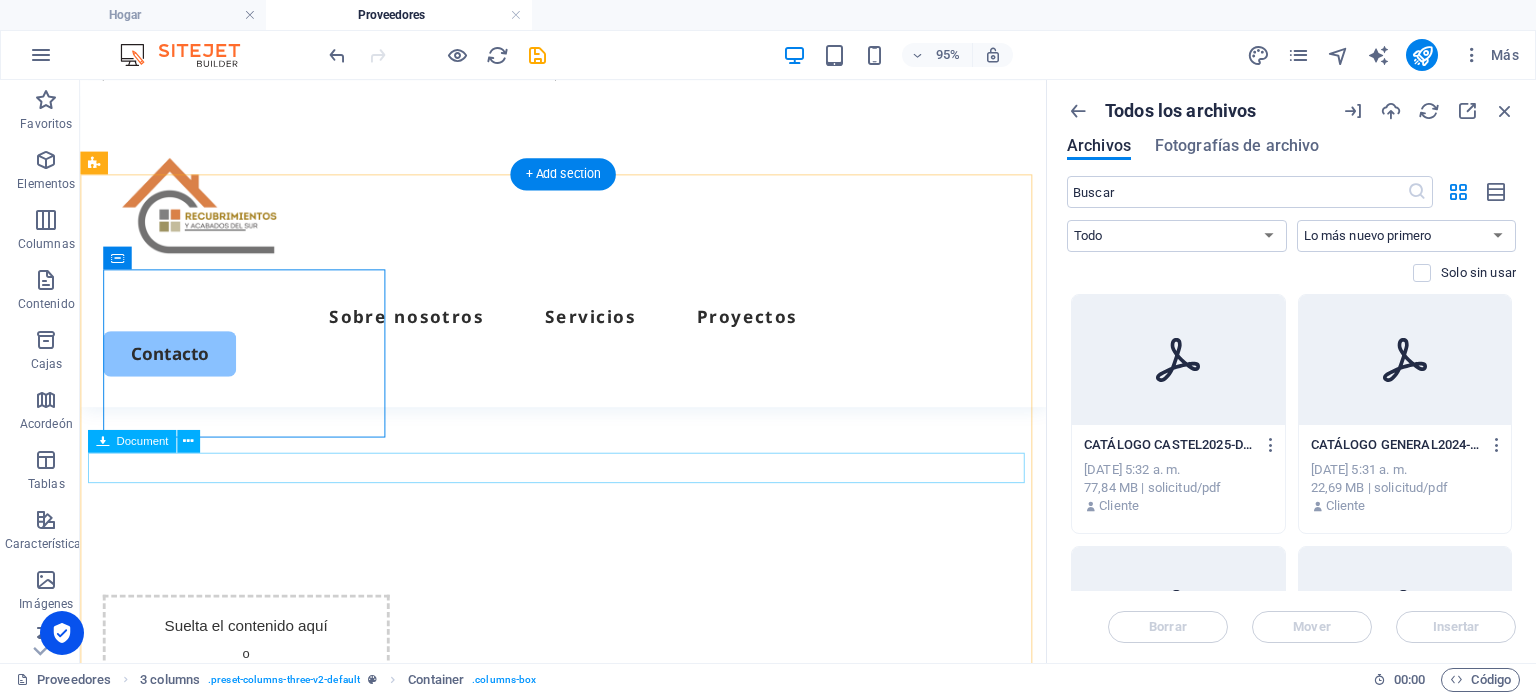 scroll, scrollTop: 825, scrollLeft: 0, axis: vertical 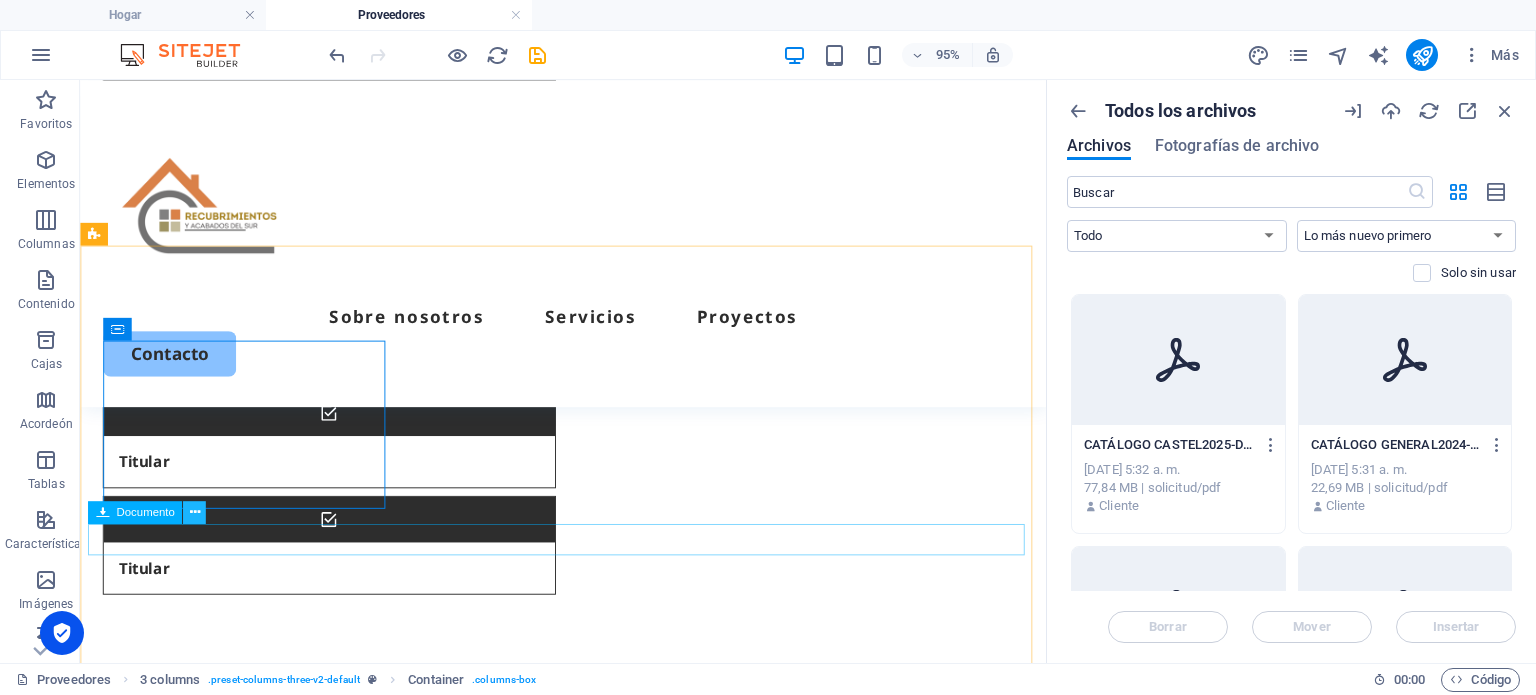 click at bounding box center [194, 512] 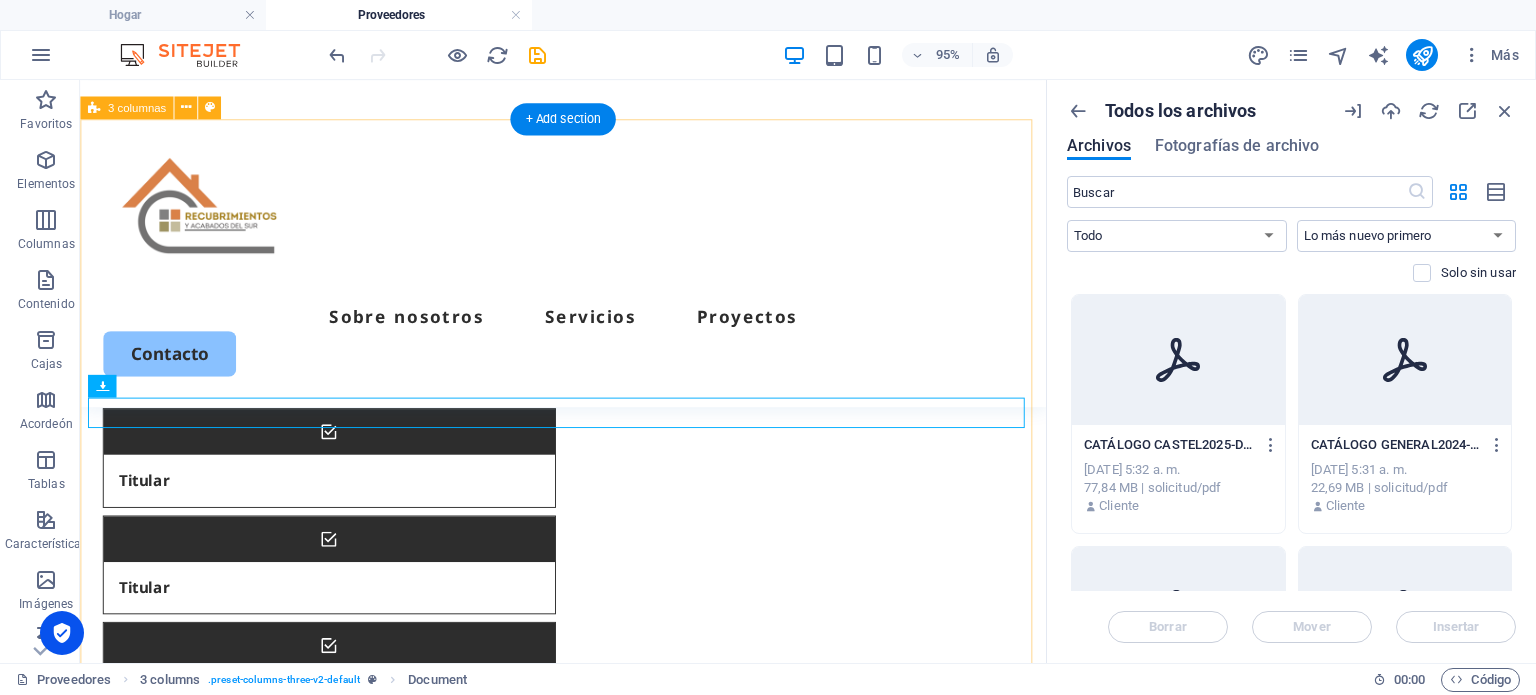 scroll, scrollTop: 959, scrollLeft: 0, axis: vertical 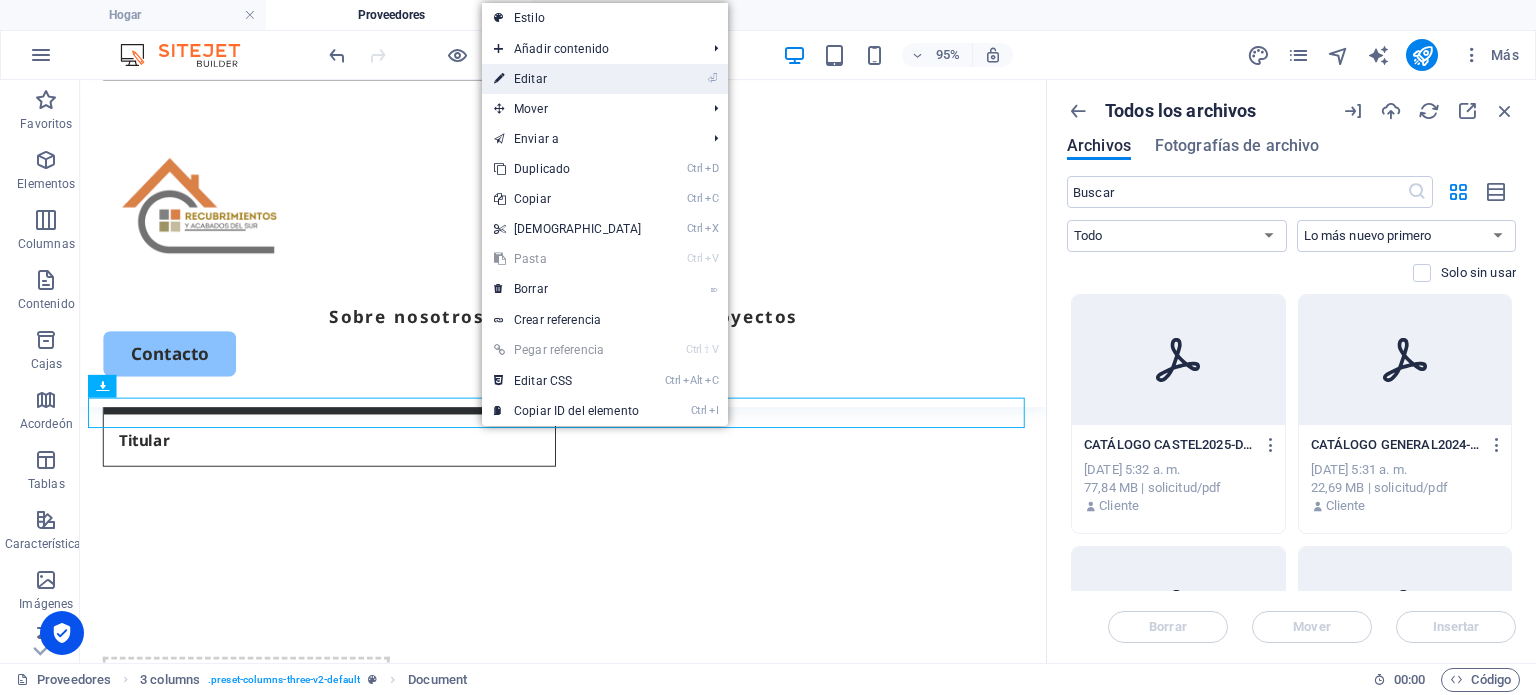 click on "⏎ Editar" at bounding box center [568, 79] 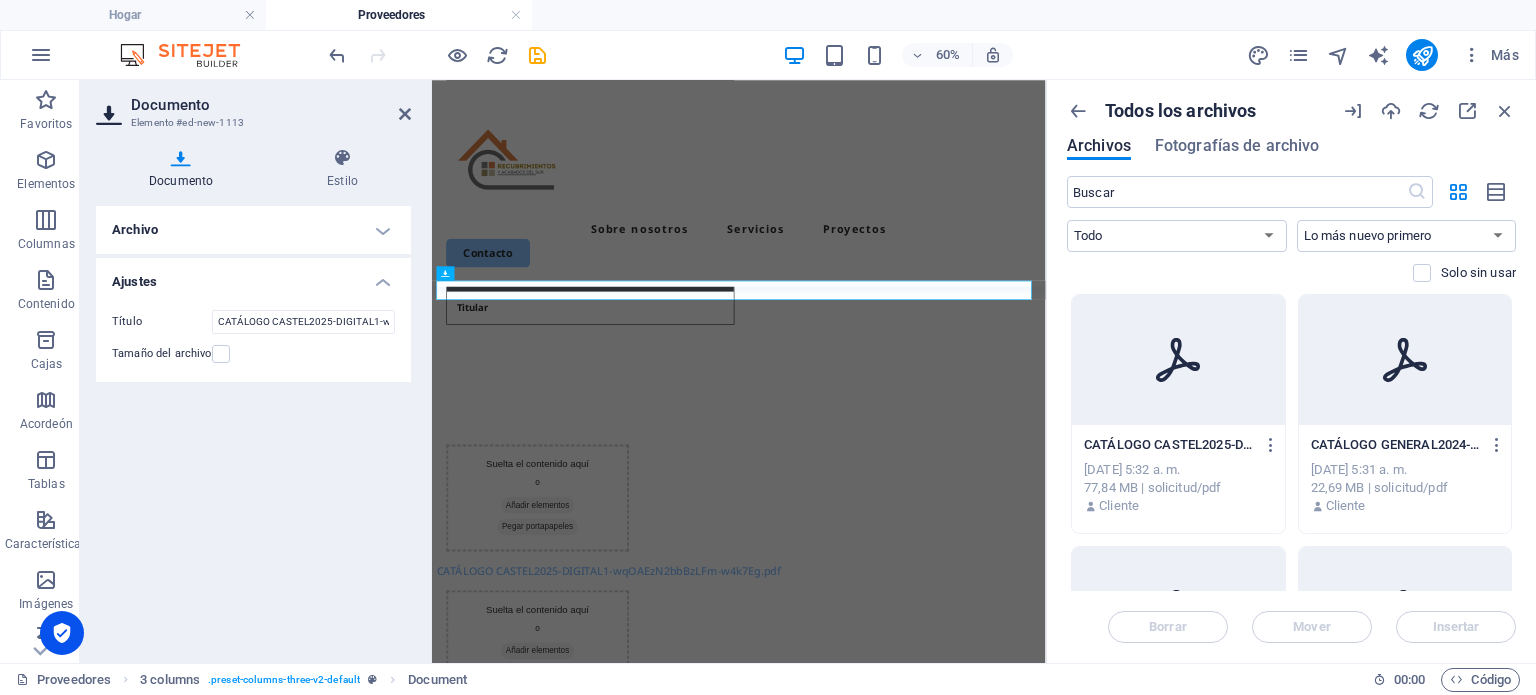 click on "Archivo" at bounding box center (253, 230) 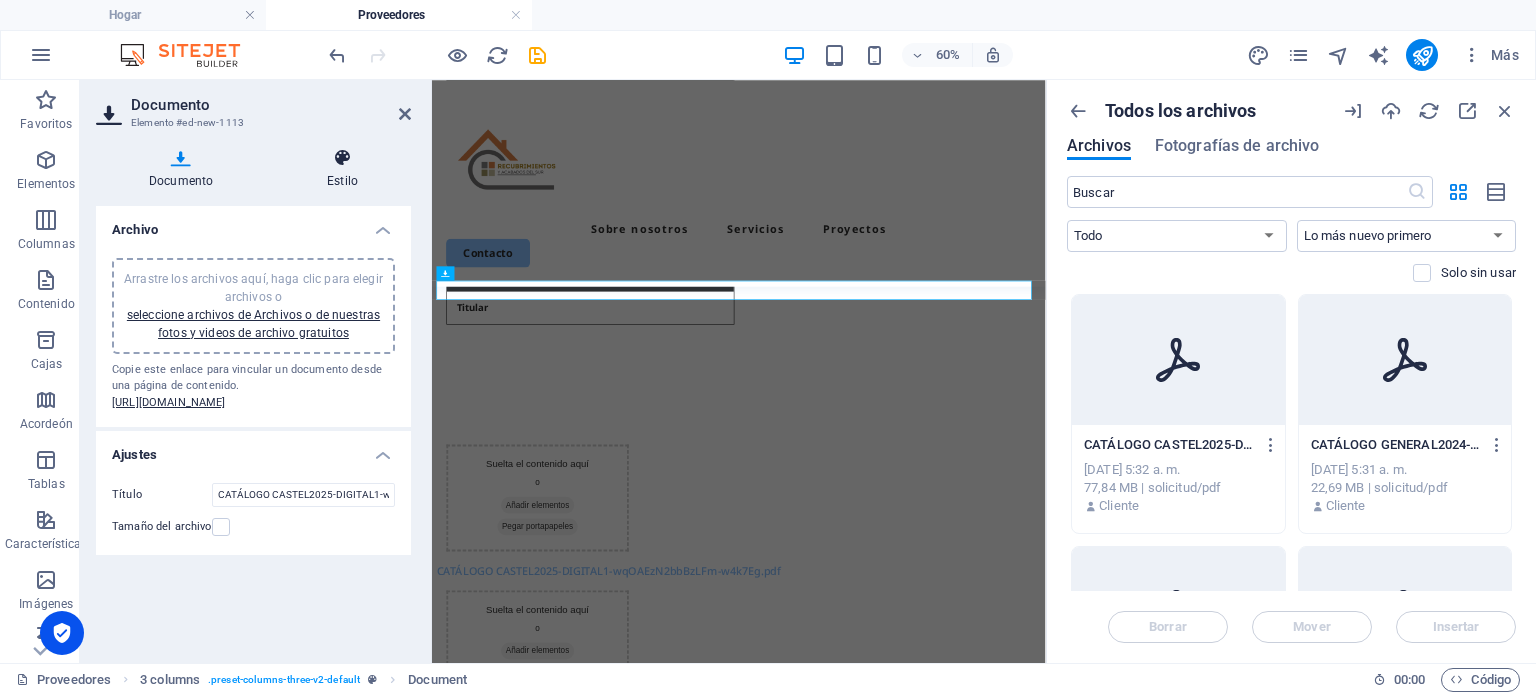 click on "Estilo" at bounding box center (342, 169) 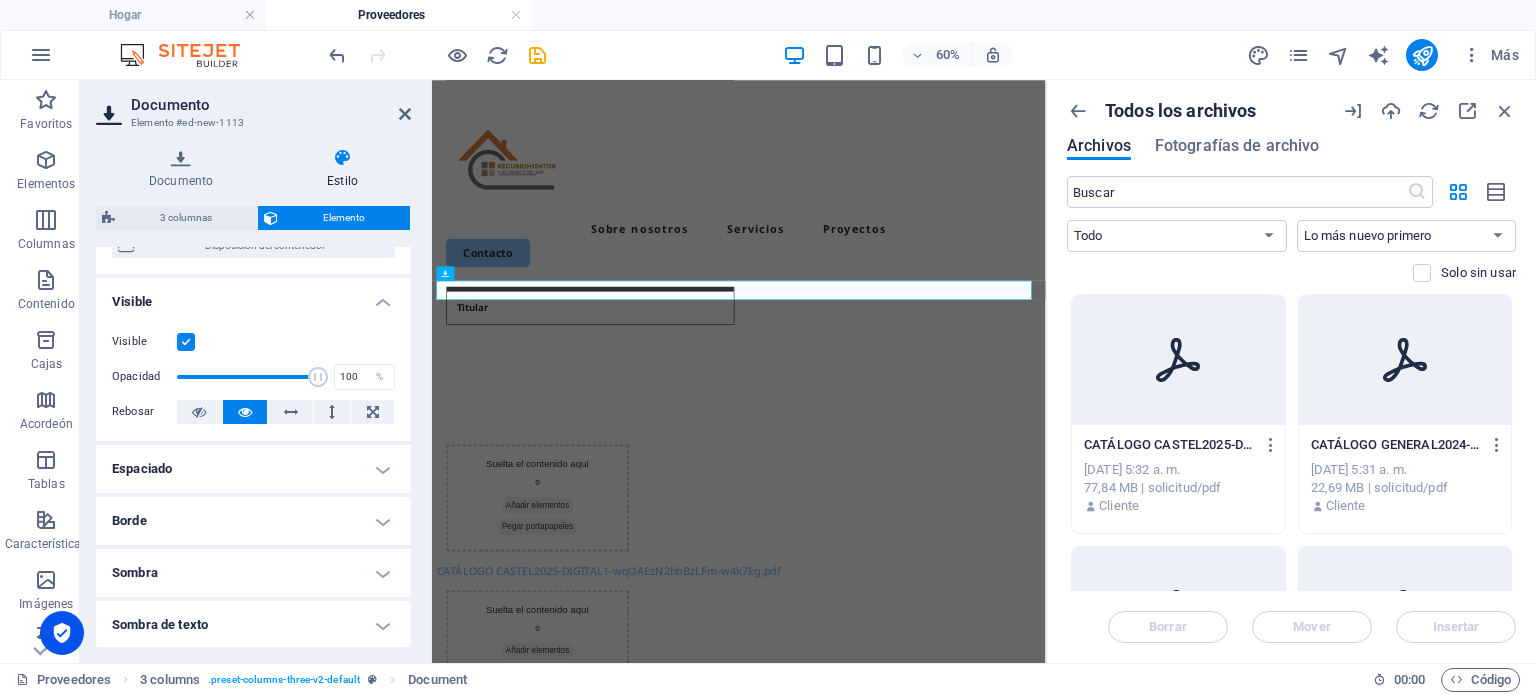 scroll, scrollTop: 266, scrollLeft: 0, axis: vertical 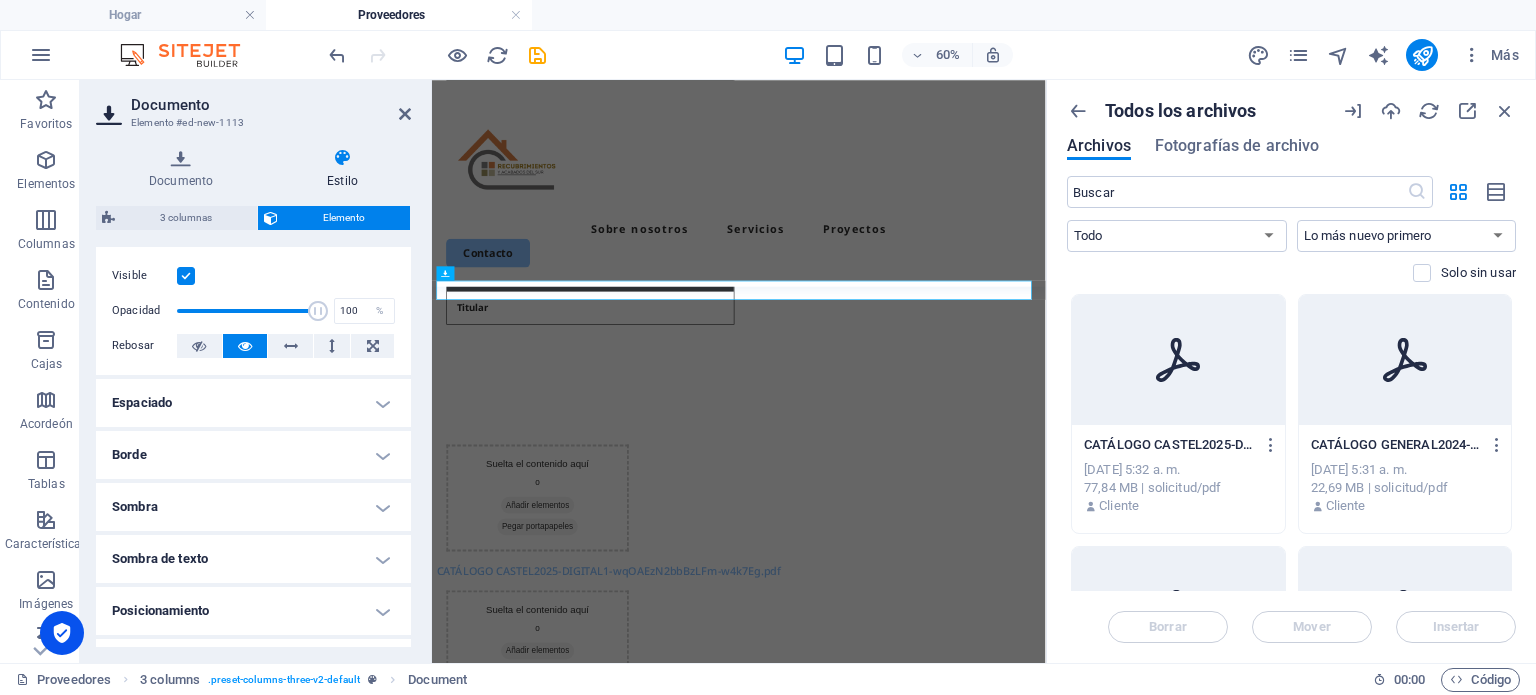 click on "Espaciado" at bounding box center (253, 403) 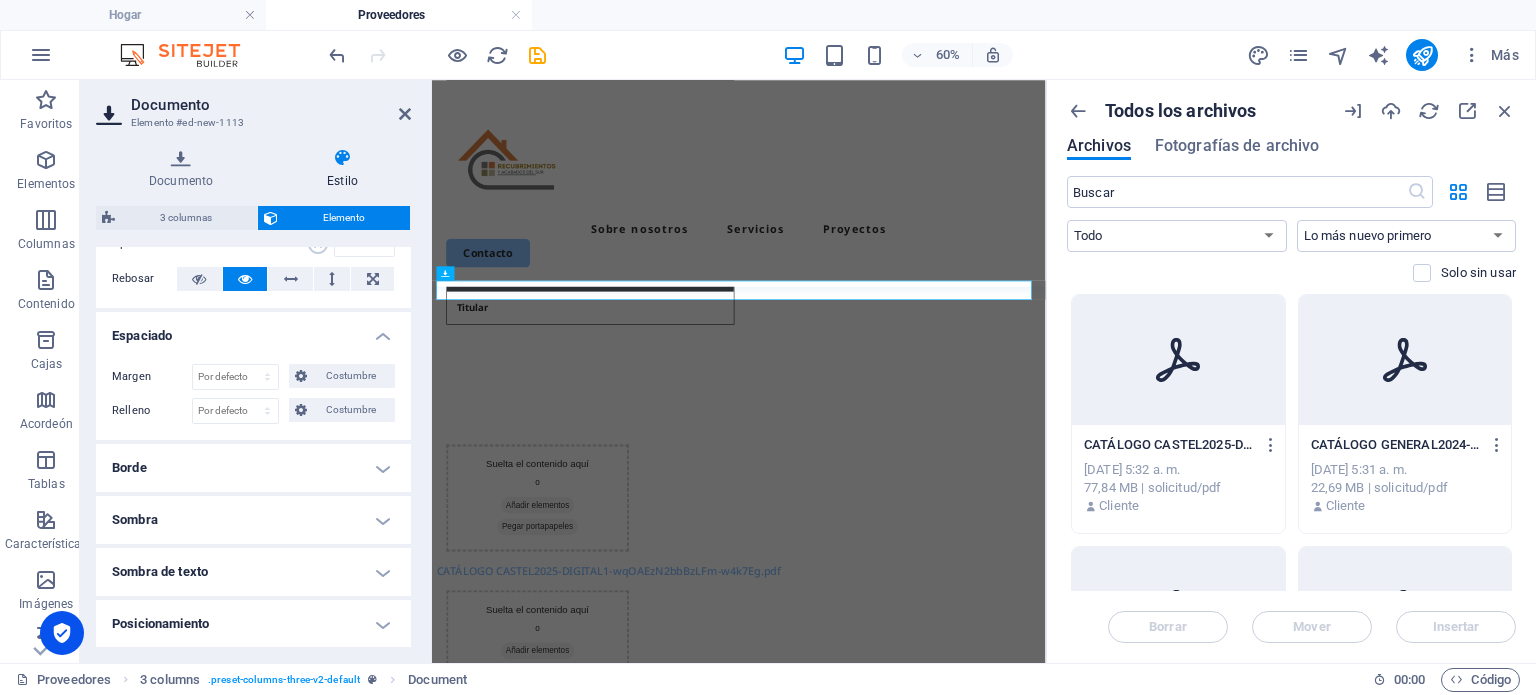 click on "Borde" at bounding box center [253, 468] 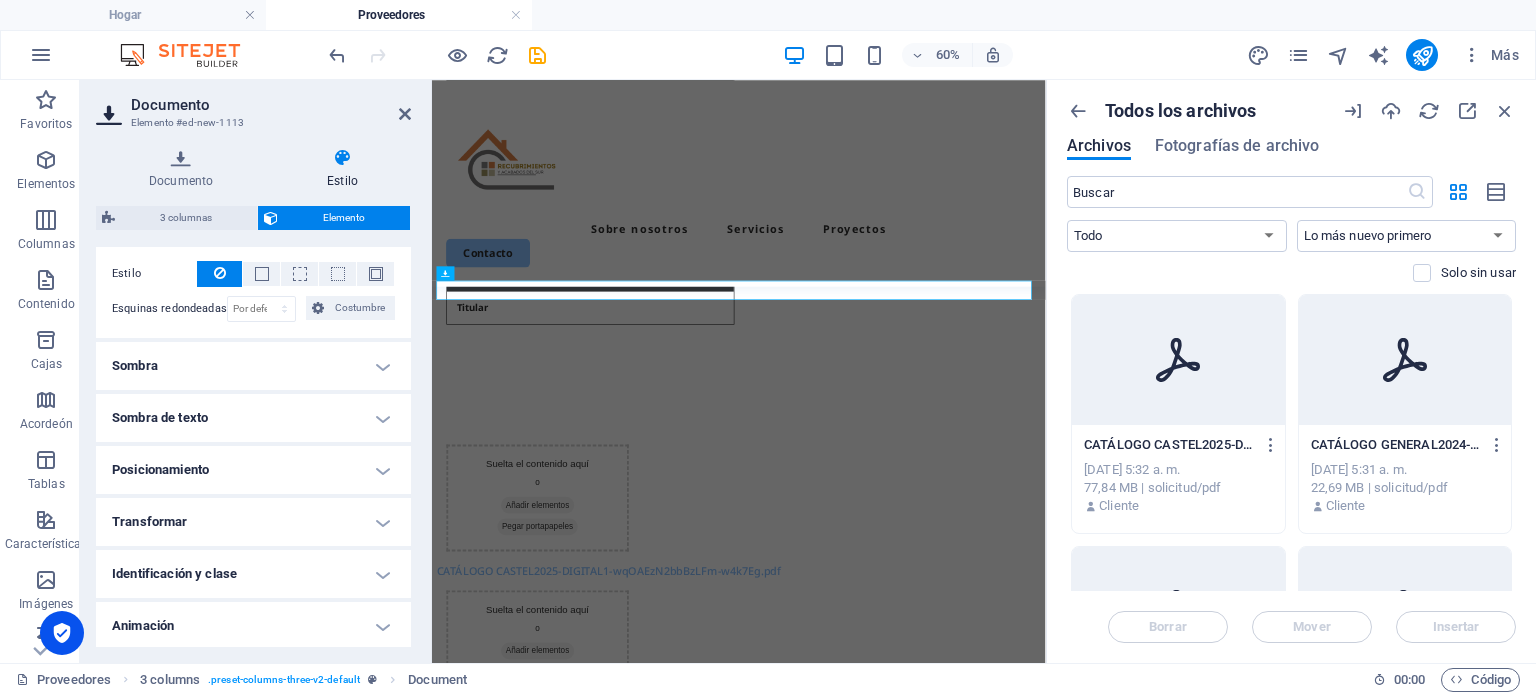 scroll, scrollTop: 620, scrollLeft: 0, axis: vertical 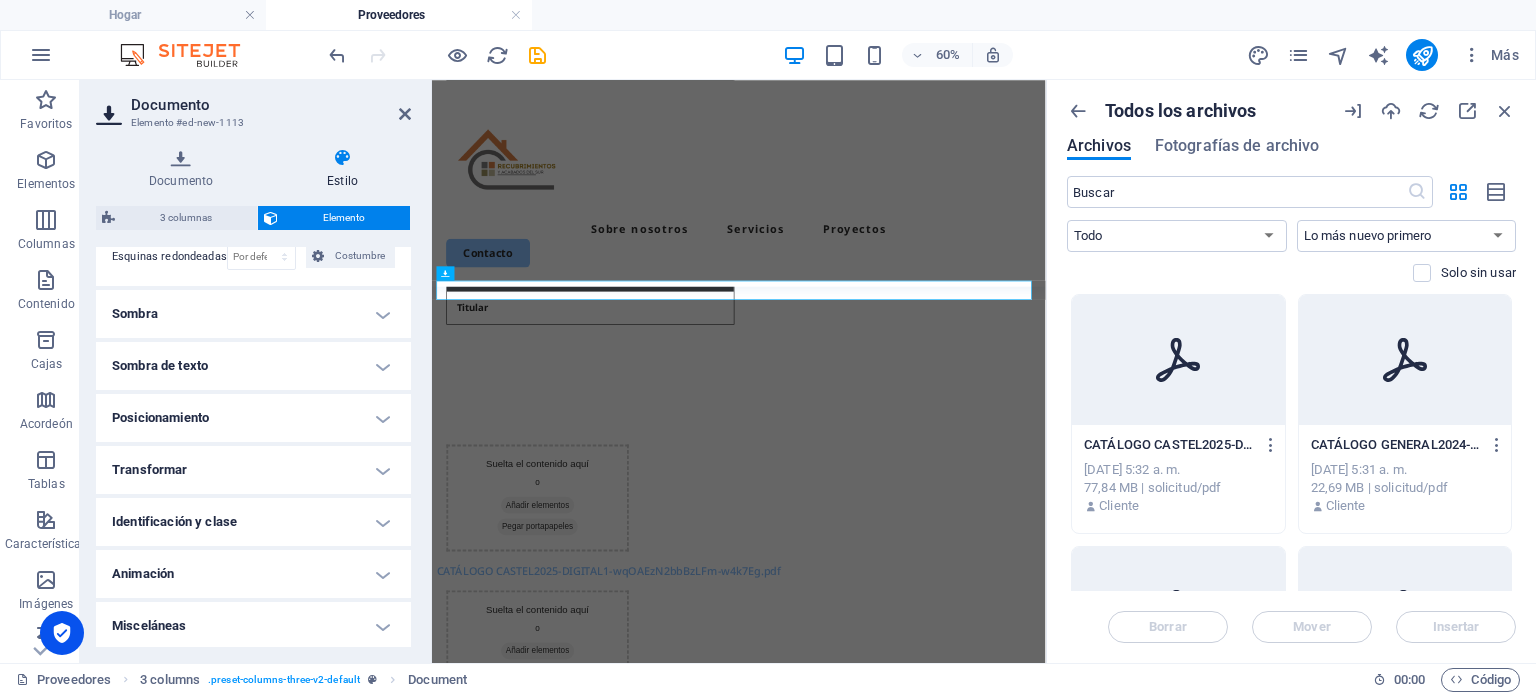 click on "Animación" at bounding box center (253, 574) 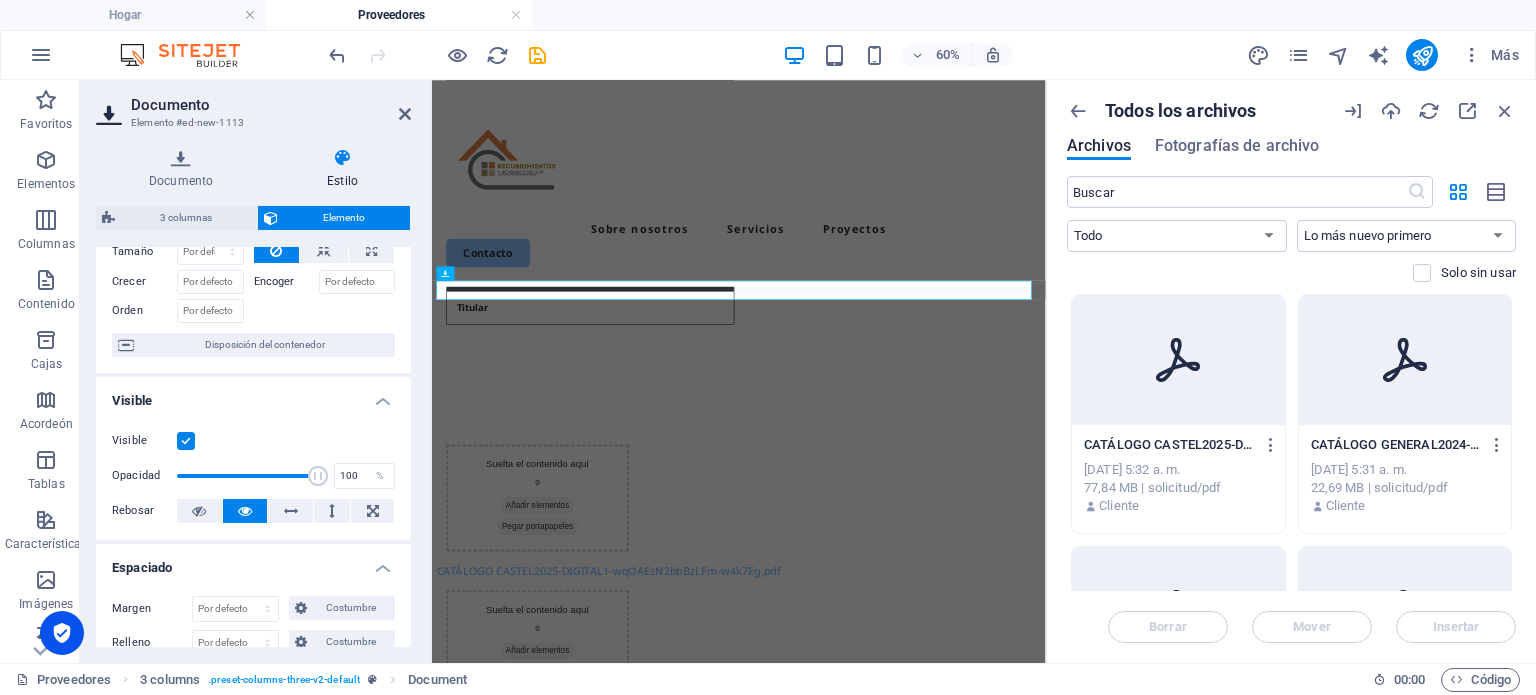 scroll, scrollTop: 0, scrollLeft: 0, axis: both 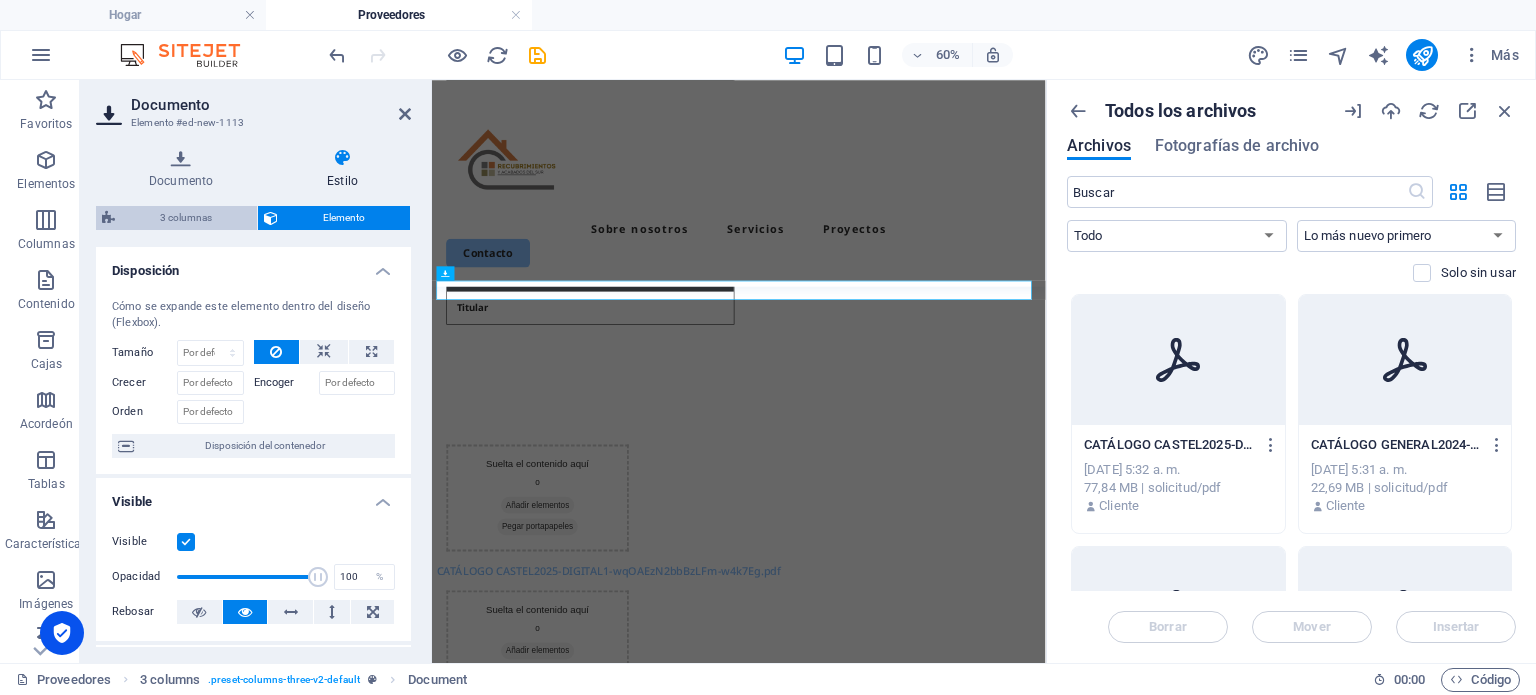 click on "3 columnas" at bounding box center [186, 217] 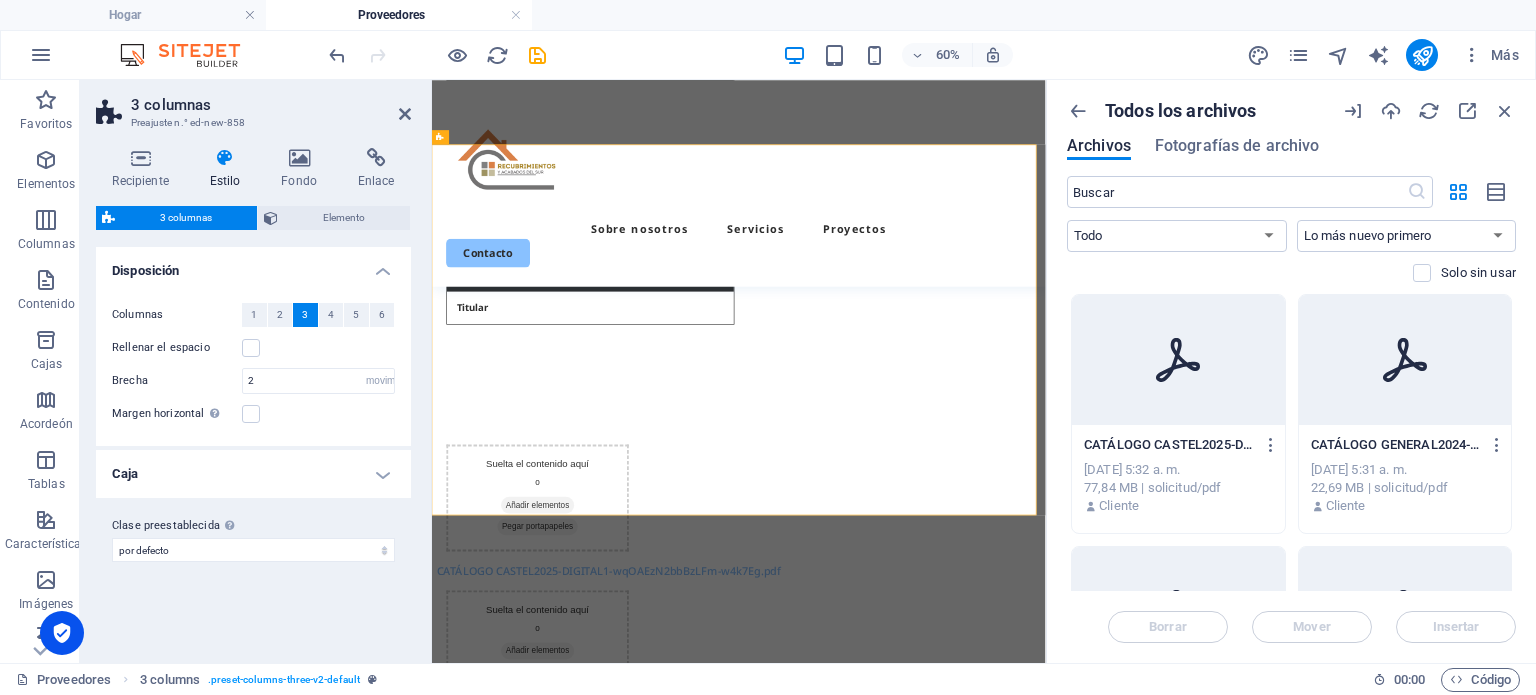 scroll, scrollTop: 892, scrollLeft: 0, axis: vertical 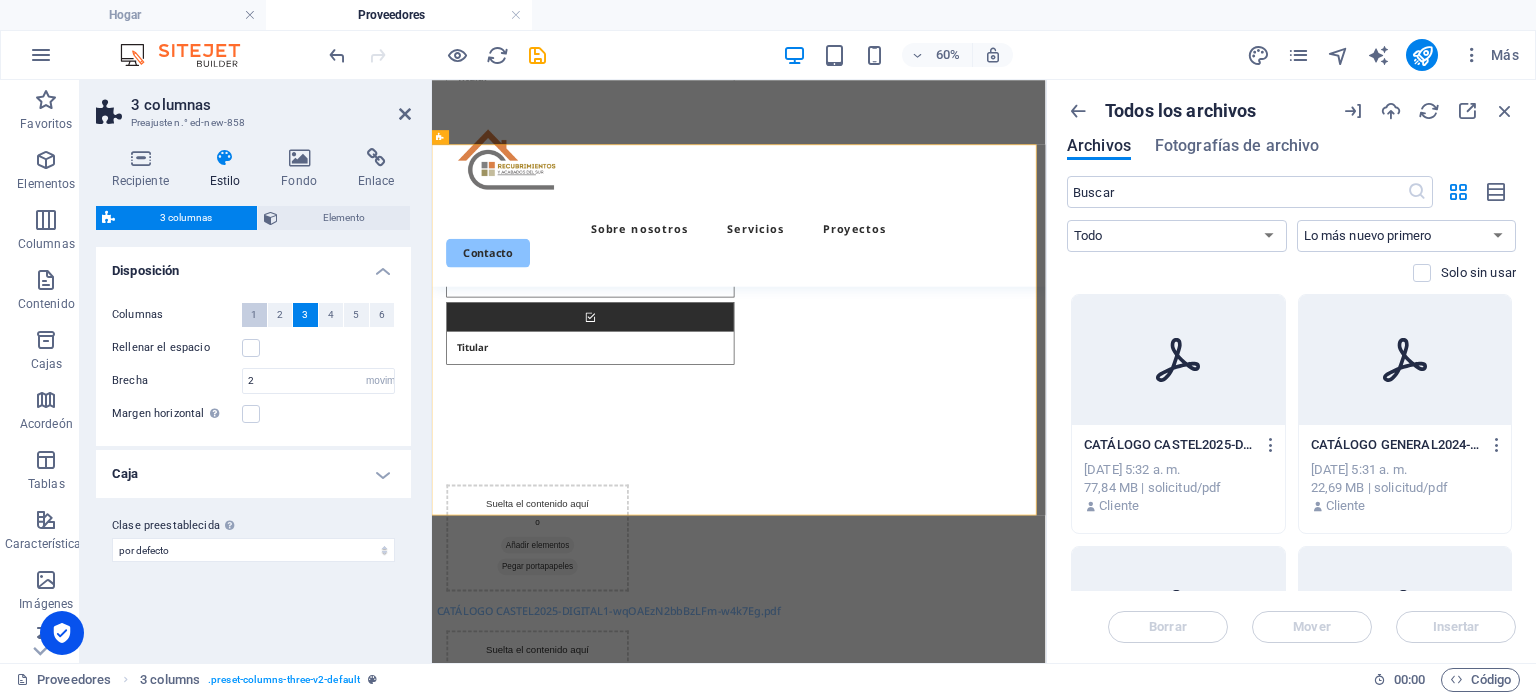 click on "1" at bounding box center [254, 315] 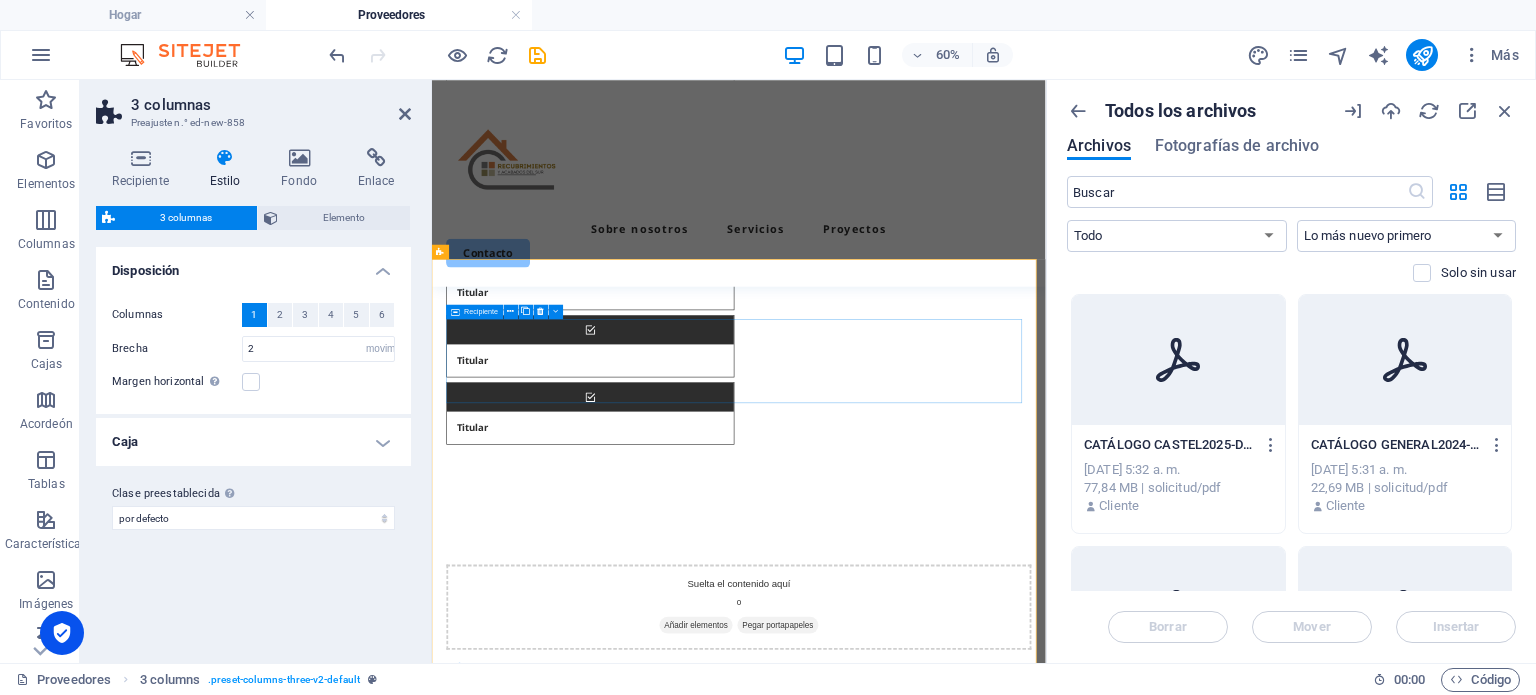 scroll, scrollTop: 692, scrollLeft: 0, axis: vertical 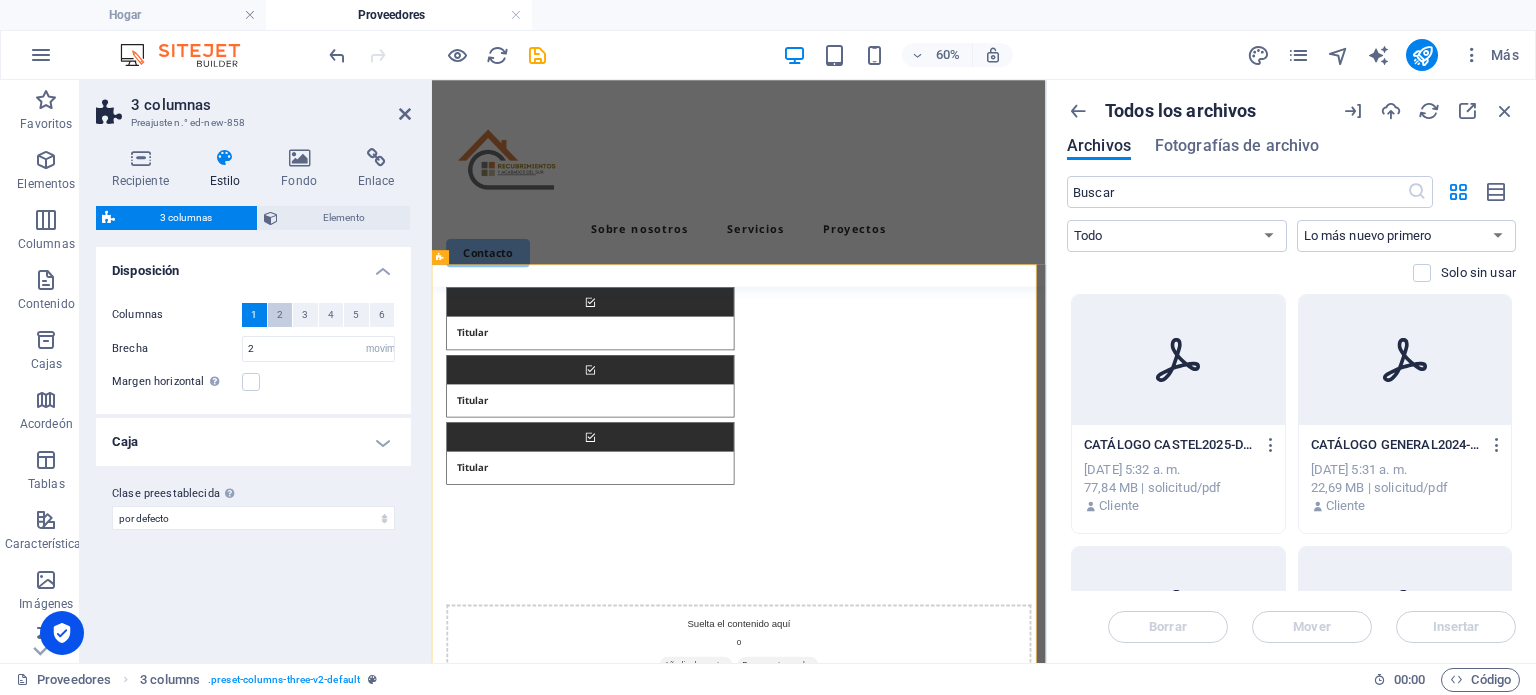 click on "2" at bounding box center [280, 315] 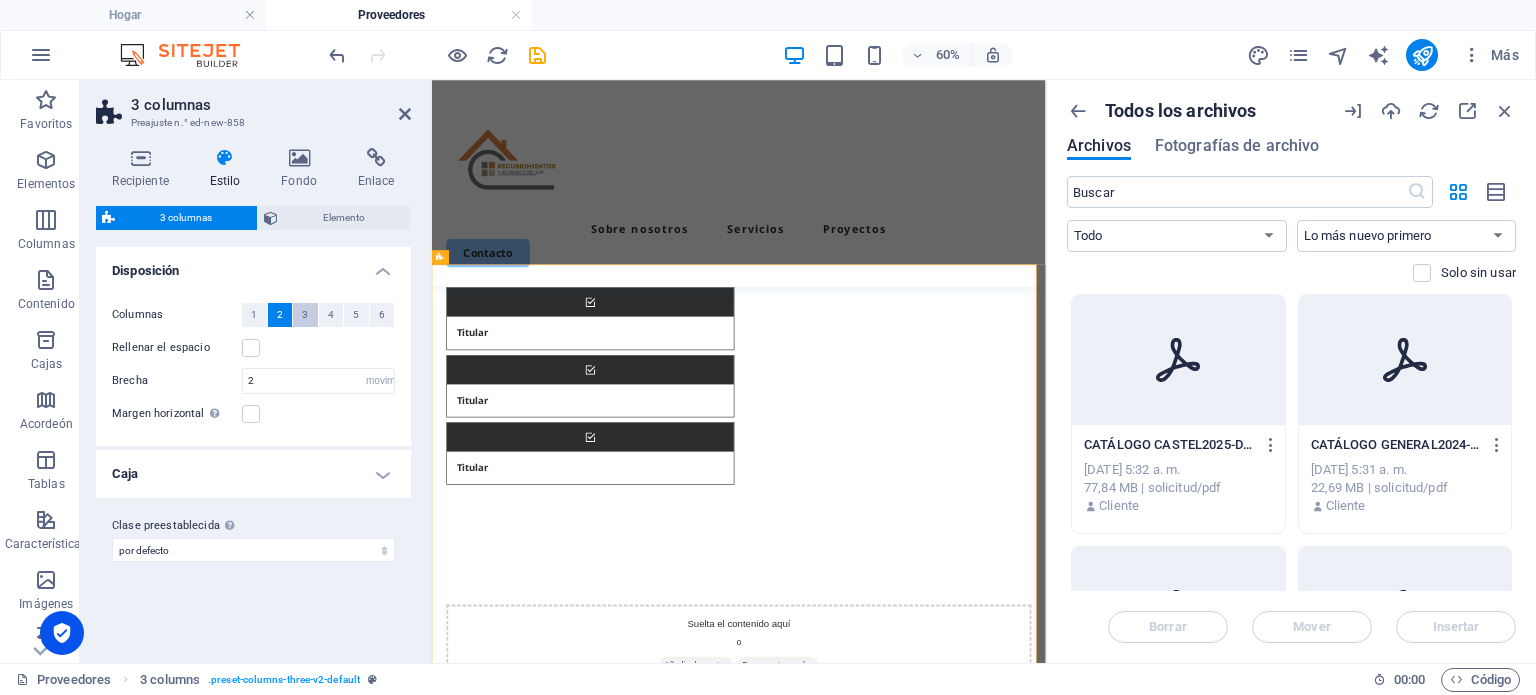 click on "3" at bounding box center [305, 315] 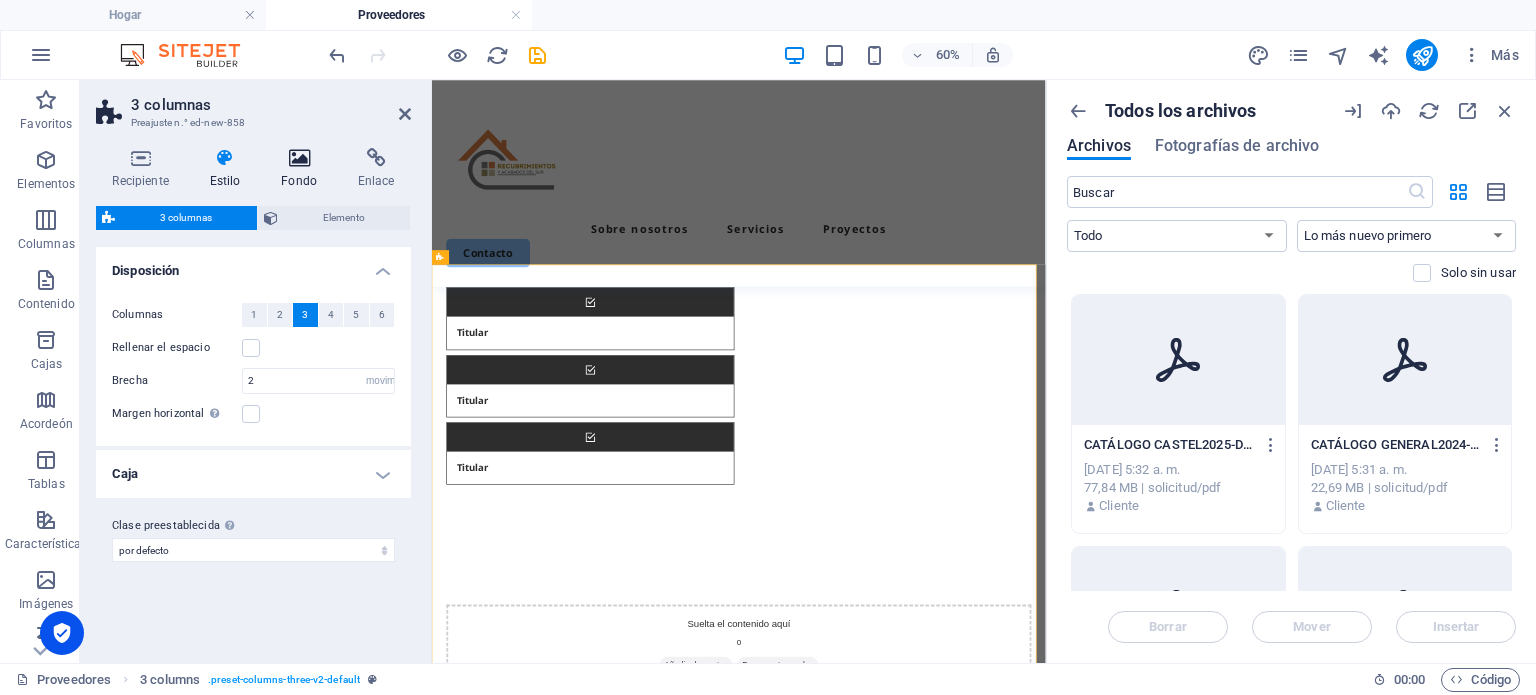 click at bounding box center (299, 158) 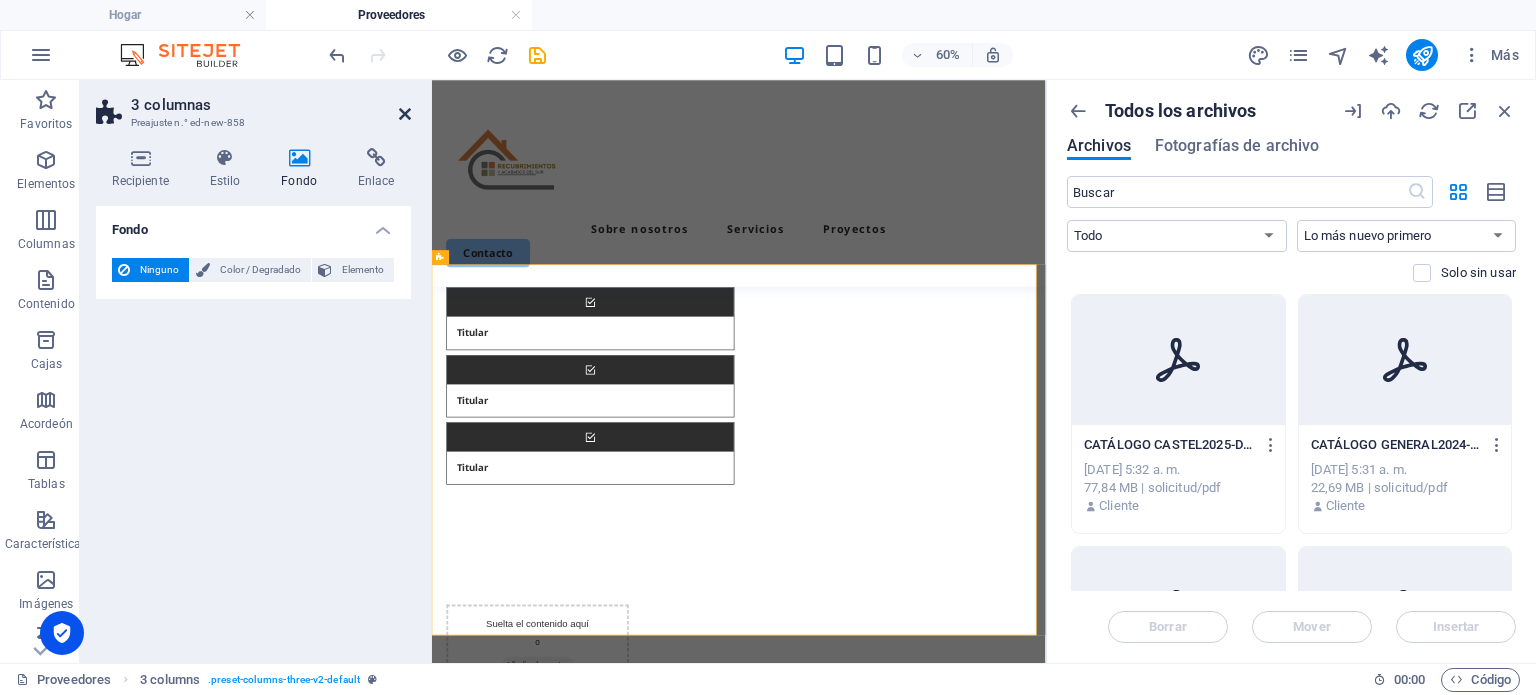 click at bounding box center [405, 114] 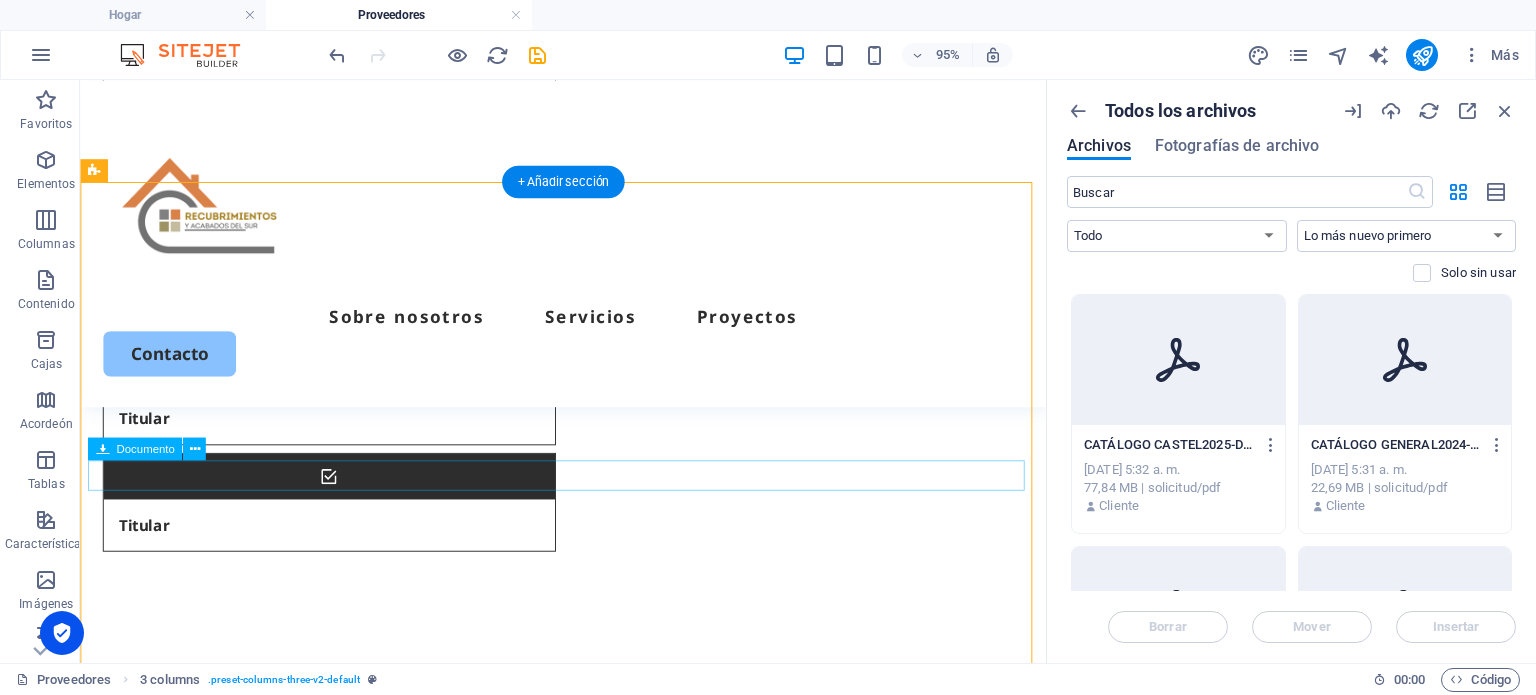 scroll, scrollTop: 892, scrollLeft: 0, axis: vertical 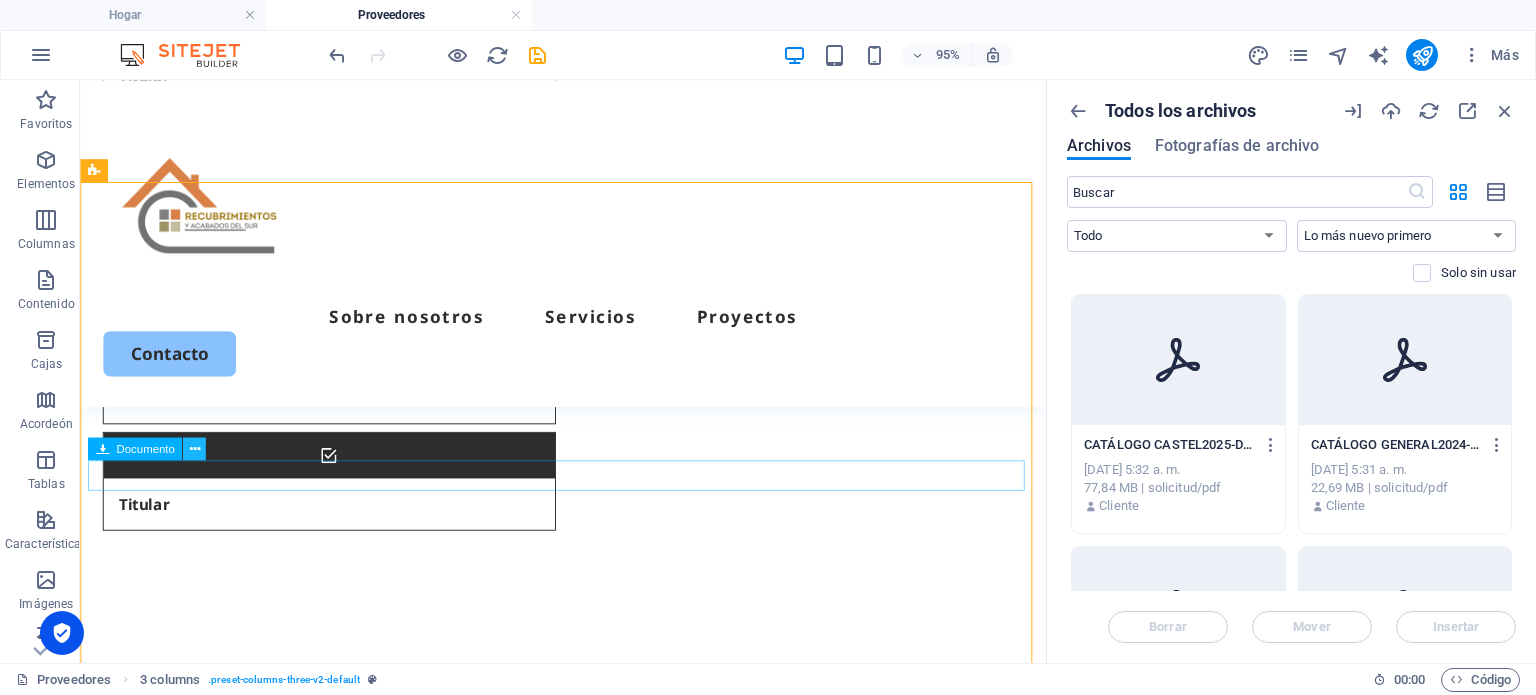 click at bounding box center (194, 449) 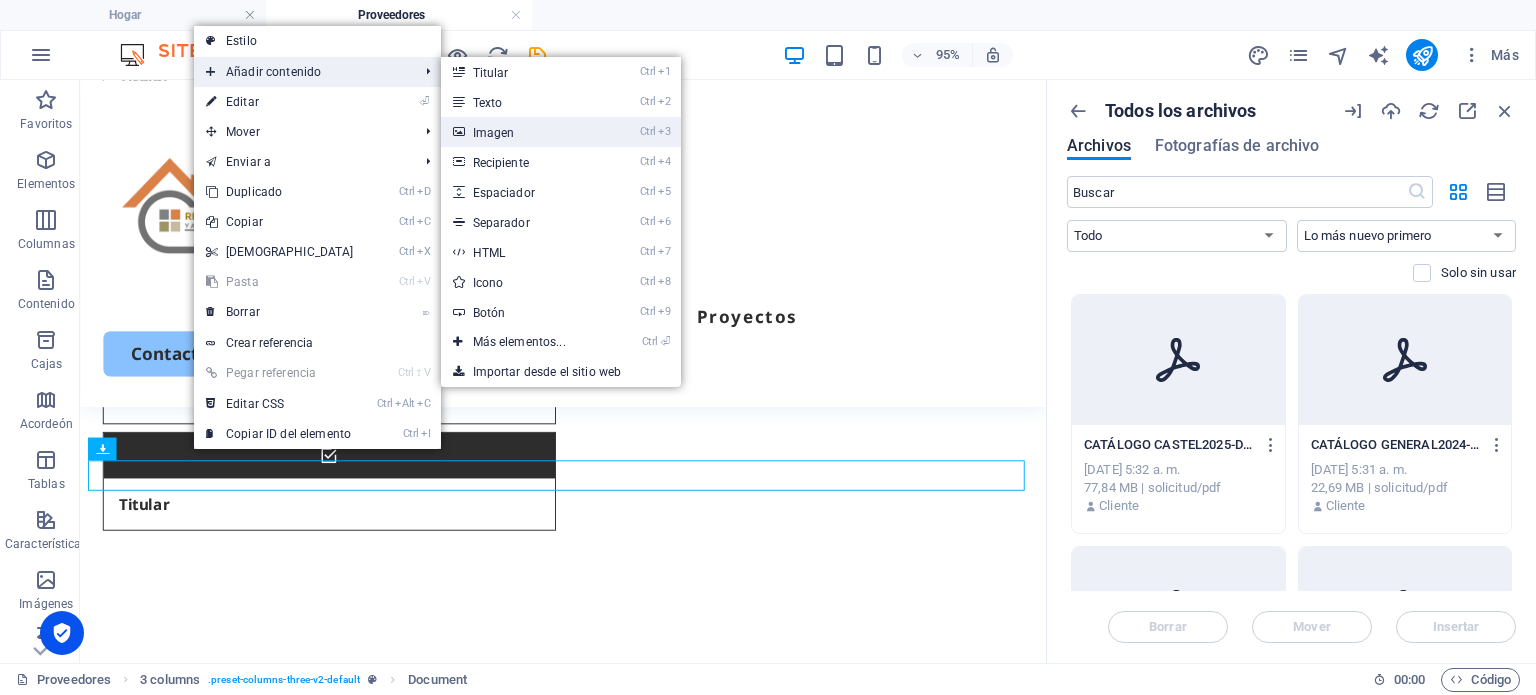 click on "Imagen" at bounding box center (494, 133) 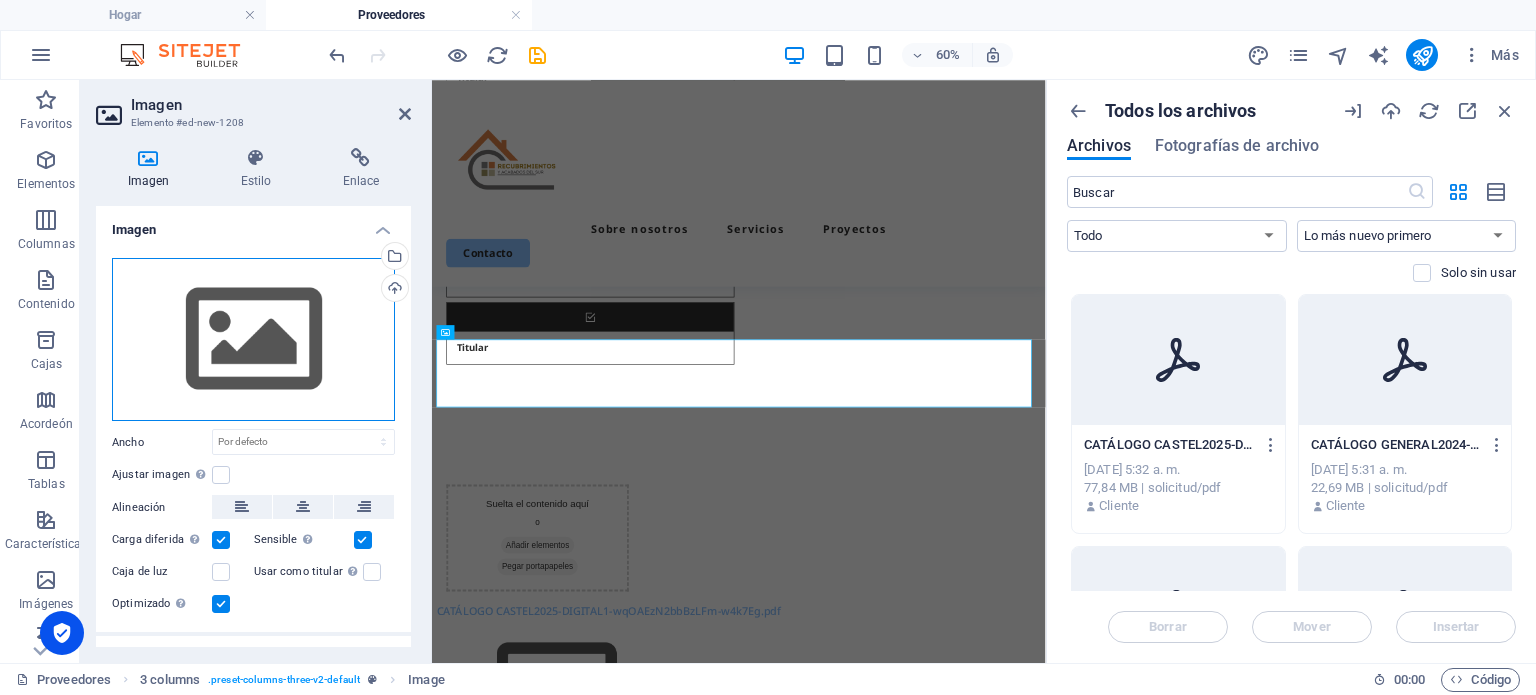 click on "Arrastre los archivos aquí, haga clic para elegir archivos o  seleccione archivos de Archivos o de nuestras fotos y videos de archivo gratuitos" at bounding box center [253, 340] 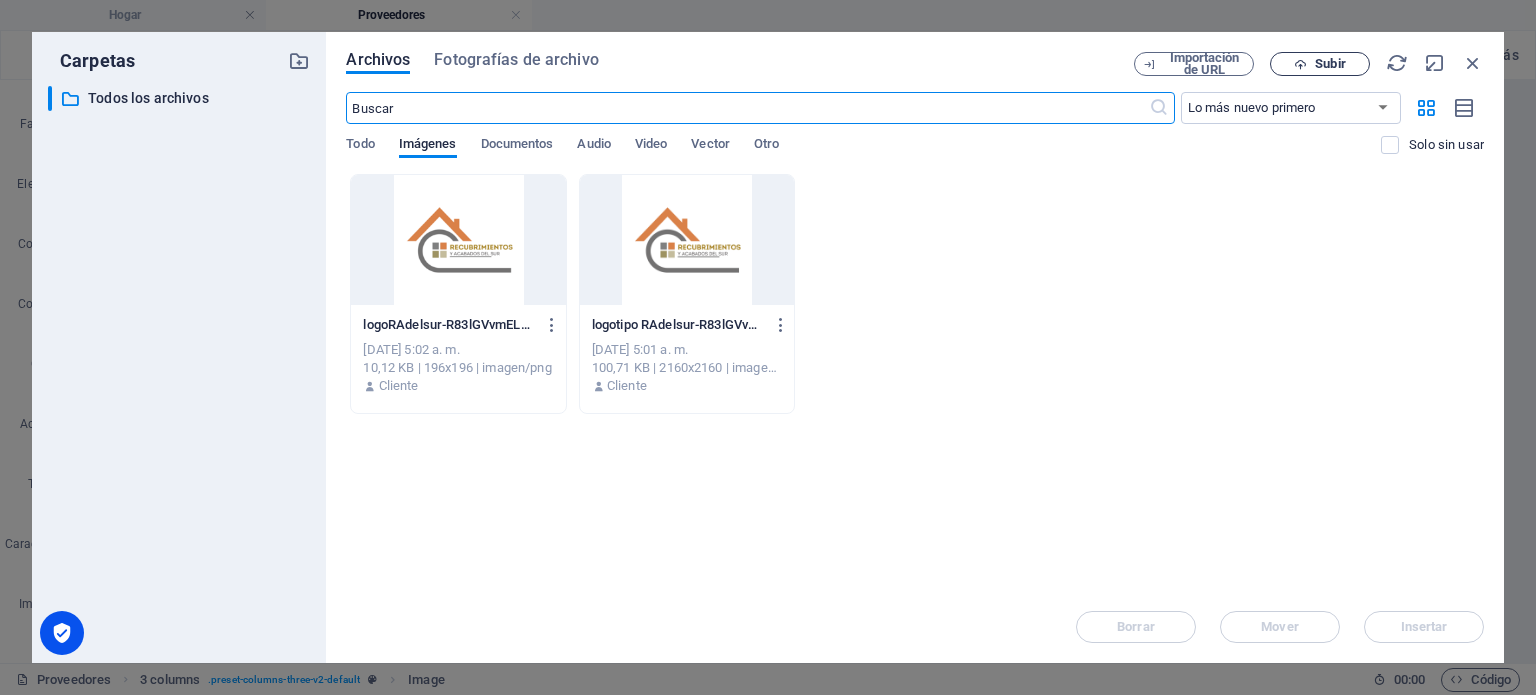 click on "Subir" at bounding box center (1320, 64) 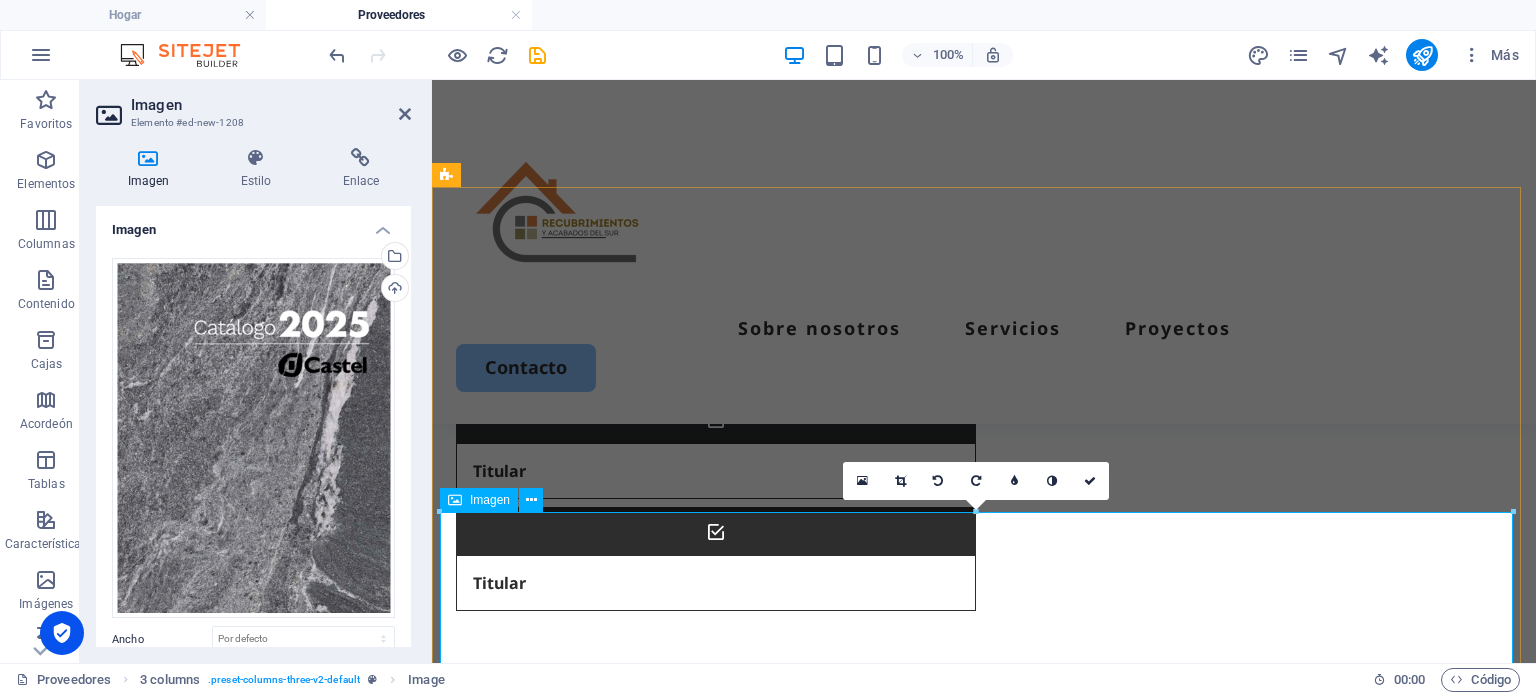 scroll, scrollTop: 892, scrollLeft: 0, axis: vertical 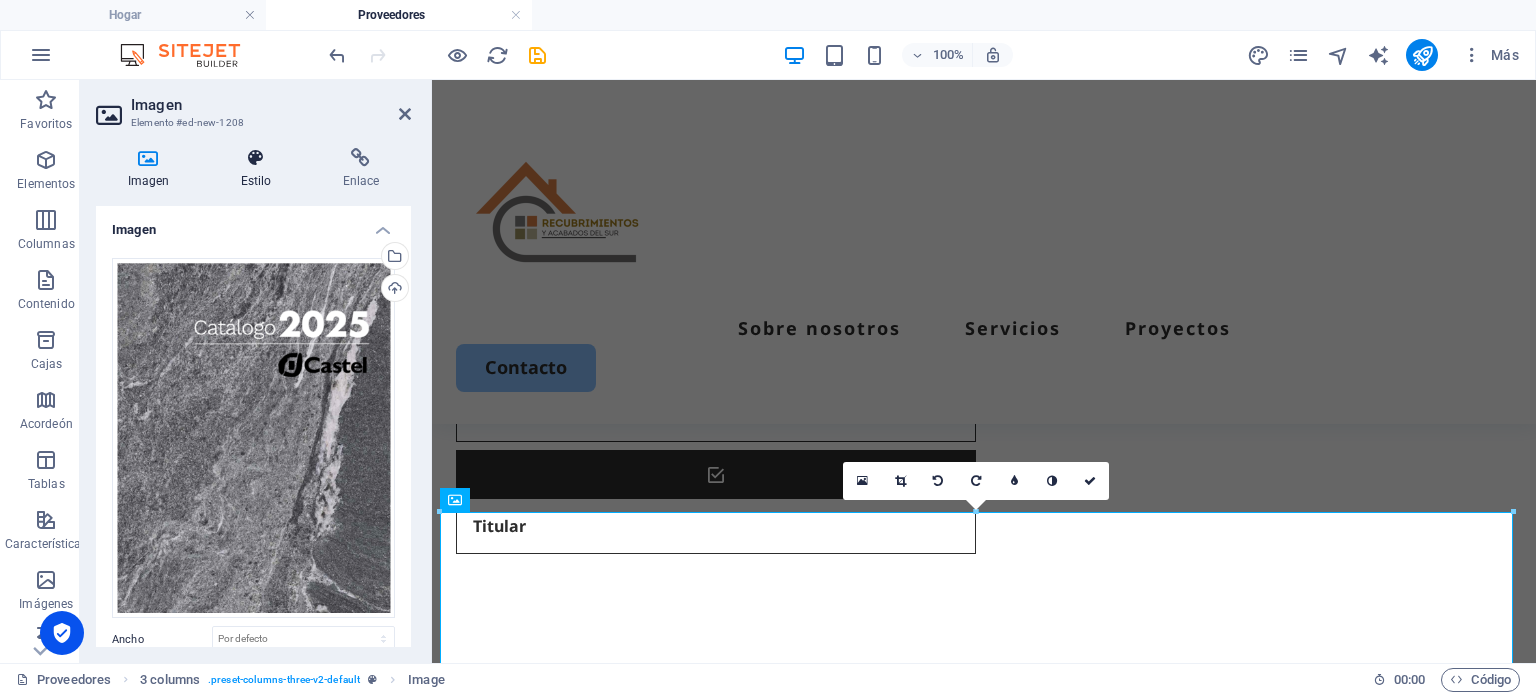 click at bounding box center [256, 158] 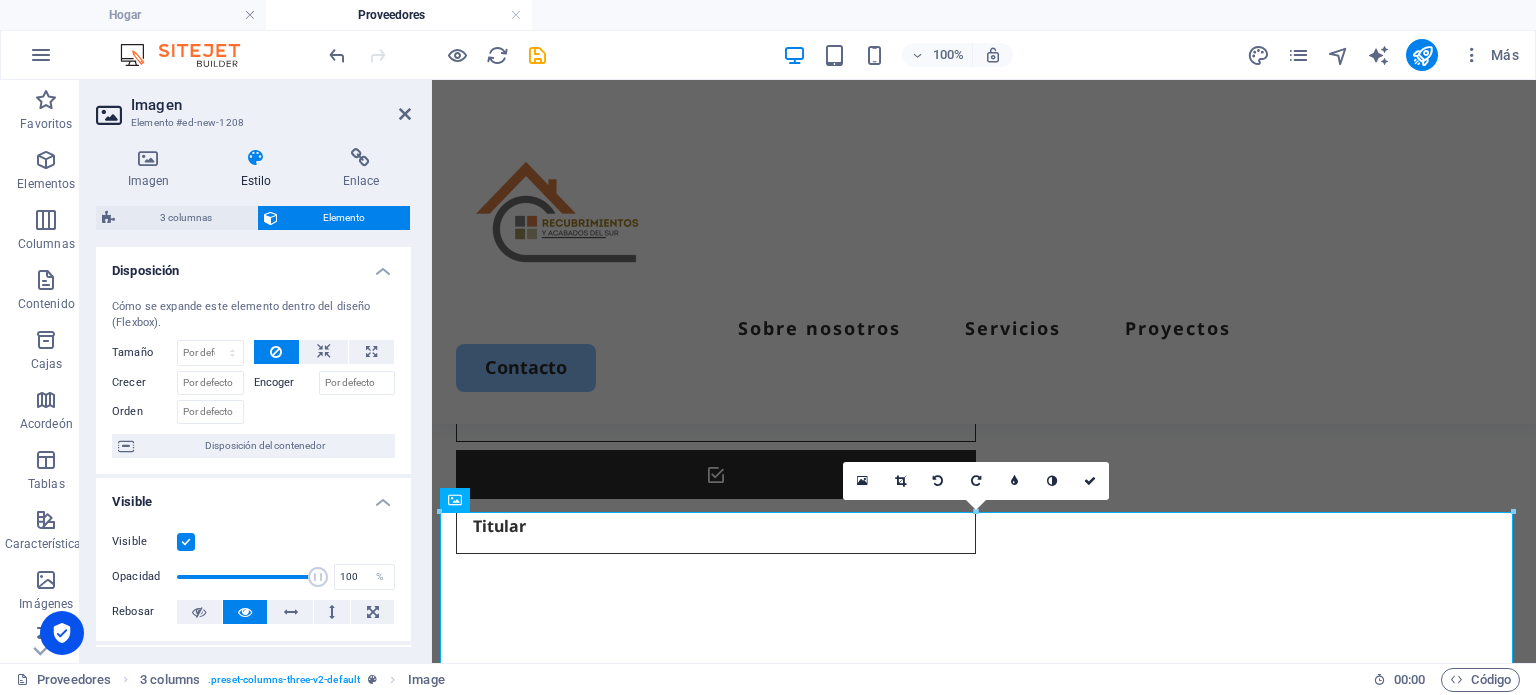 click on "Encoger" at bounding box center [274, 382] 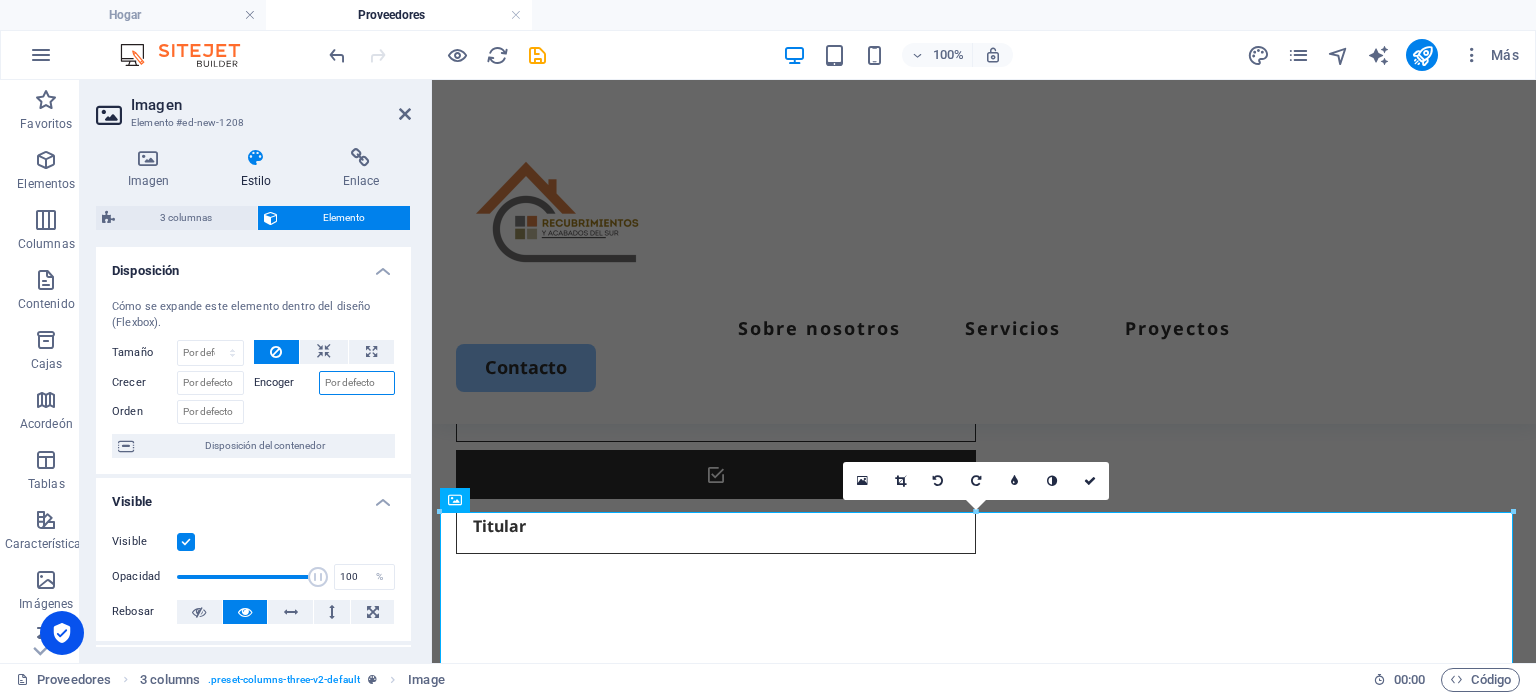 click on "Encoger" at bounding box center (357, 383) 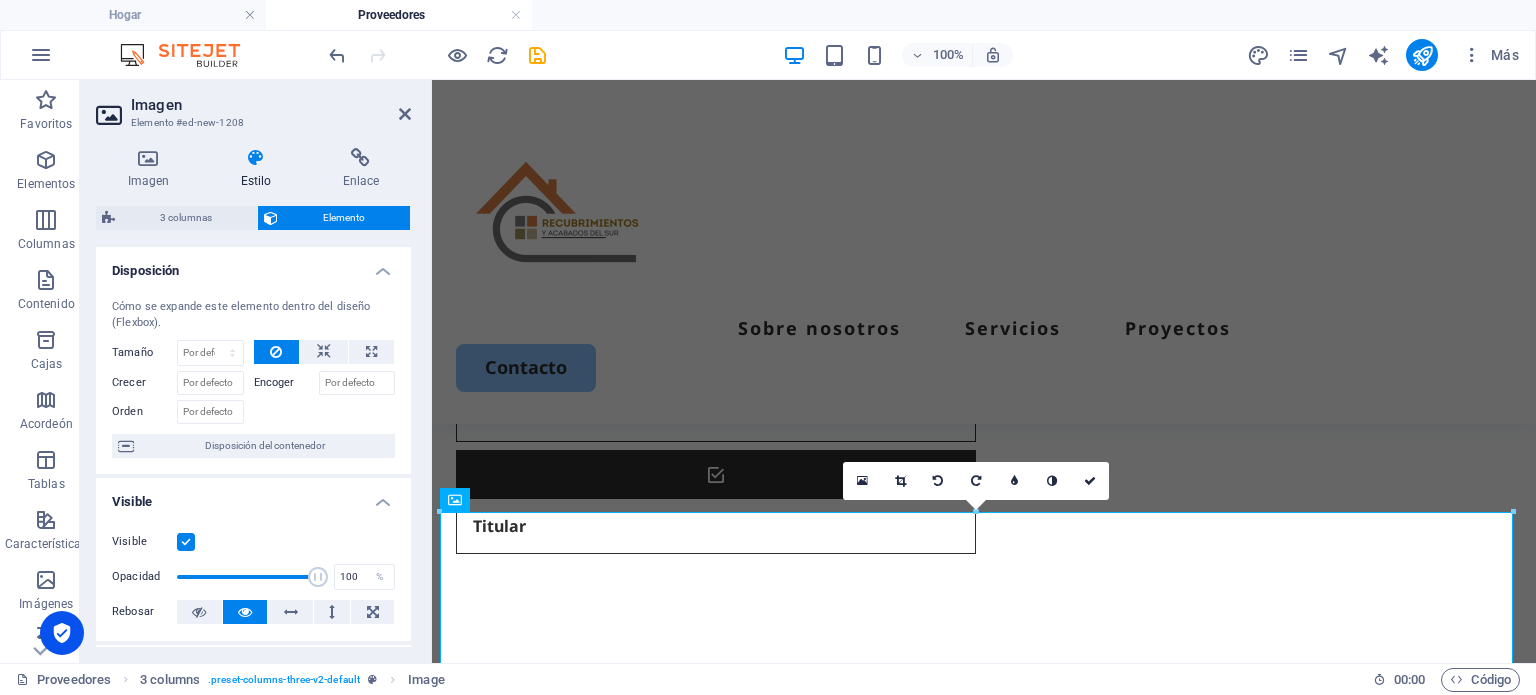 click on "Imagen" at bounding box center [271, 105] 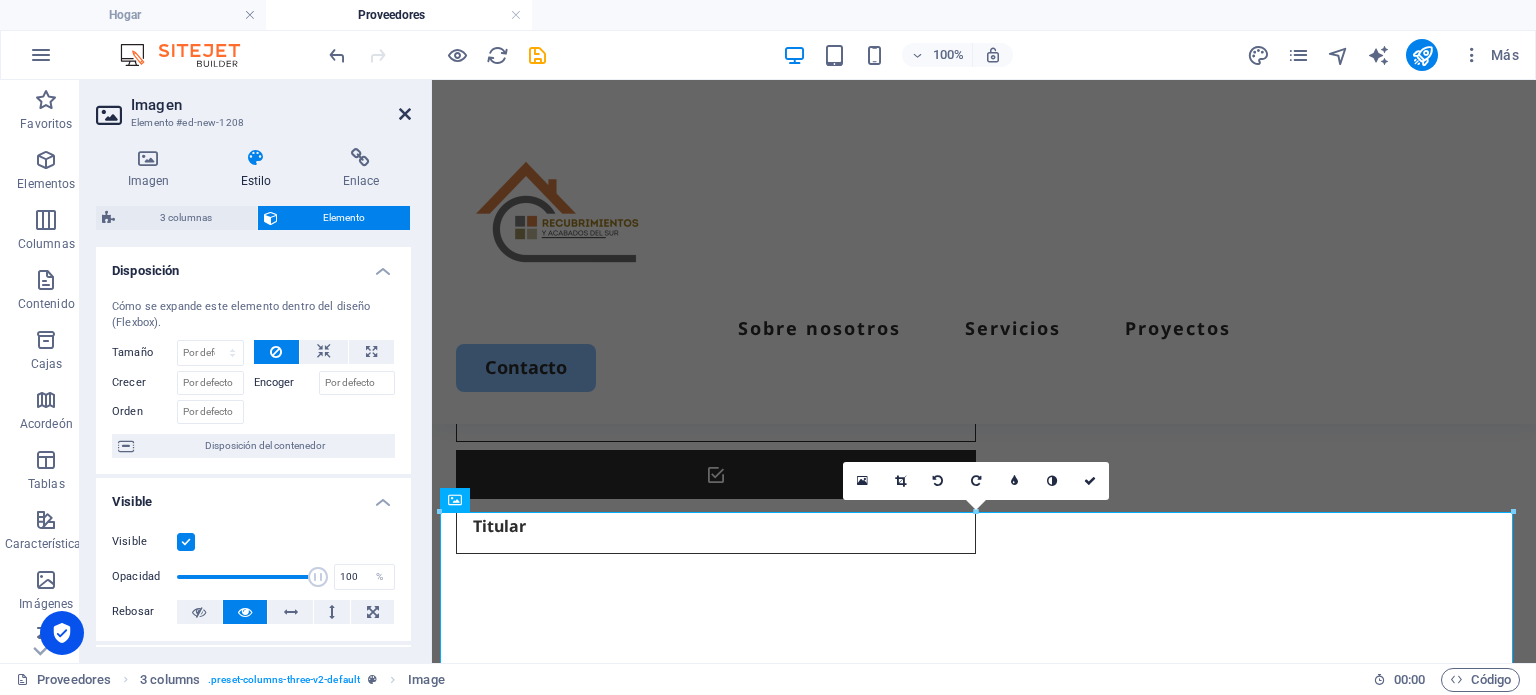 click at bounding box center [405, 114] 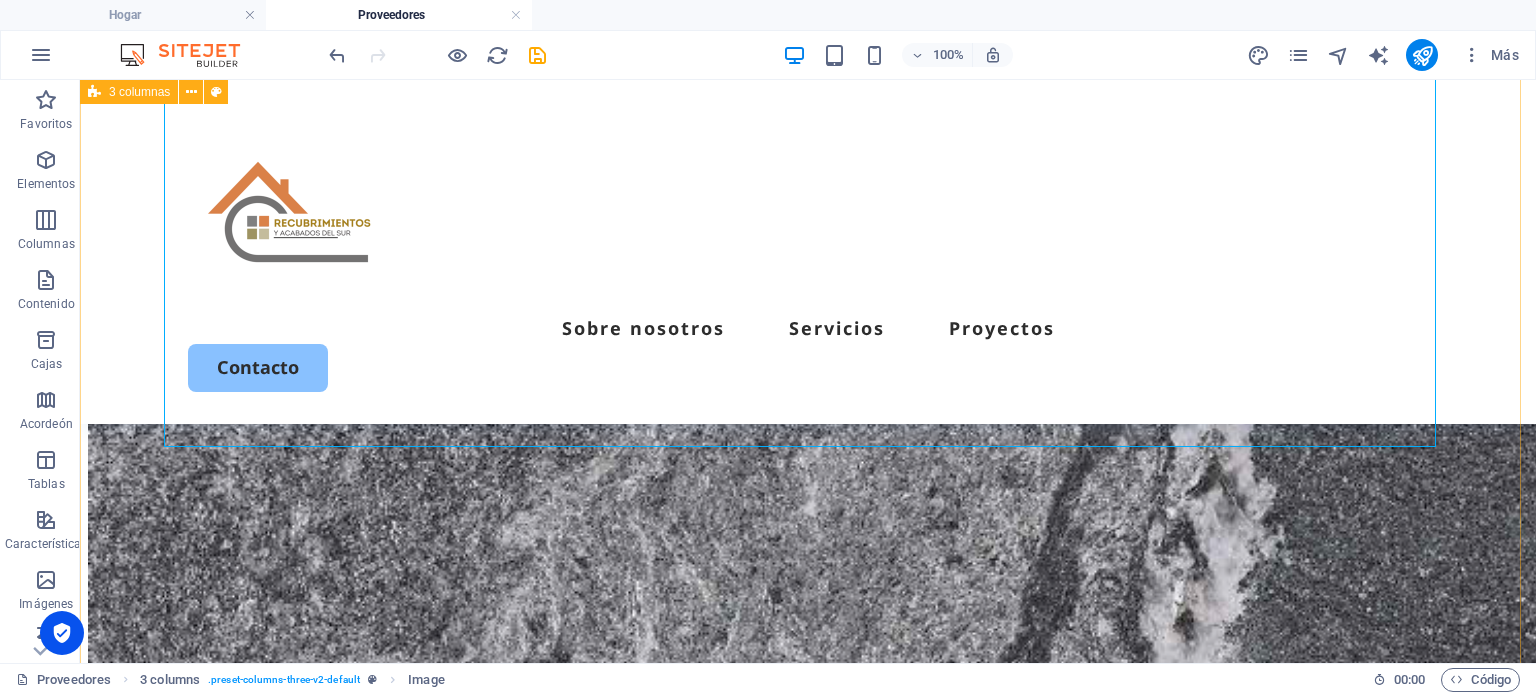 scroll, scrollTop: 2425, scrollLeft: 0, axis: vertical 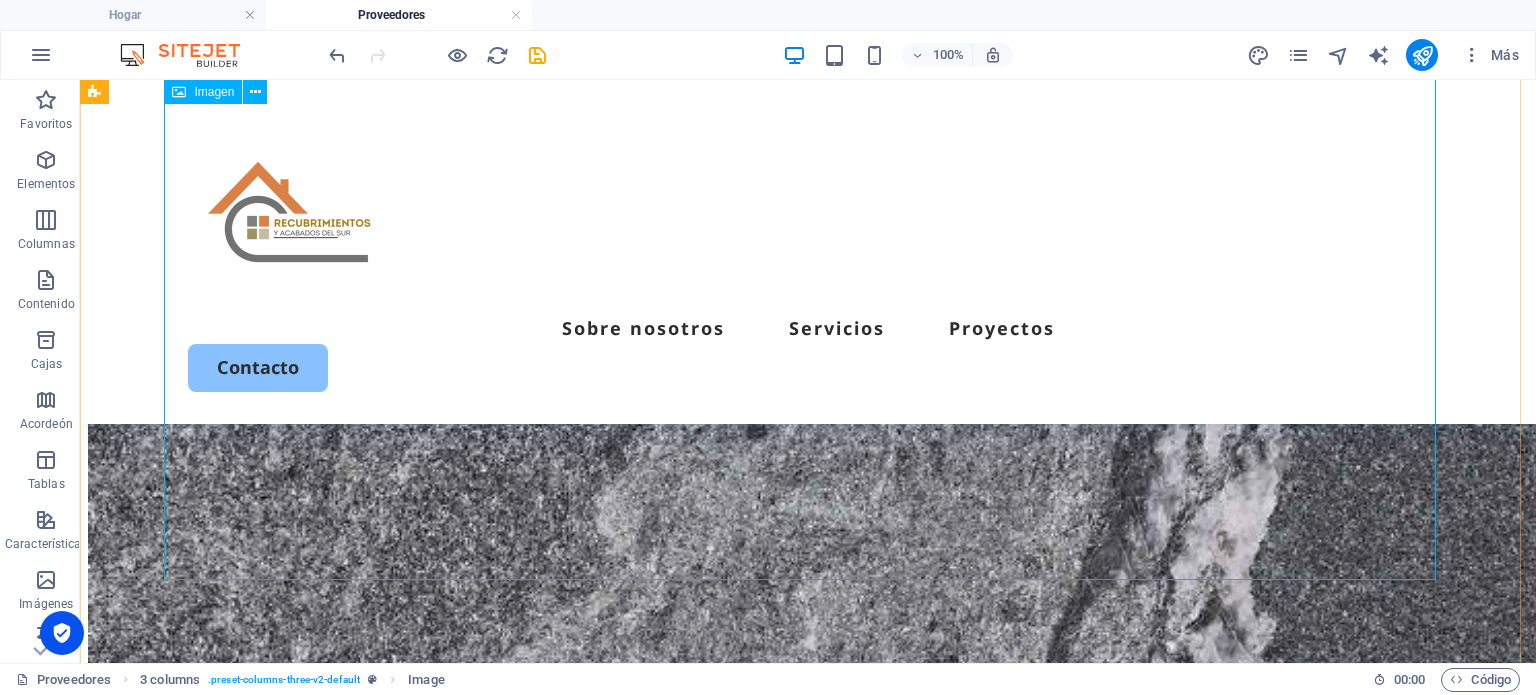 click at bounding box center [724, 348] 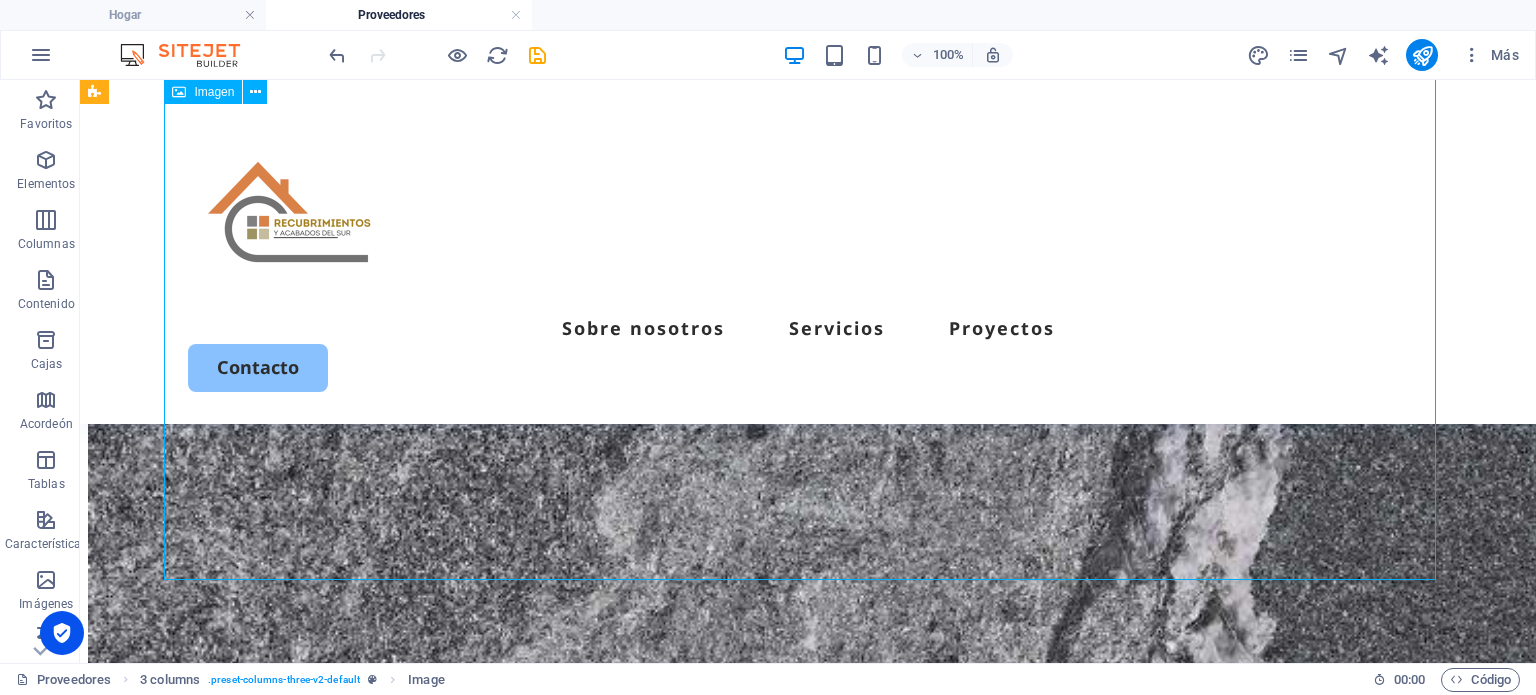 drag, startPoint x: 1434, startPoint y: 575, endPoint x: 1286, endPoint y: 532, distance: 154.12009 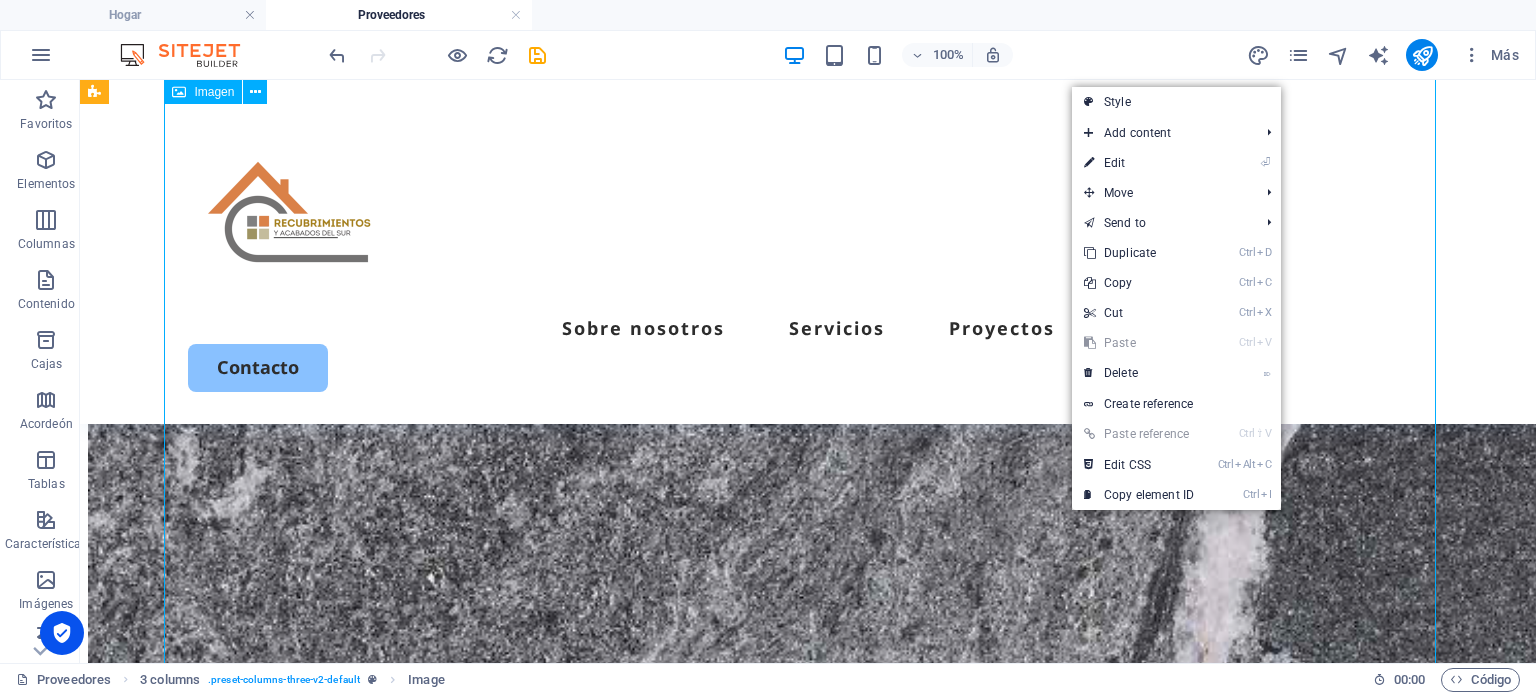 scroll, scrollTop: 1892, scrollLeft: 0, axis: vertical 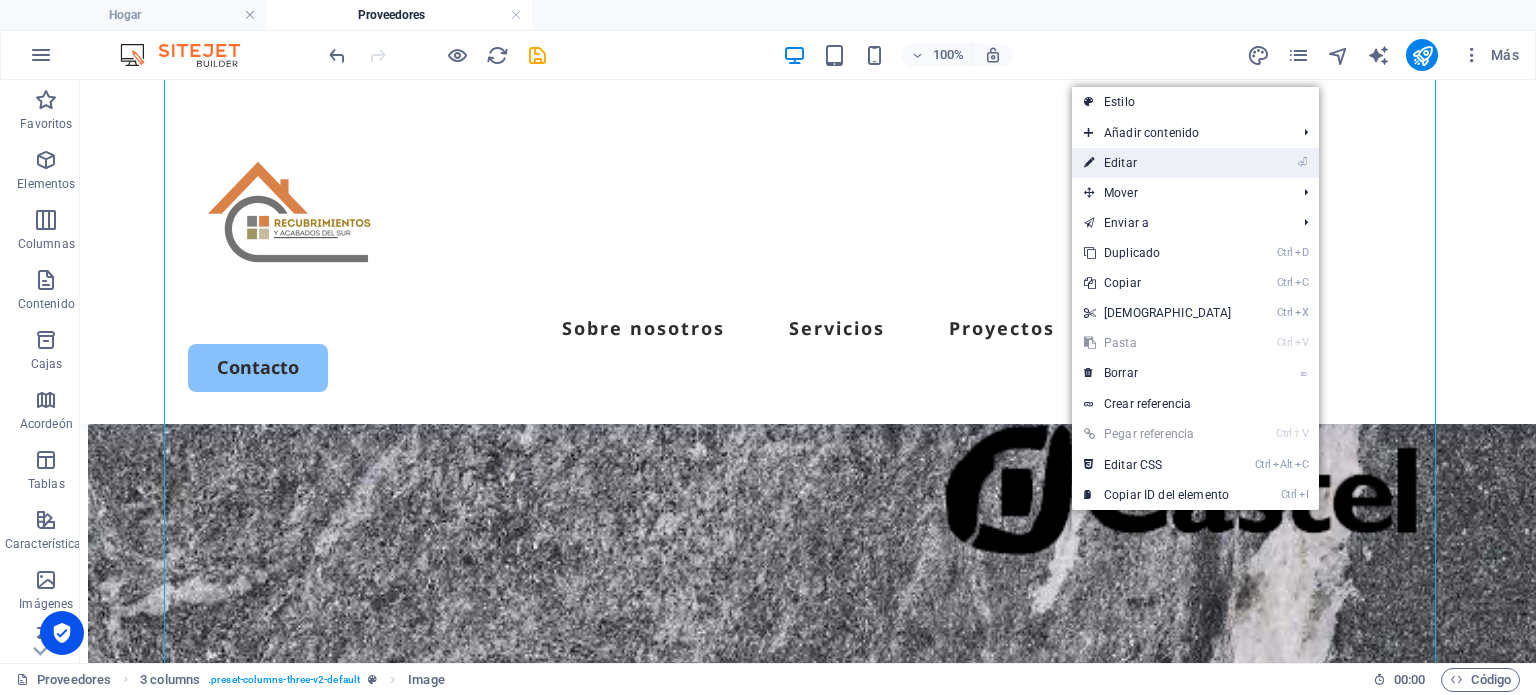 click on "⏎ Editar" at bounding box center (1158, 163) 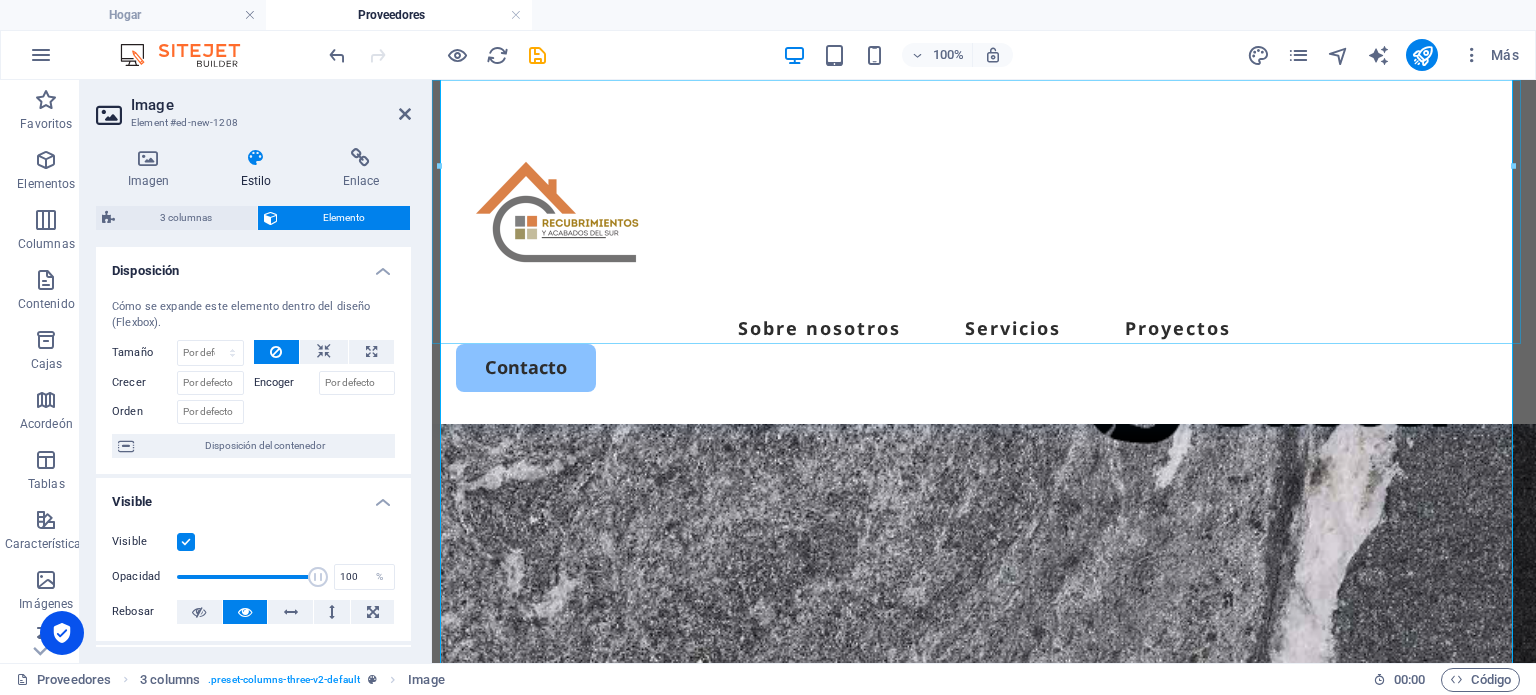 scroll, scrollTop: 1928, scrollLeft: 0, axis: vertical 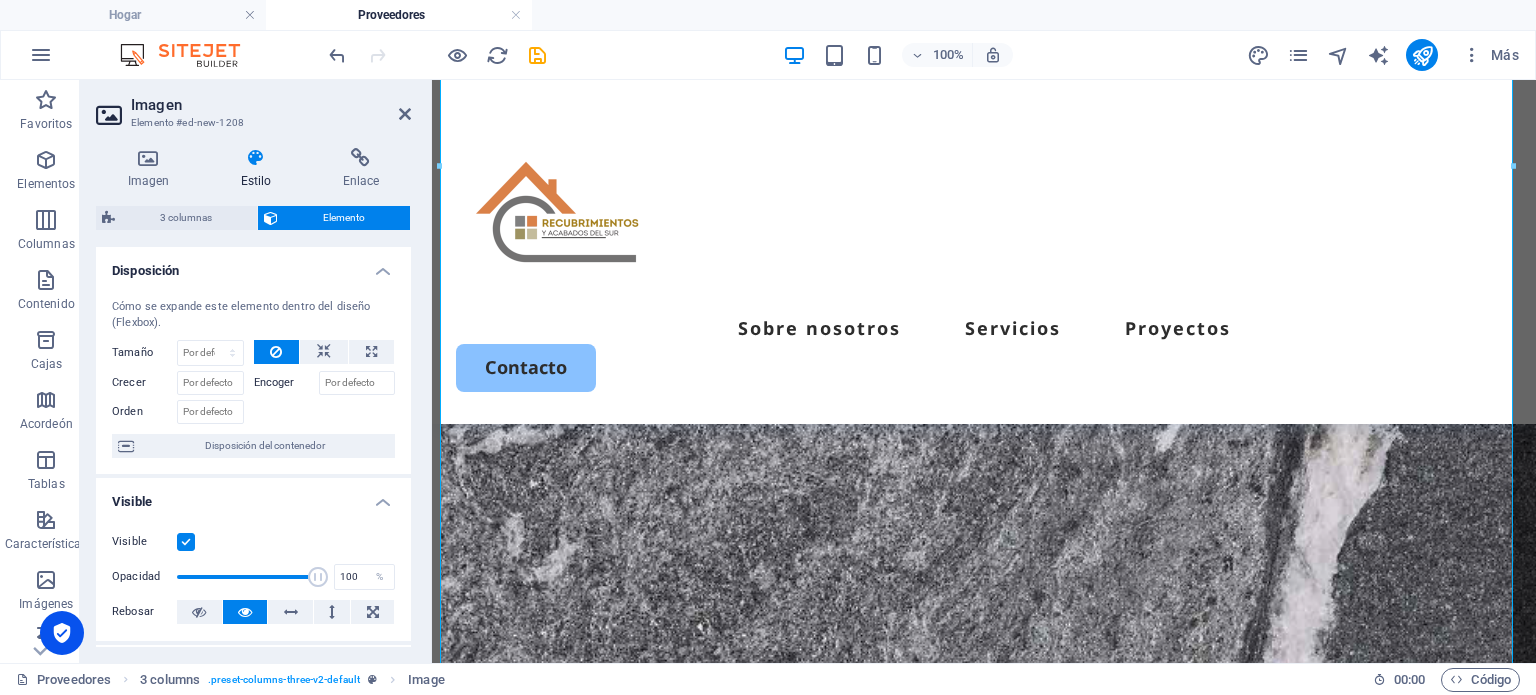 click on "Encoger" at bounding box center [274, 382] 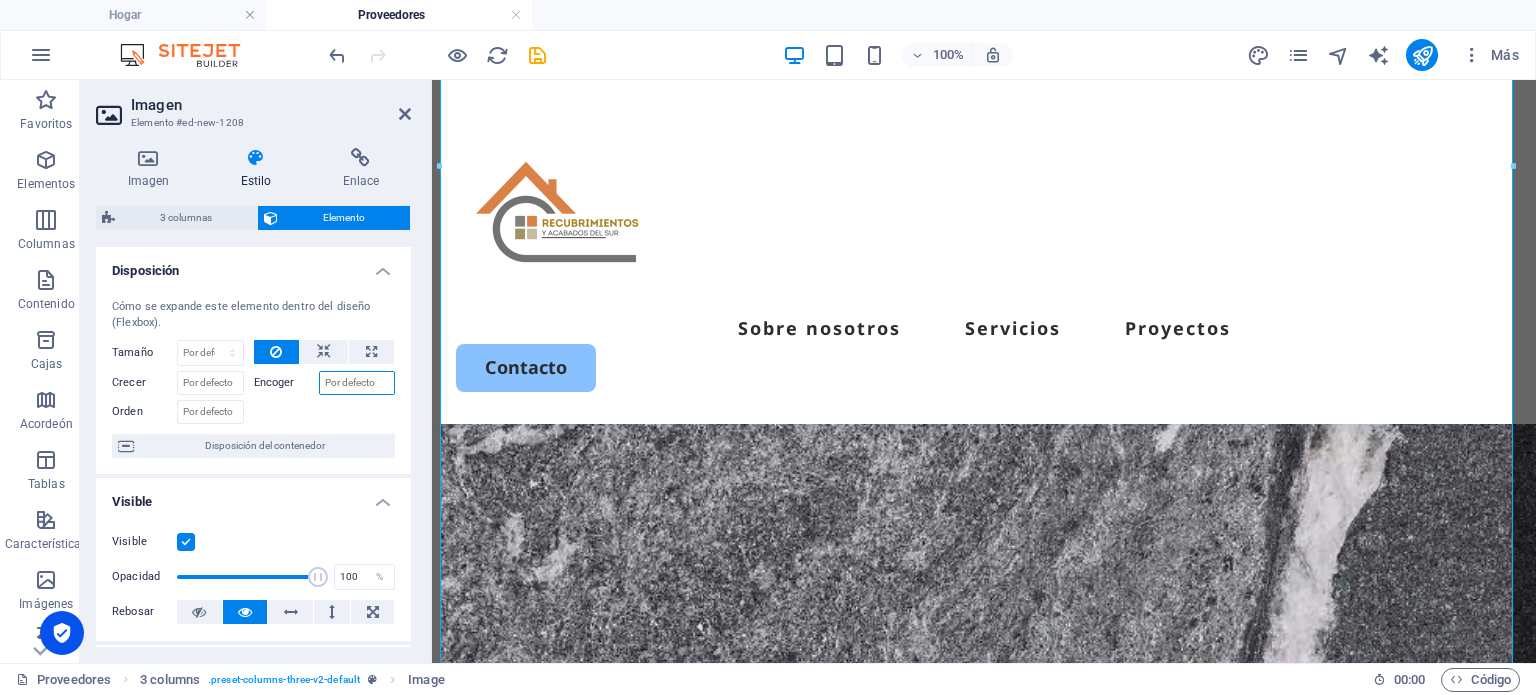 click on "Encoger" at bounding box center [357, 383] 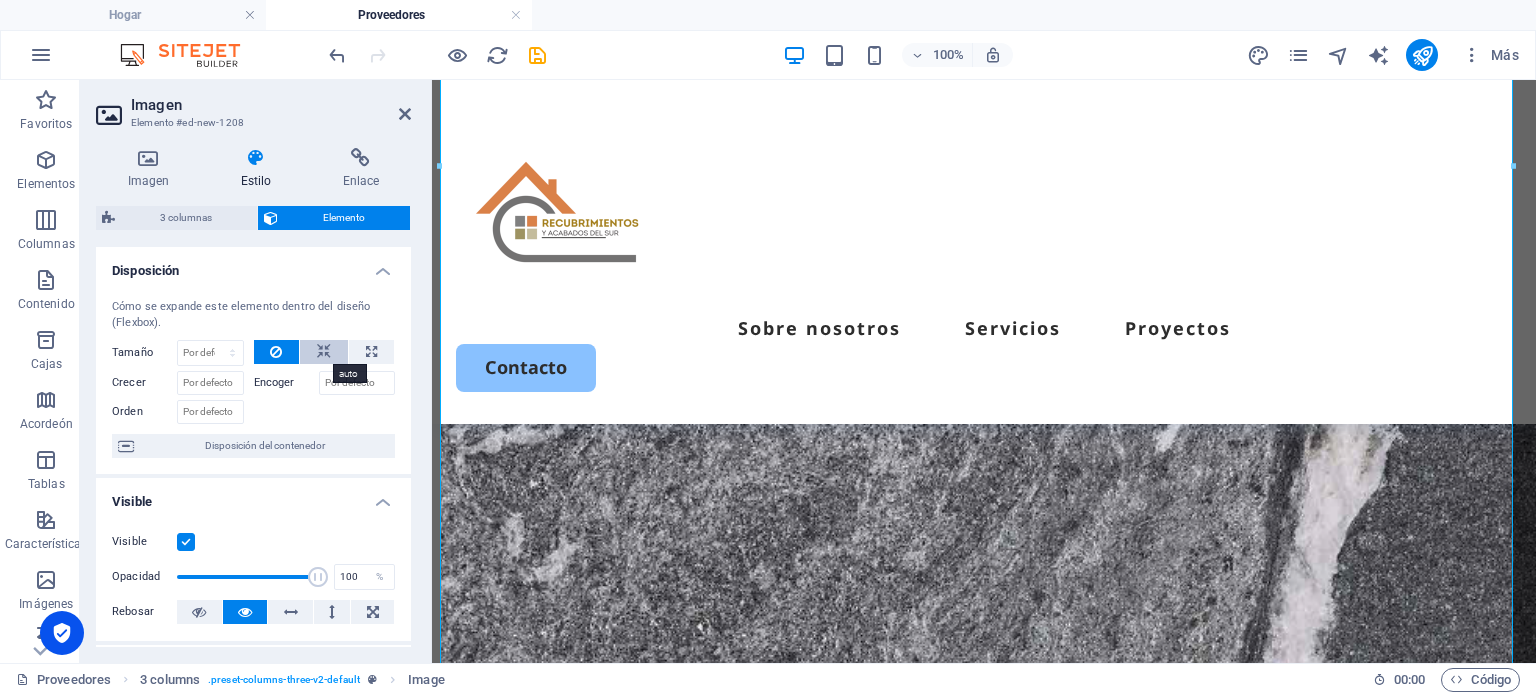 click at bounding box center (324, 352) 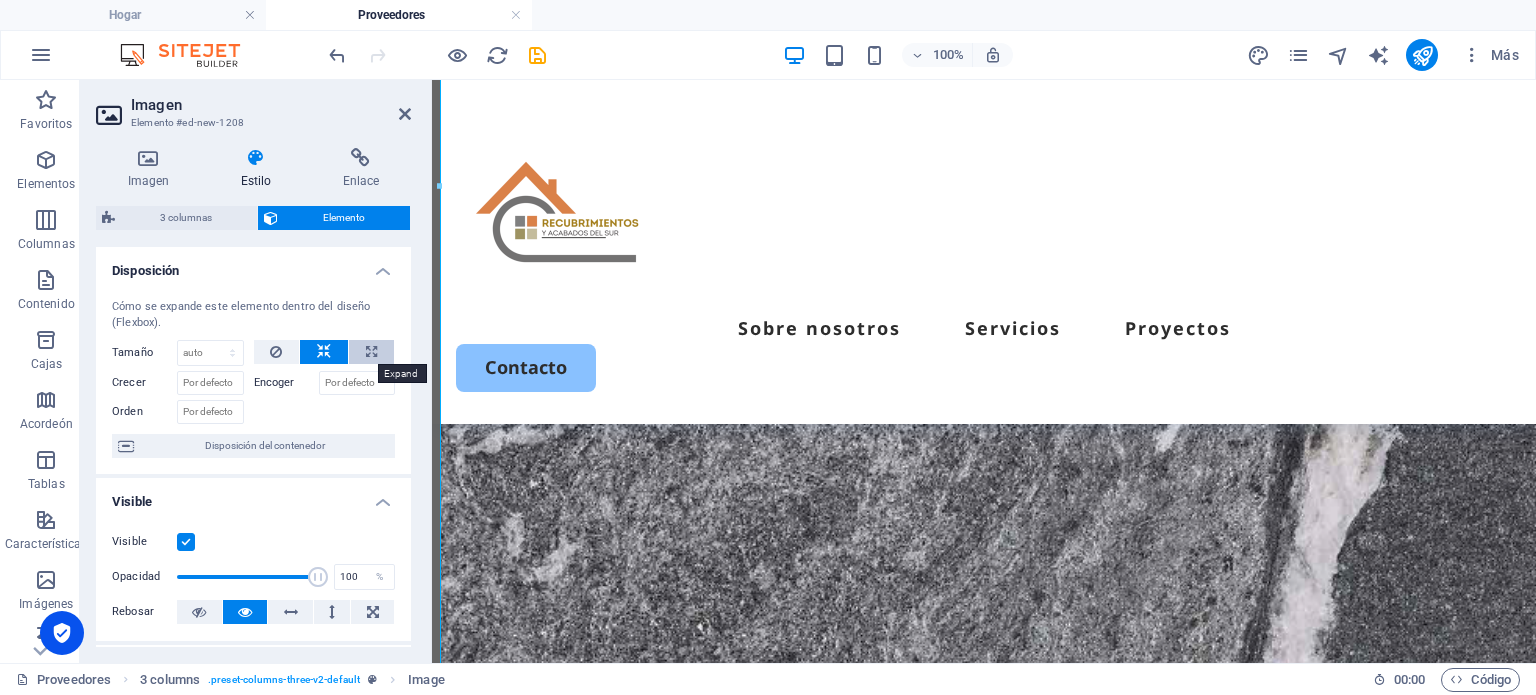 click at bounding box center [371, 352] 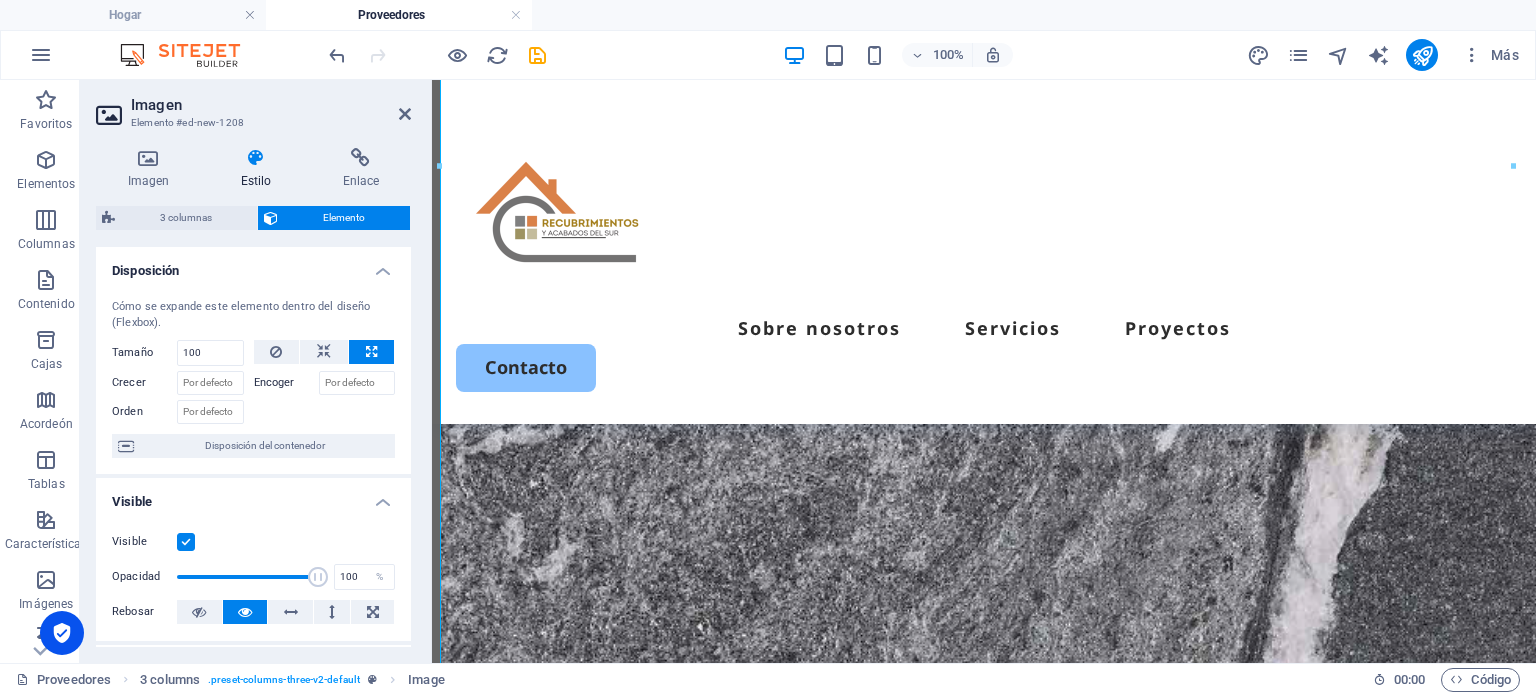 type on "100" 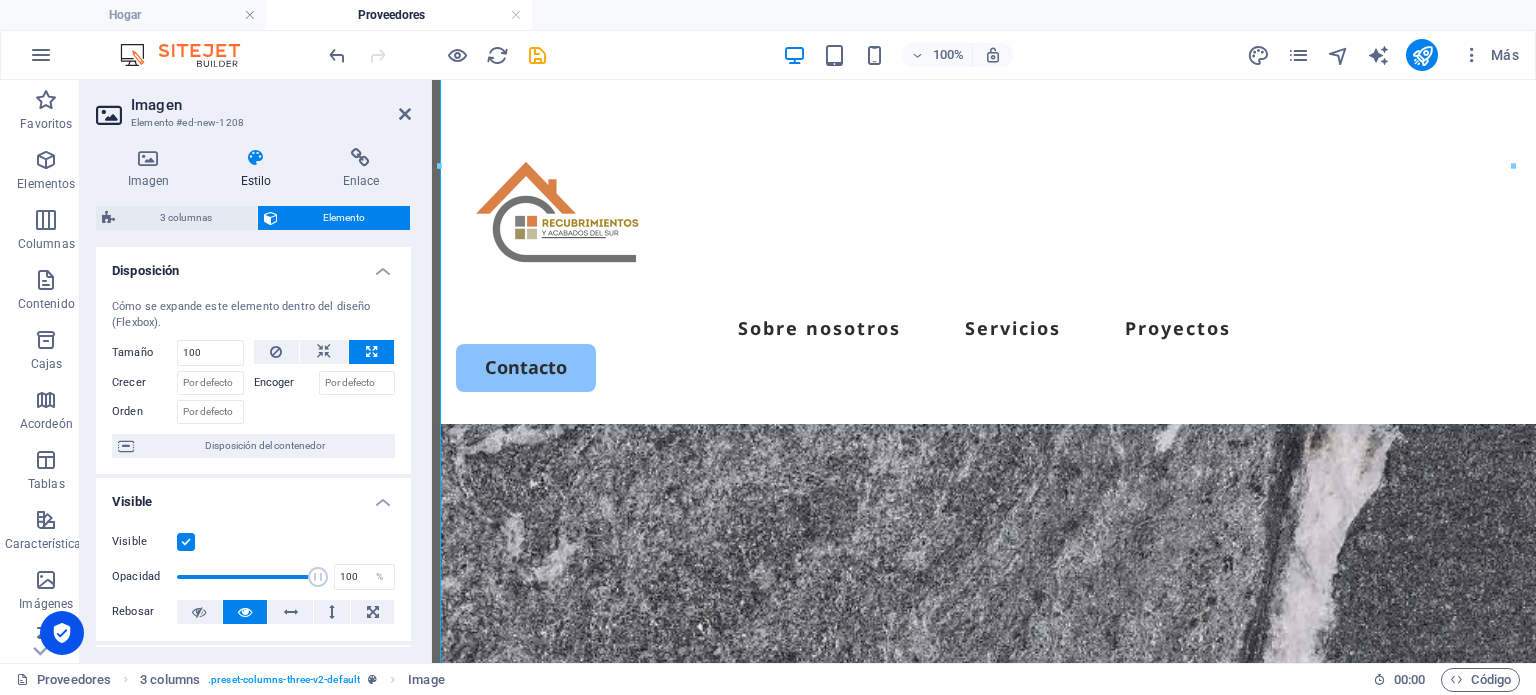 select on "%" 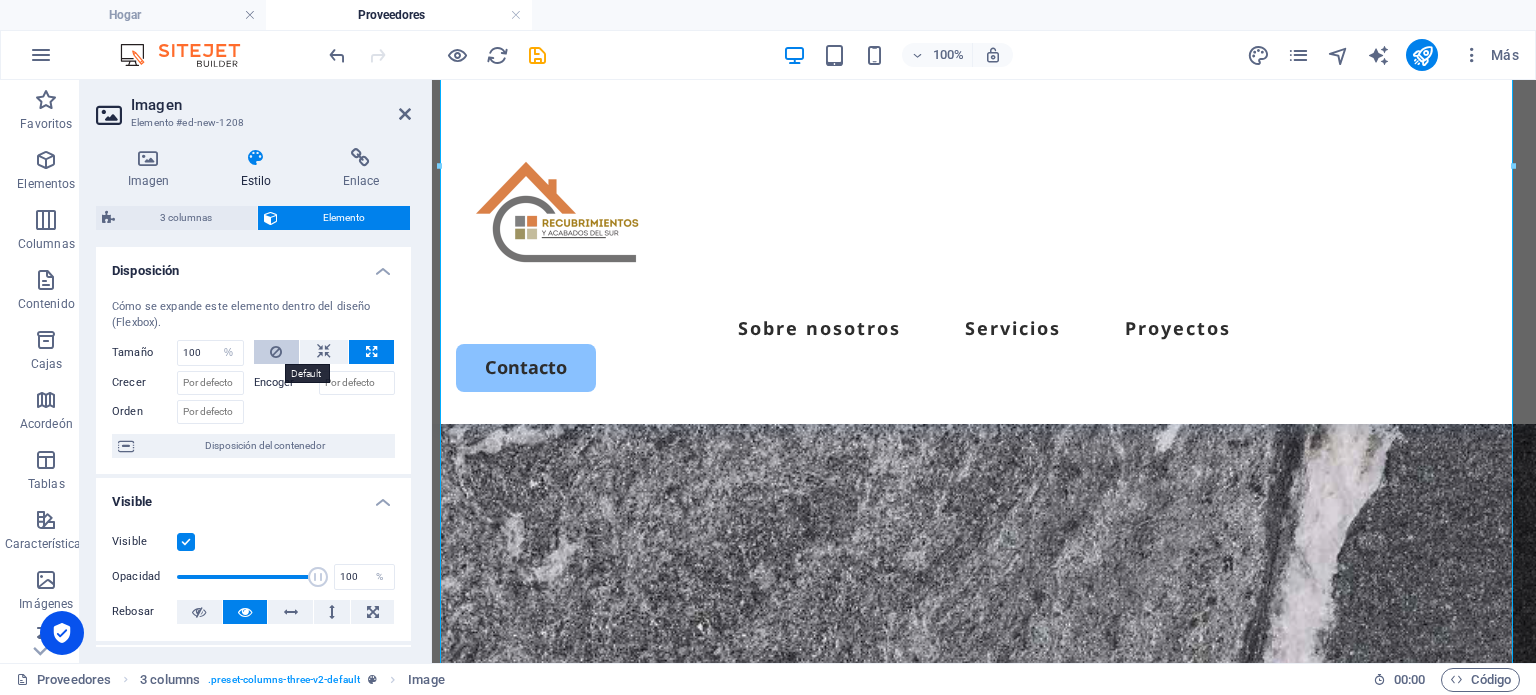 click at bounding box center [277, 352] 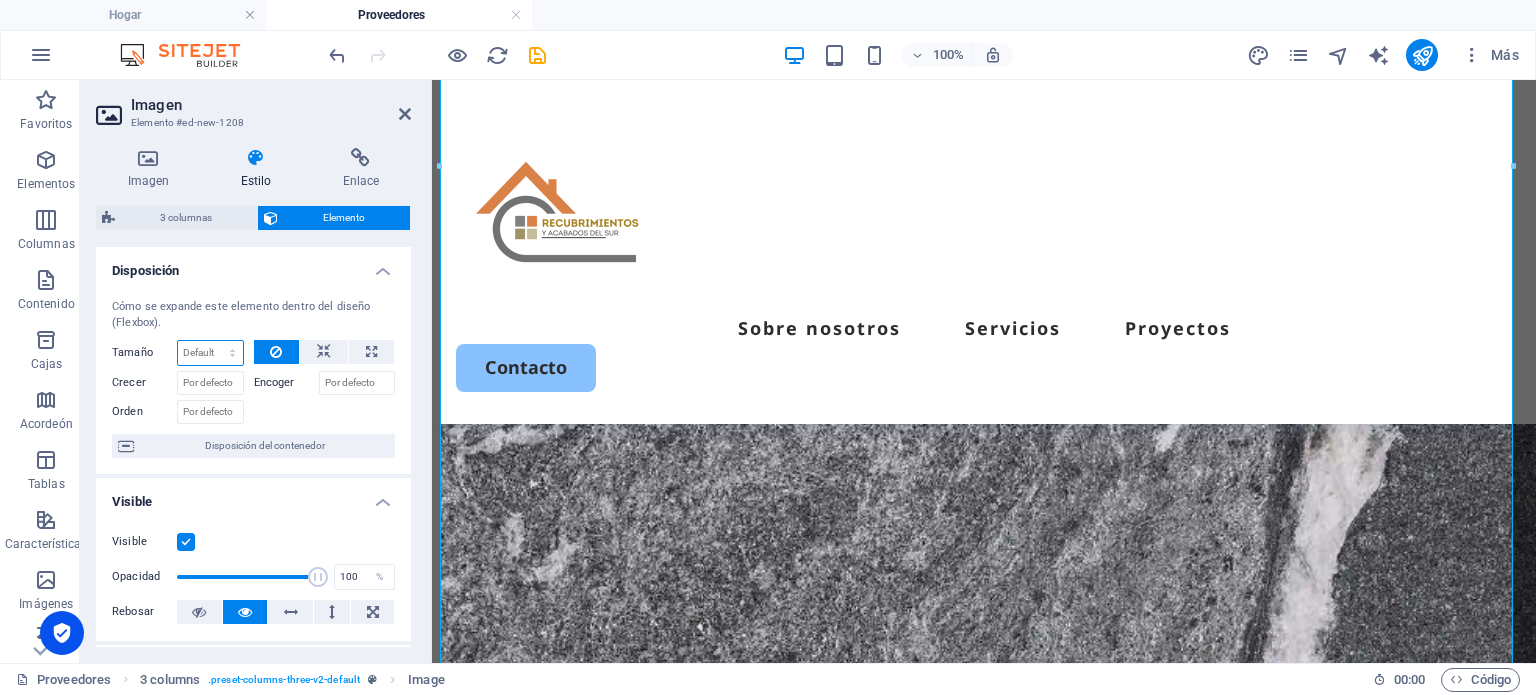 click on "Por defecto auto píxeles % 1/1 1/2 1/3 1/4 1/5 1/6 1/7 1/8 1/9 1/10" at bounding box center (210, 353) 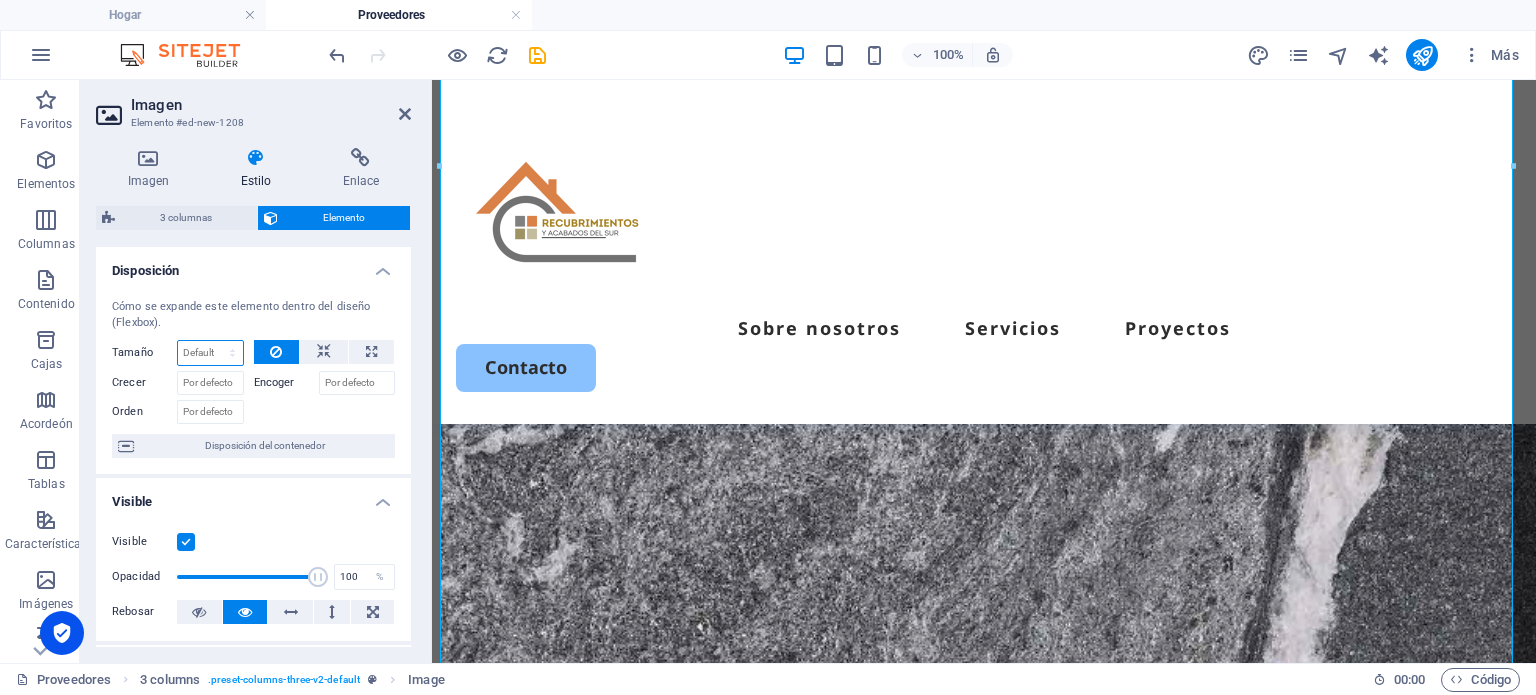 select on "1/5" 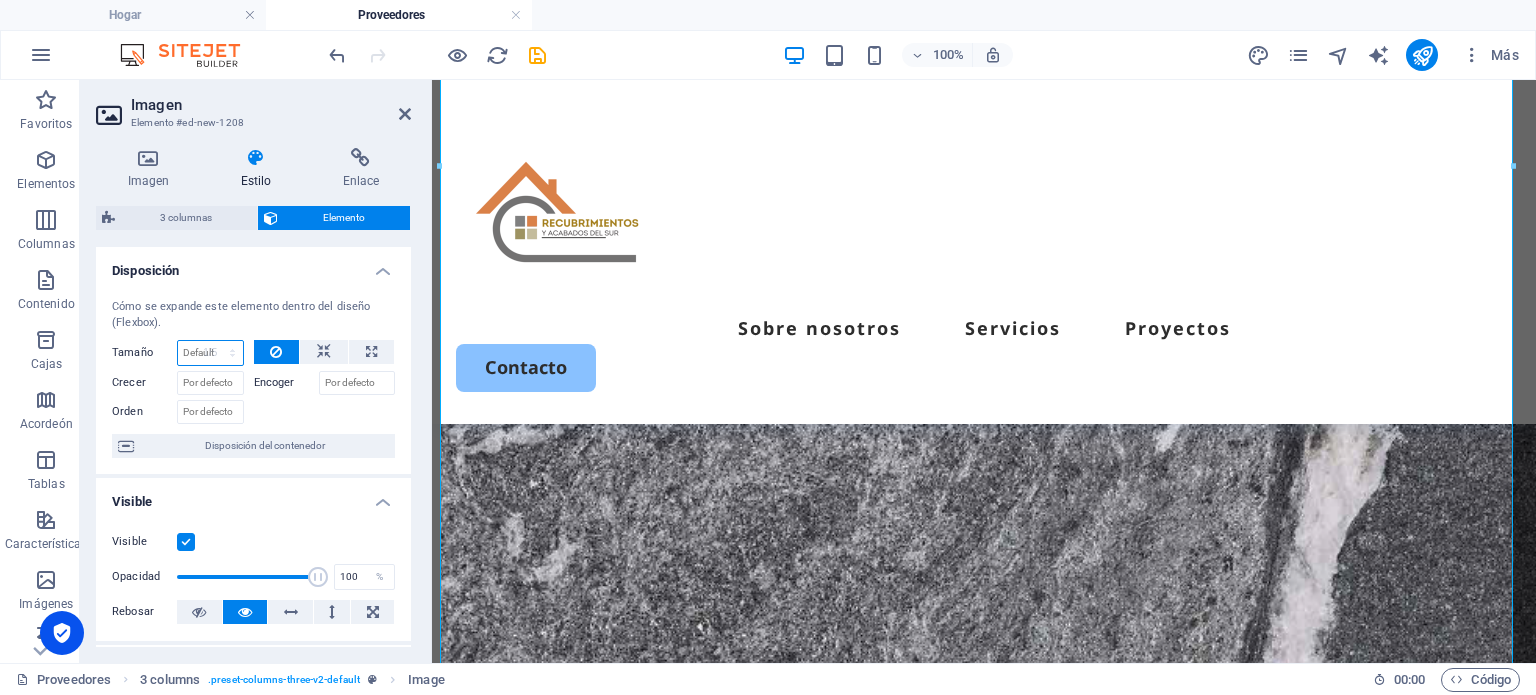 click on "Por defecto auto píxeles % 1/1 1/2 1/3 1/4 1/5 1/6 1/7 1/8 1/9 1/10" at bounding box center (210, 353) 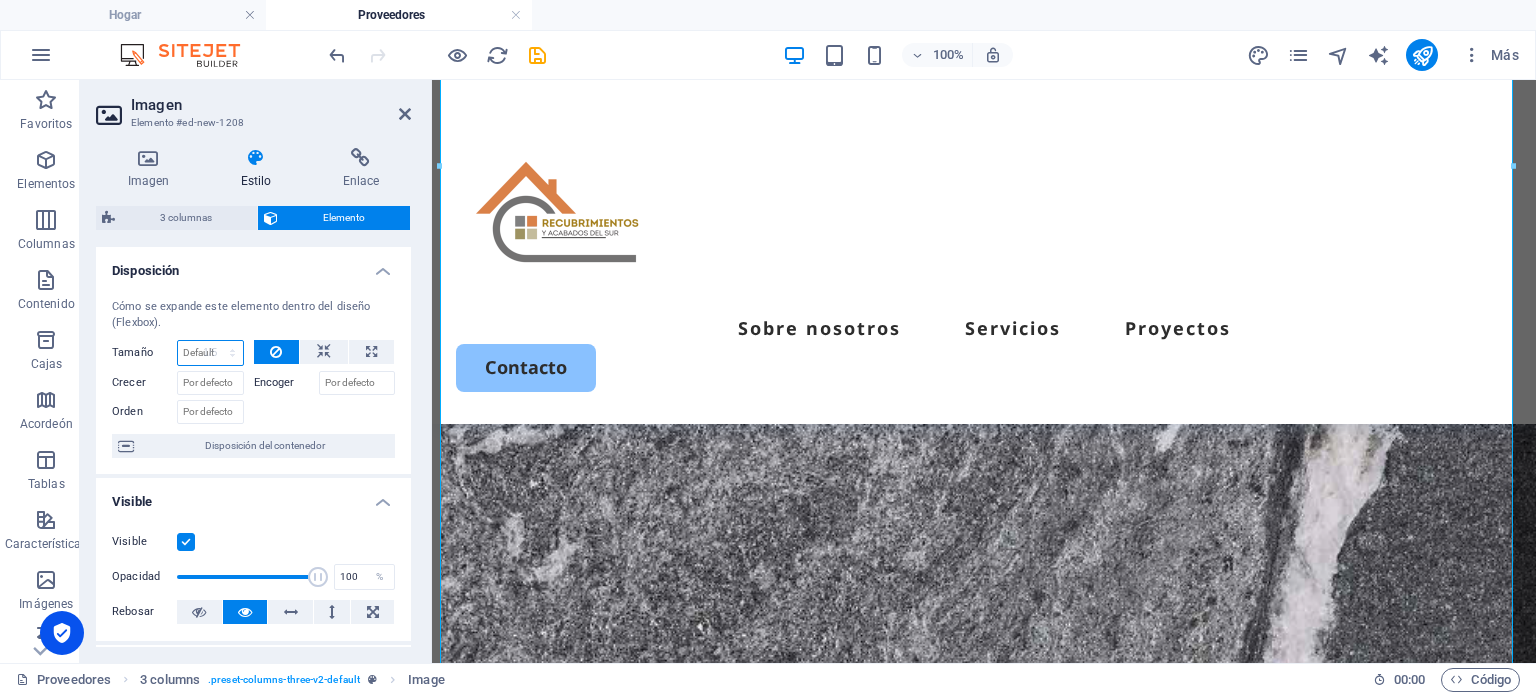 type on "20" 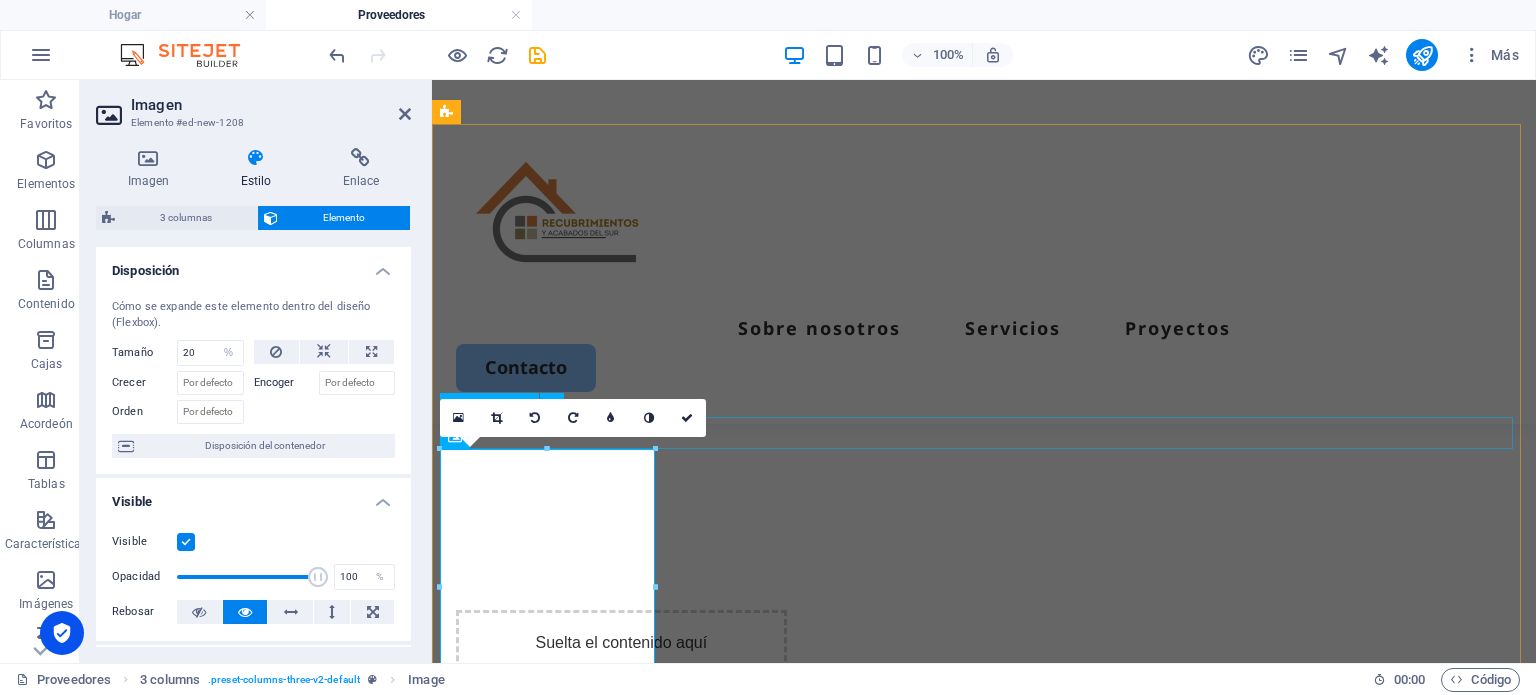 scroll, scrollTop: 904, scrollLeft: 0, axis: vertical 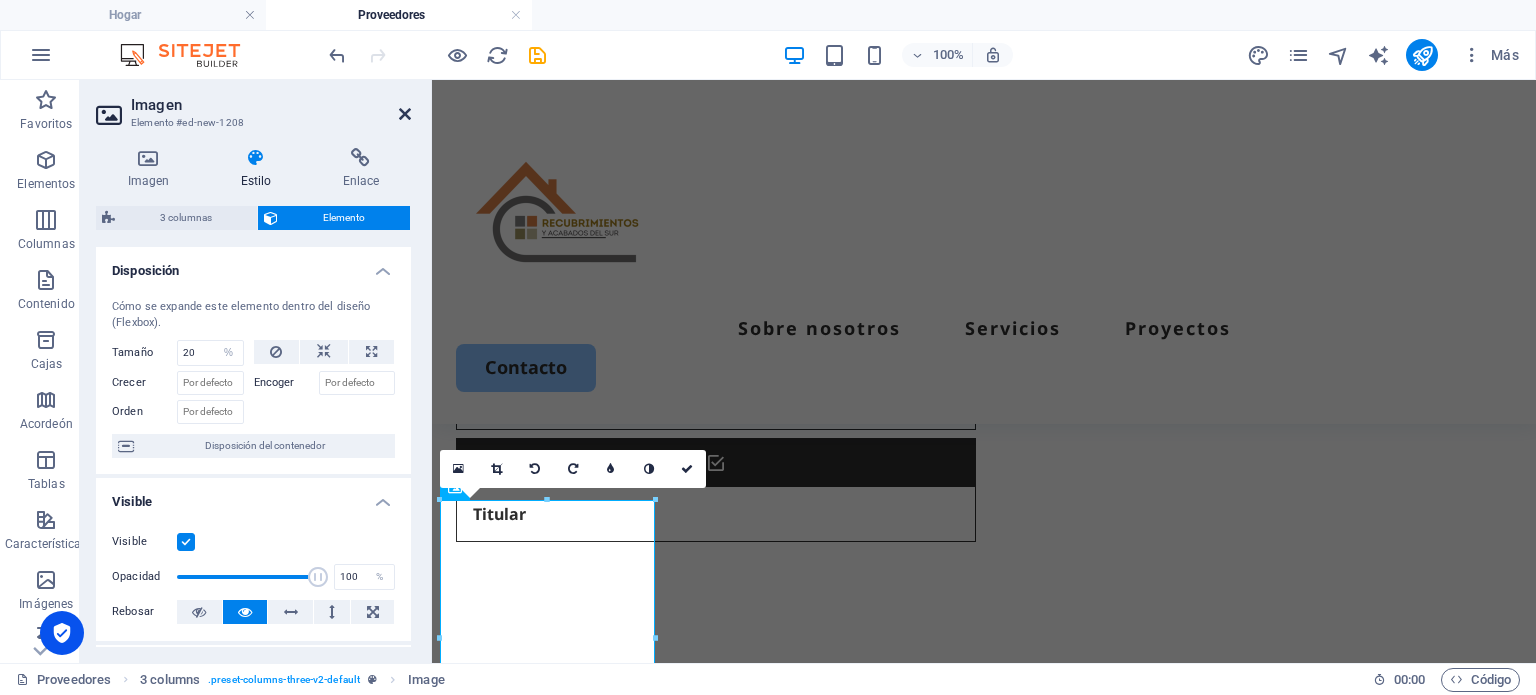 click at bounding box center (405, 114) 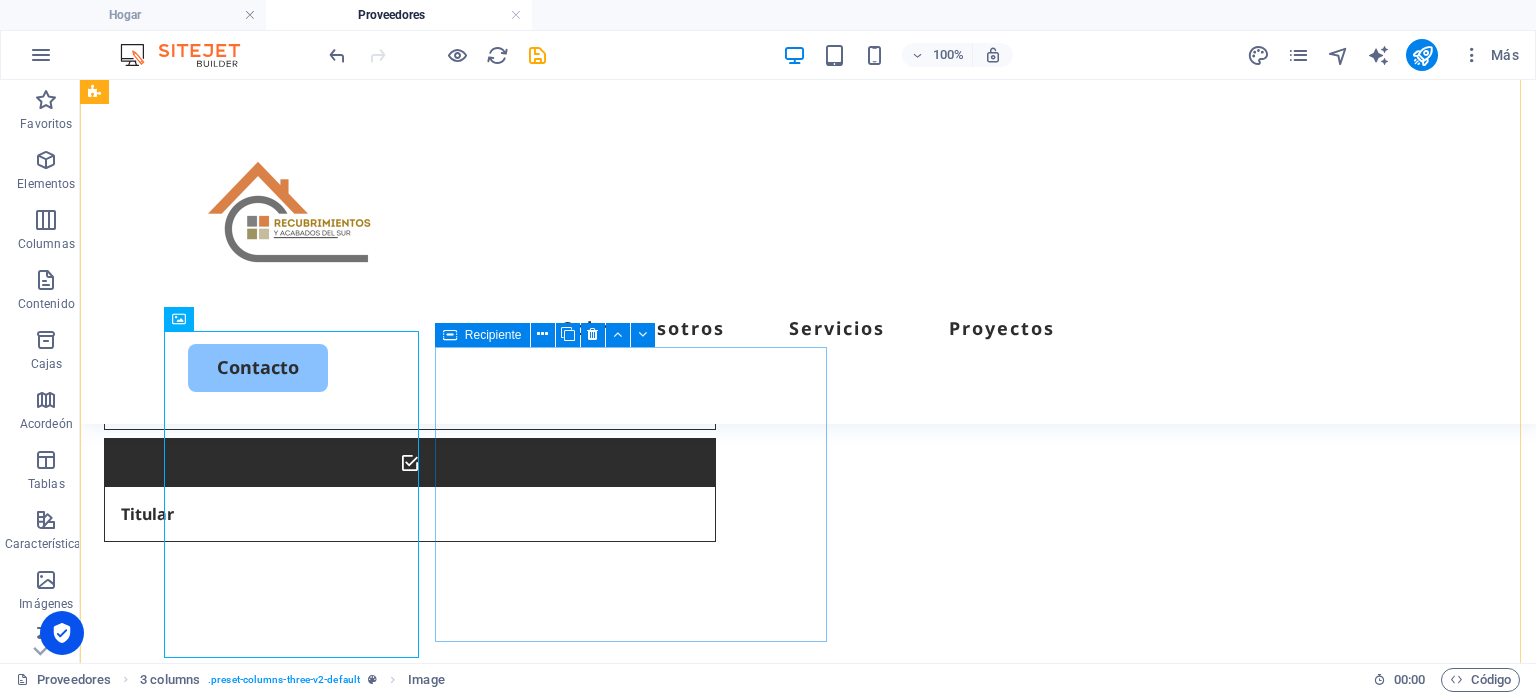 scroll, scrollTop: 1038, scrollLeft: 0, axis: vertical 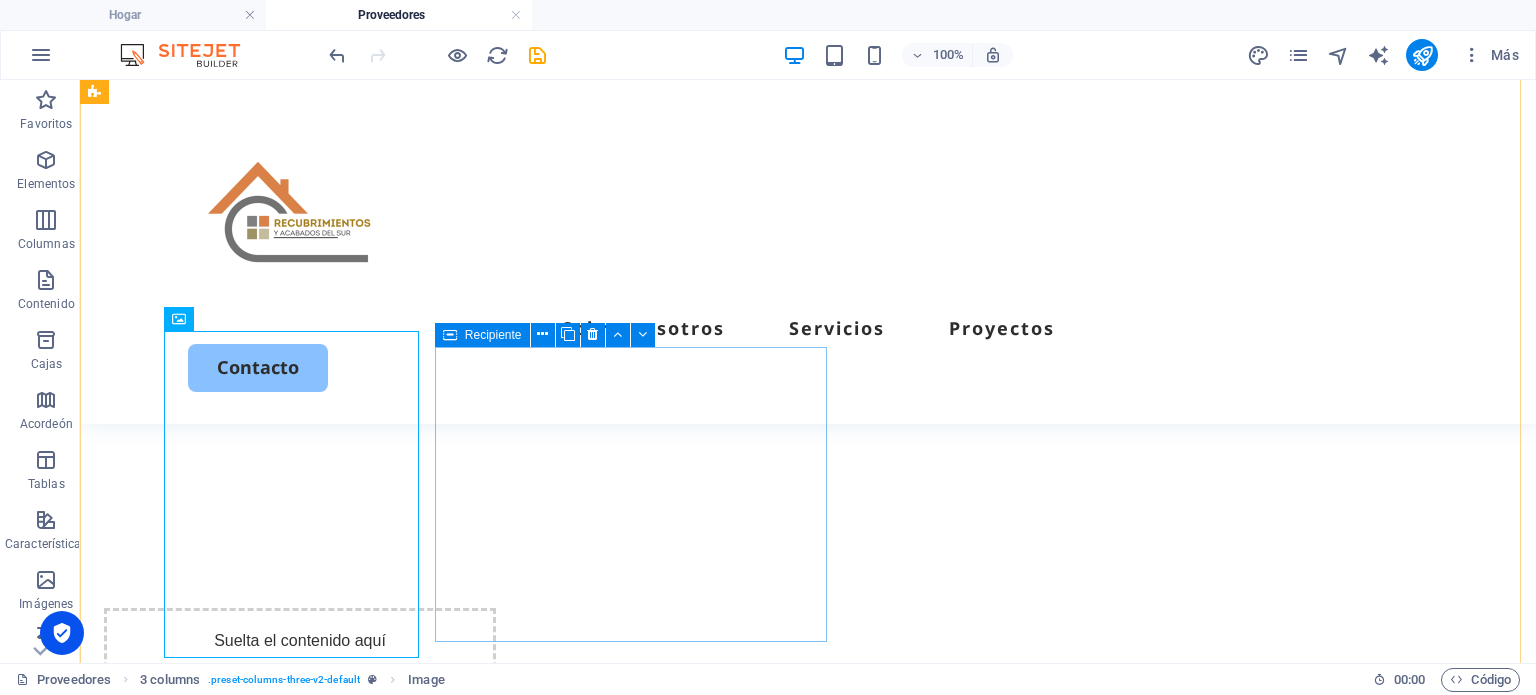 click on "Suelta el contenido aquí o  Añadir elementos  Pegar portapapeles" at bounding box center (300, 2758) 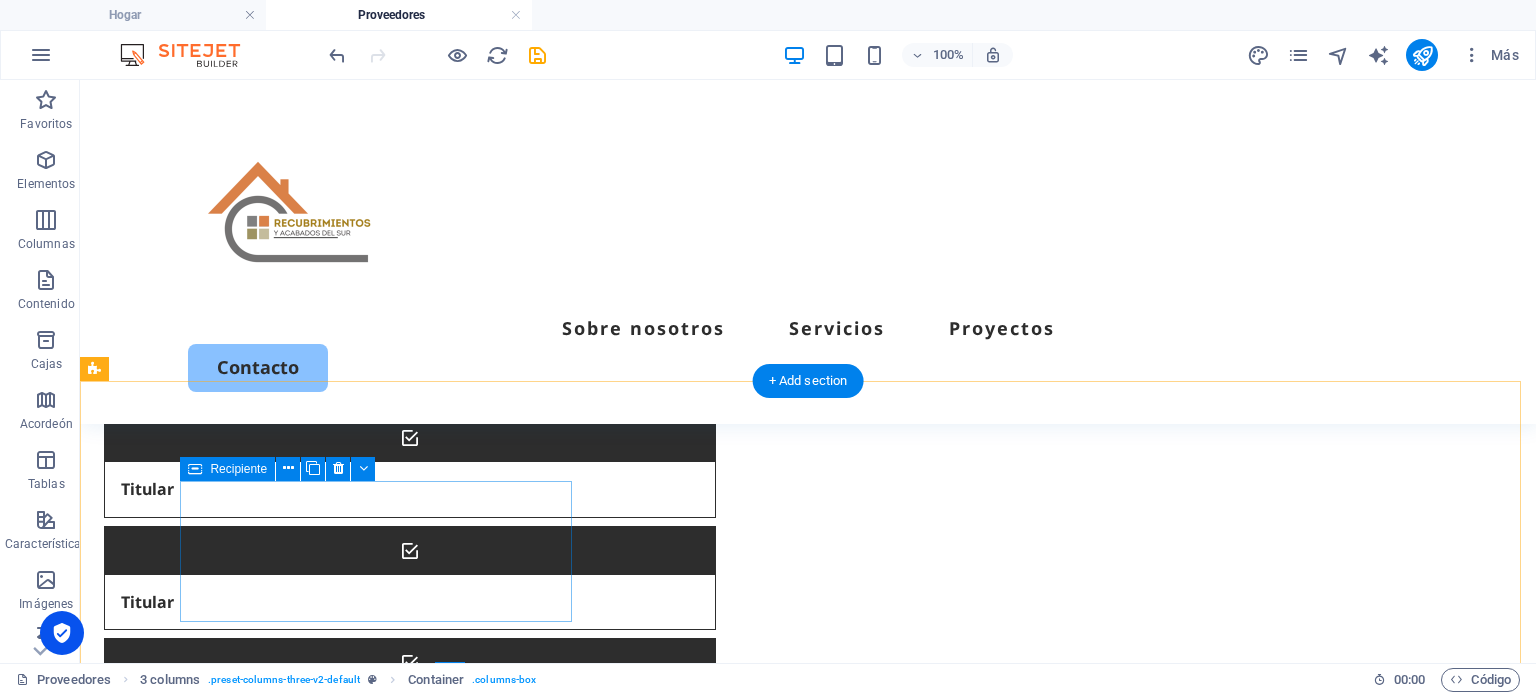 scroll, scrollTop: 638, scrollLeft: 0, axis: vertical 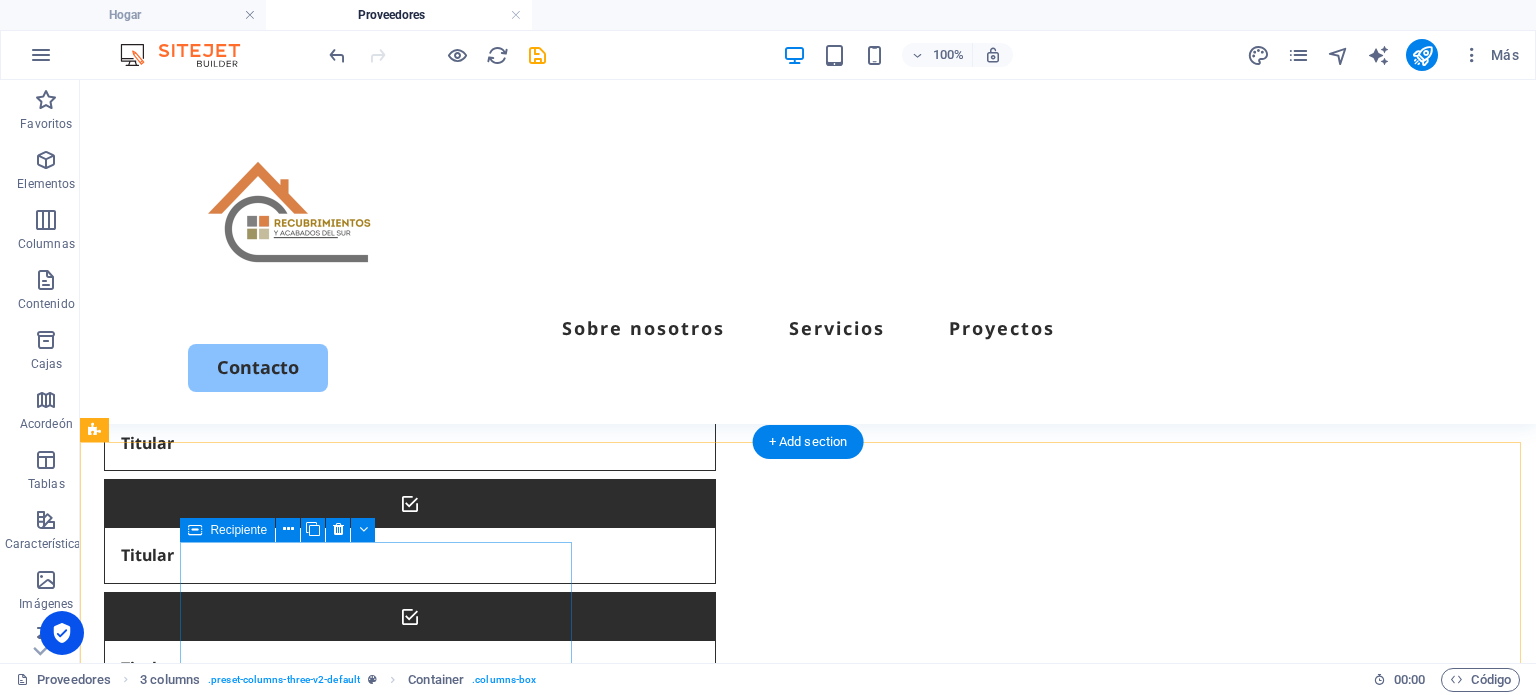 click on "Suelta el contenido aquí o  Añadir elementos  Pegar portapapeles" at bounding box center [300, 1079] 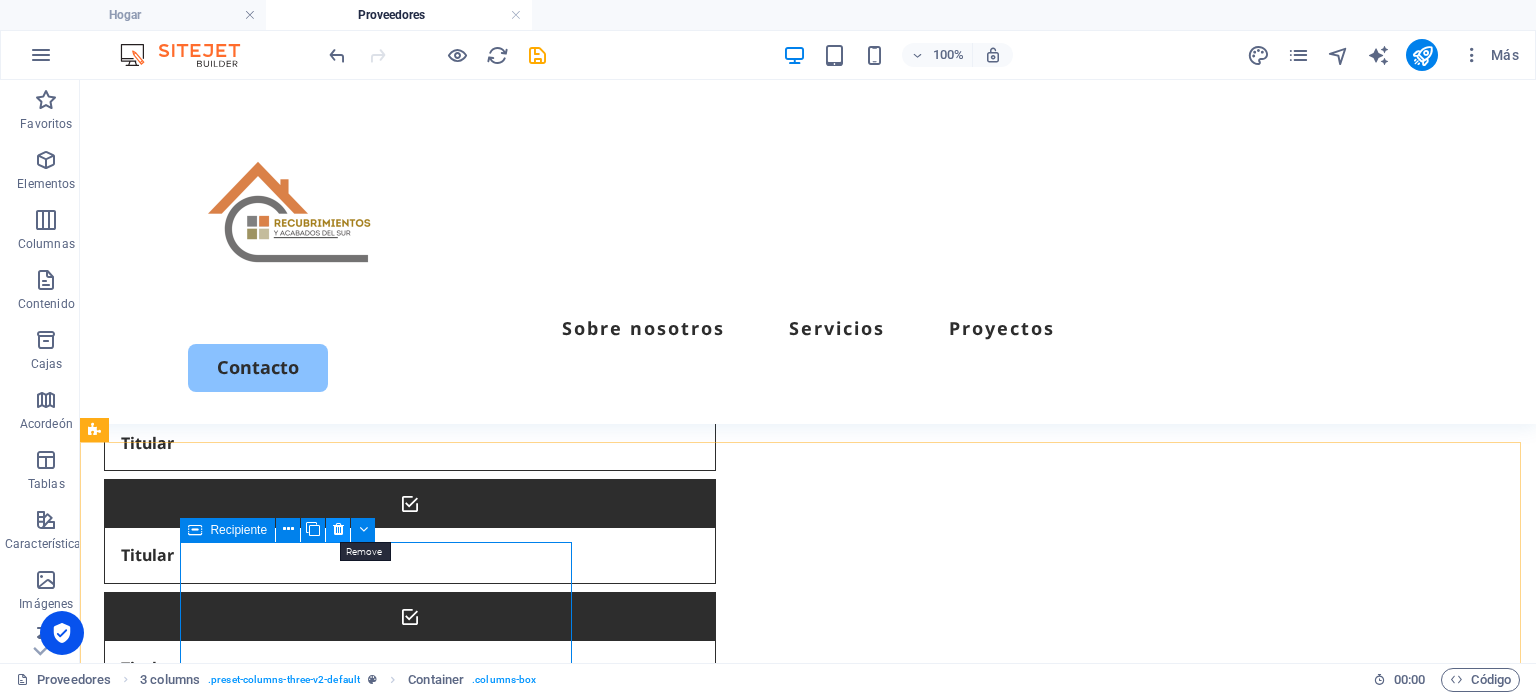 click at bounding box center [338, 529] 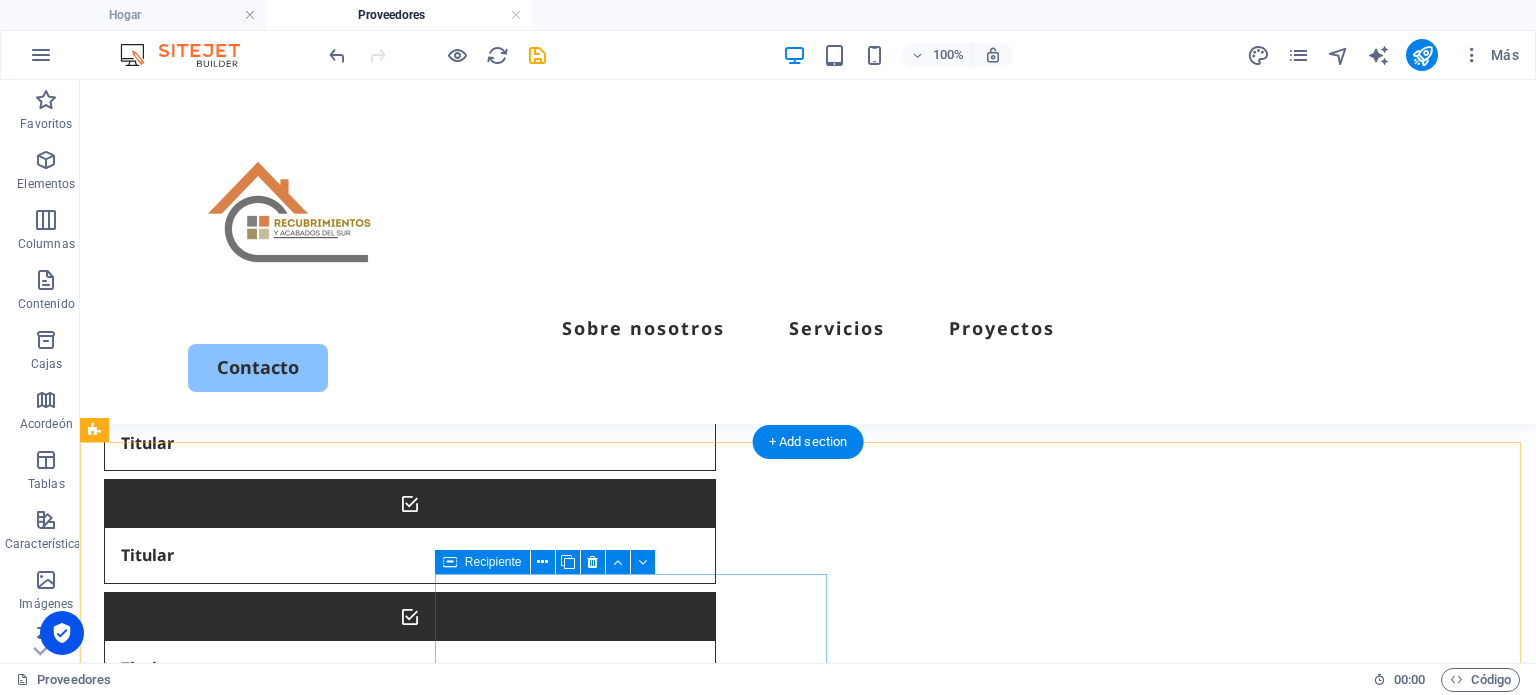 click on "Suelta el contenido aquí o  Añadir elementos  Pegar portapapeles" at bounding box center (300, 2984) 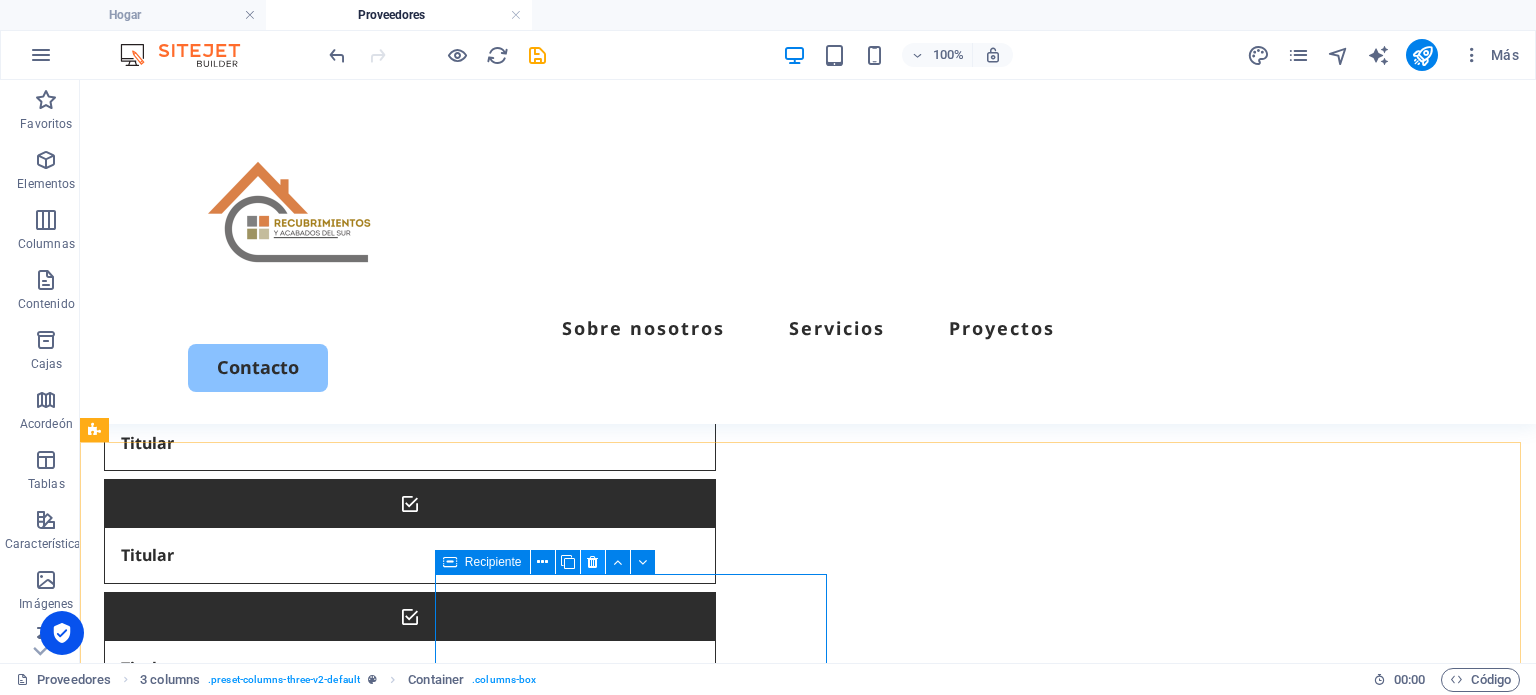 click at bounding box center (593, 562) 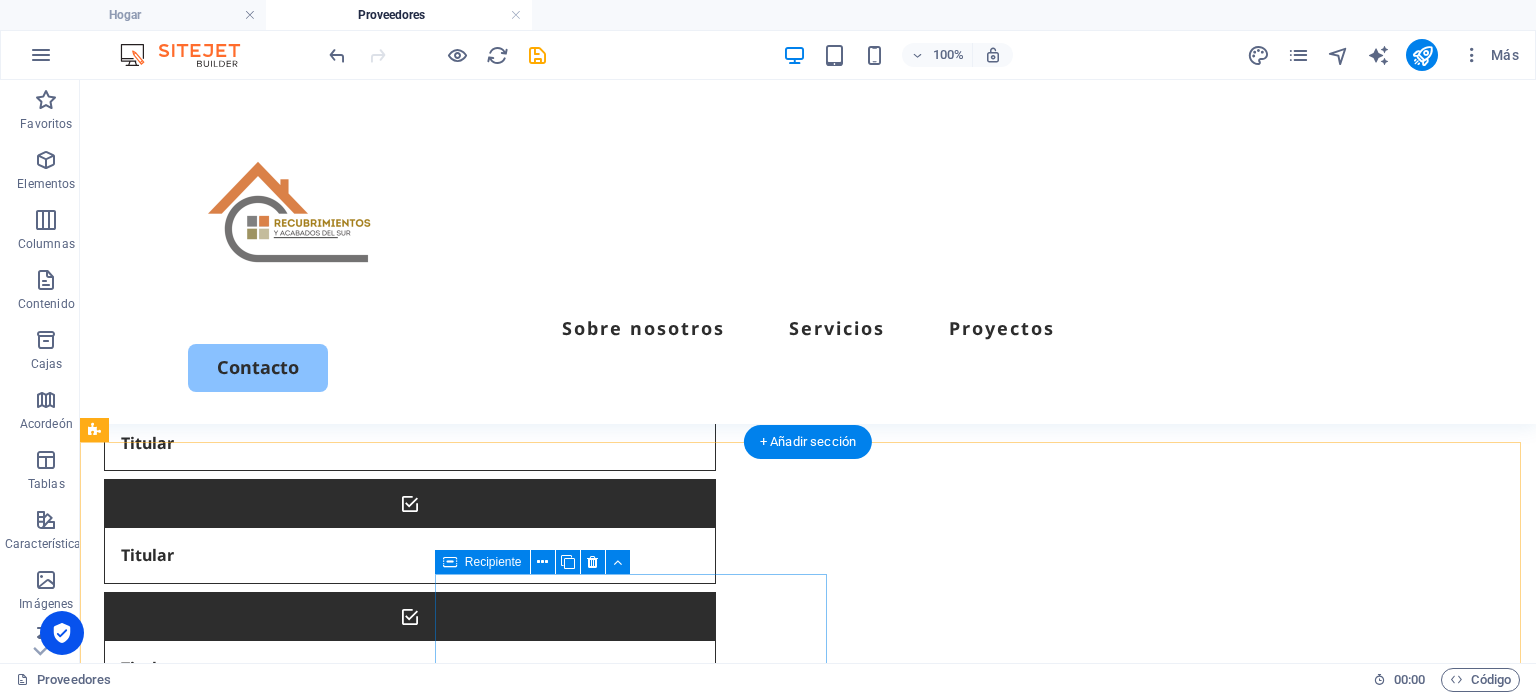click on "Suelta el contenido aquí o  Añadir elementos  Pegar portapapeles" at bounding box center [300, 2984] 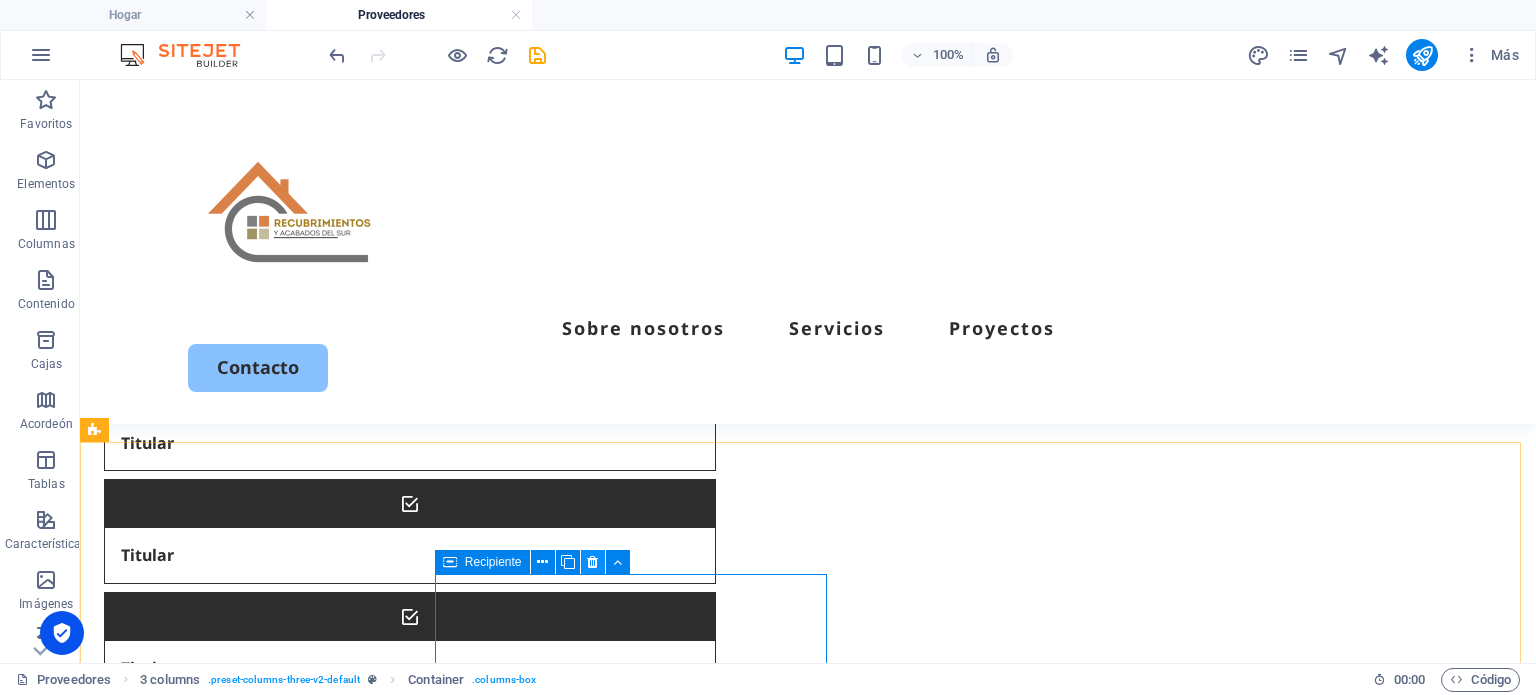 click at bounding box center (592, 562) 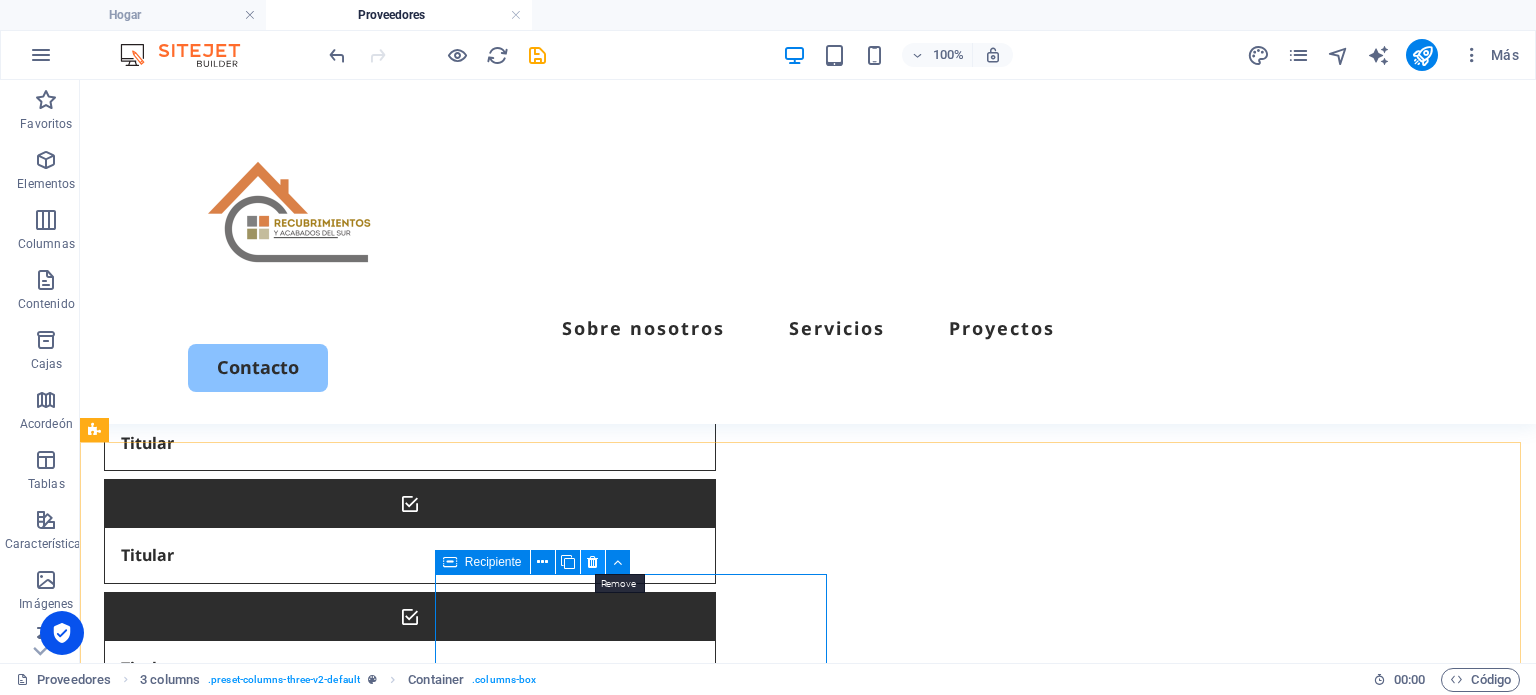 click at bounding box center [592, 562] 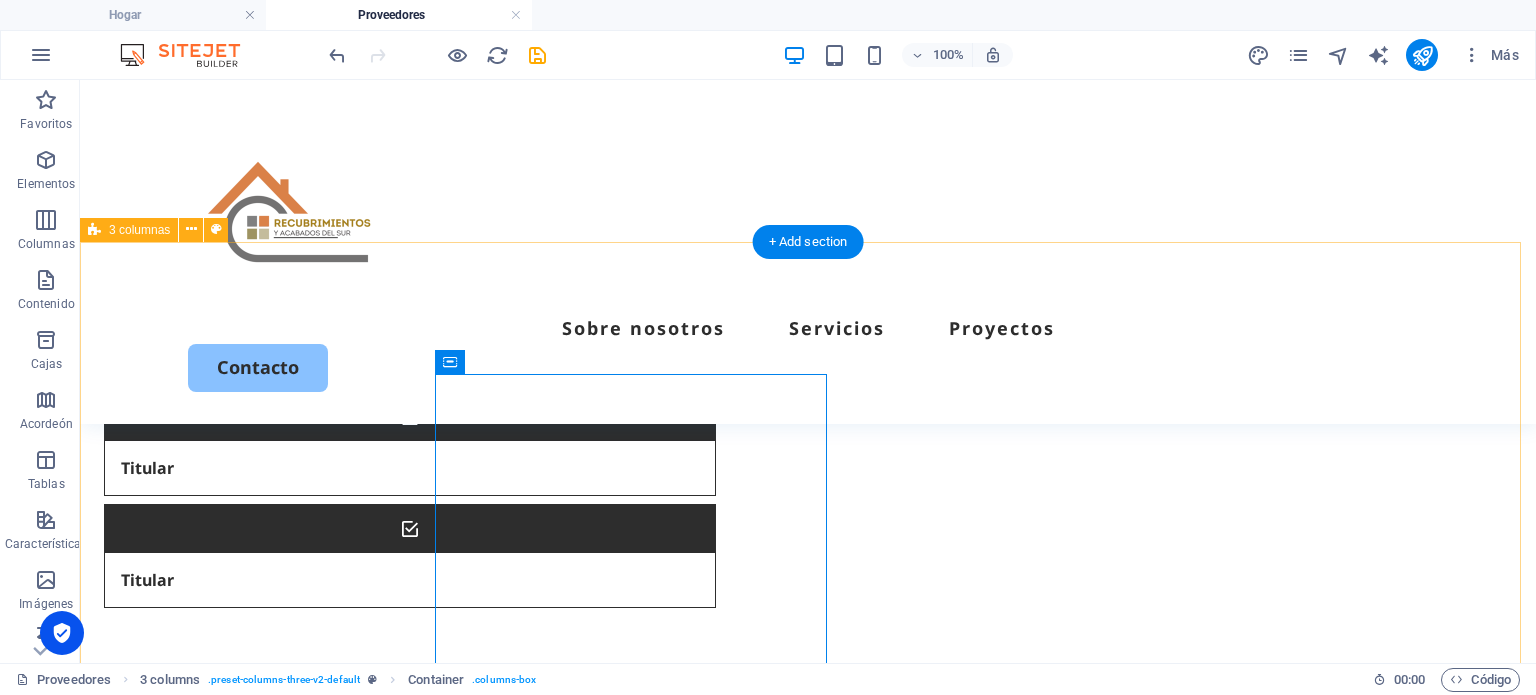 click on "CATÁLOGO CASTEL2025-DIGITAL1-wqOAEzN2bbBzLFm-w4k7Eg.pdf 77,84 MB Suelta el contenido aquí o  Añadir elementos  Pegar portapapeles" at bounding box center [808, 1831] 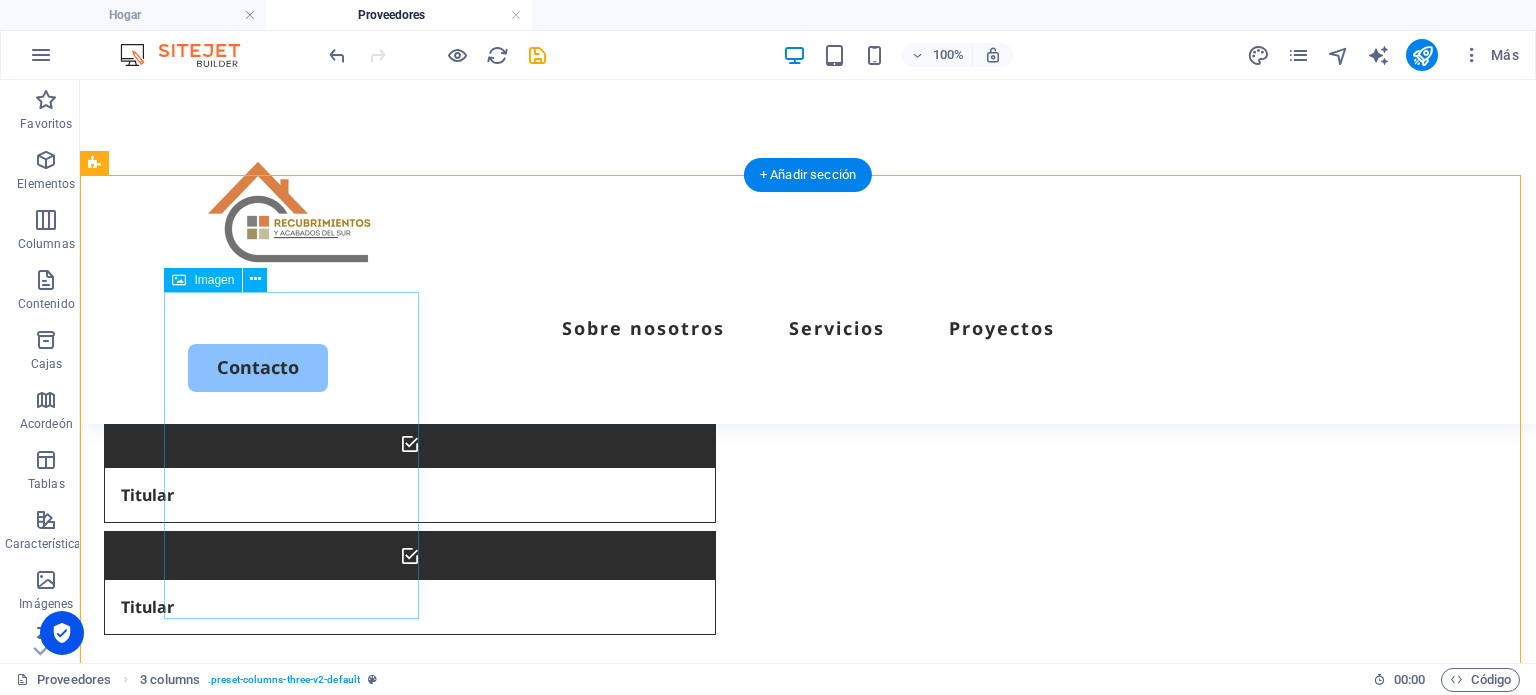 scroll, scrollTop: 904, scrollLeft: 0, axis: vertical 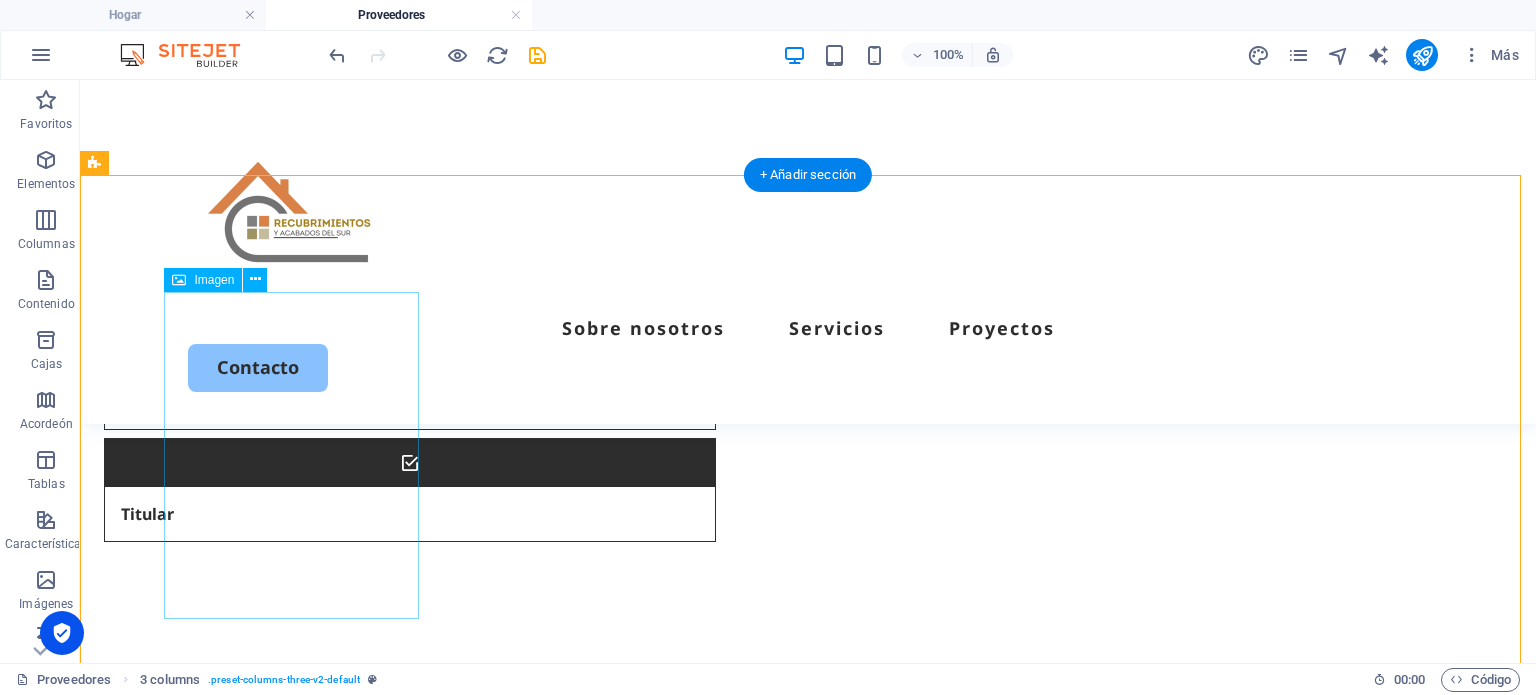 click at bounding box center [724, 1695] 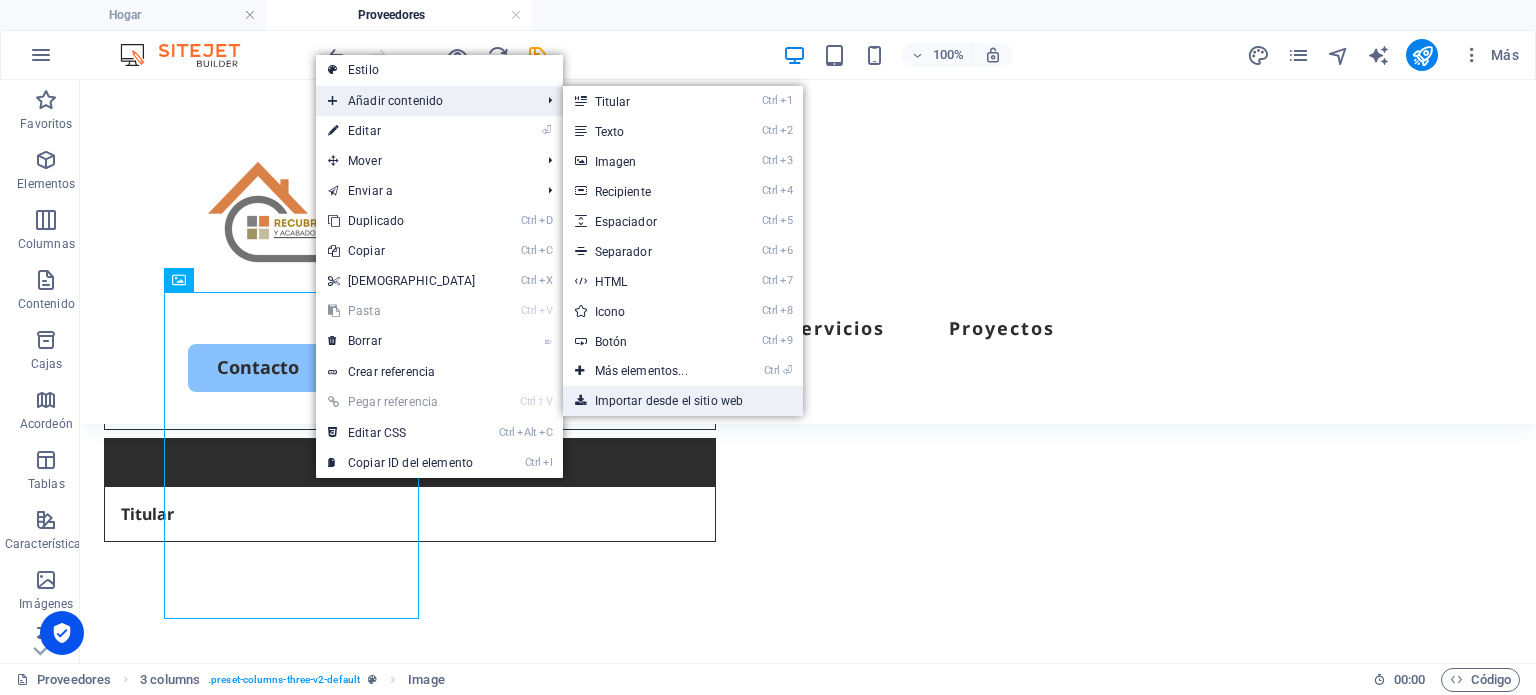 click on "Importar desde el sitio web" at bounding box center (683, 401) 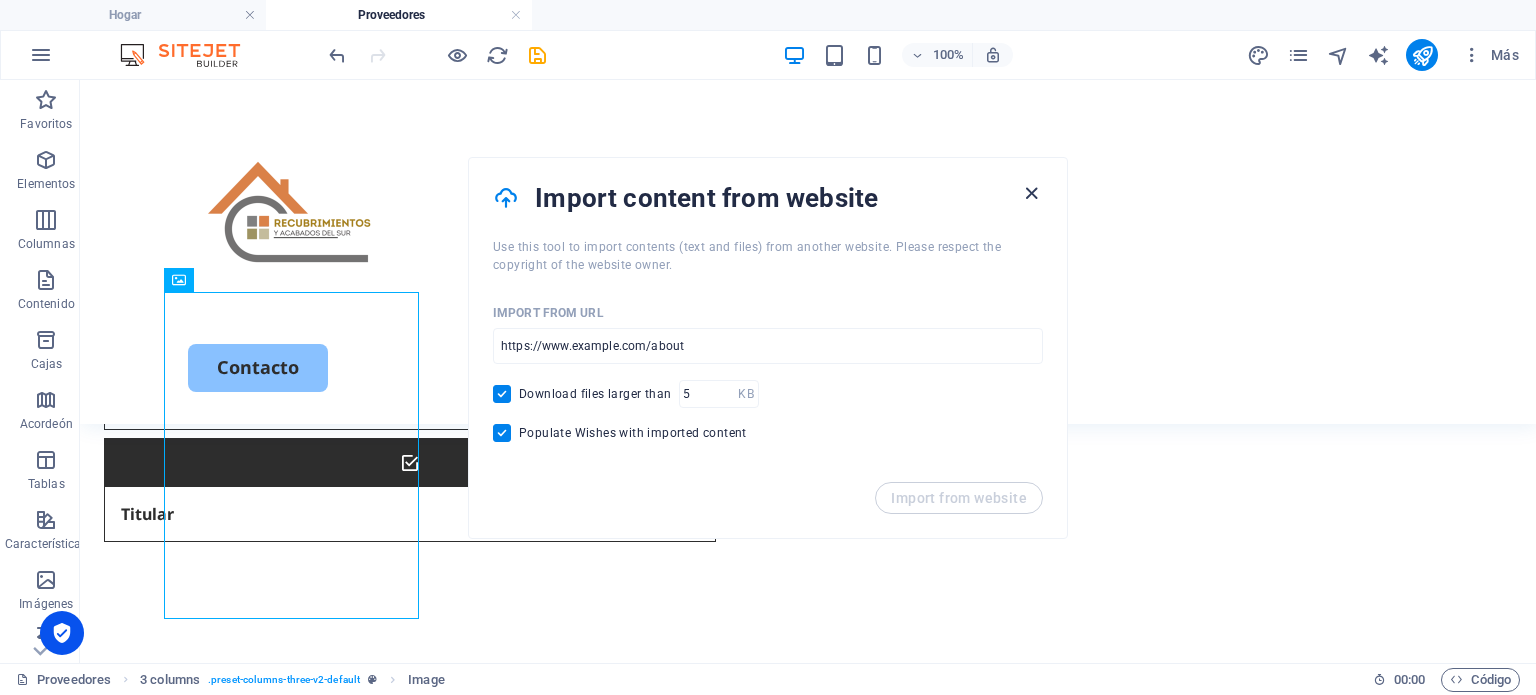 click at bounding box center [1031, 193] 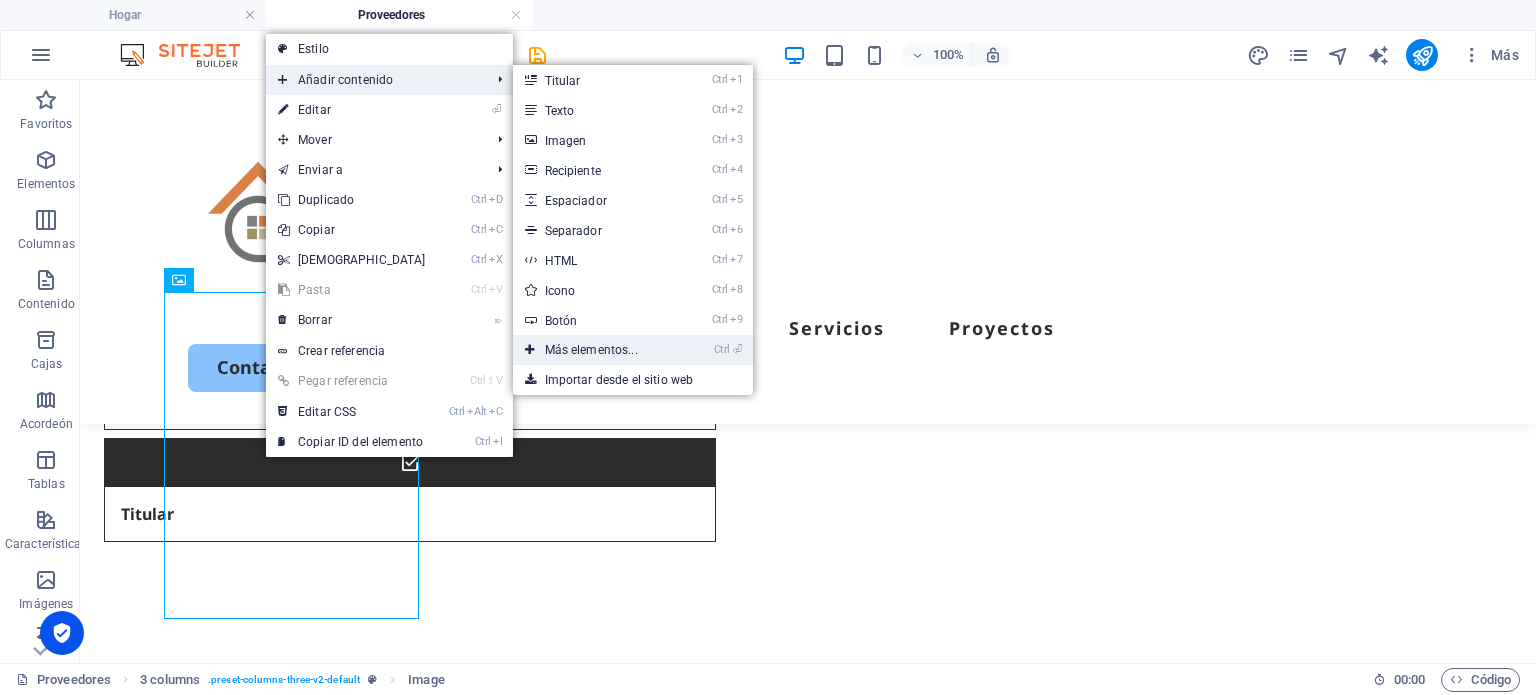 click on "Ctrl  ⏎ Más elementos..." at bounding box center [595, 350] 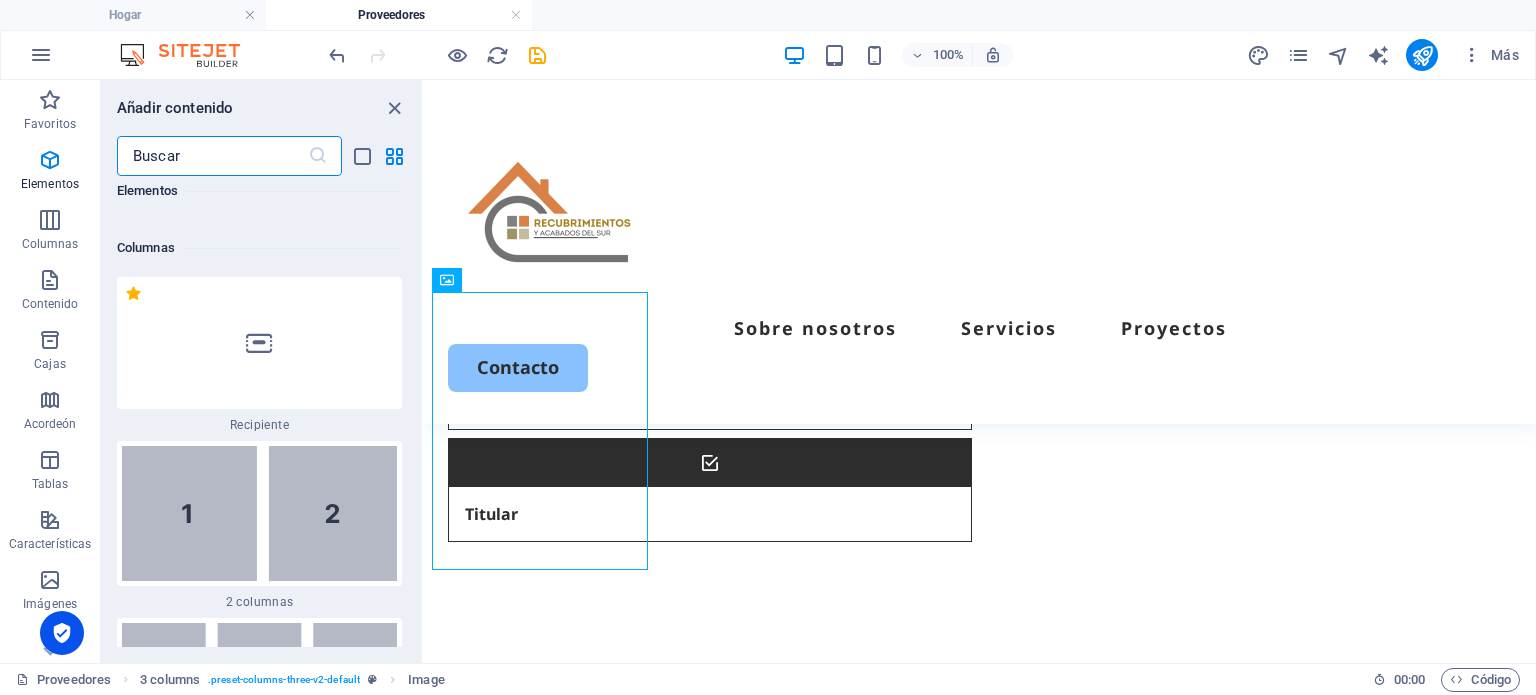 scroll, scrollTop: 1376, scrollLeft: 0, axis: vertical 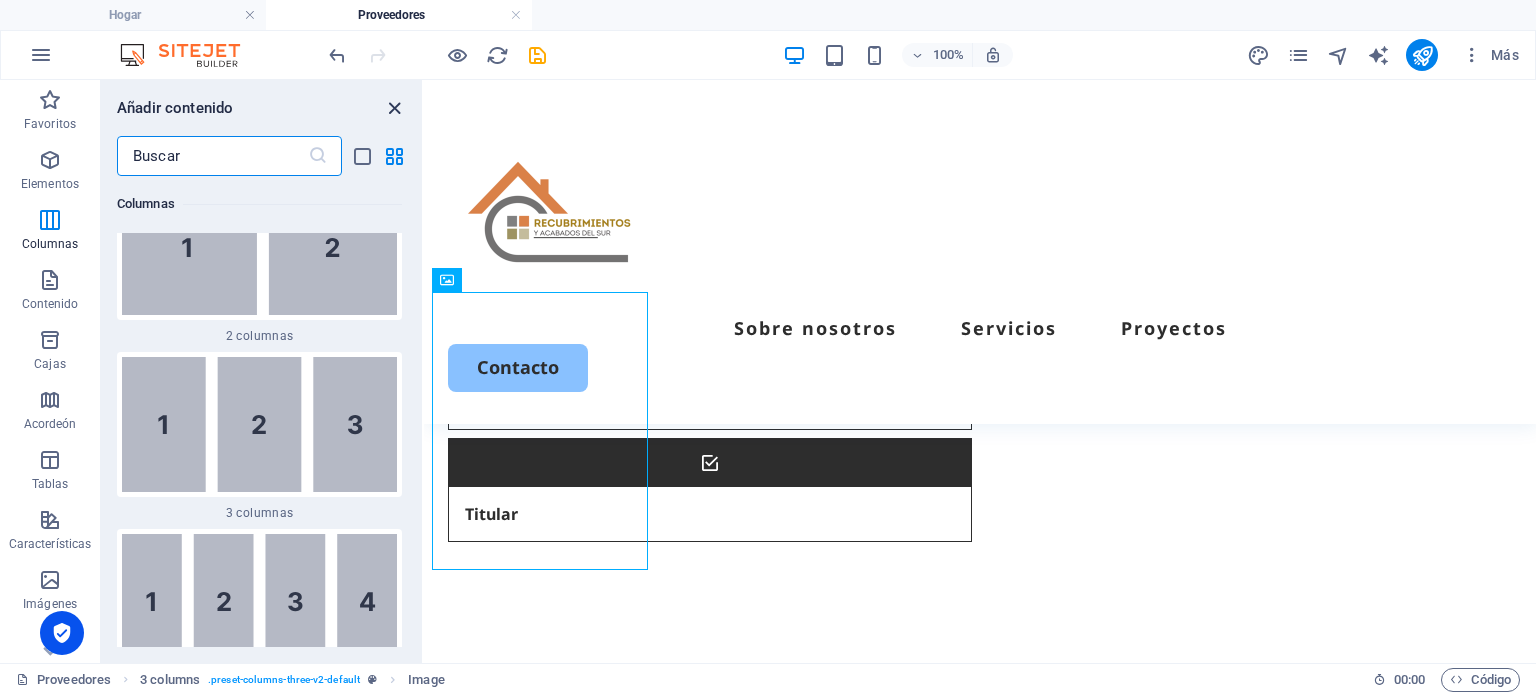 click at bounding box center [394, 108] 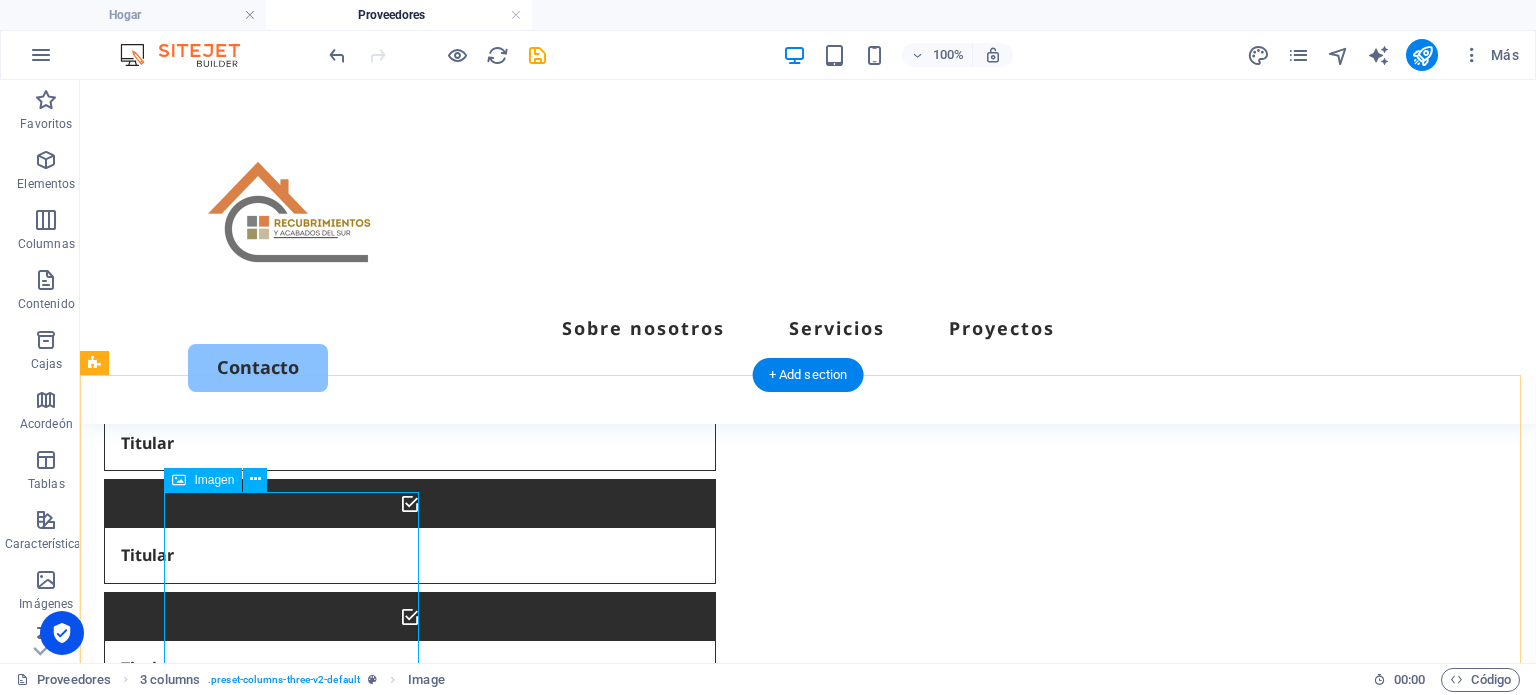 scroll, scrollTop: 704, scrollLeft: 0, axis: vertical 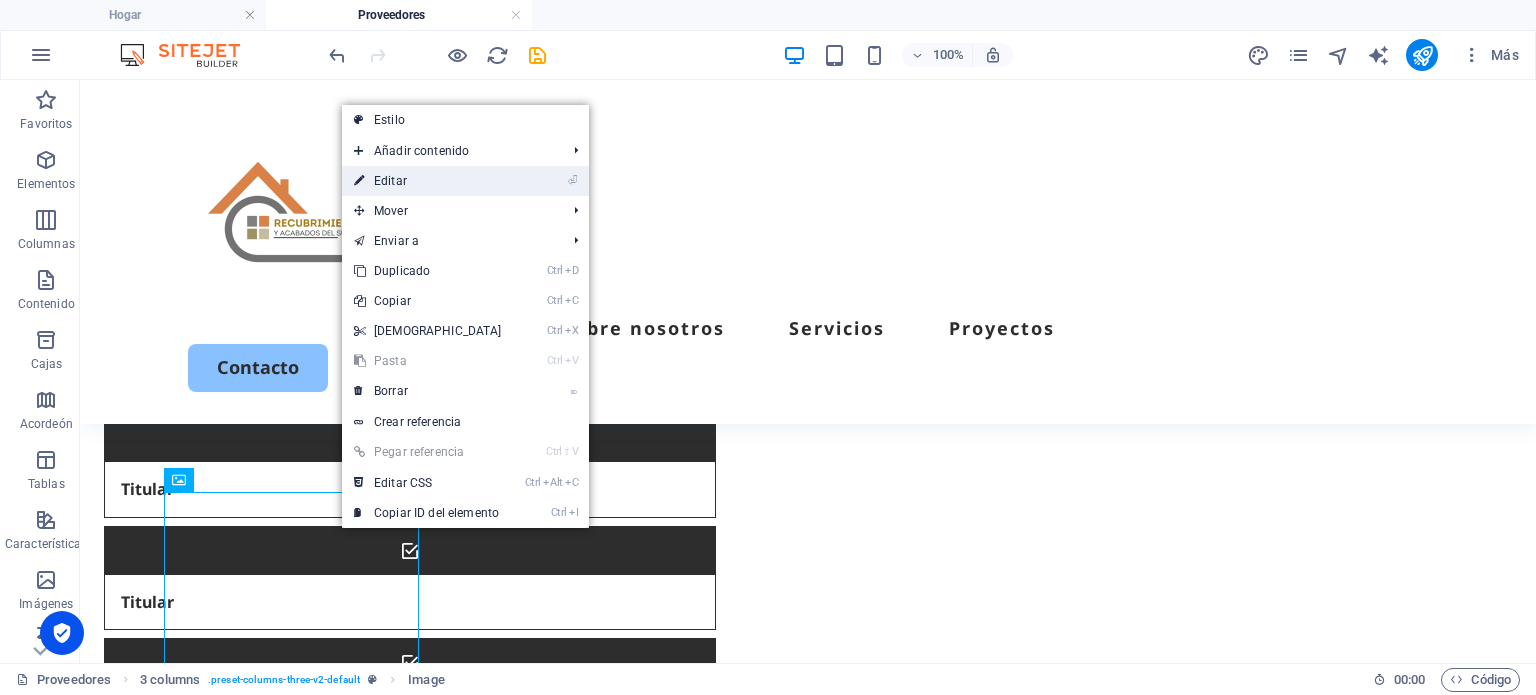 click on "⏎ Editar" at bounding box center [428, 181] 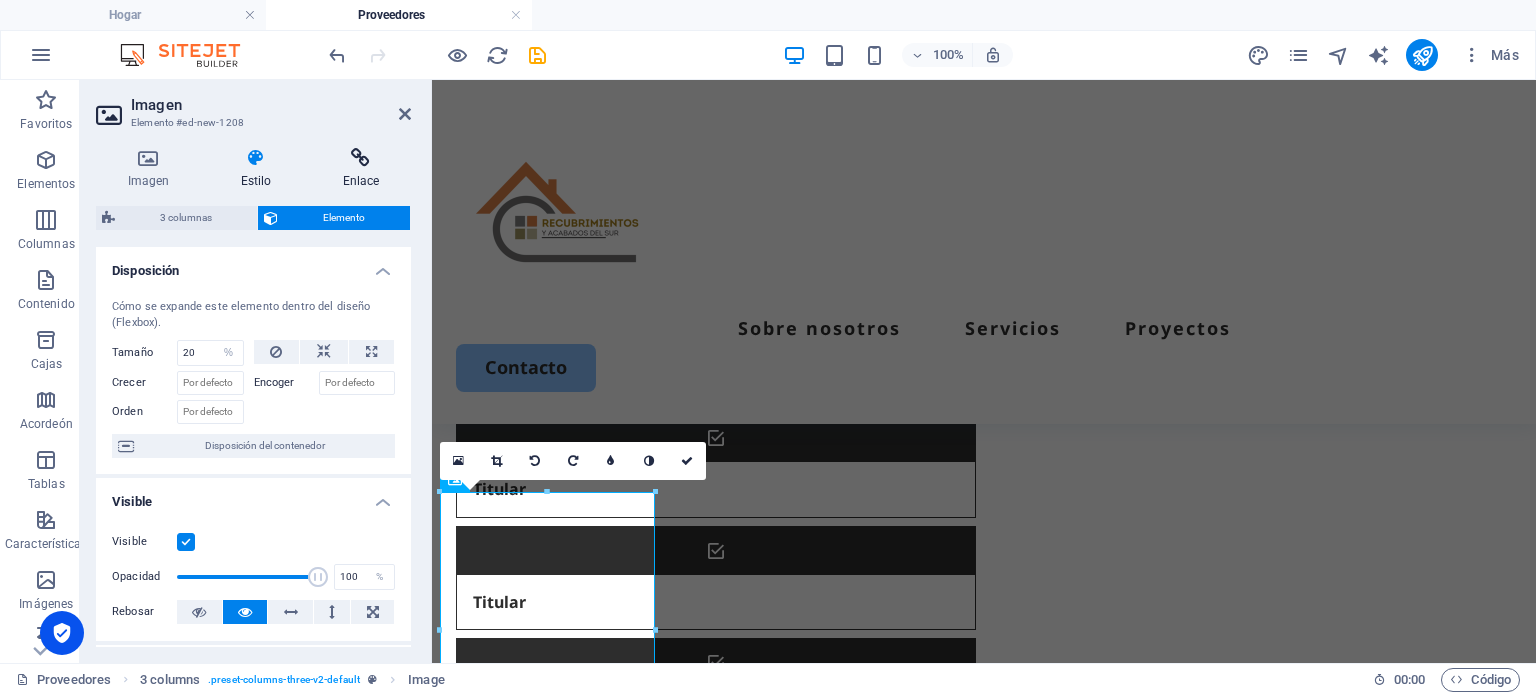 click at bounding box center (361, 158) 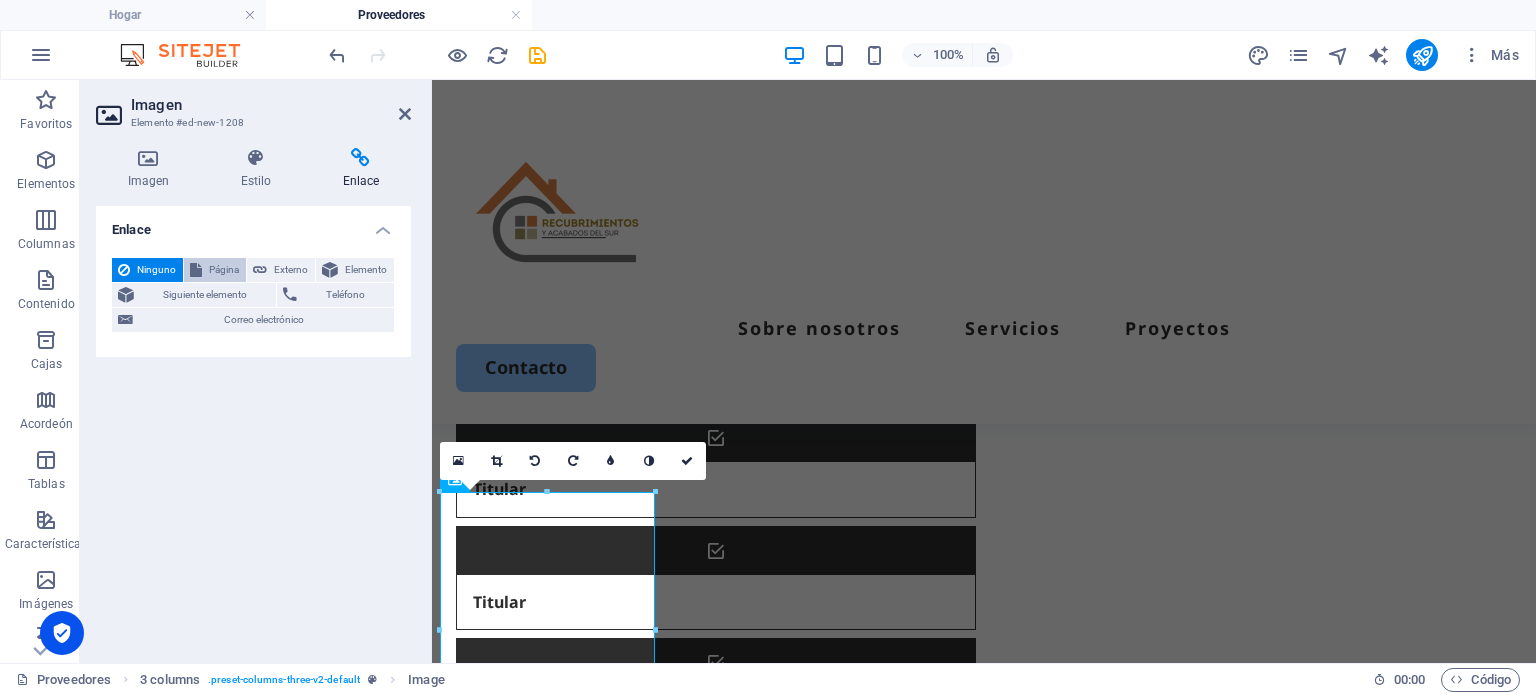 click on "Página" at bounding box center [224, 269] 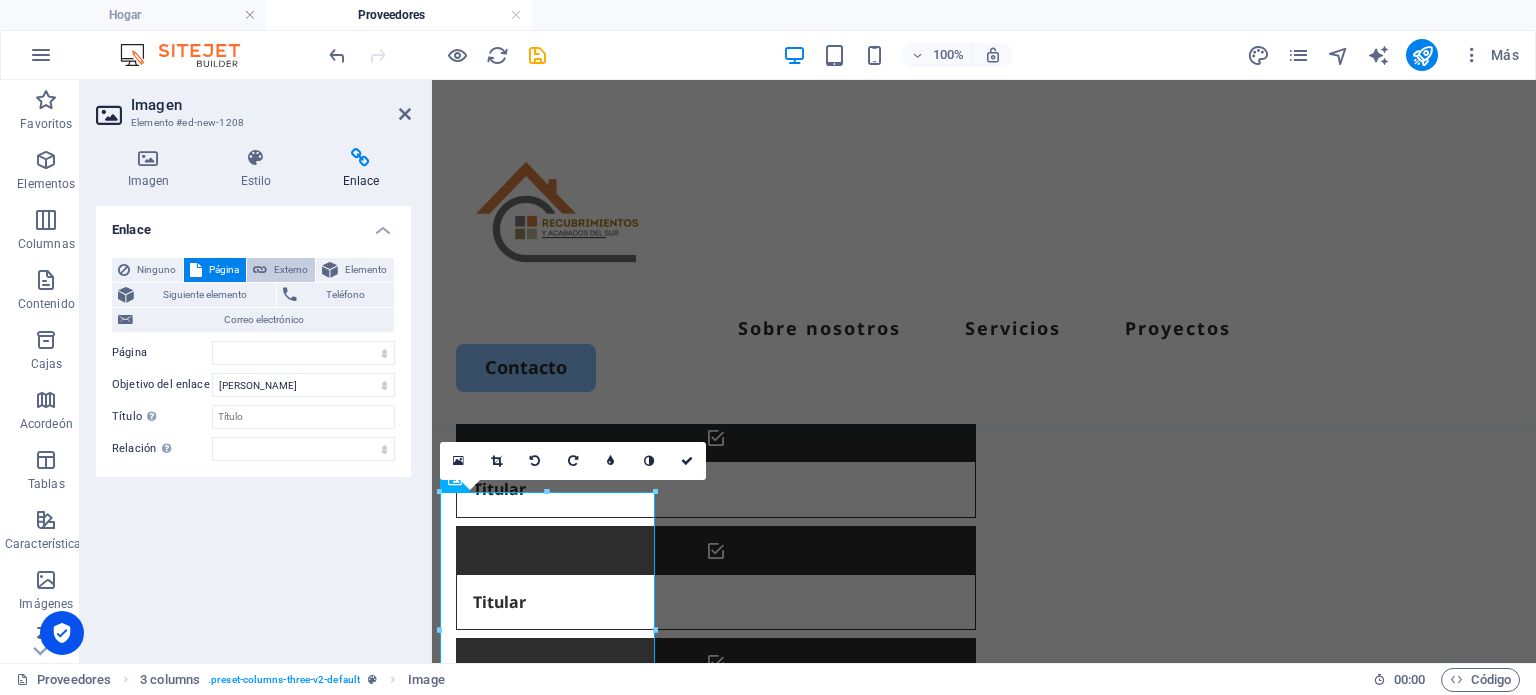 click on "Externo" at bounding box center [291, 270] 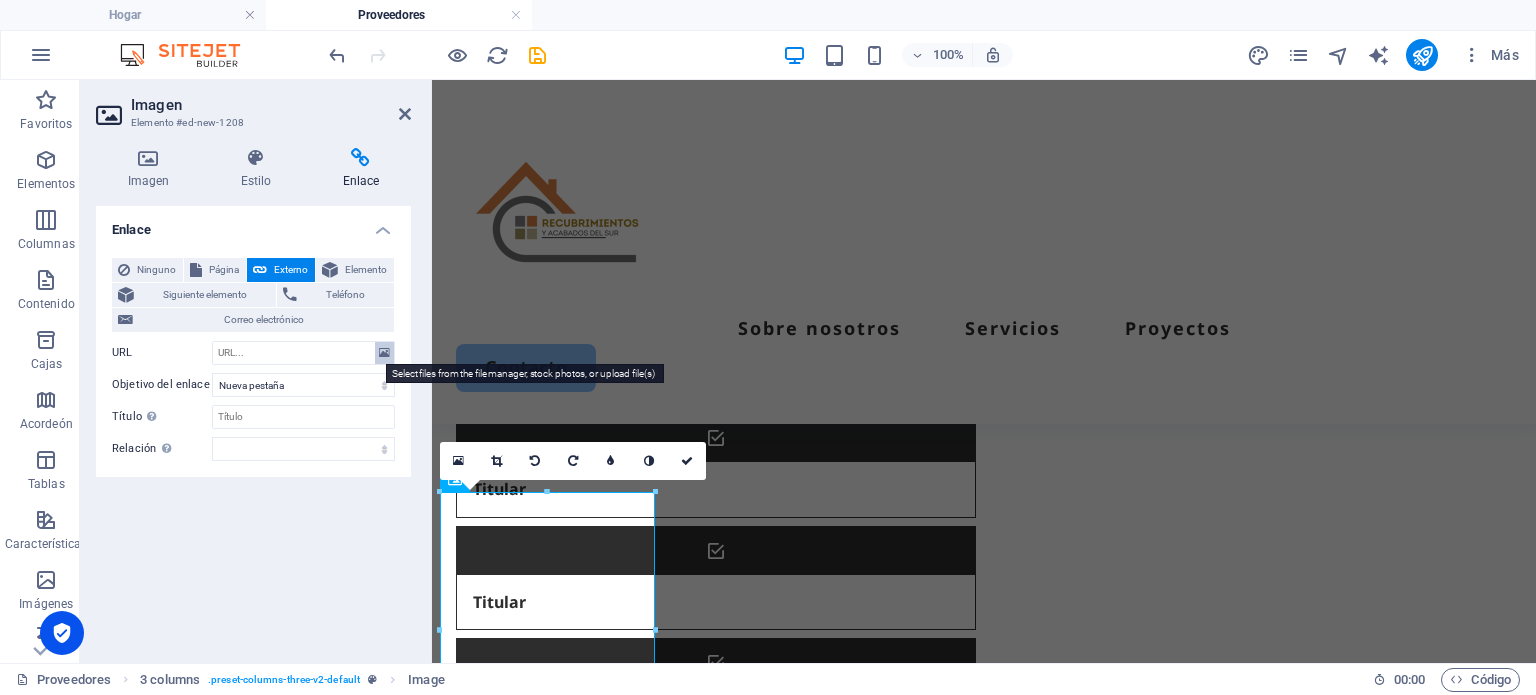 click at bounding box center [384, 353] 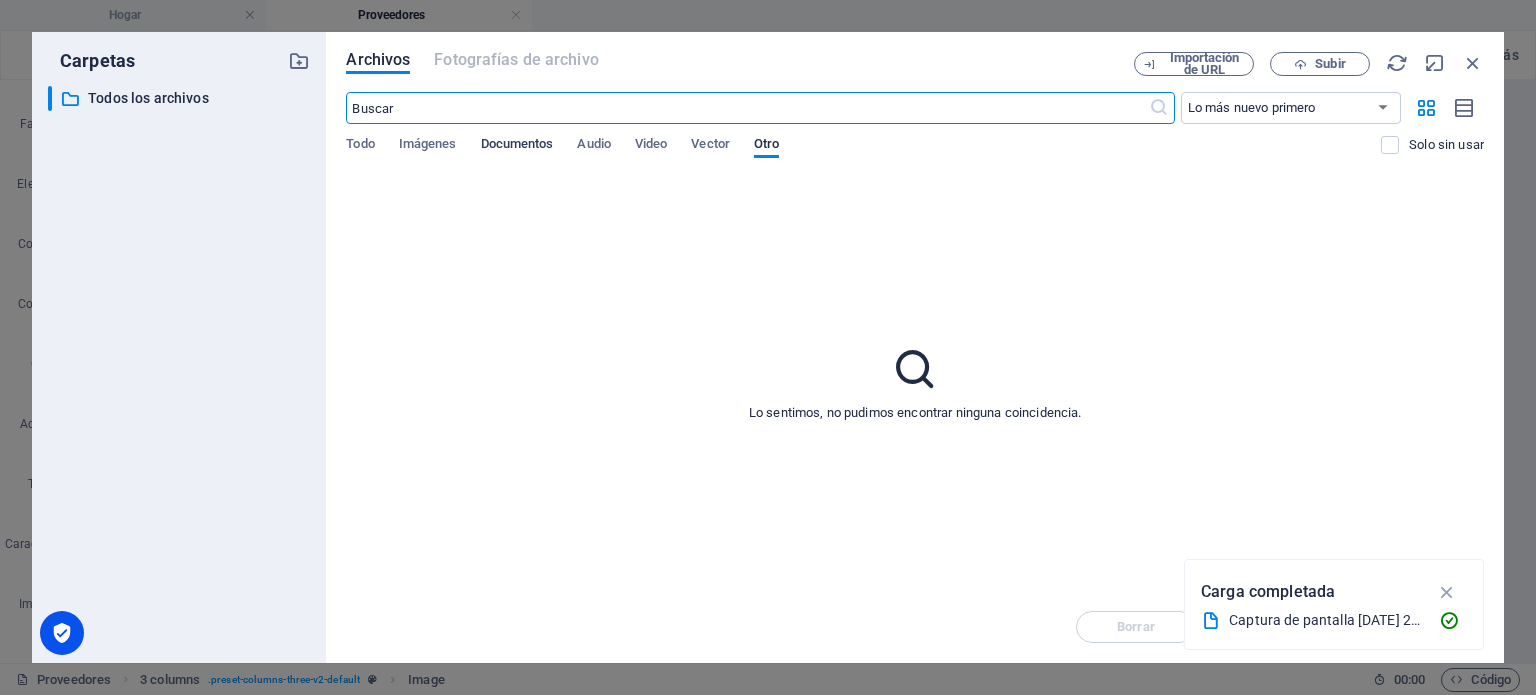 click on "Documentos" at bounding box center [517, 143] 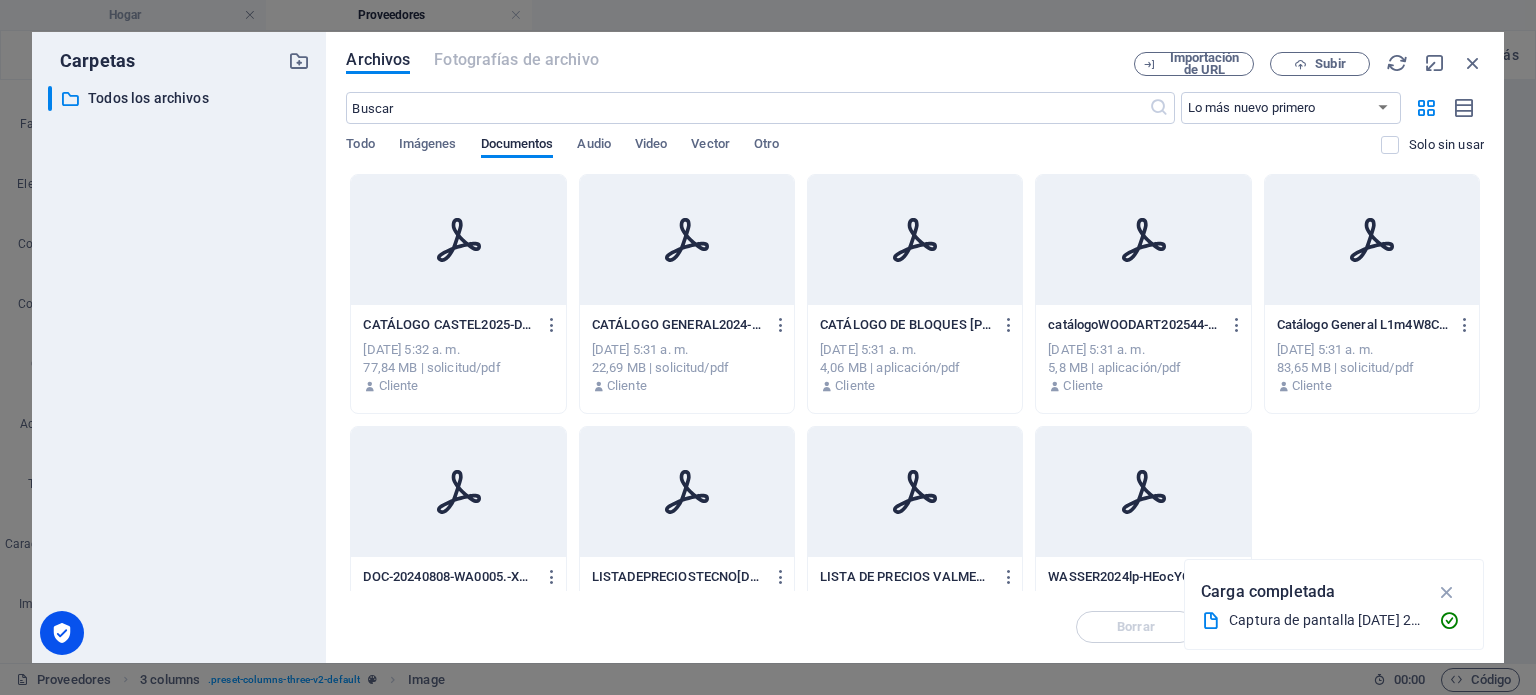 click at bounding box center [458, 240] 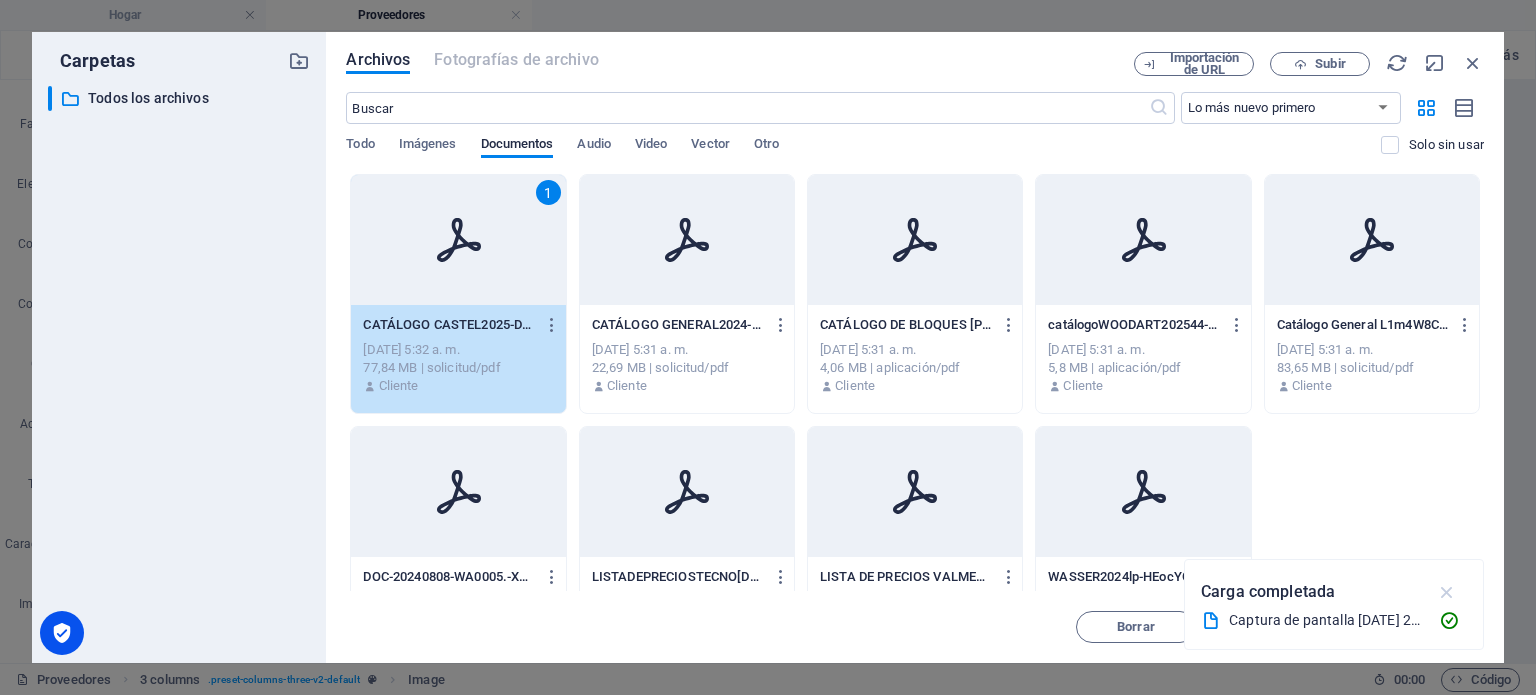 click at bounding box center (1447, 592) 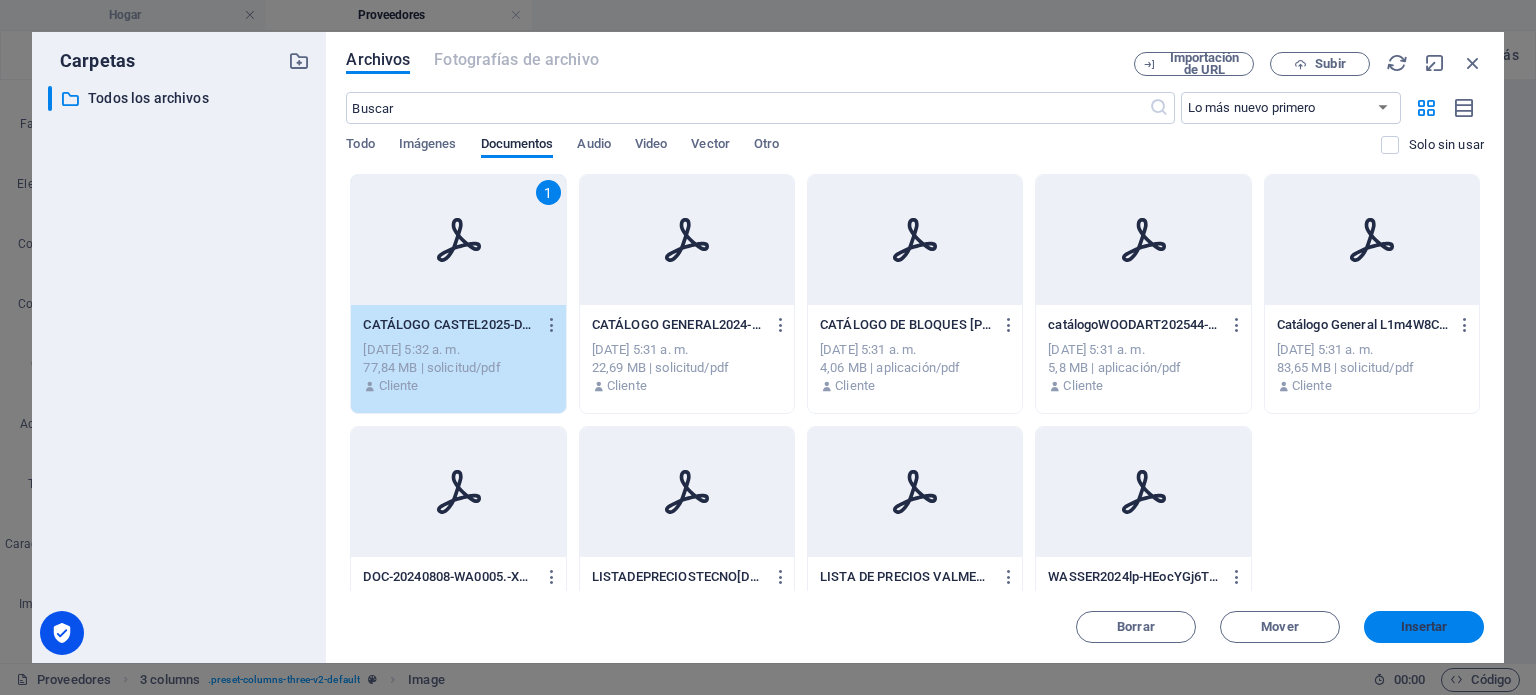 drag, startPoint x: 1456, startPoint y: 629, endPoint x: 1024, endPoint y: 549, distance: 439.34497 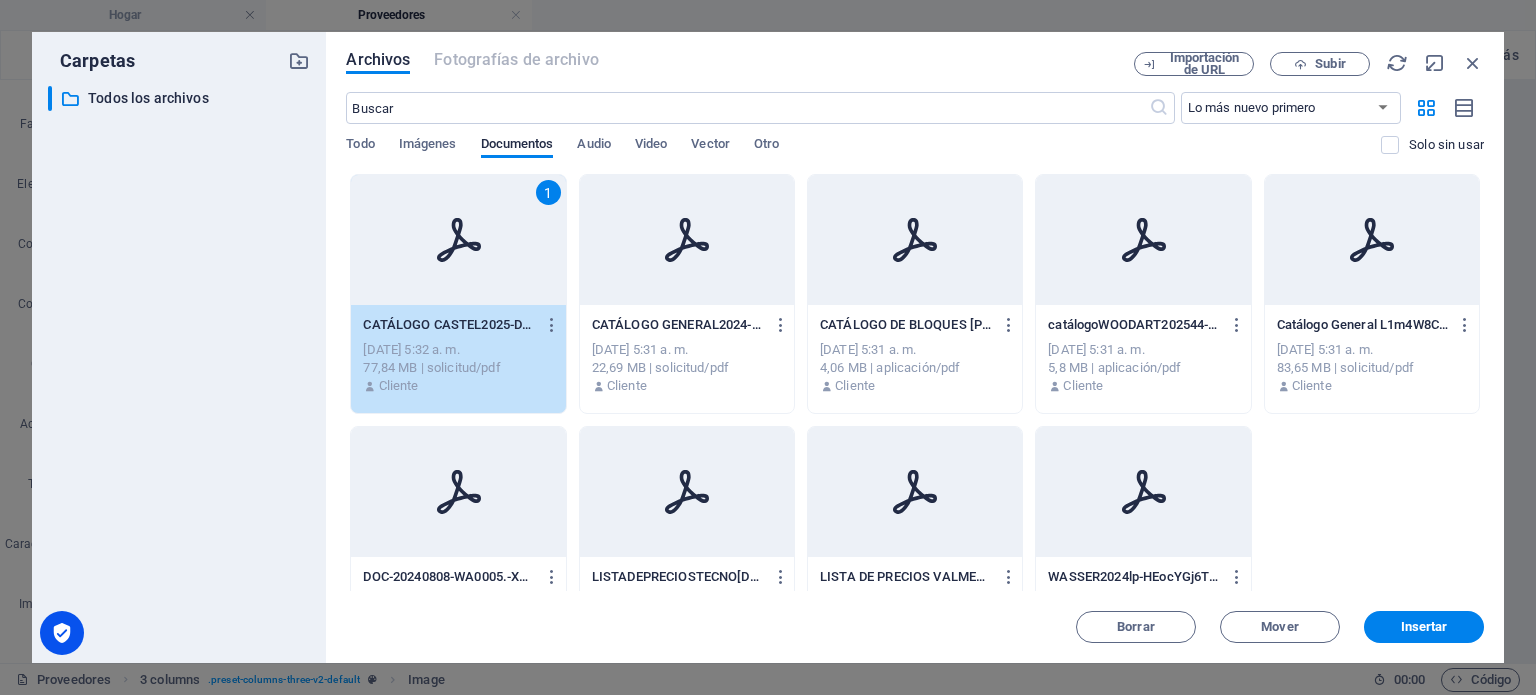 type on "[URL][DOMAIN_NAME]" 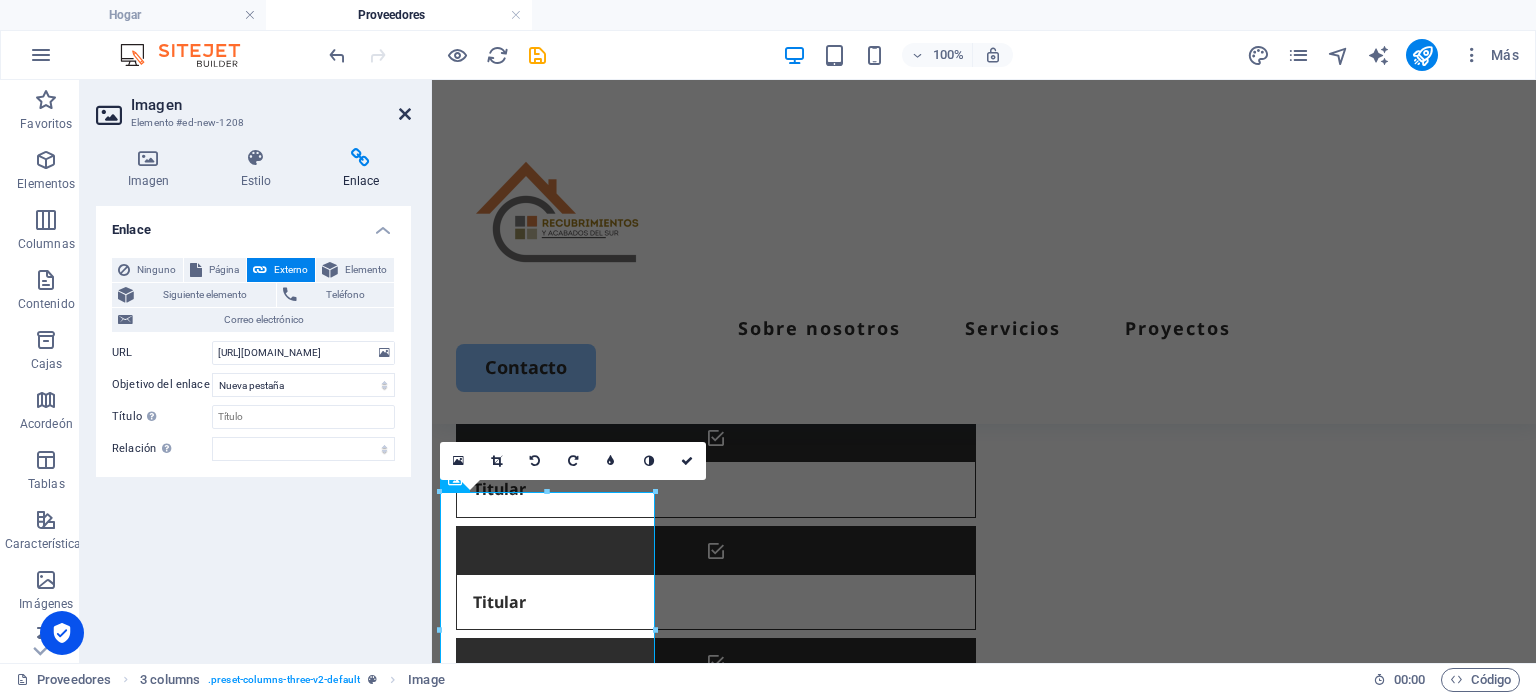 click at bounding box center (405, 114) 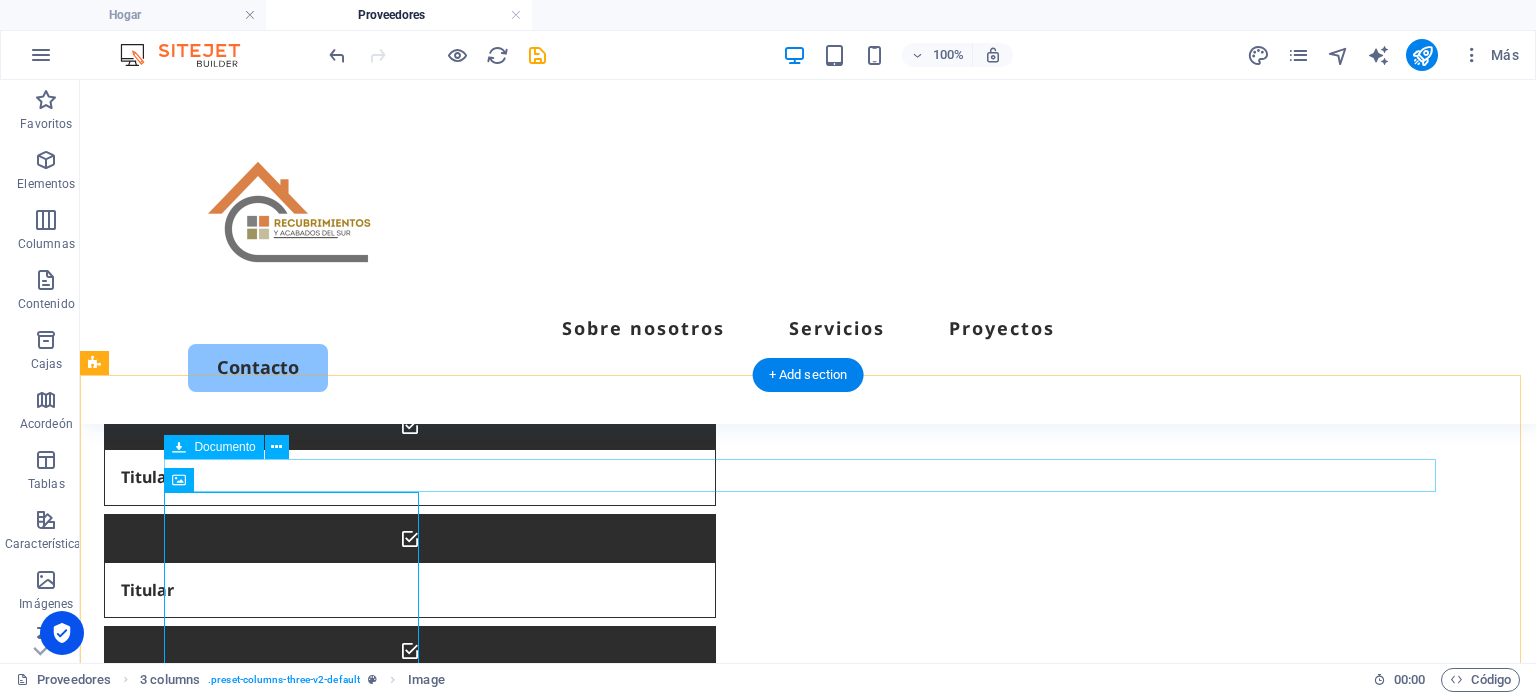 scroll, scrollTop: 704, scrollLeft: 0, axis: vertical 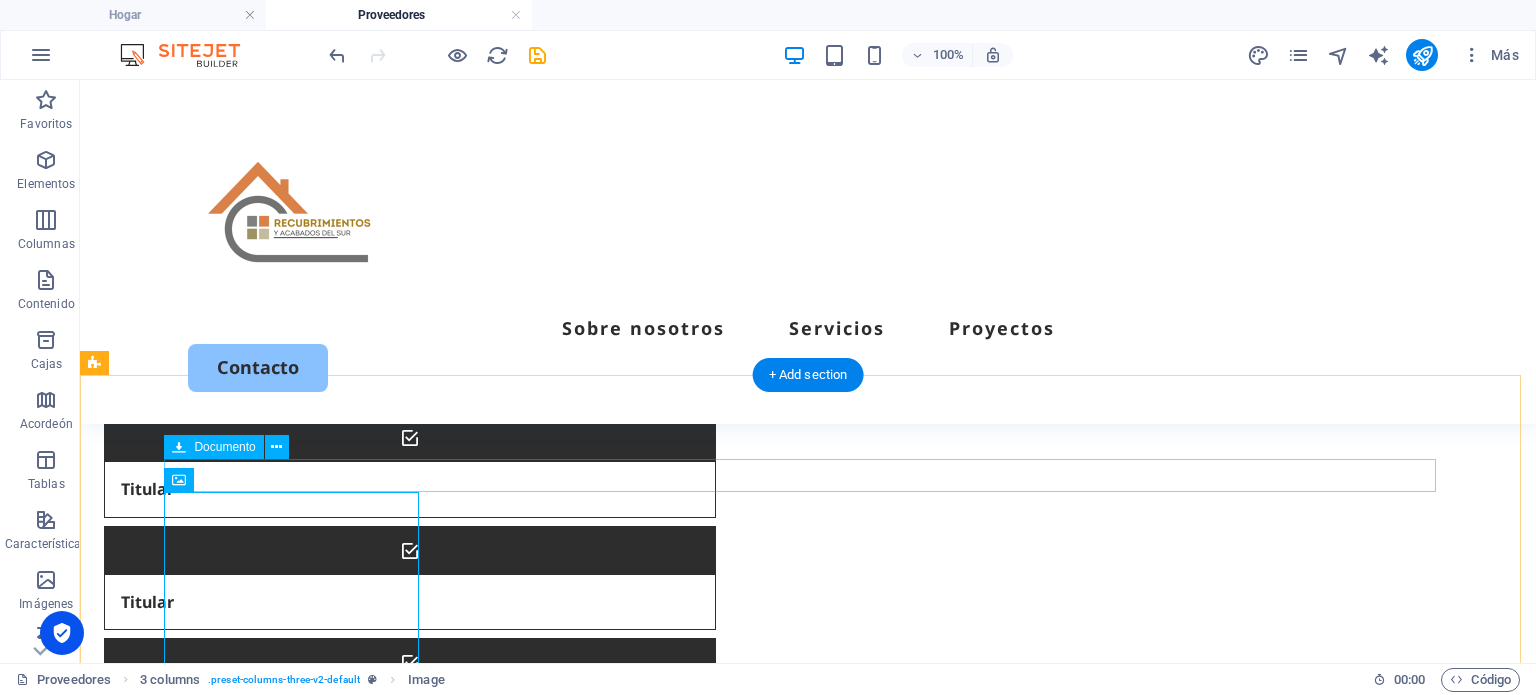 click on "CATÁLOGO CASTEL2025-DIGITAL1-wqOAEzN2bbBzLFm-w4k7Eg.pdf 77,84 MB" at bounding box center [724, 942] 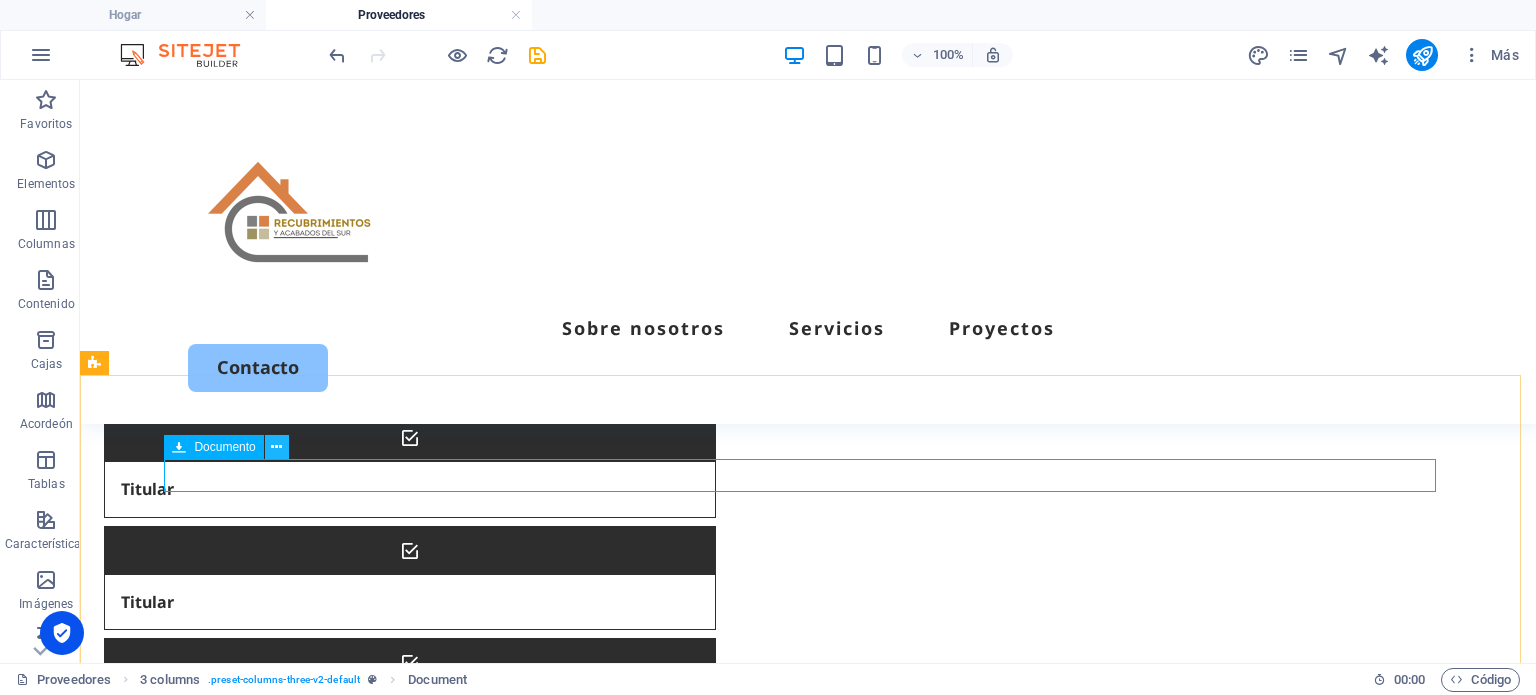 click at bounding box center (276, 447) 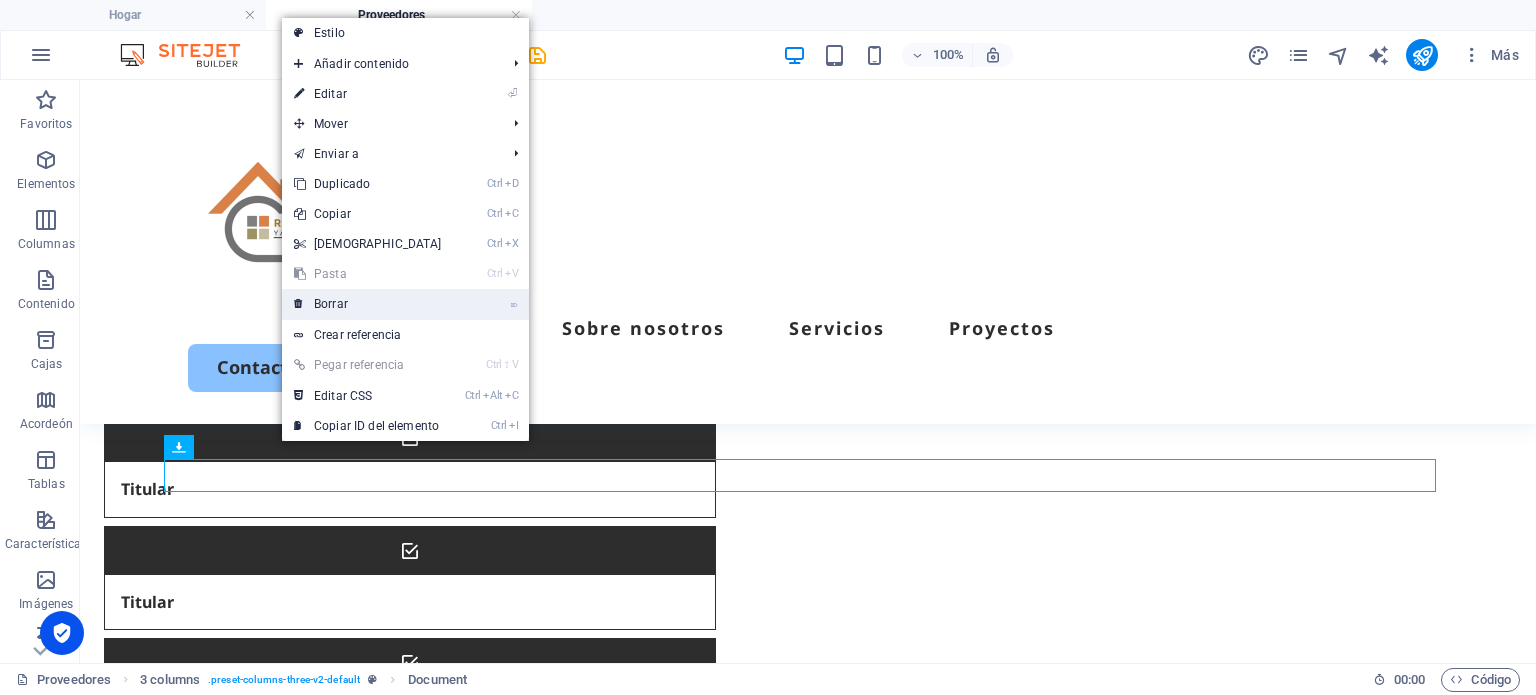 click on "Borrar" at bounding box center [331, 304] 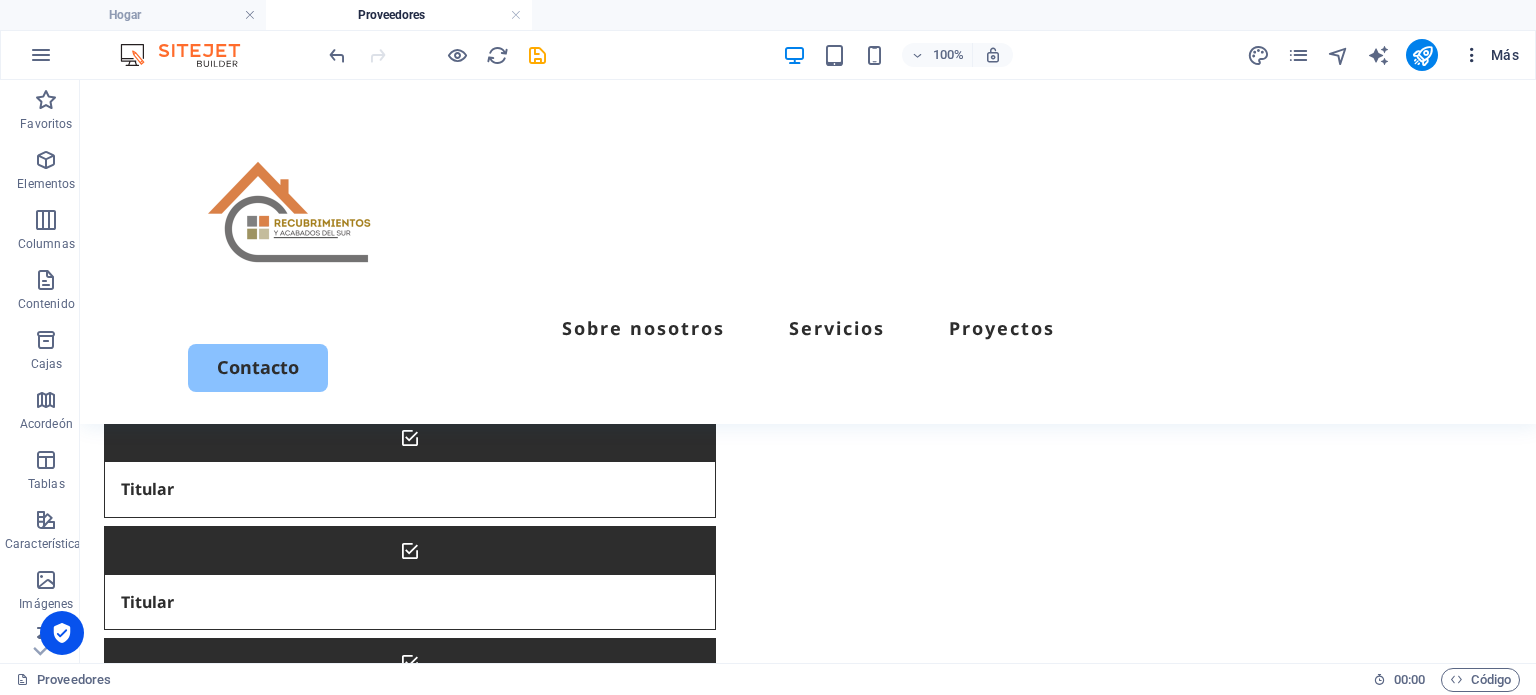 click on "Más" at bounding box center (1505, 55) 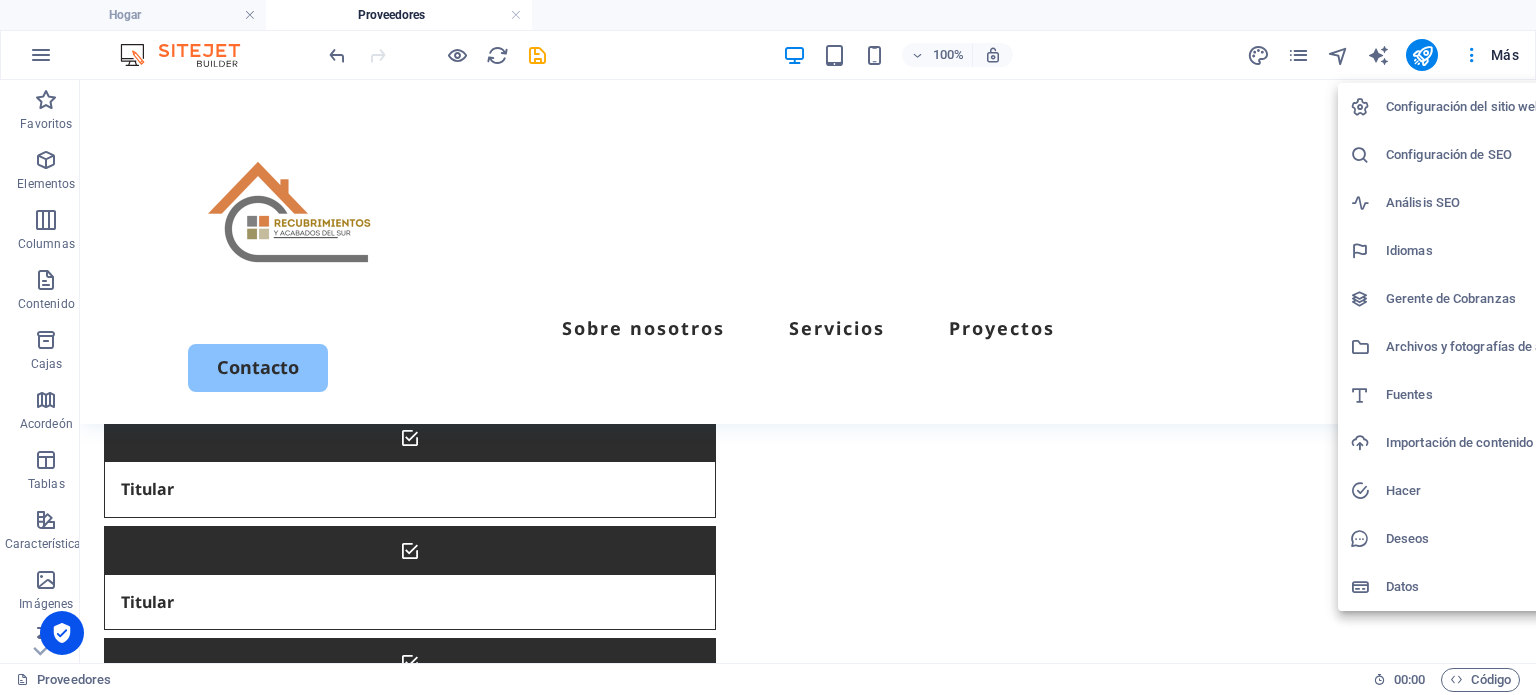 click at bounding box center (768, 347) 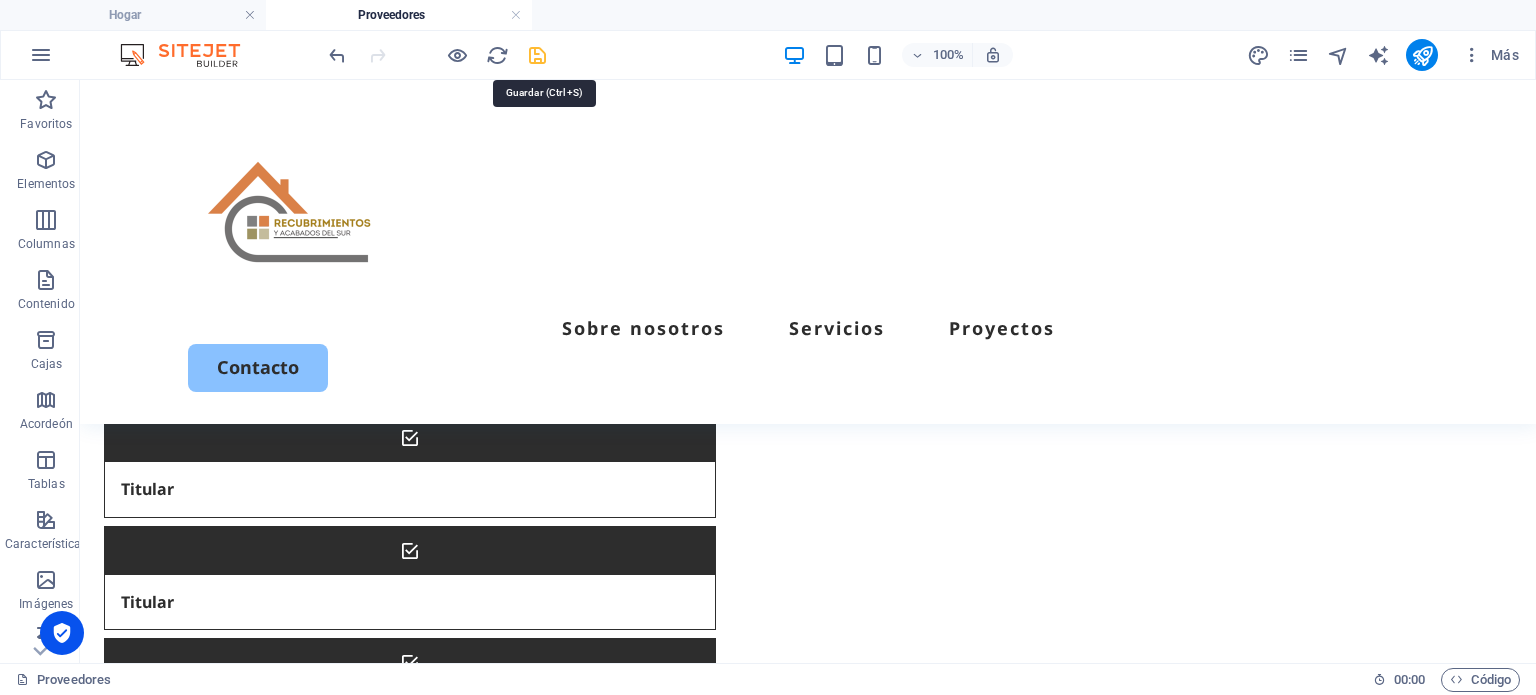 click at bounding box center (537, 55) 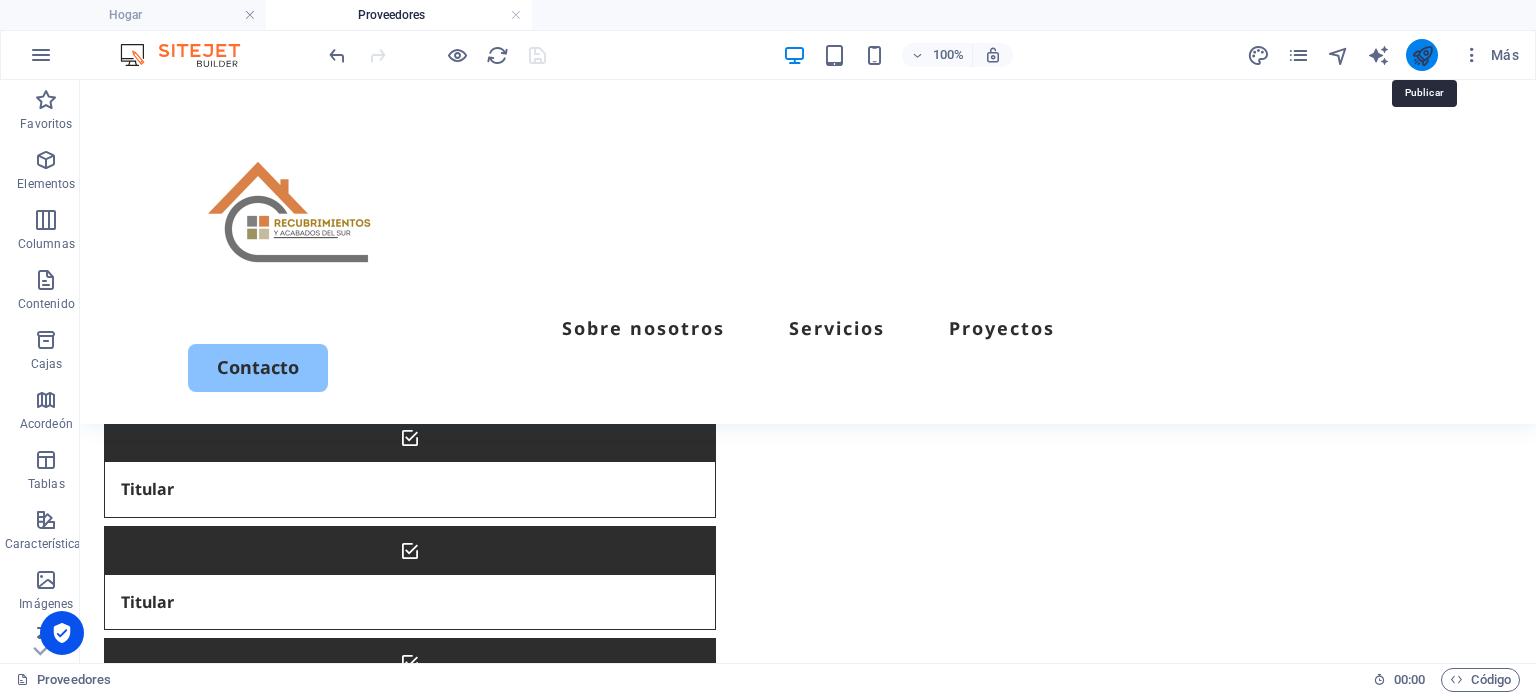 click at bounding box center [1422, 55] 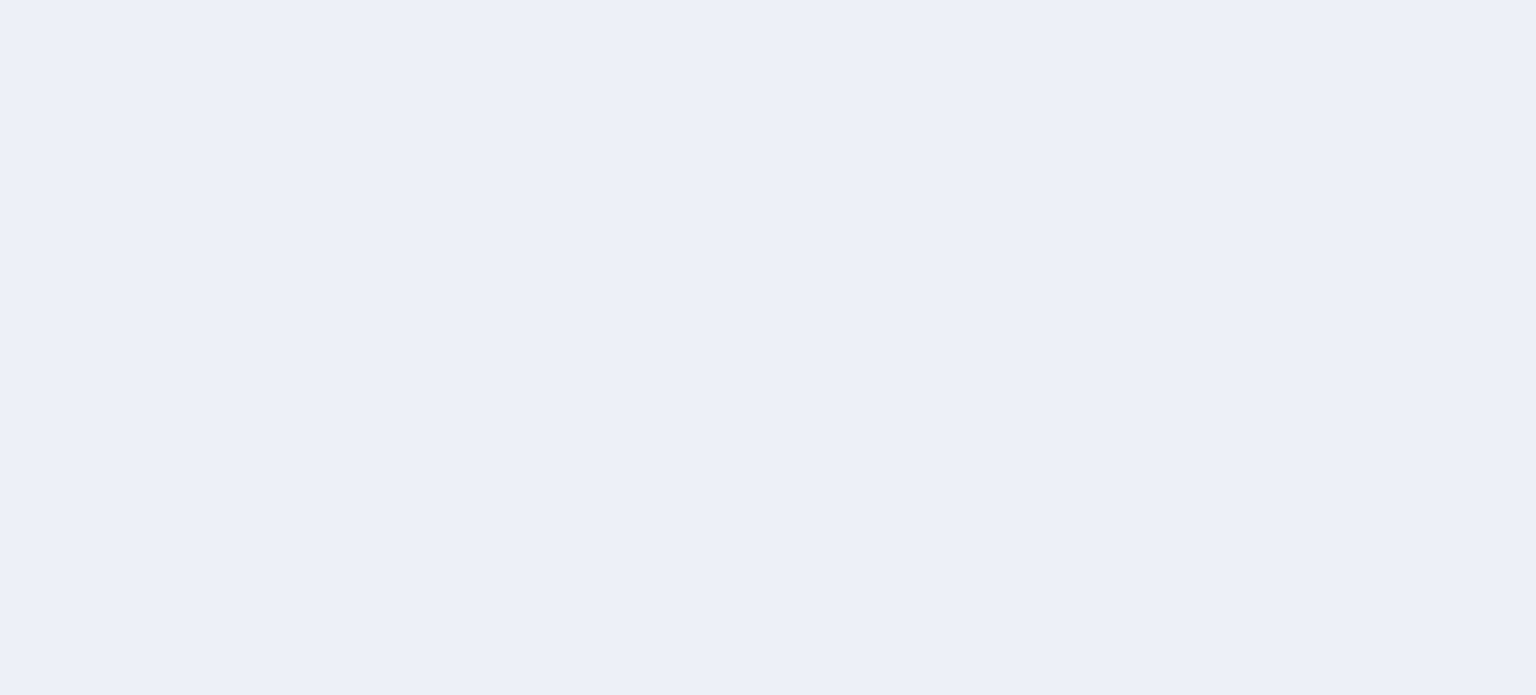 scroll, scrollTop: 0, scrollLeft: 0, axis: both 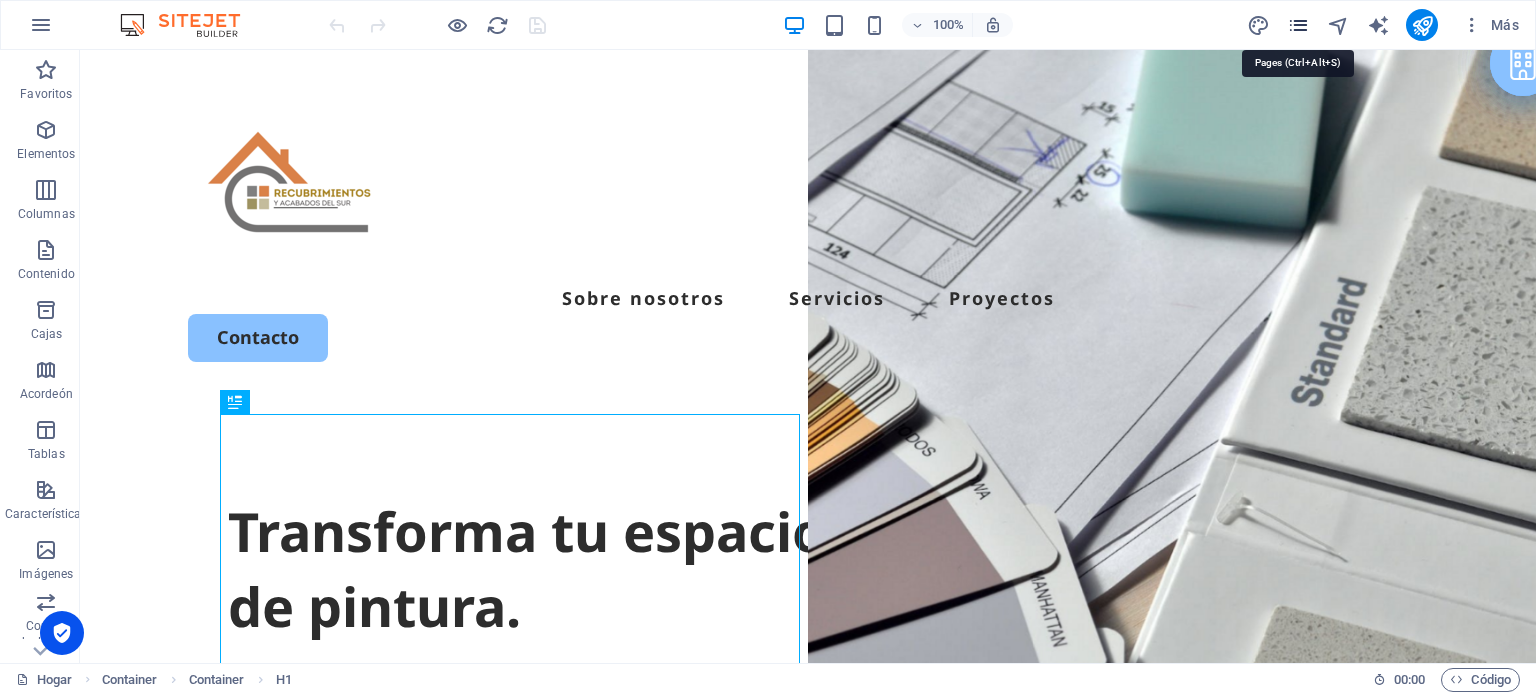 click at bounding box center (1298, 25) 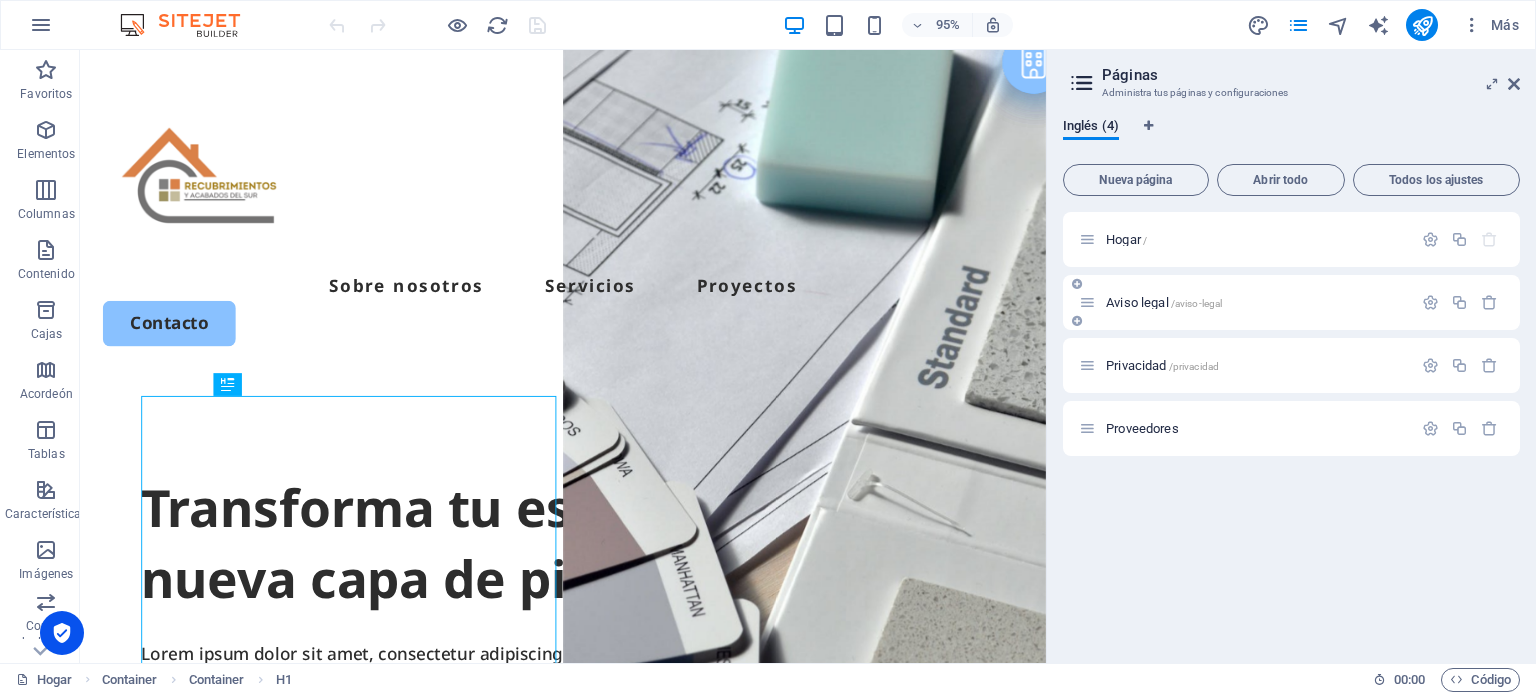 drag, startPoint x: 1131, startPoint y: 431, endPoint x: 1135, endPoint y: 290, distance: 141.05673 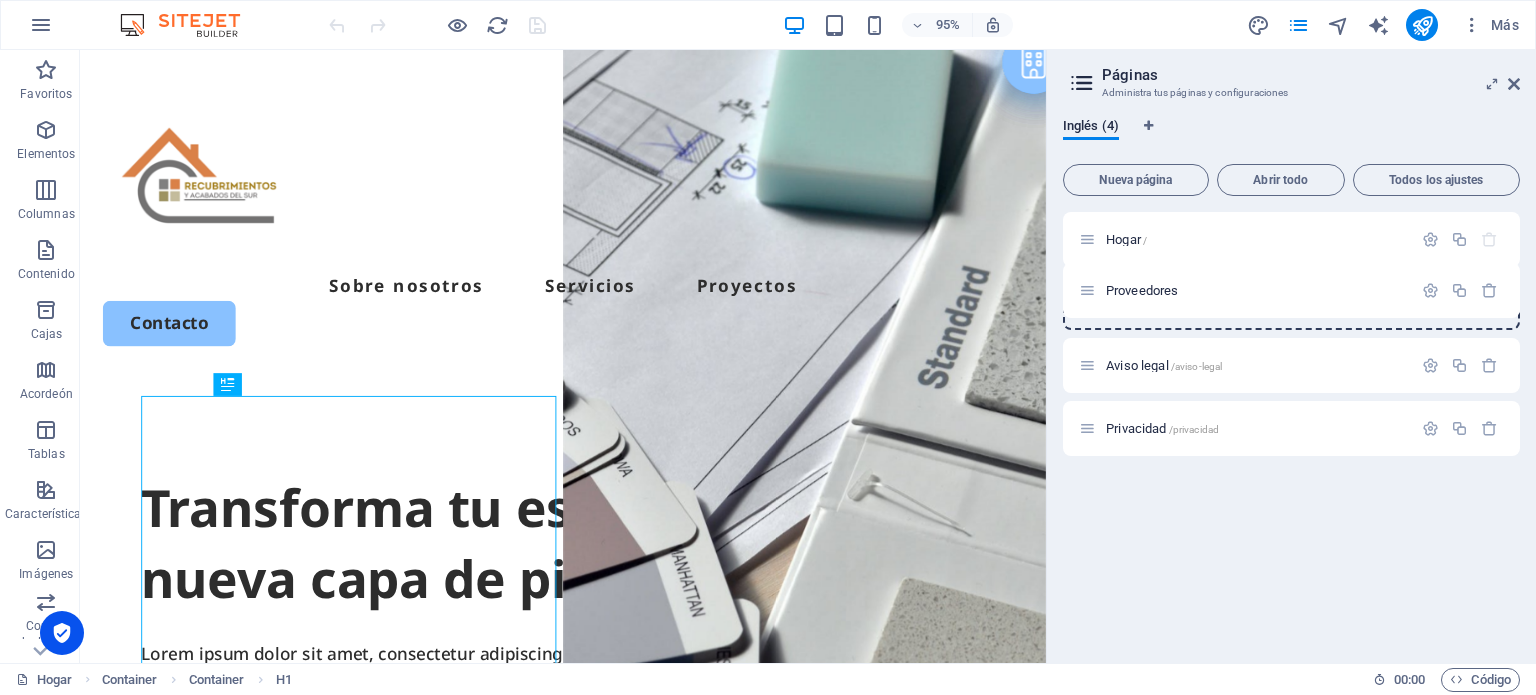 drag, startPoint x: 1092, startPoint y: 431, endPoint x: 1092, endPoint y: 288, distance: 143 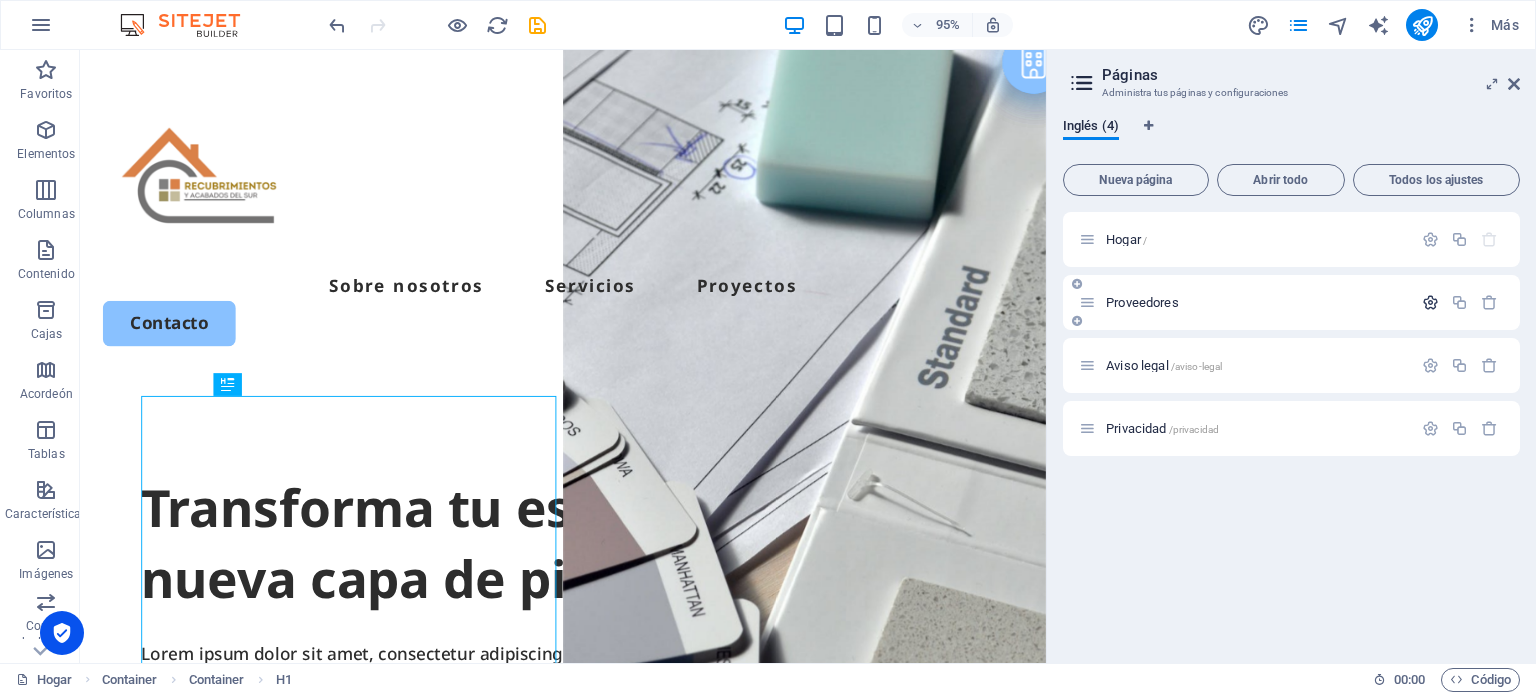 click at bounding box center (1430, 302) 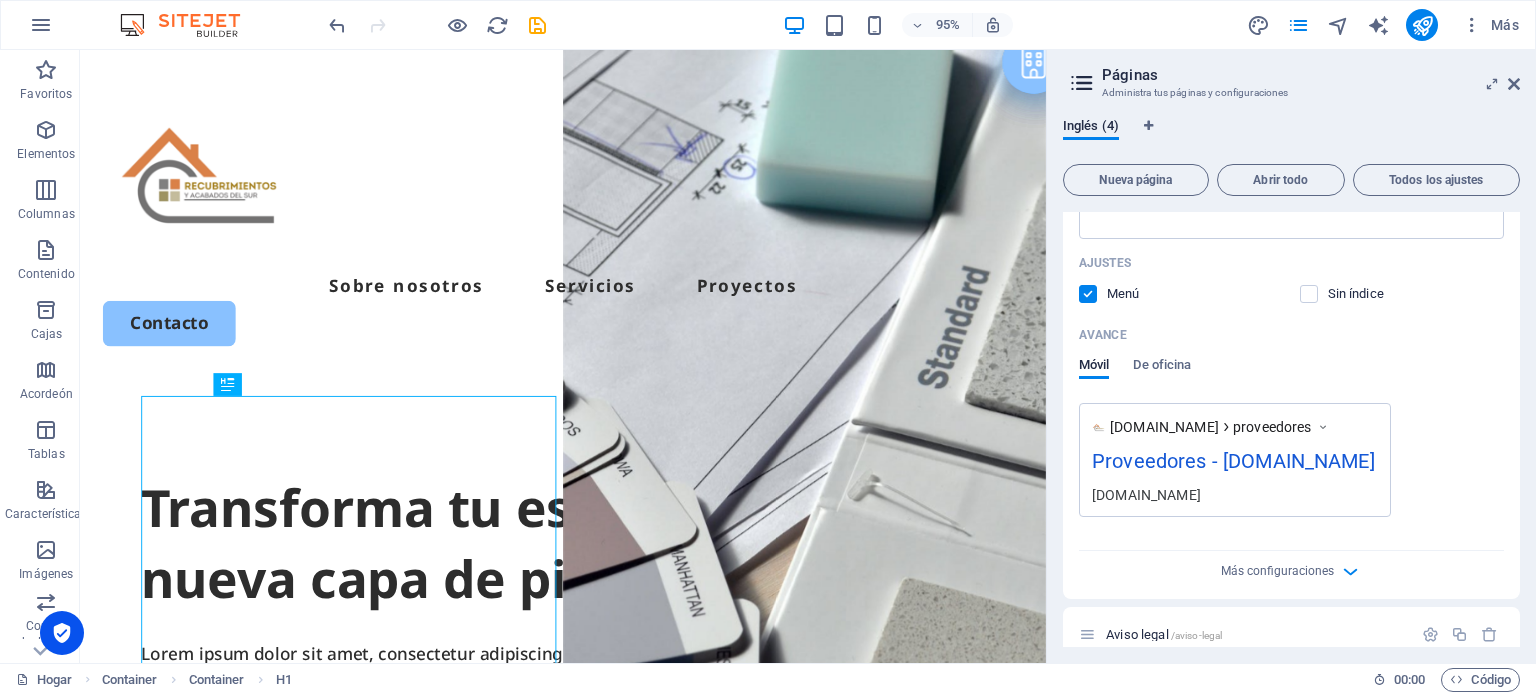 scroll, scrollTop: 589, scrollLeft: 0, axis: vertical 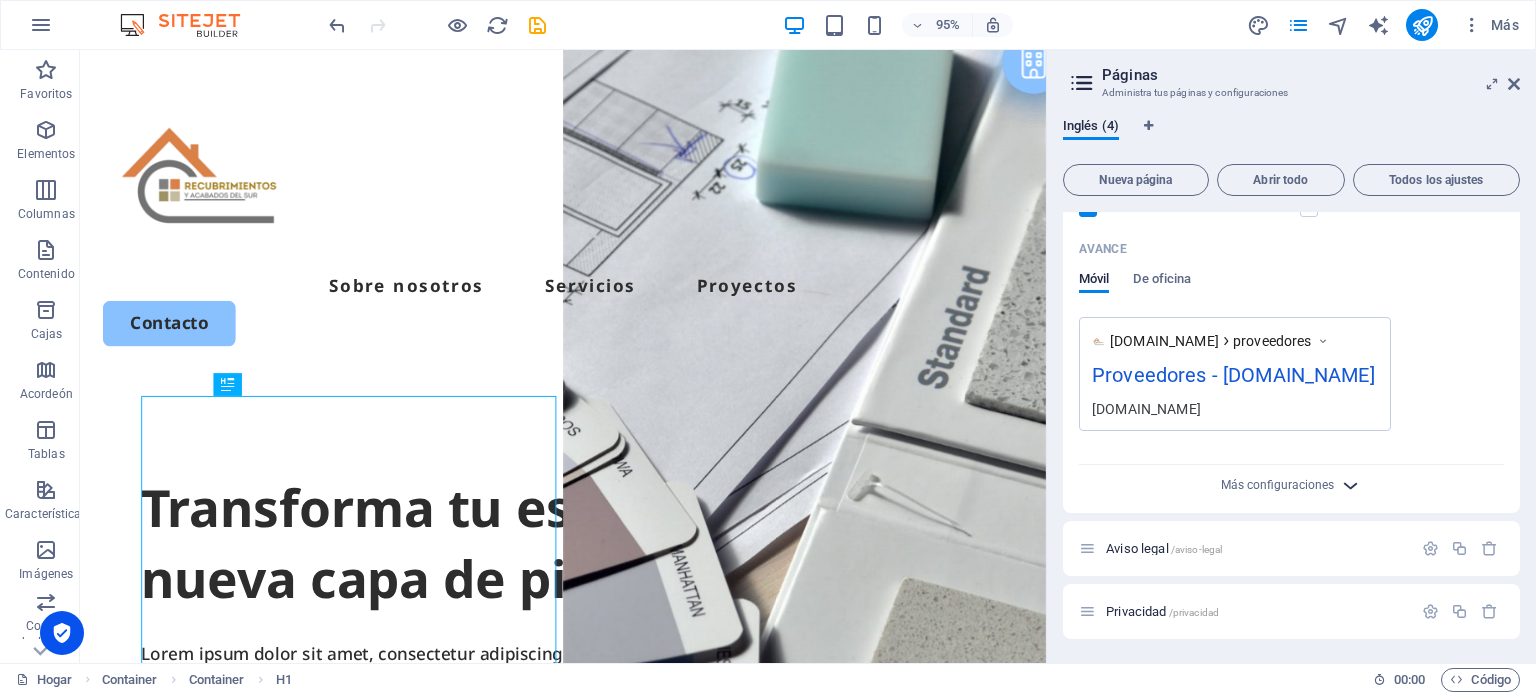 click at bounding box center [1350, 485] 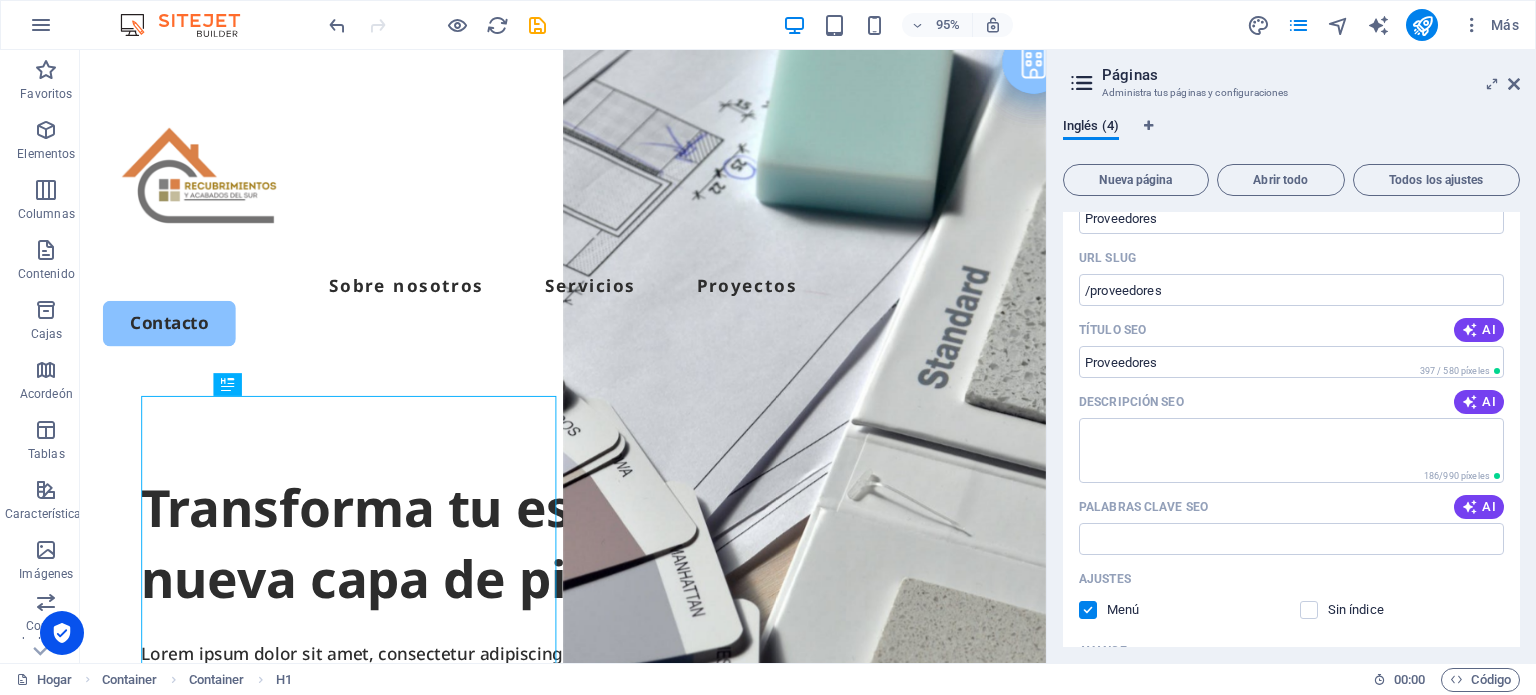 scroll, scrollTop: 0, scrollLeft: 0, axis: both 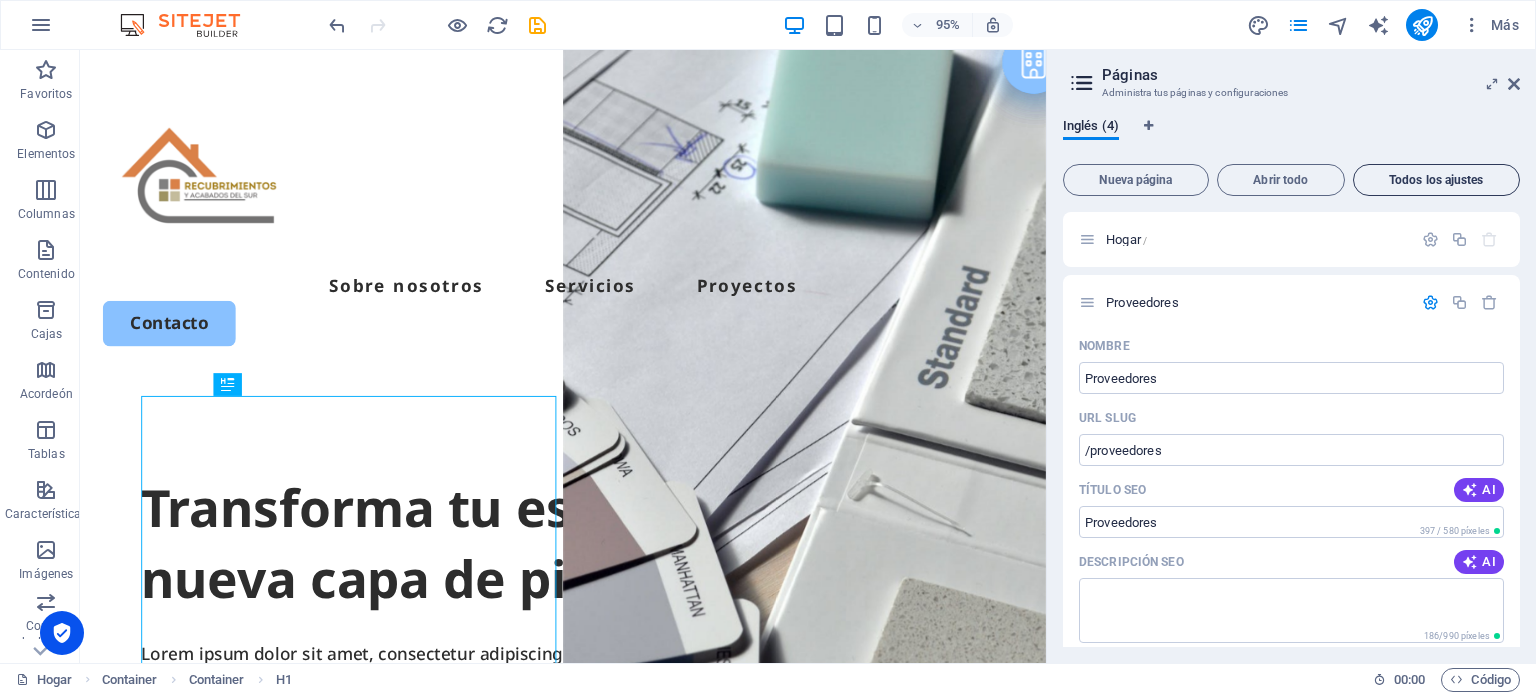 click on "Todos los ajustes" at bounding box center (1436, 180) 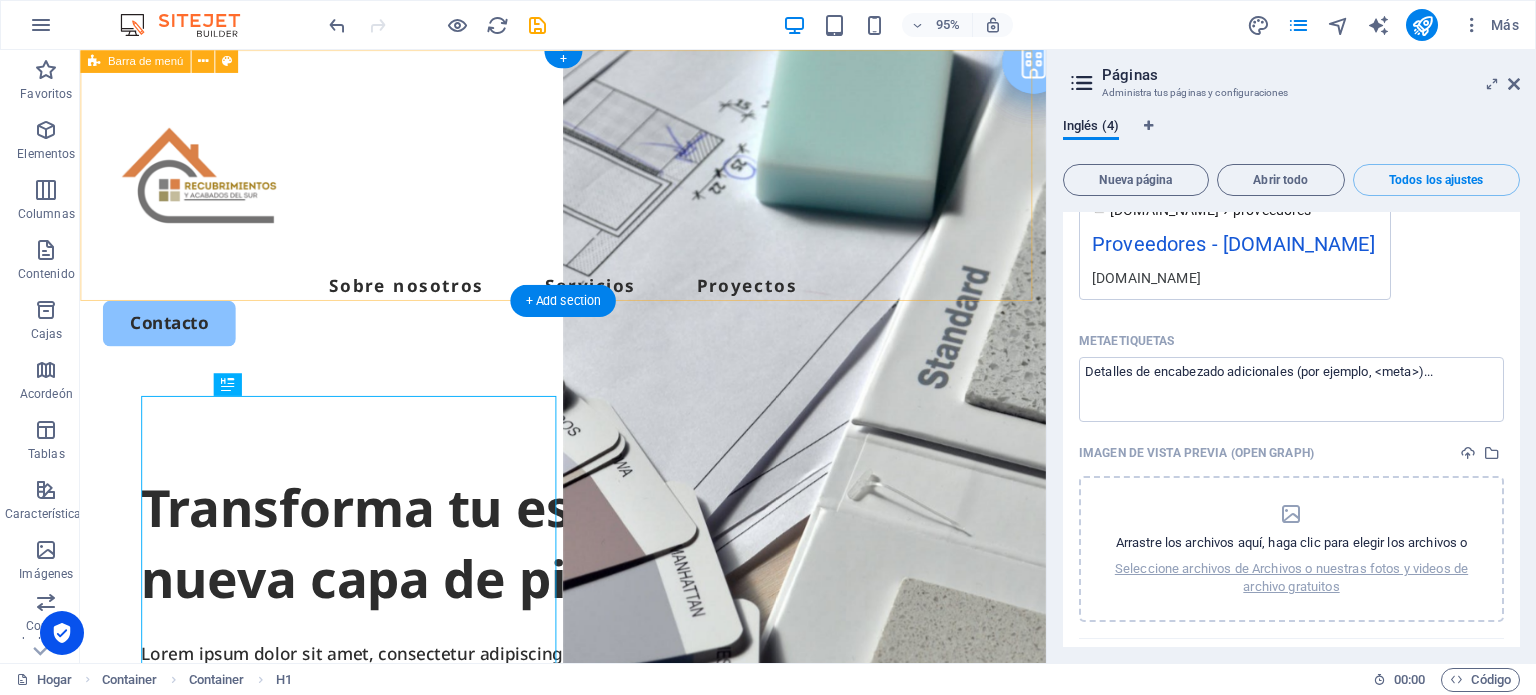 scroll, scrollTop: 1413, scrollLeft: 0, axis: vertical 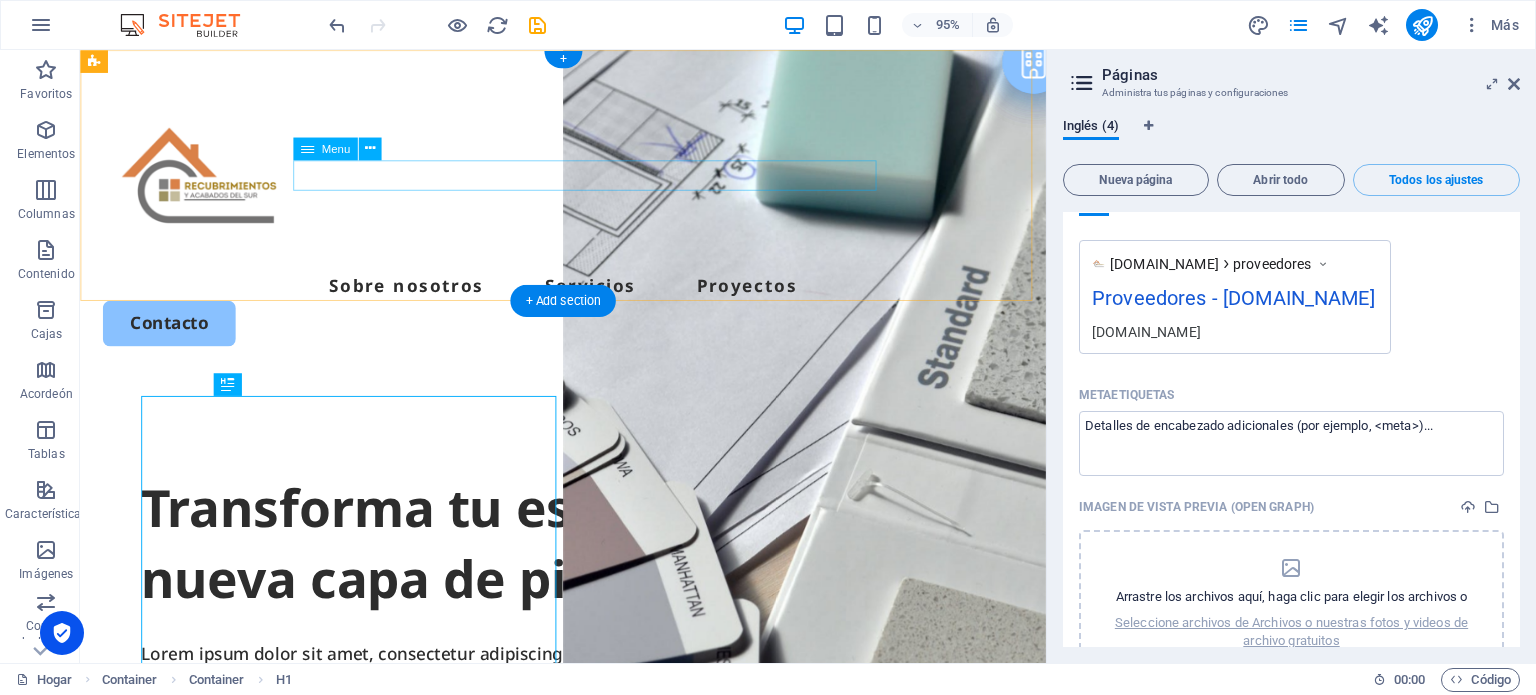 click on "Sobre nosotros Servicios Proyectos" at bounding box center [588, 298] 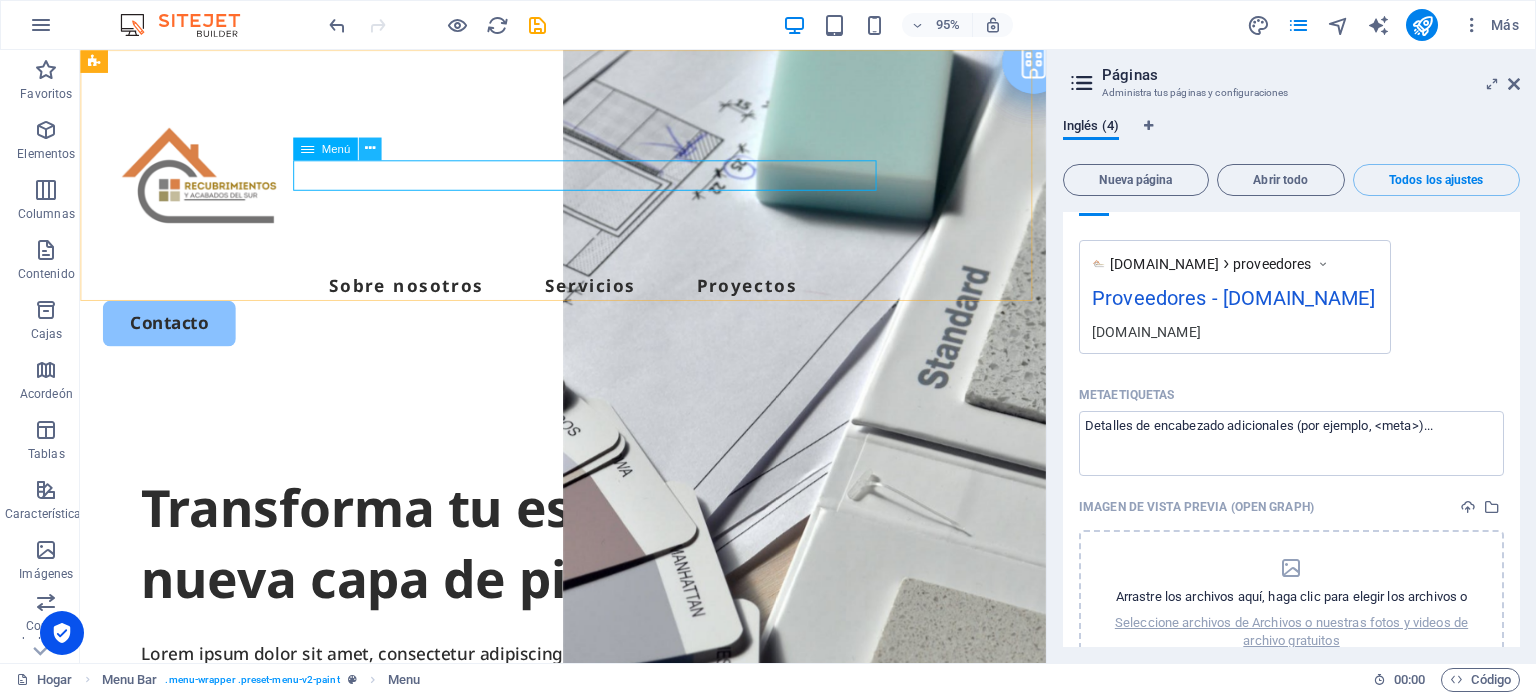click at bounding box center [370, 149] 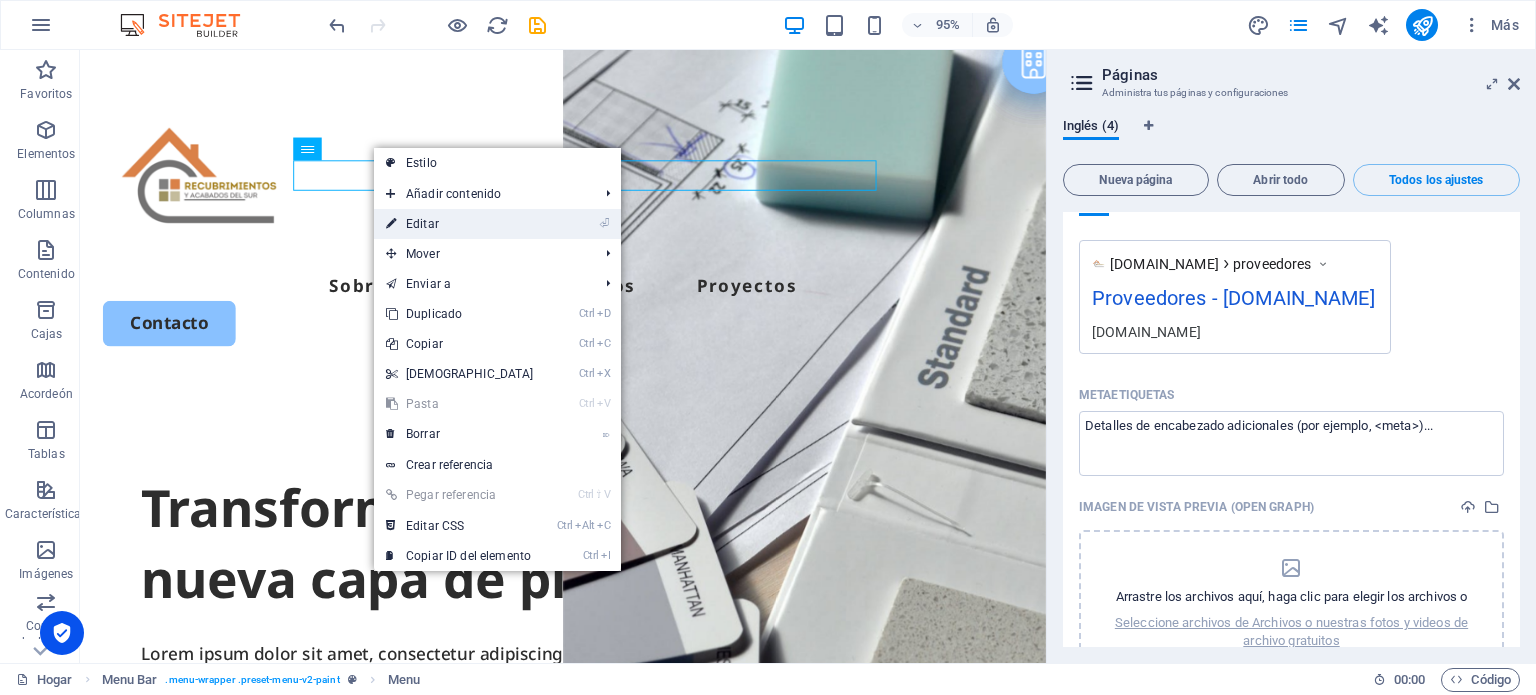 click on "⏎ Editar" at bounding box center (460, 224) 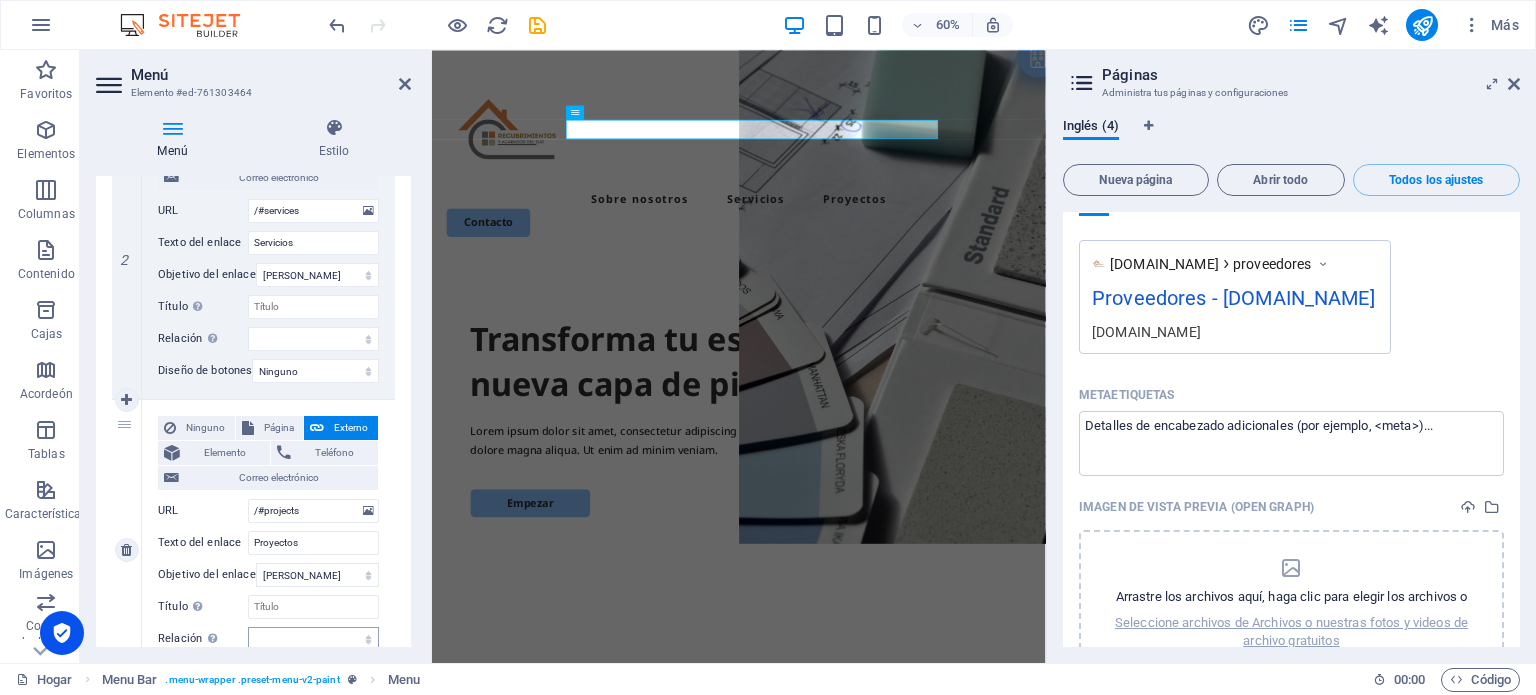 scroll, scrollTop: 704, scrollLeft: 0, axis: vertical 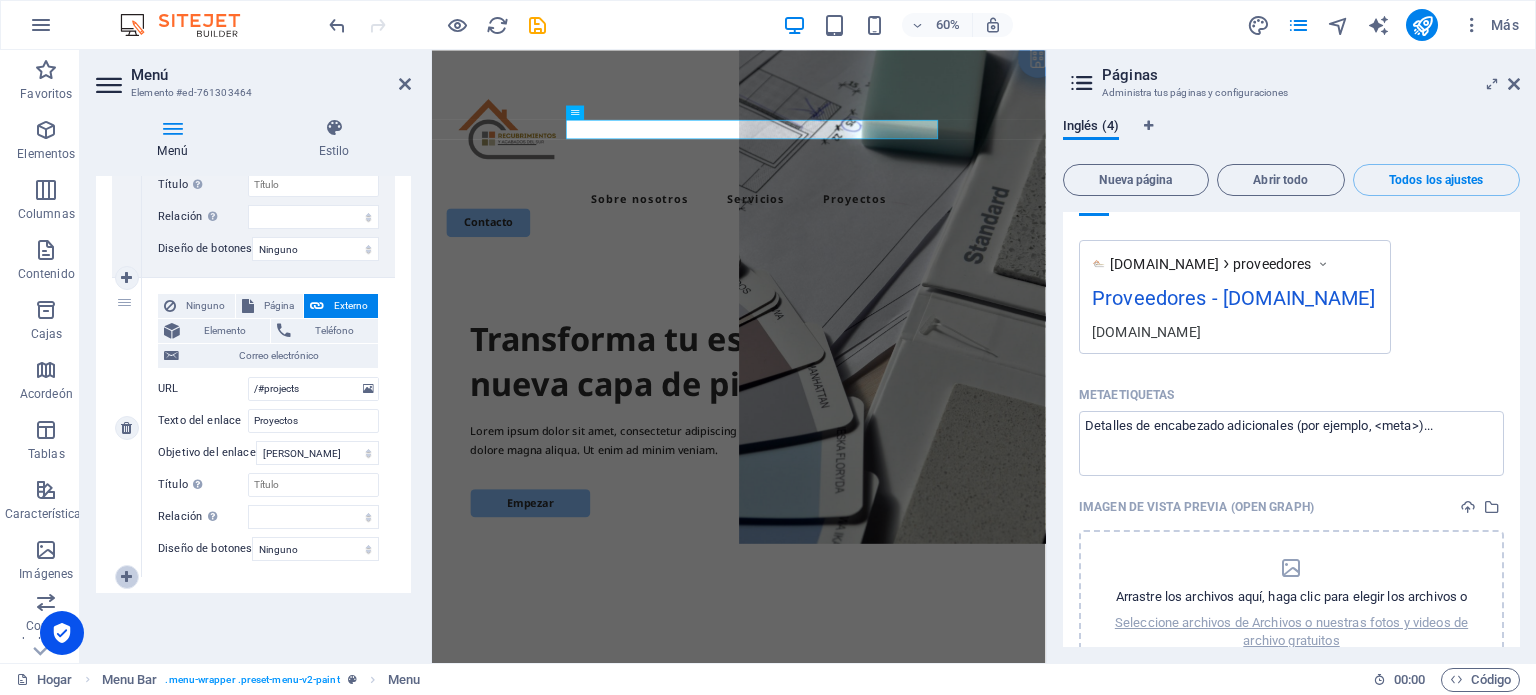 click at bounding box center [126, 577] 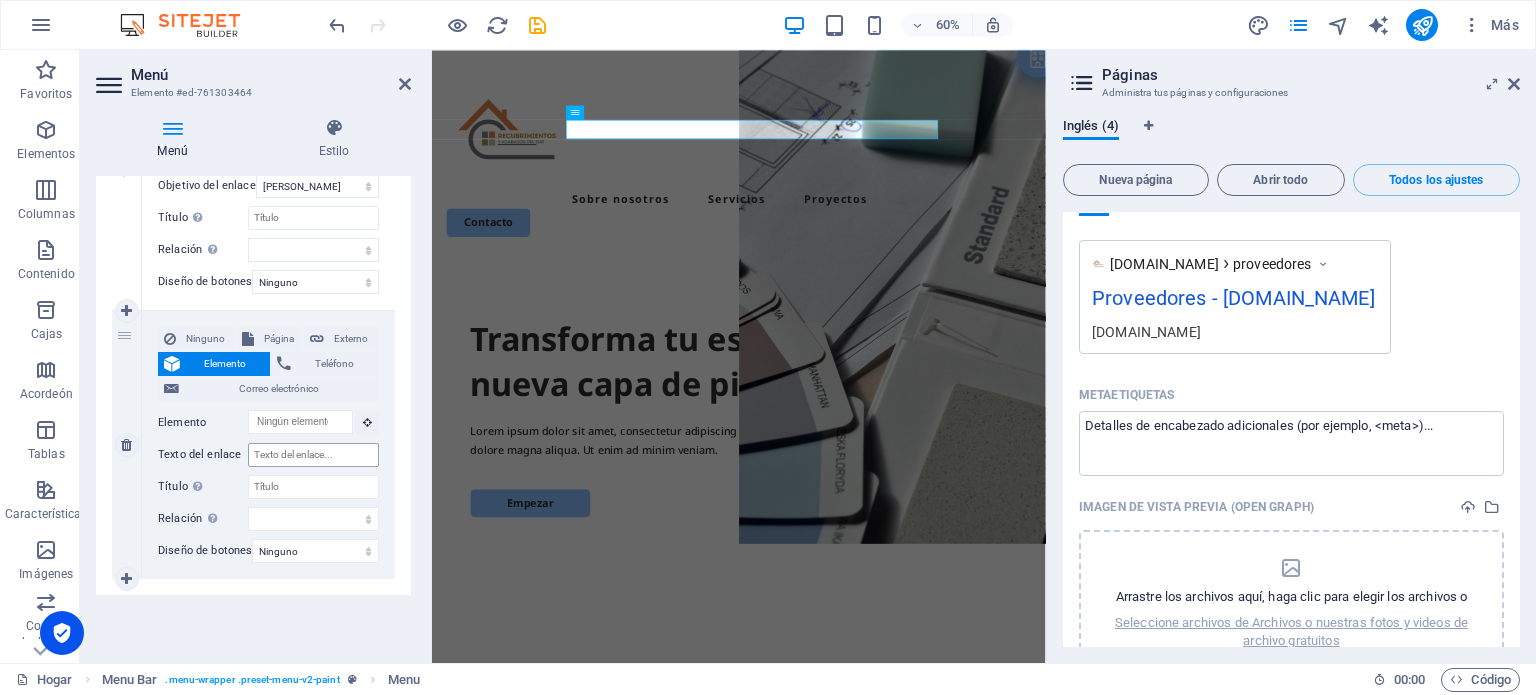 scroll, scrollTop: 973, scrollLeft: 0, axis: vertical 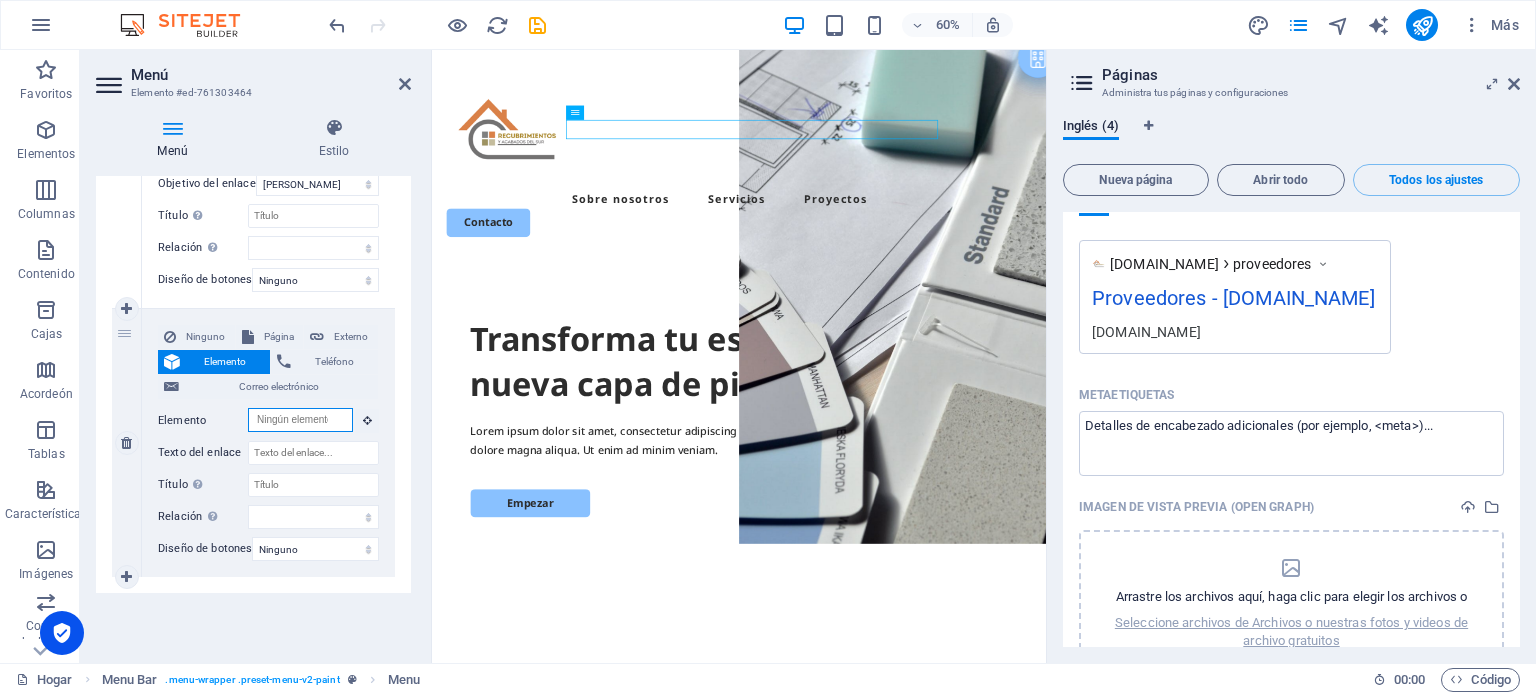 click on "Elemento" at bounding box center (300, 420) 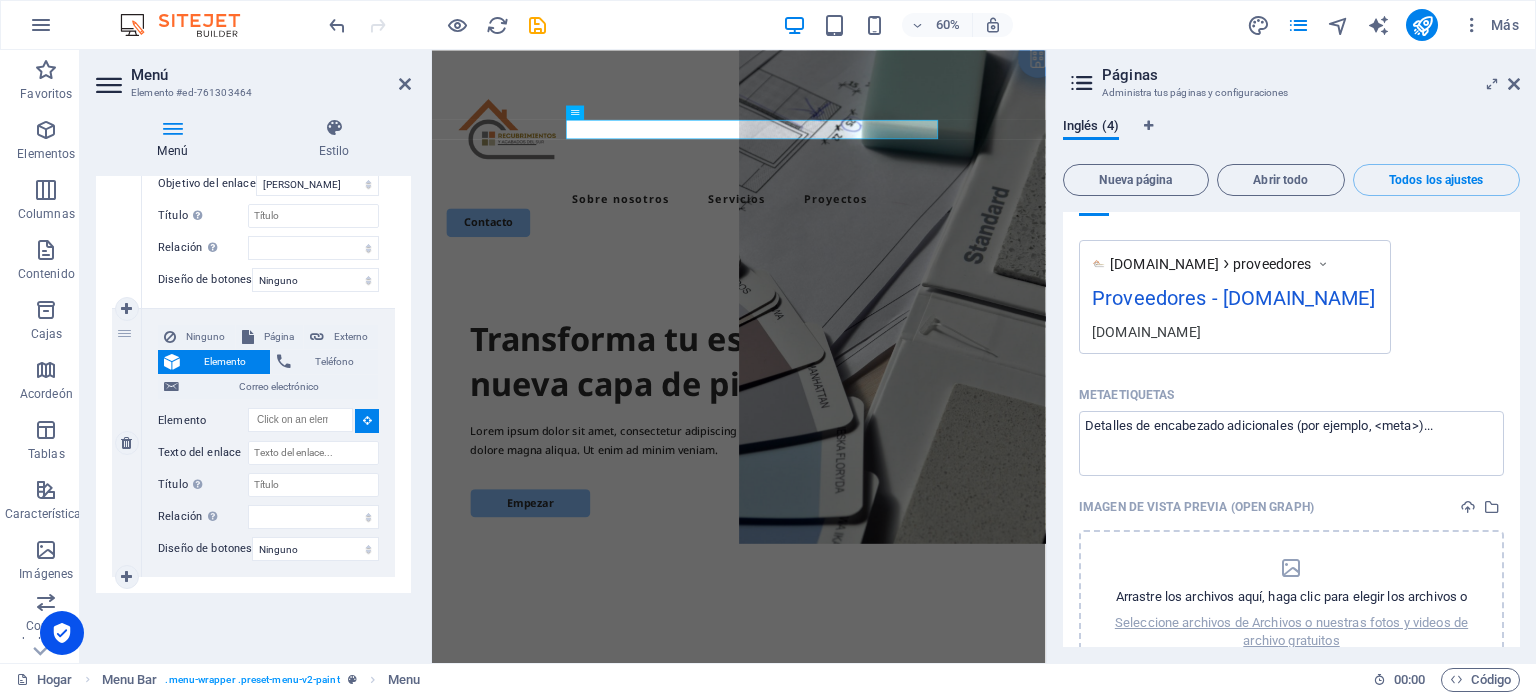click at bounding box center [367, 420] 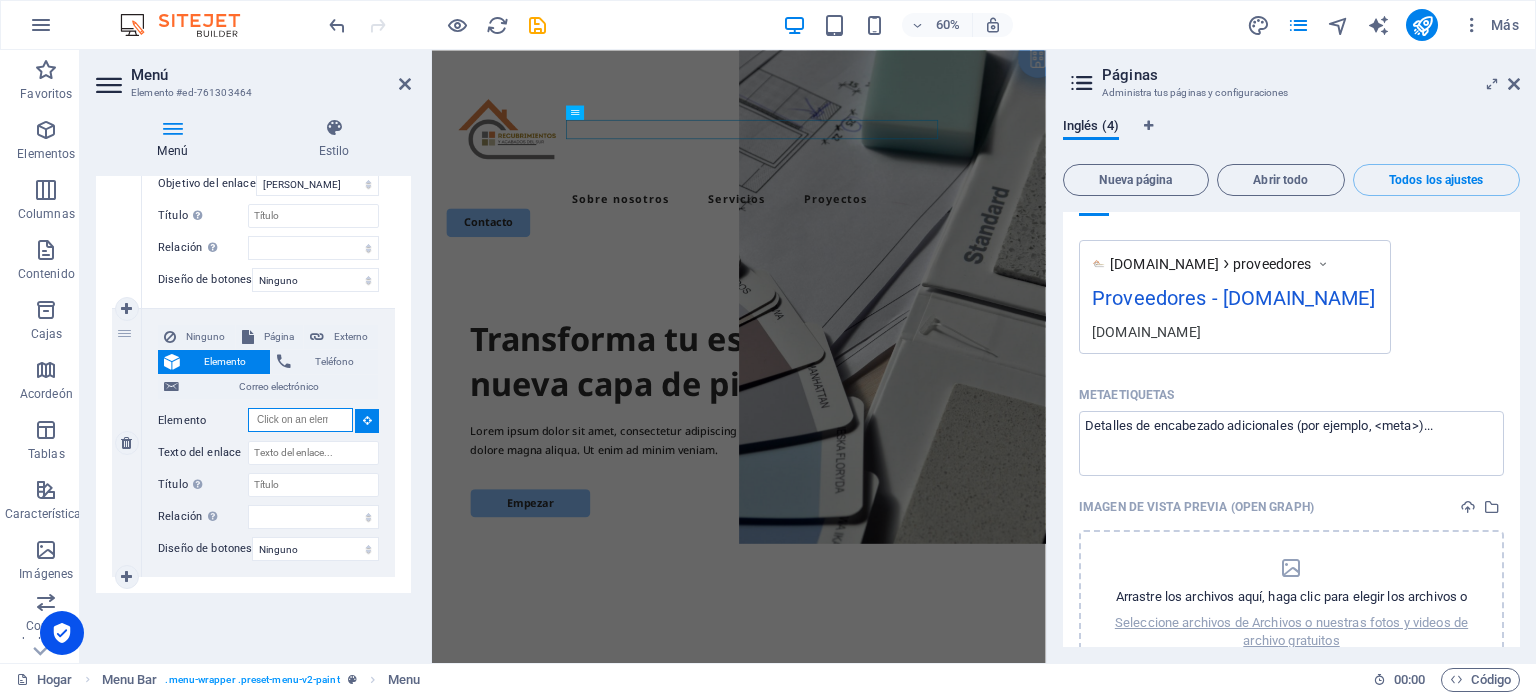 click on "Elemento" at bounding box center (300, 420) 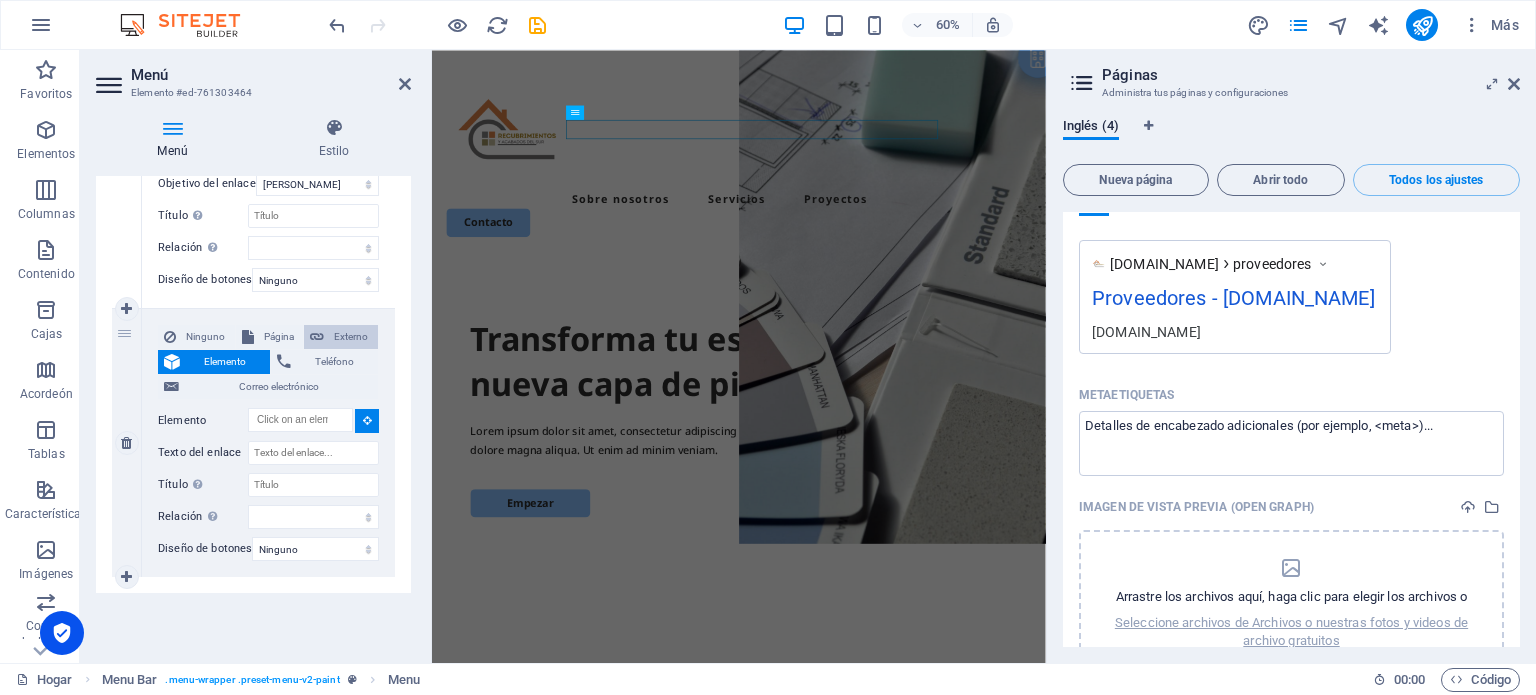 click on "Externo" at bounding box center [351, 336] 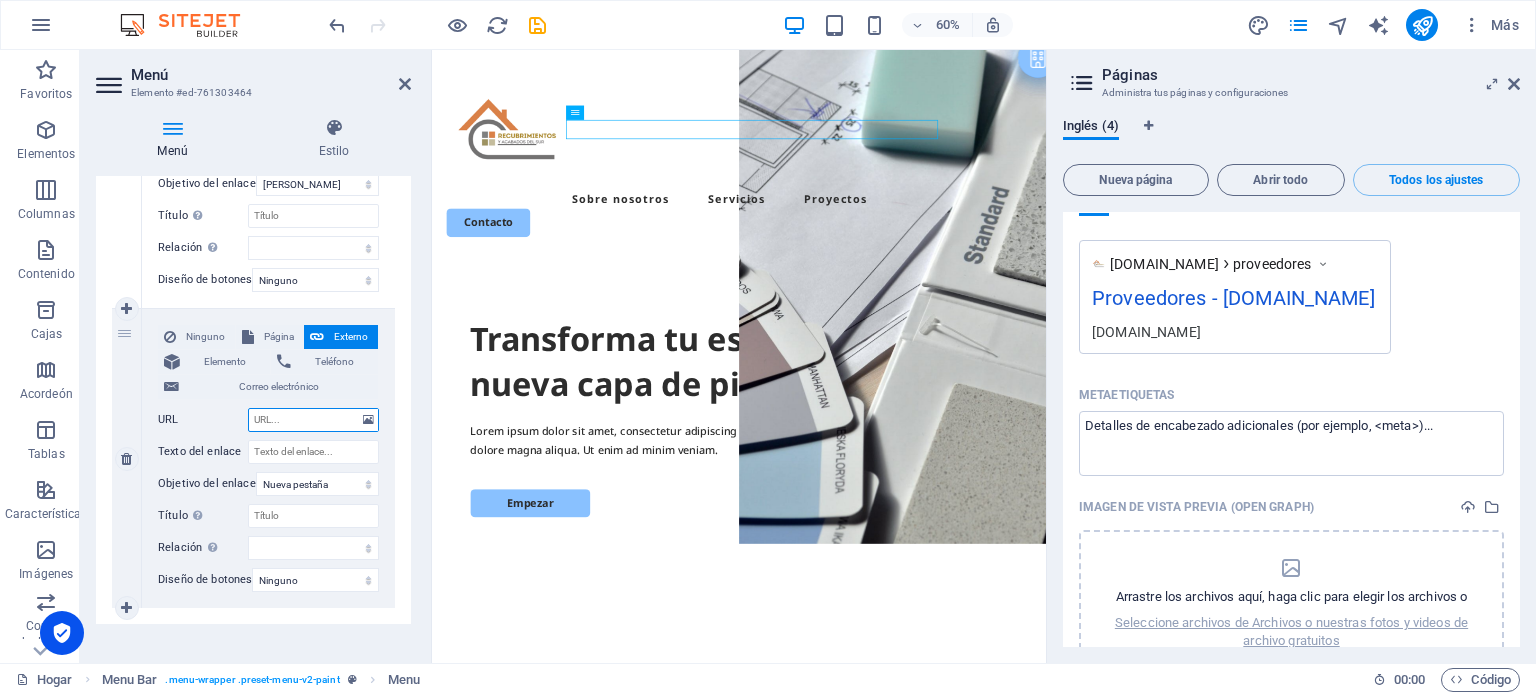 click on "URL" at bounding box center [313, 420] 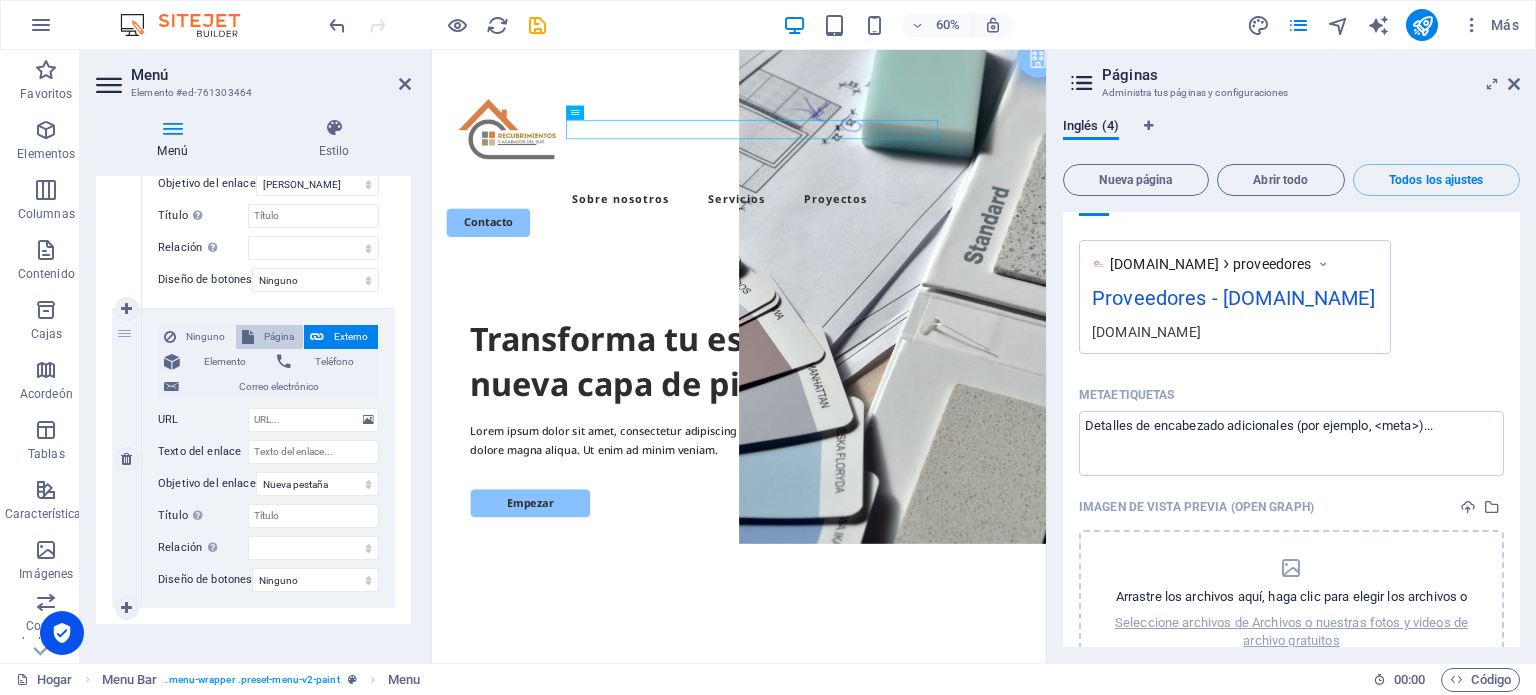 click on "Página" at bounding box center (279, 336) 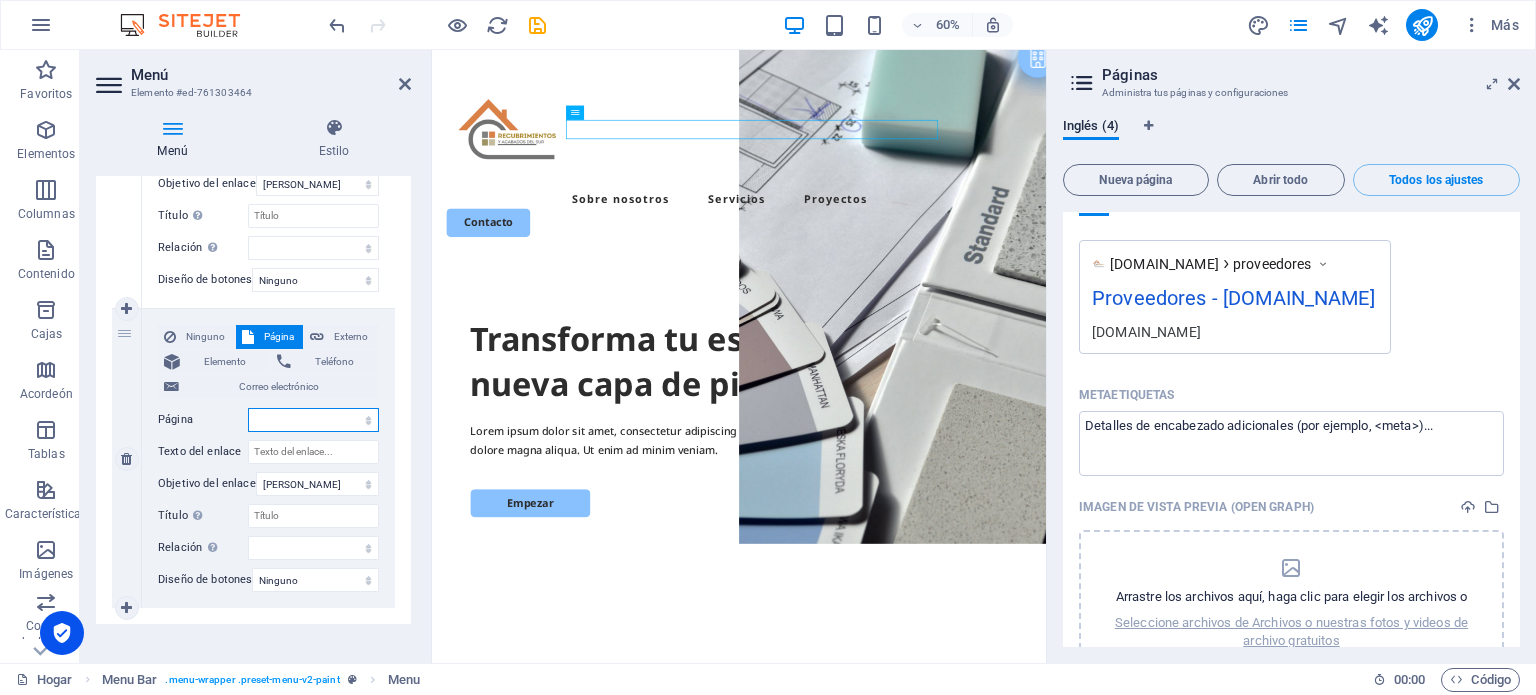 click on "Hogar Proveedores Aviso legal Privacidad" at bounding box center (313, 420) 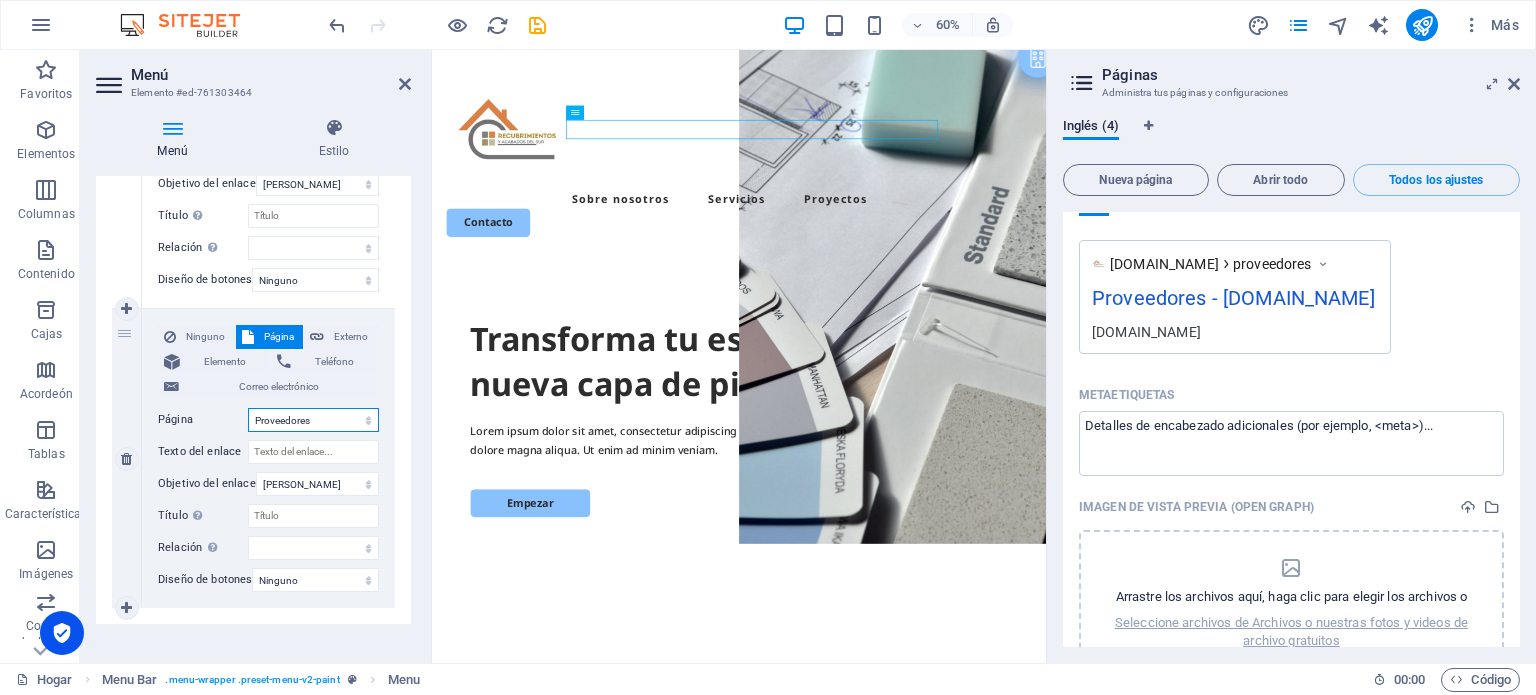 click on "Hogar Proveedores Aviso legal Privacidad" at bounding box center [313, 420] 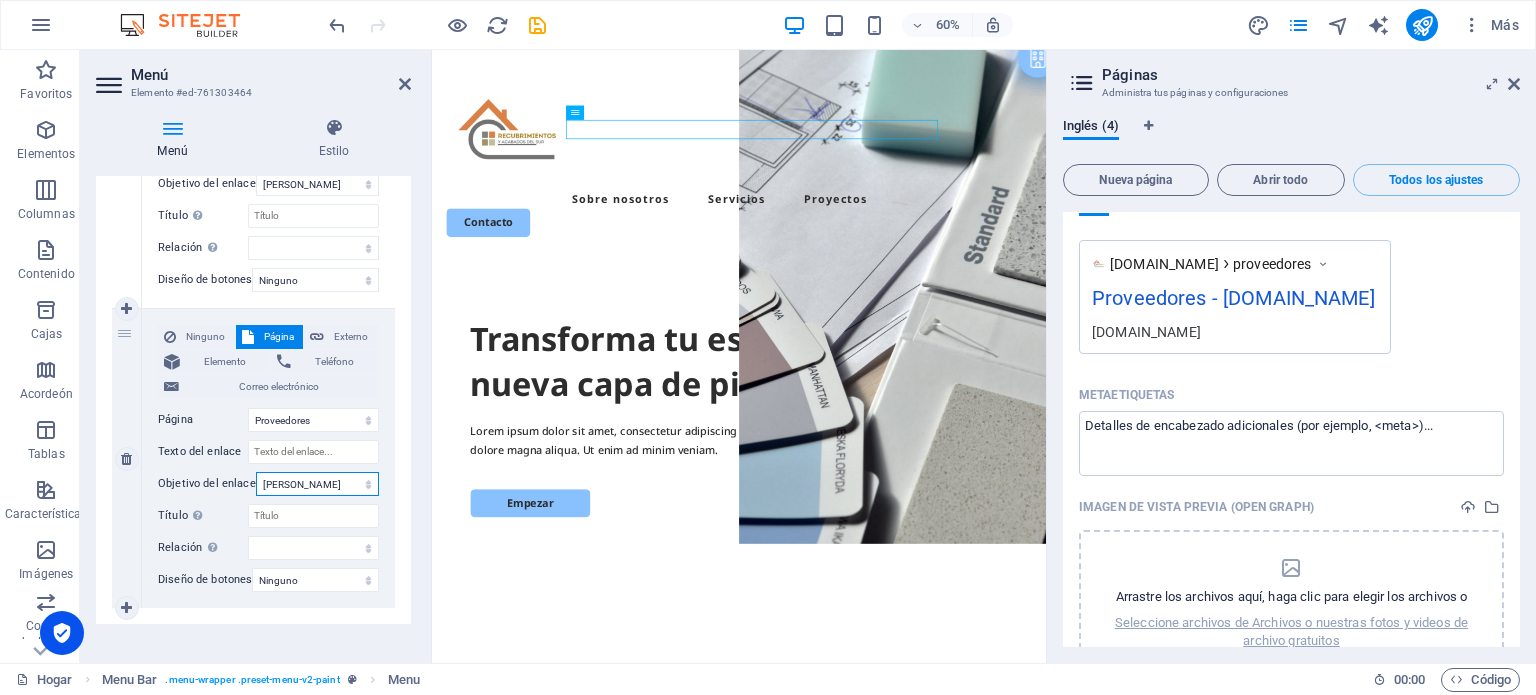 click on "Nueva pestaña Misma pestaña Cubrir" at bounding box center [317, 484] 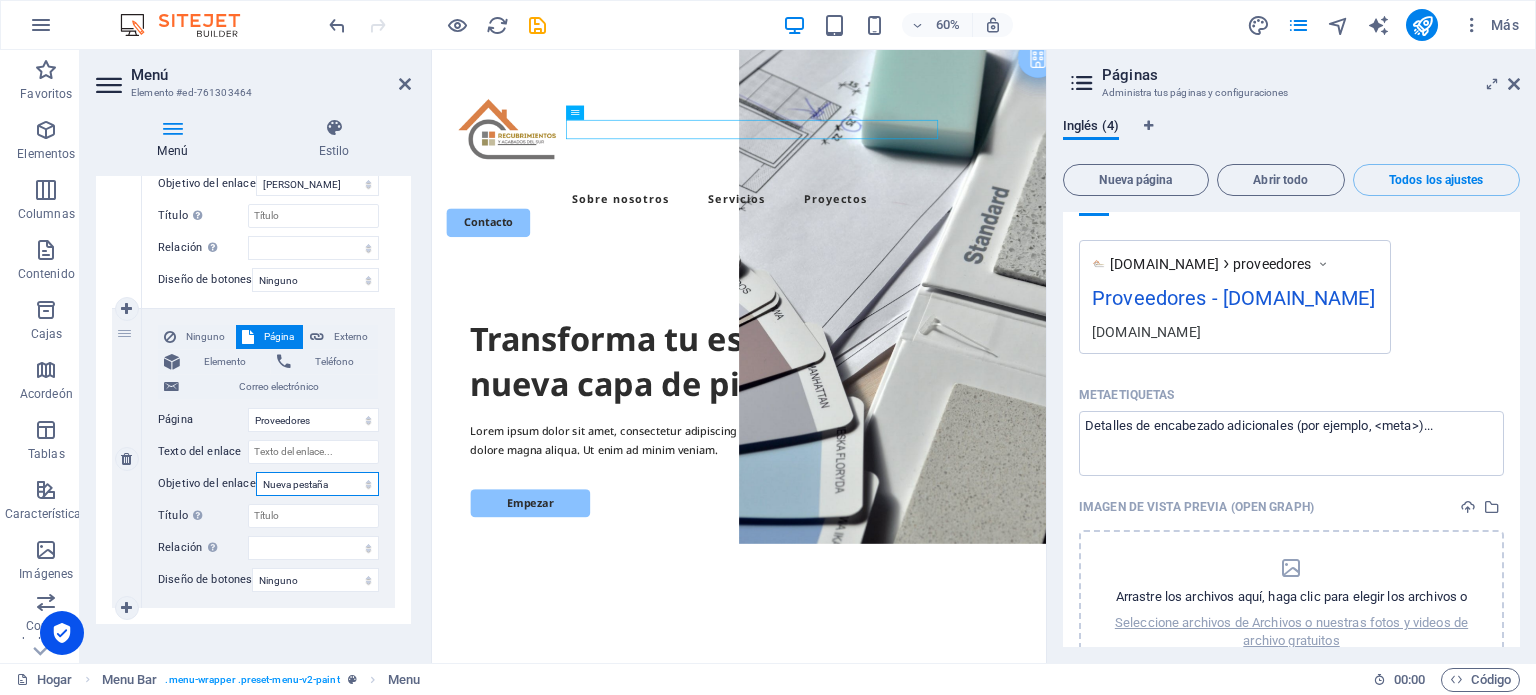 click on "Nueva pestaña Misma pestaña Cubrir" at bounding box center [317, 484] 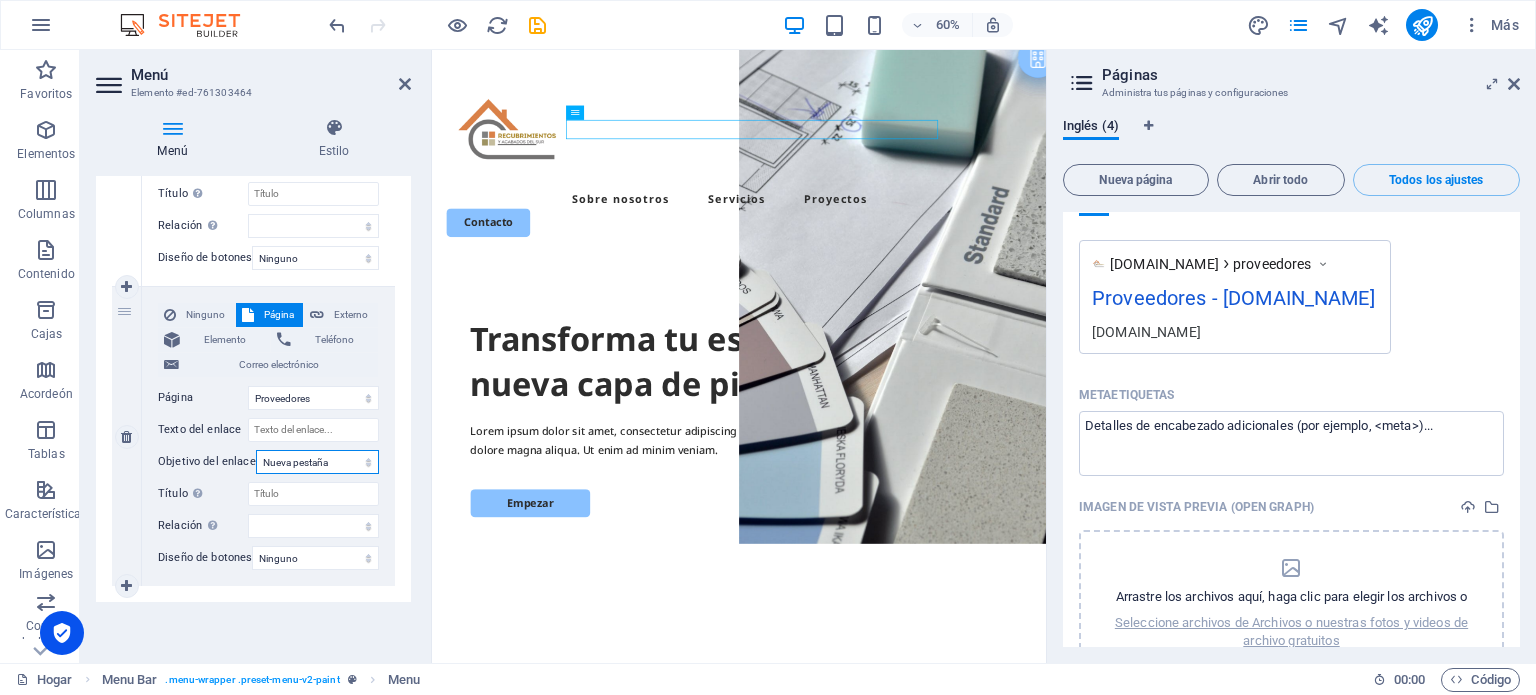 scroll, scrollTop: 1004, scrollLeft: 0, axis: vertical 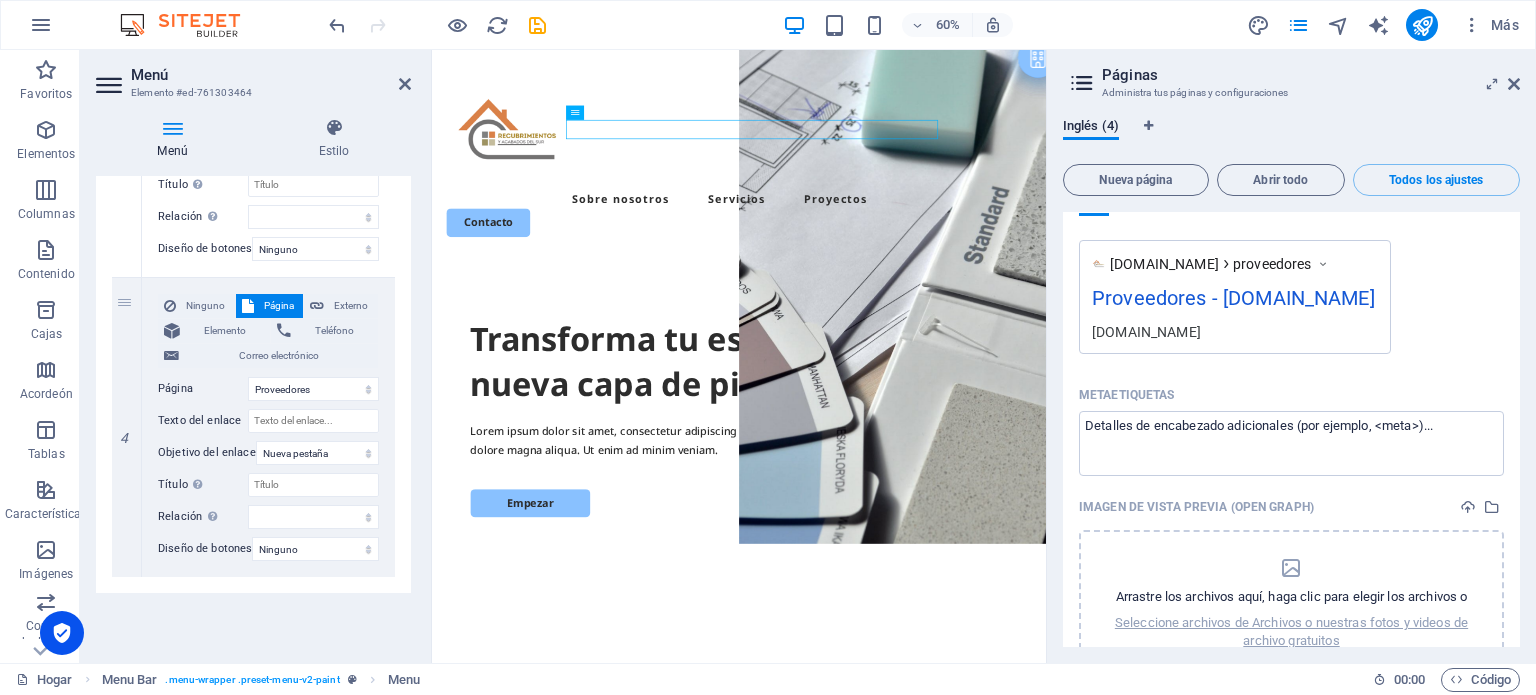 click on "Menú Auto Costumbre Crea elementos de menú personalizados para este menú. Recomendado para sitios web de una sola página. Administrar páginas Elementos del menú 1 Ninguno Página Externo Elemento Teléfono Correo electrónico Página Hogar Proveedores Aviso legal Privacidad Elemento
URL /#about Teléfono Correo electrónico Texto del enlace Sobre nosotros Objetivo del enlace Nueva pestaña Misma pestaña Cubrir Título La descripción adicional del enlace no debe coincidir con el texto del enlace. El título suele mostrarse como información sobre herramientas al pasar el ratón sobre el elemento. Déjelo en blanco si no está seguro. Relación Establece la  relación de este enlace con el destino del enlace  . Por ejemplo, el valor "nofollow" indica a los motores de búsqueda que no sigan el enlace. Puede dejarse vacío. alternar autor marcador externo ayuda licencia próximo no seguir sin referencia noopener anterior buscar etiqueta Diseño de botones Ninguno Por defecto 2 URL" at bounding box center (253, 411) 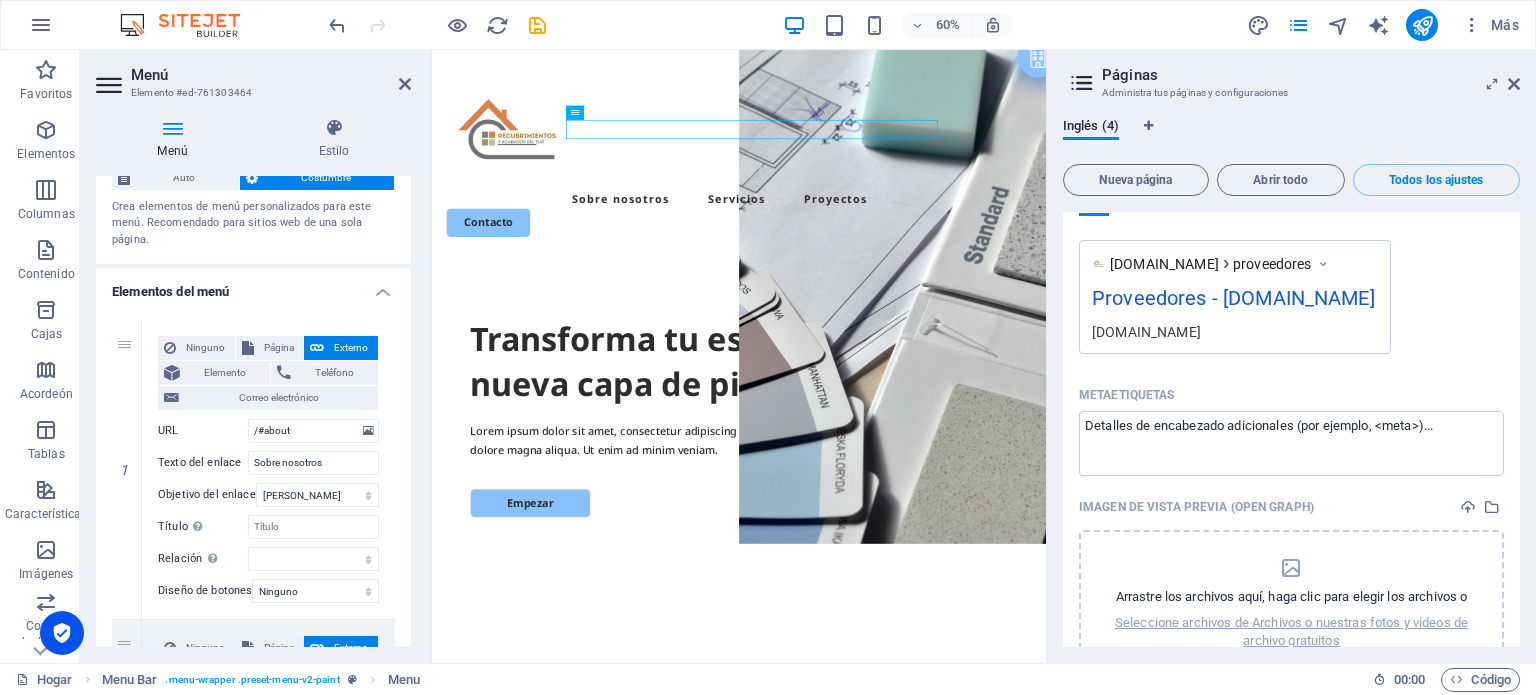 scroll, scrollTop: 0, scrollLeft: 0, axis: both 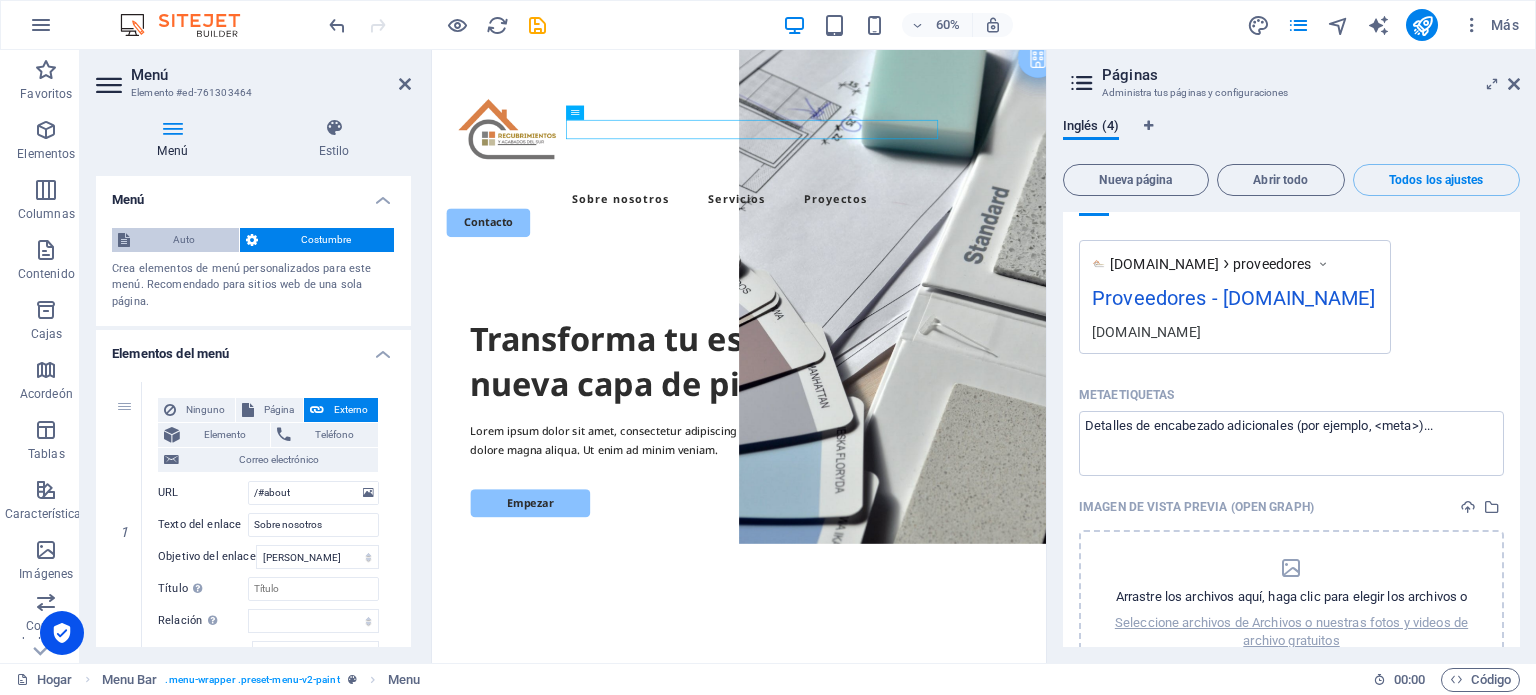 click on "Auto" at bounding box center [184, 240] 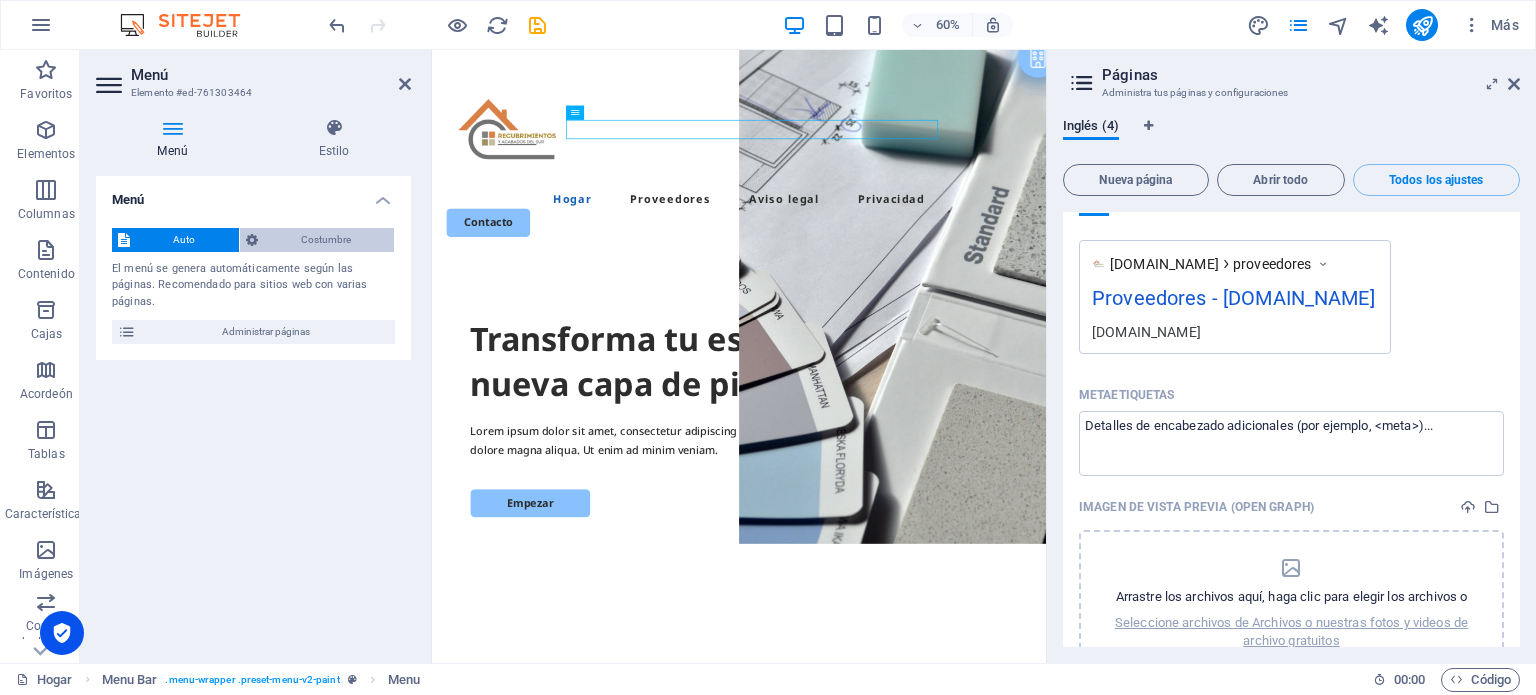 click on "Costumbre" at bounding box center [326, 239] 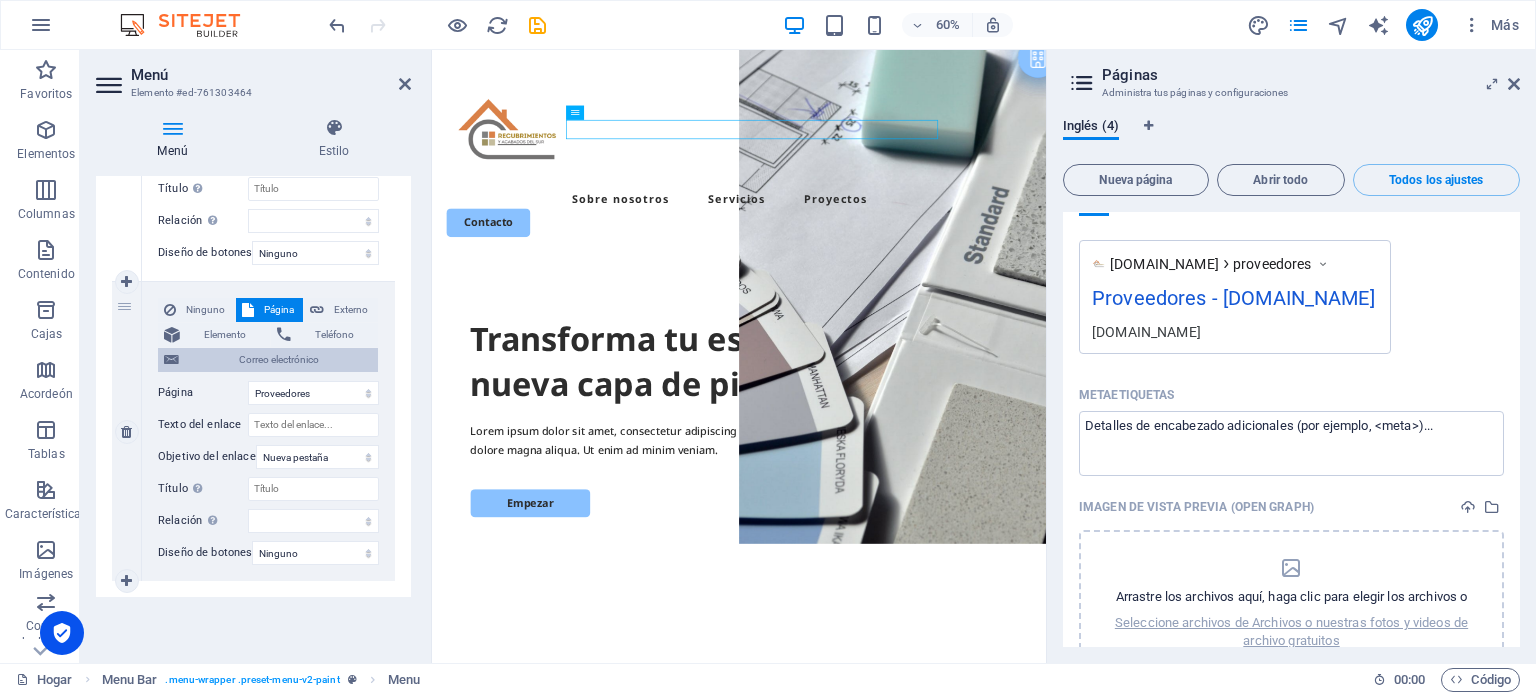 scroll, scrollTop: 1004, scrollLeft: 0, axis: vertical 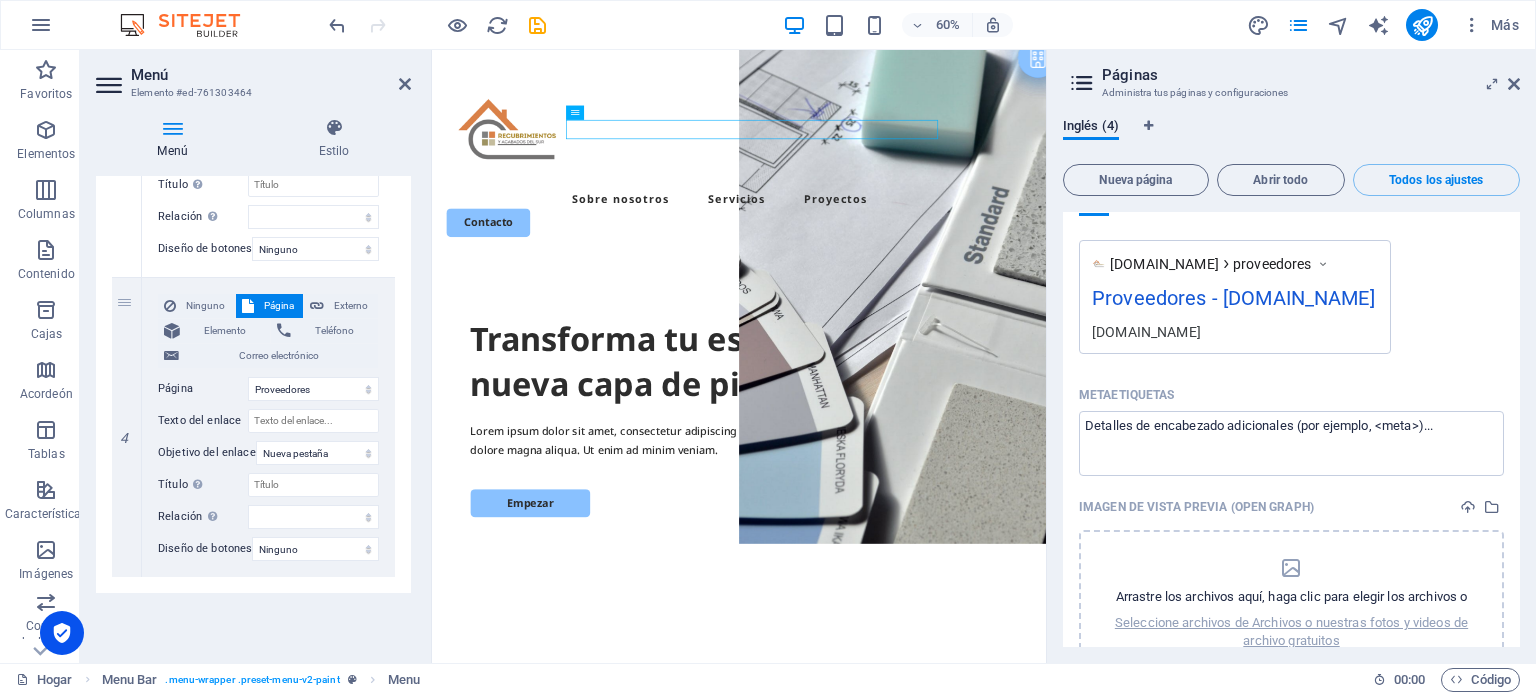 click on "Menú Auto Costumbre Crea elementos de menú personalizados para este menú. Recomendado para sitios web de una sola página. Administrar páginas Elementos del menú 1 Ninguno Página Externo Elemento Teléfono Correo electrónico Página Hogar Proveedores Aviso legal Privacidad Elemento
URL /#about Teléfono Correo electrónico Texto del enlace Sobre nosotros Objetivo del enlace Nueva pestaña Misma pestaña Cubrir Título La descripción adicional del enlace no debe coincidir con el texto del enlace. El título suele mostrarse como información sobre herramientas al pasar el ratón sobre el elemento. Déjelo en blanco si no está seguro. Relación Establece la  relación de este enlace con el destino del enlace  . Por ejemplo, el valor "nofollow" indica a los motores de búsqueda que no sigan el enlace. Puede dejarse vacío. alternar autor marcador externo ayuda licencia próximo no seguir sin referencia noopener anterior buscar etiqueta Diseño de botones Ninguno Por defecto 2 URL" at bounding box center (253, 411) 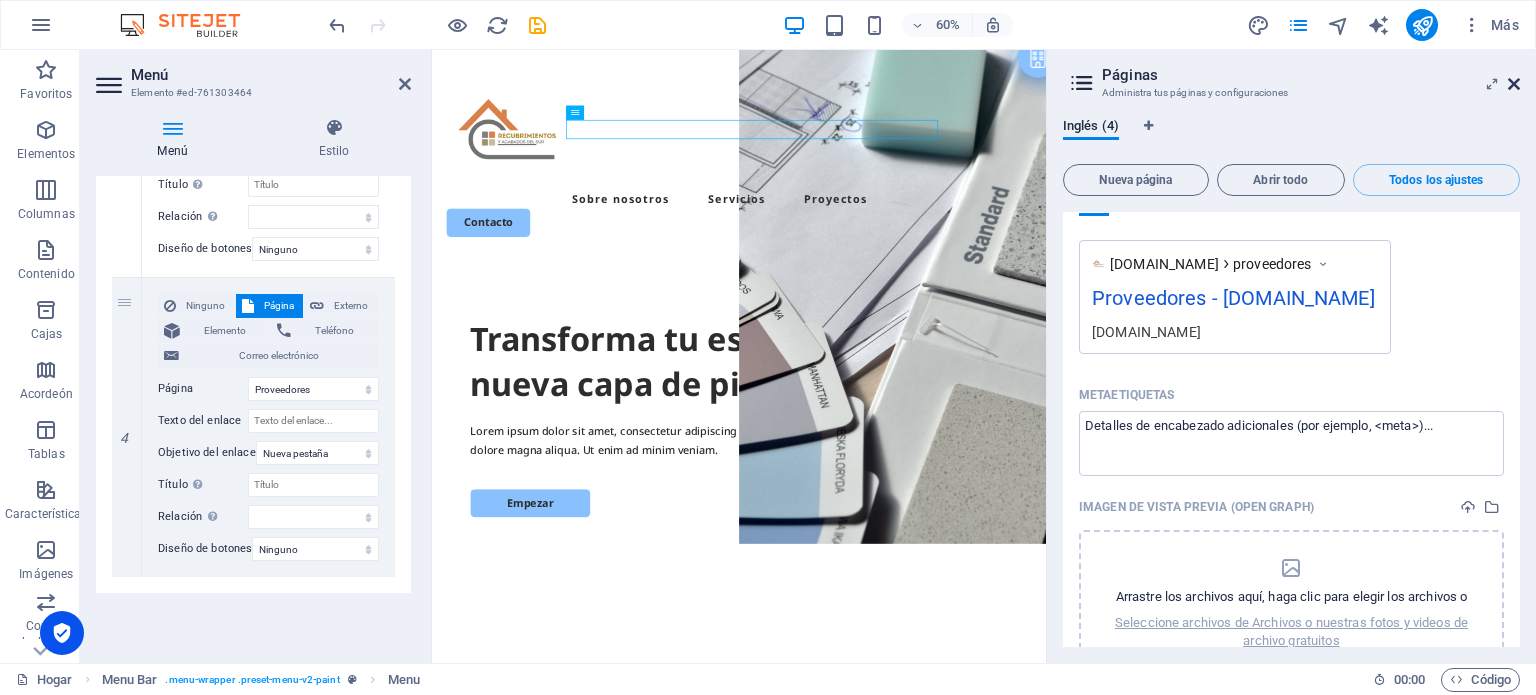 click at bounding box center (1514, 84) 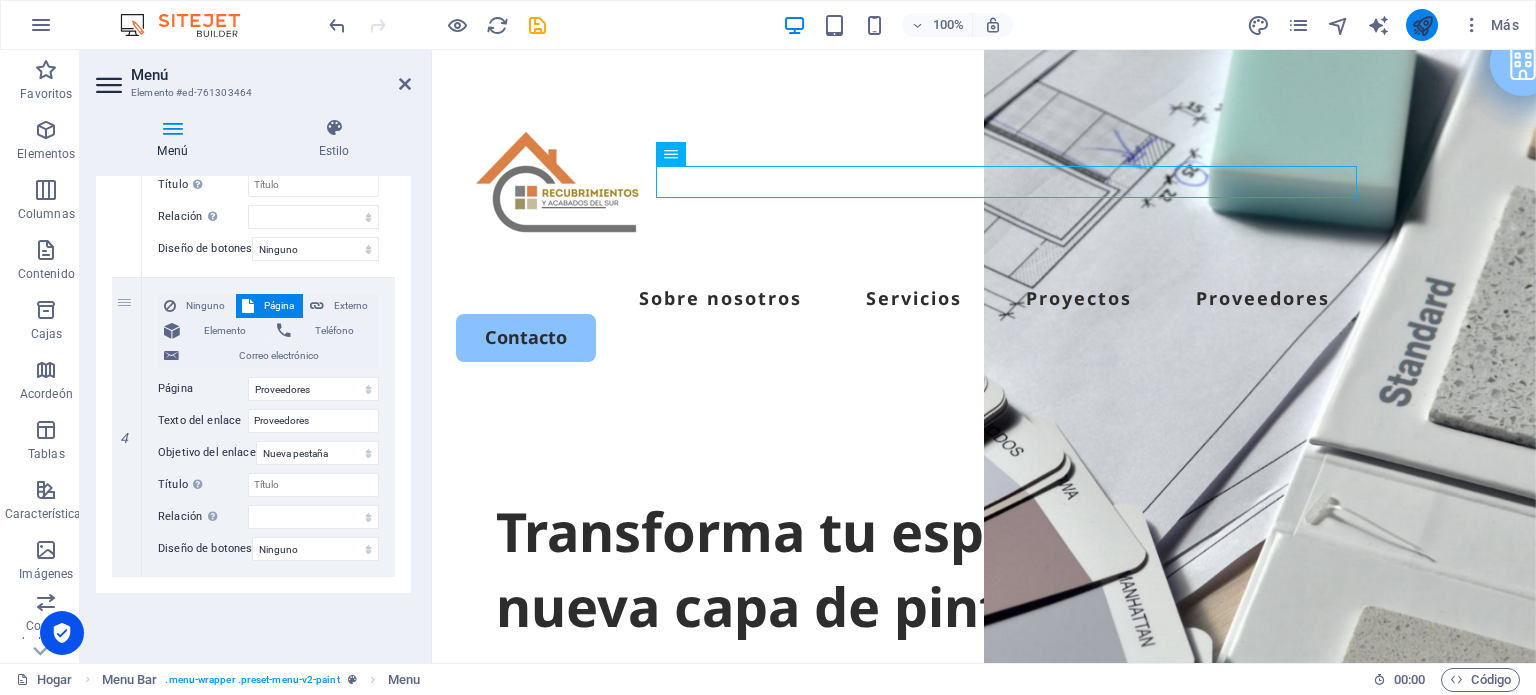 click at bounding box center (1422, 25) 